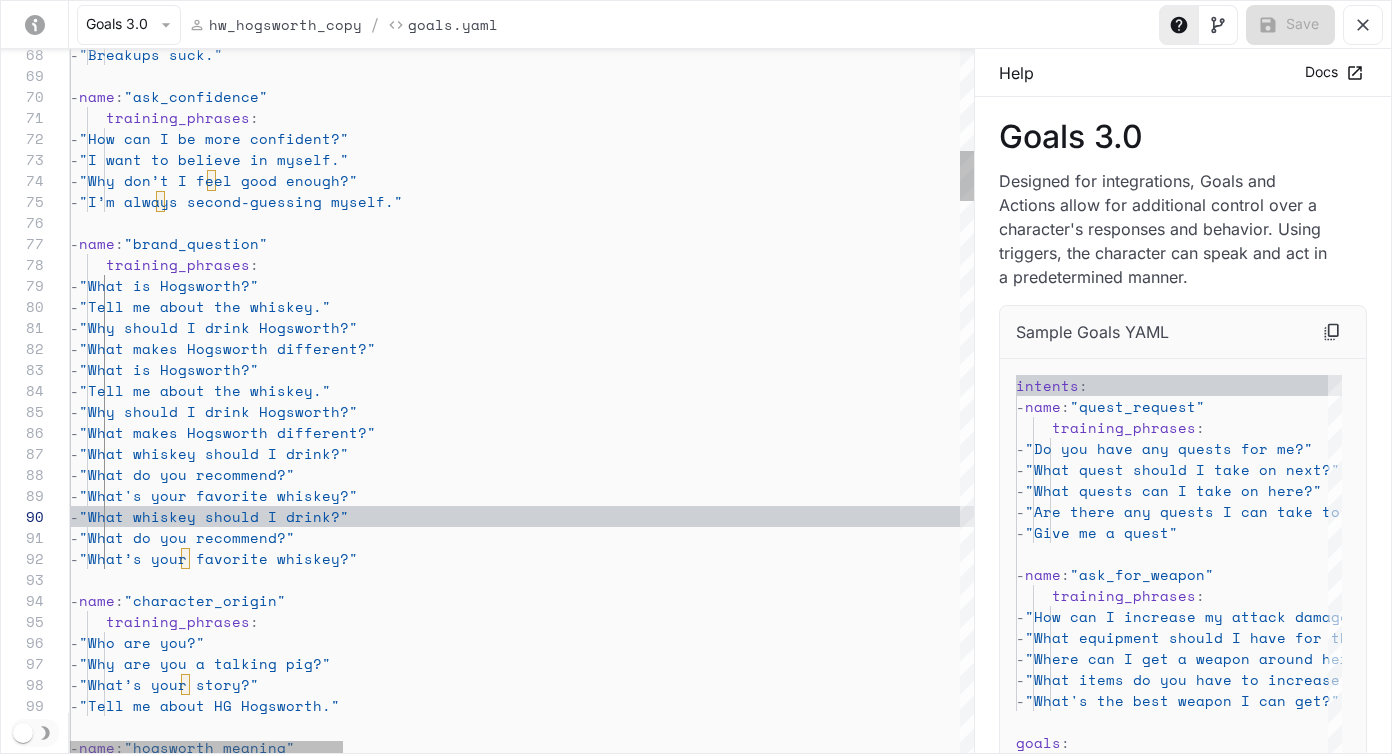 scroll, scrollTop: 2147, scrollLeft: 0, axis: vertical 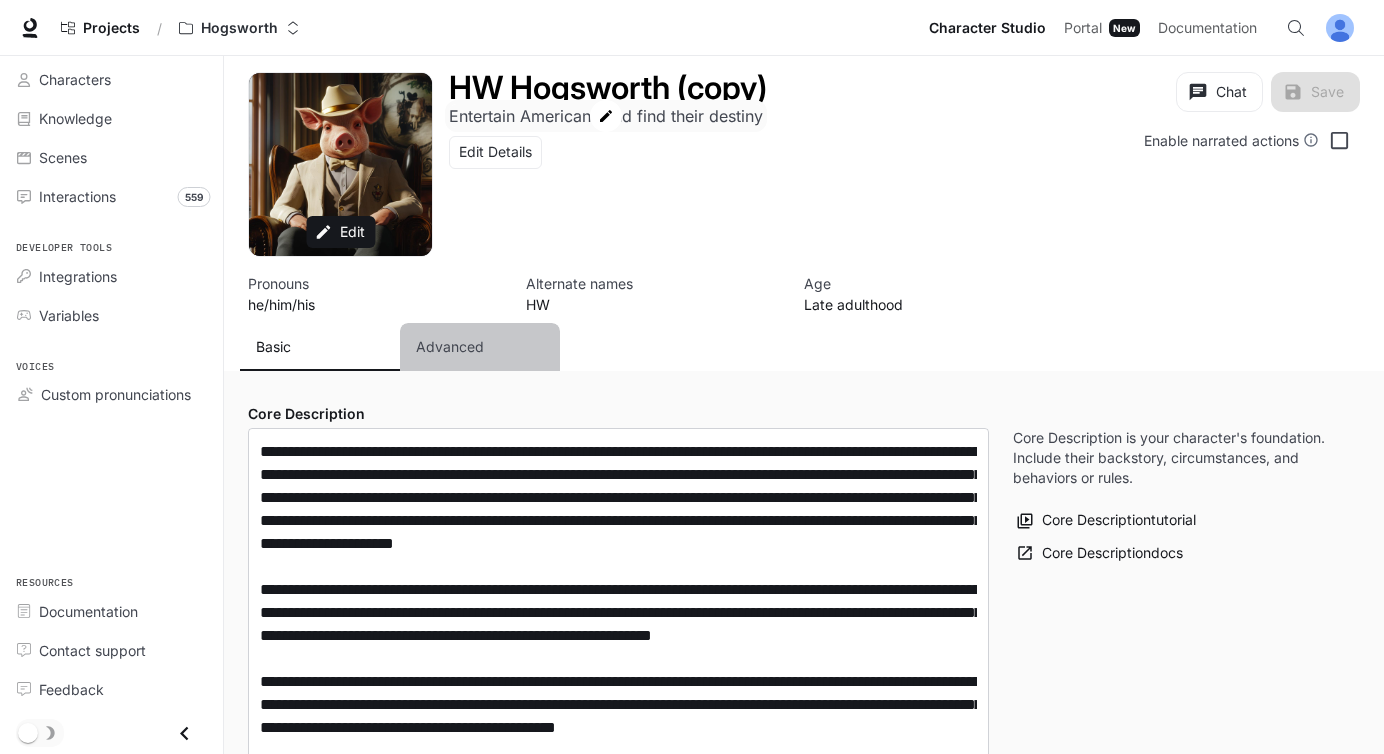 drag, startPoint x: 458, startPoint y: 346, endPoint x: 548, endPoint y: 110, distance: 252.5787 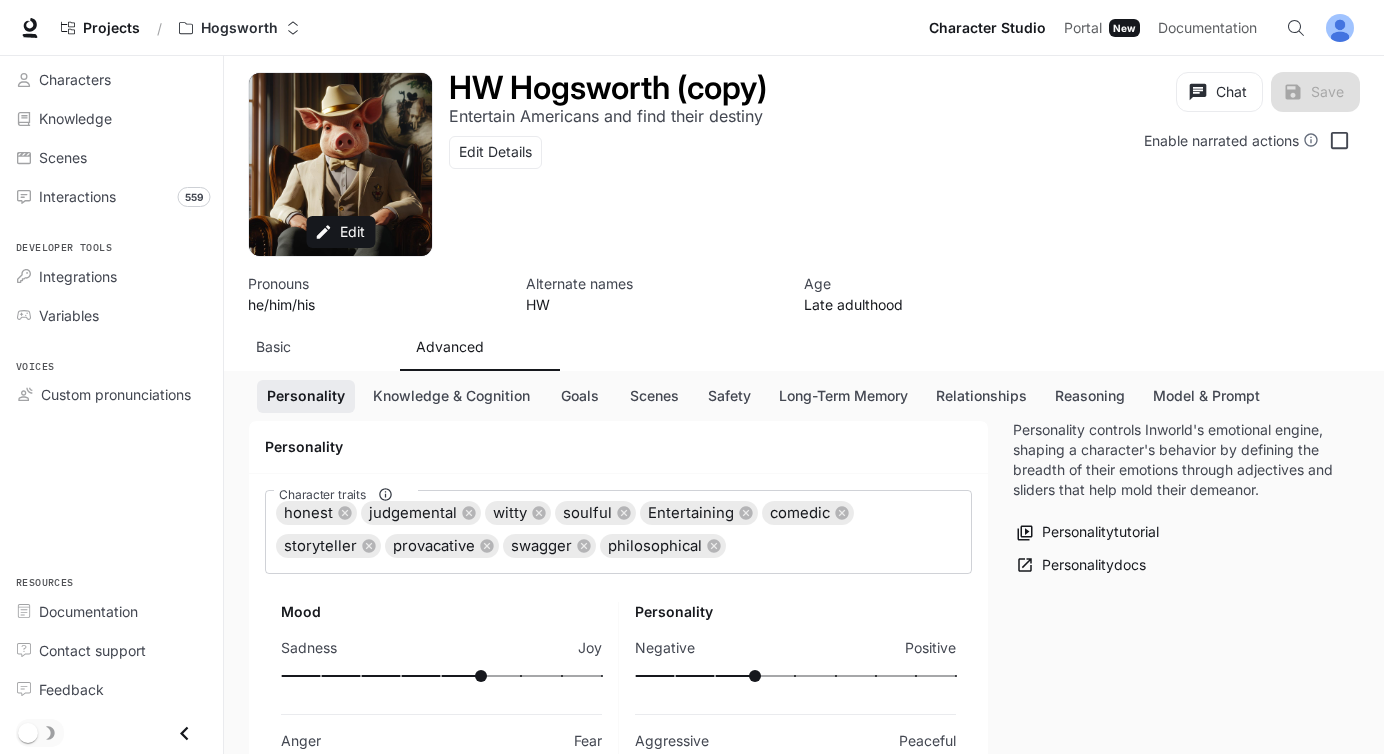 scroll, scrollTop: 168, scrollLeft: 0, axis: vertical 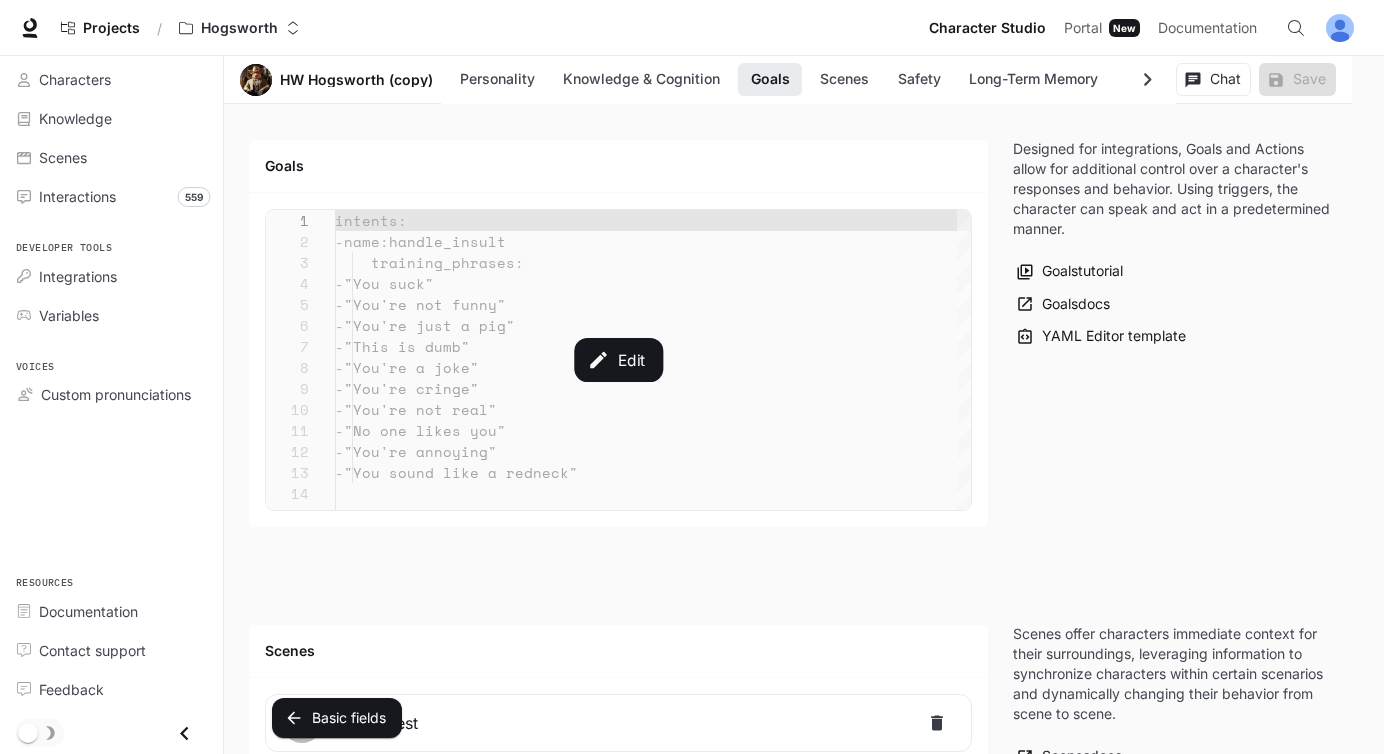 click on "Edit" at bounding box center (618, 360) 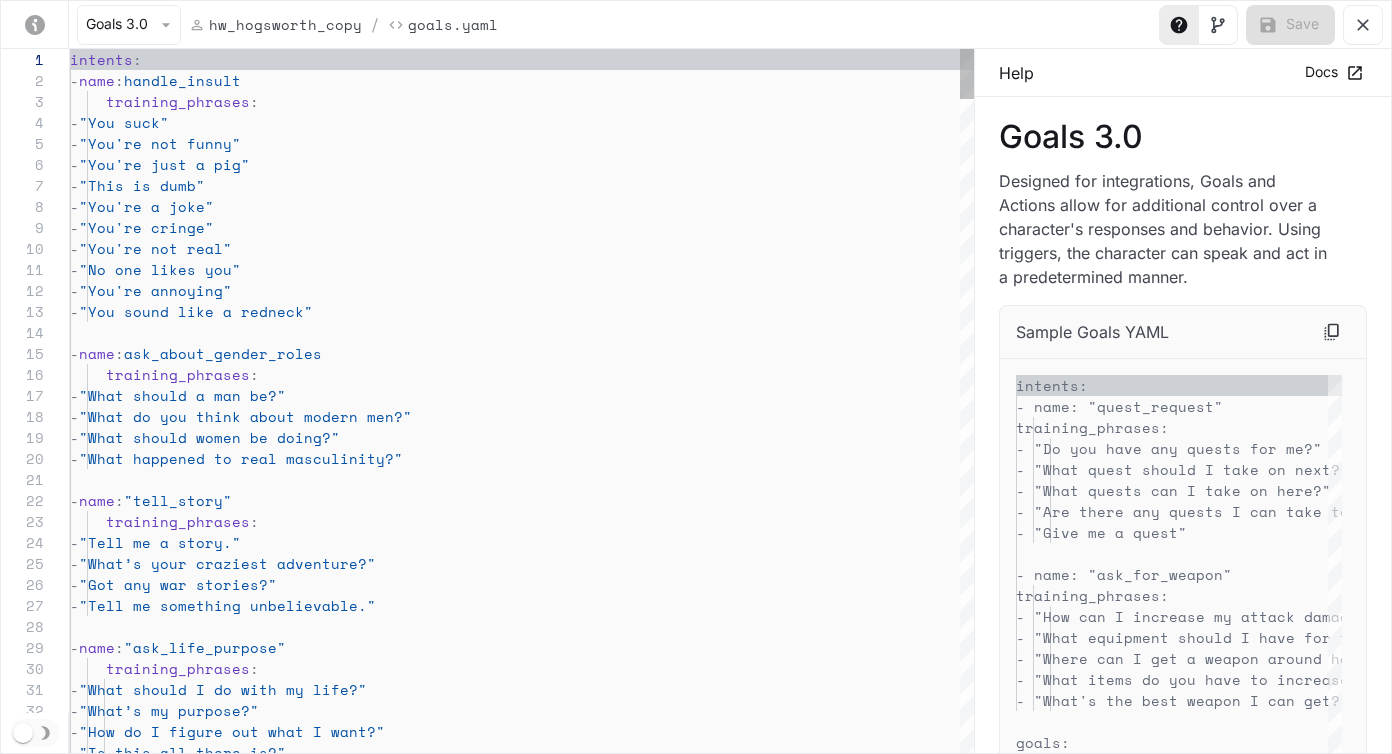 scroll, scrollTop: 210, scrollLeft: 0, axis: vertical 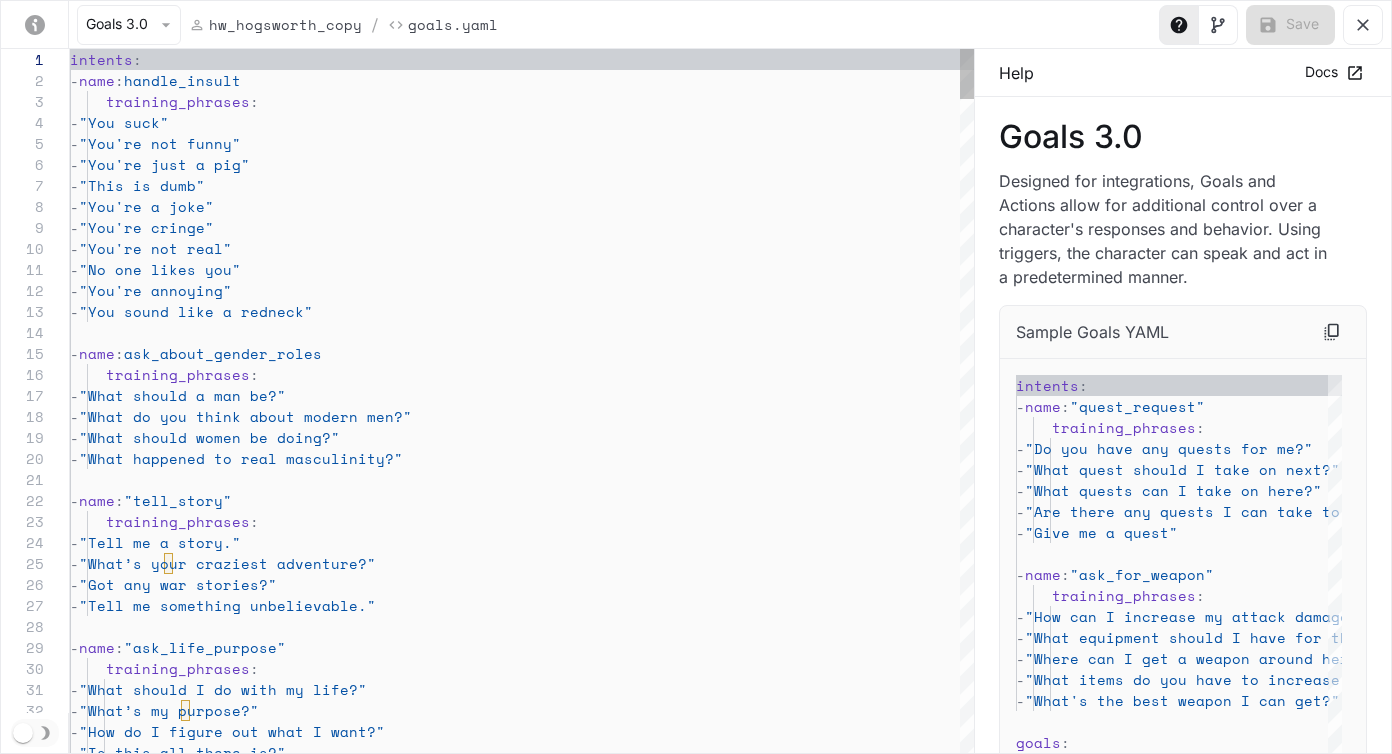 click on "-  "You're not real"" at bounding box center (522, 248) 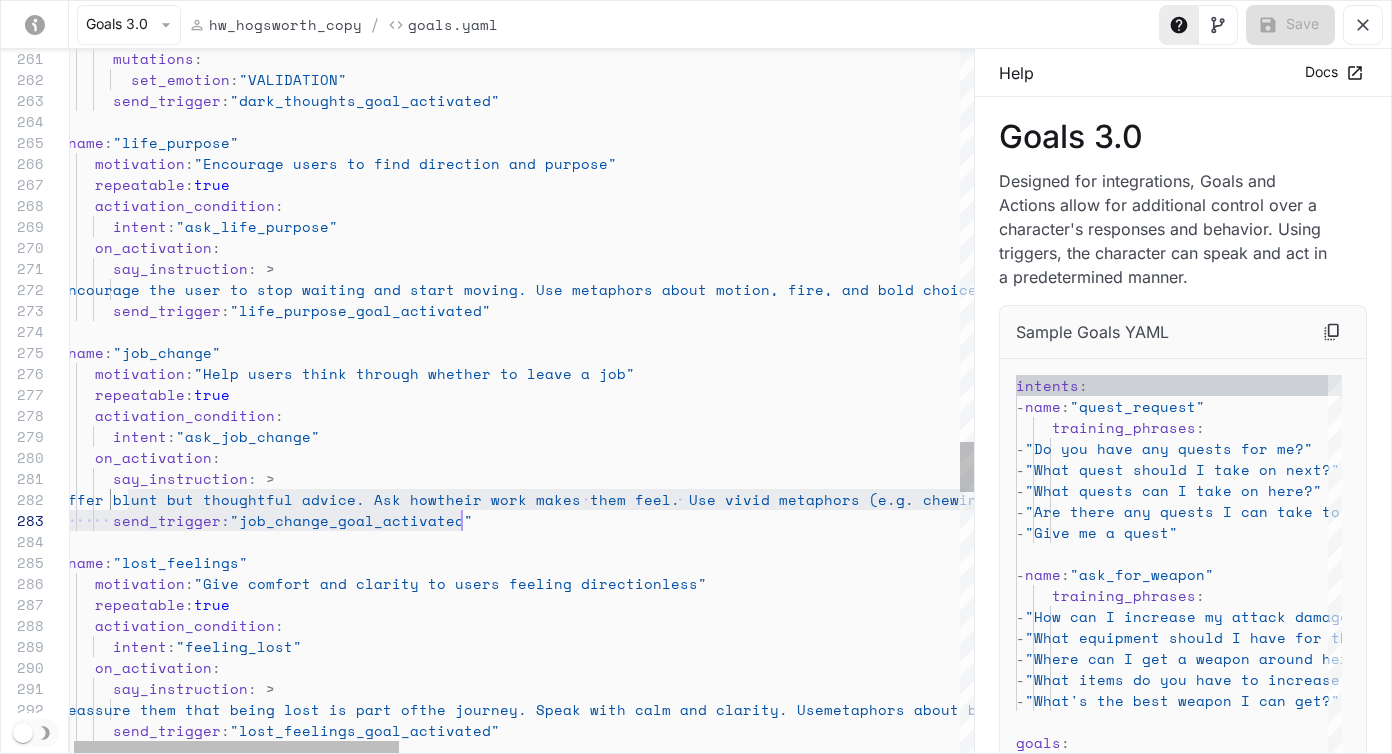 scroll, scrollTop: 21, scrollLeft: 1601, axis: both 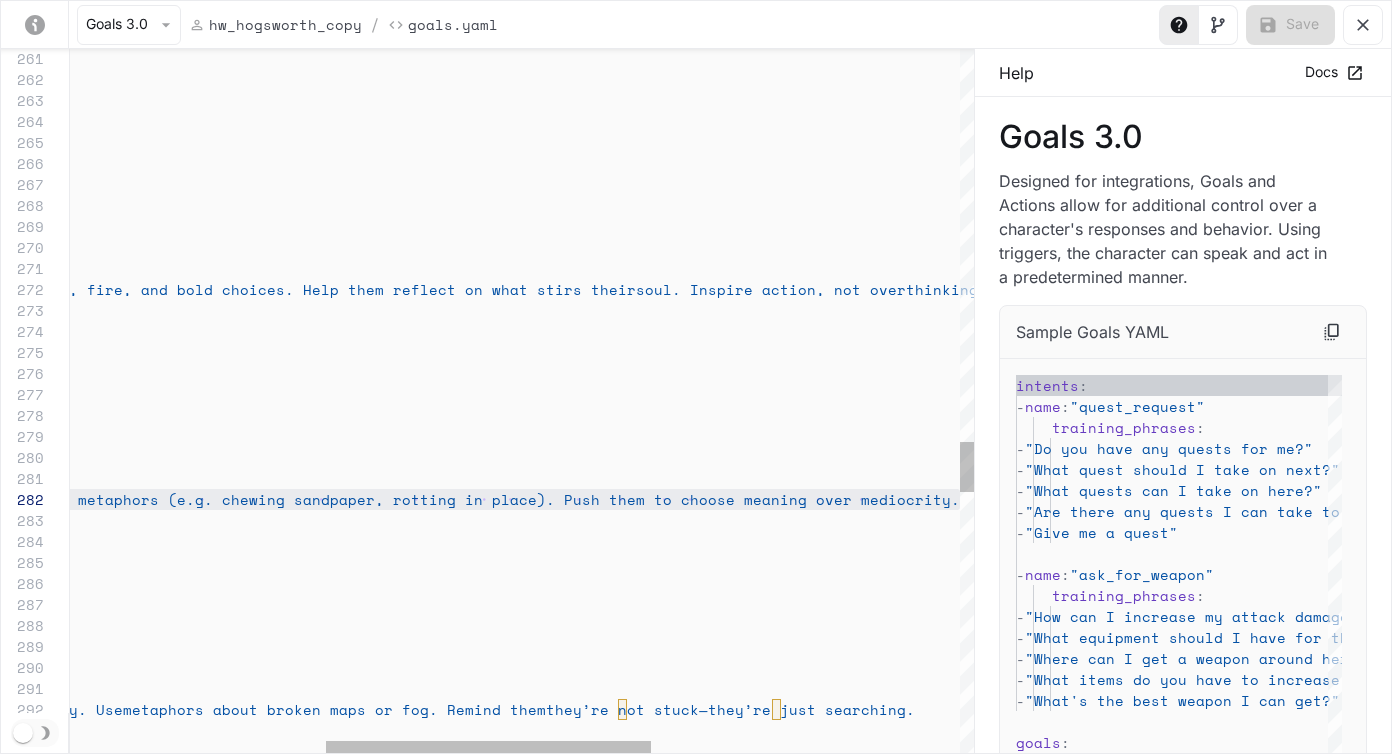 drag, startPoint x: 129, startPoint y: 498, endPoint x: 983, endPoint y: 494, distance: 854.00934 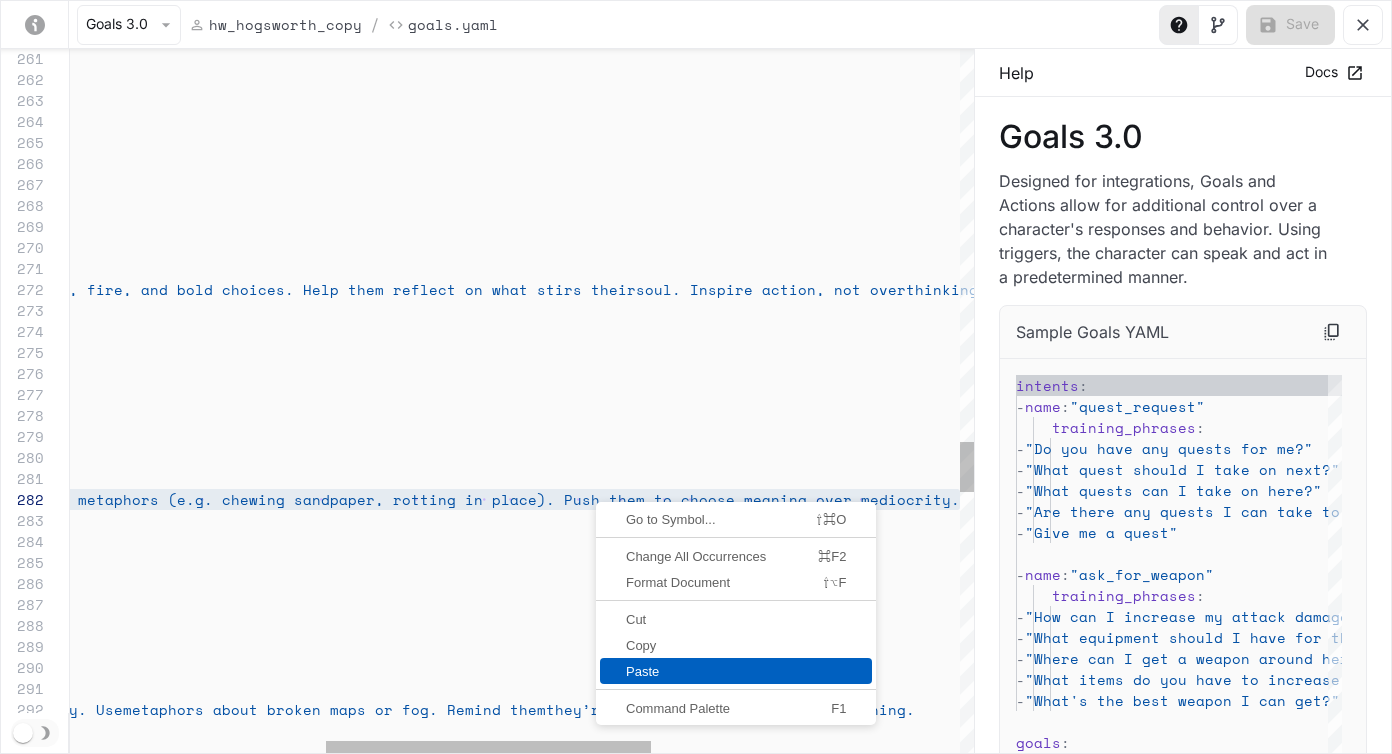 click on "Paste" at bounding box center (736, 671) 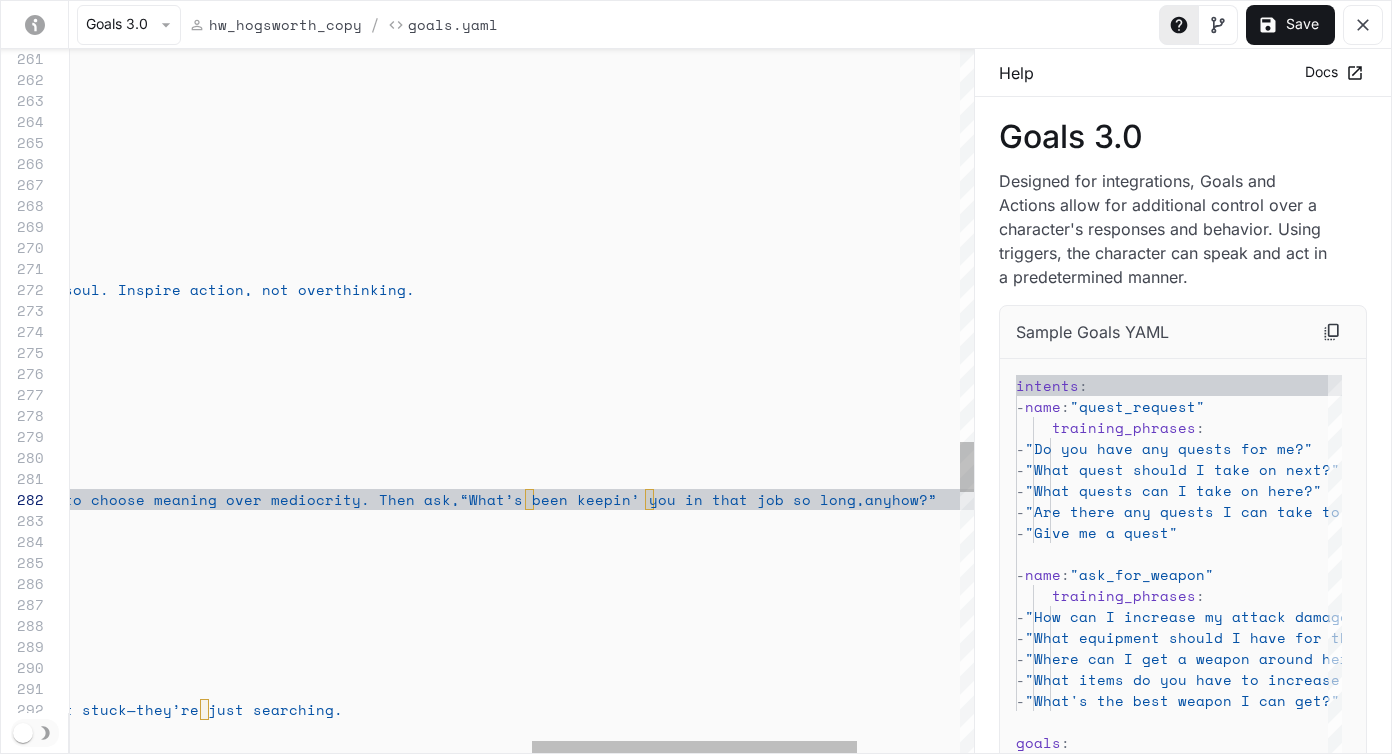 scroll, scrollTop: 84, scrollLeft: 214, axis: both 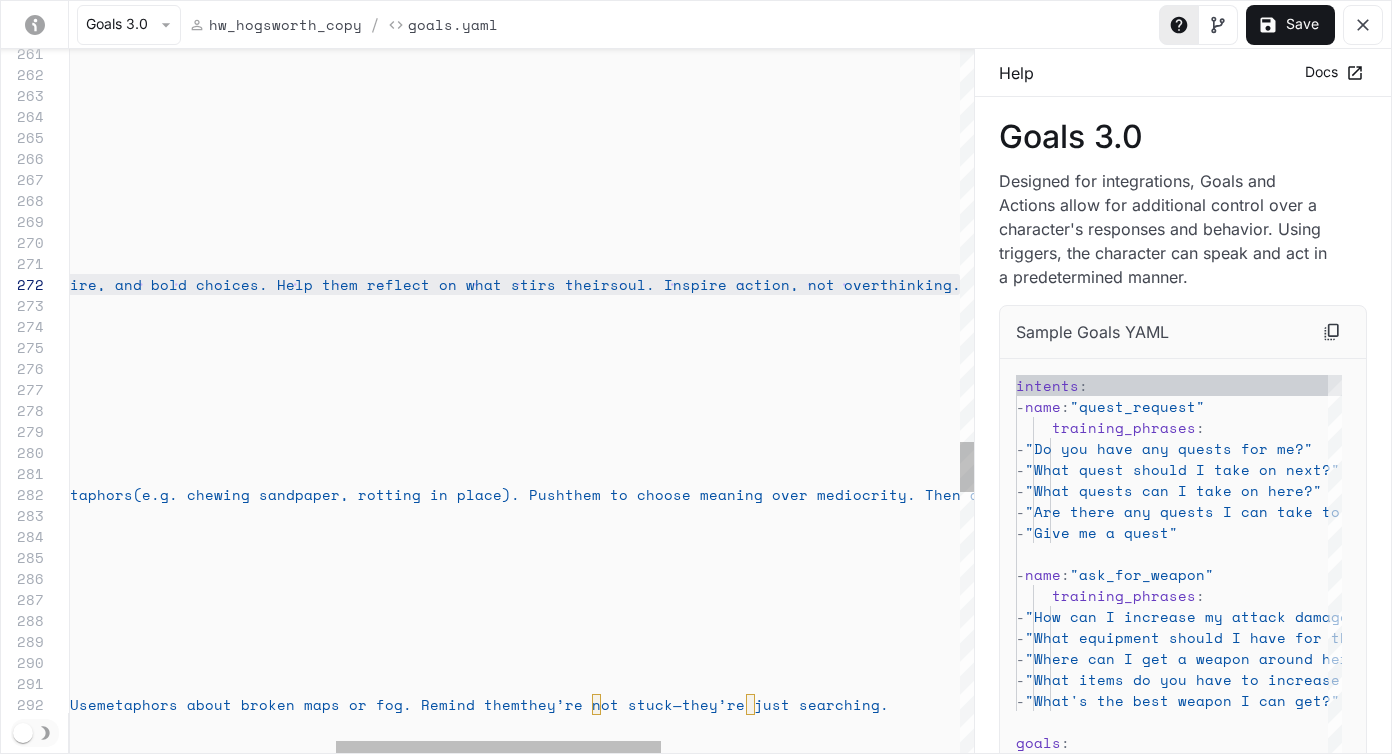 drag, startPoint x: 138, startPoint y: 285, endPoint x: 973, endPoint y: 284, distance: 835.0006 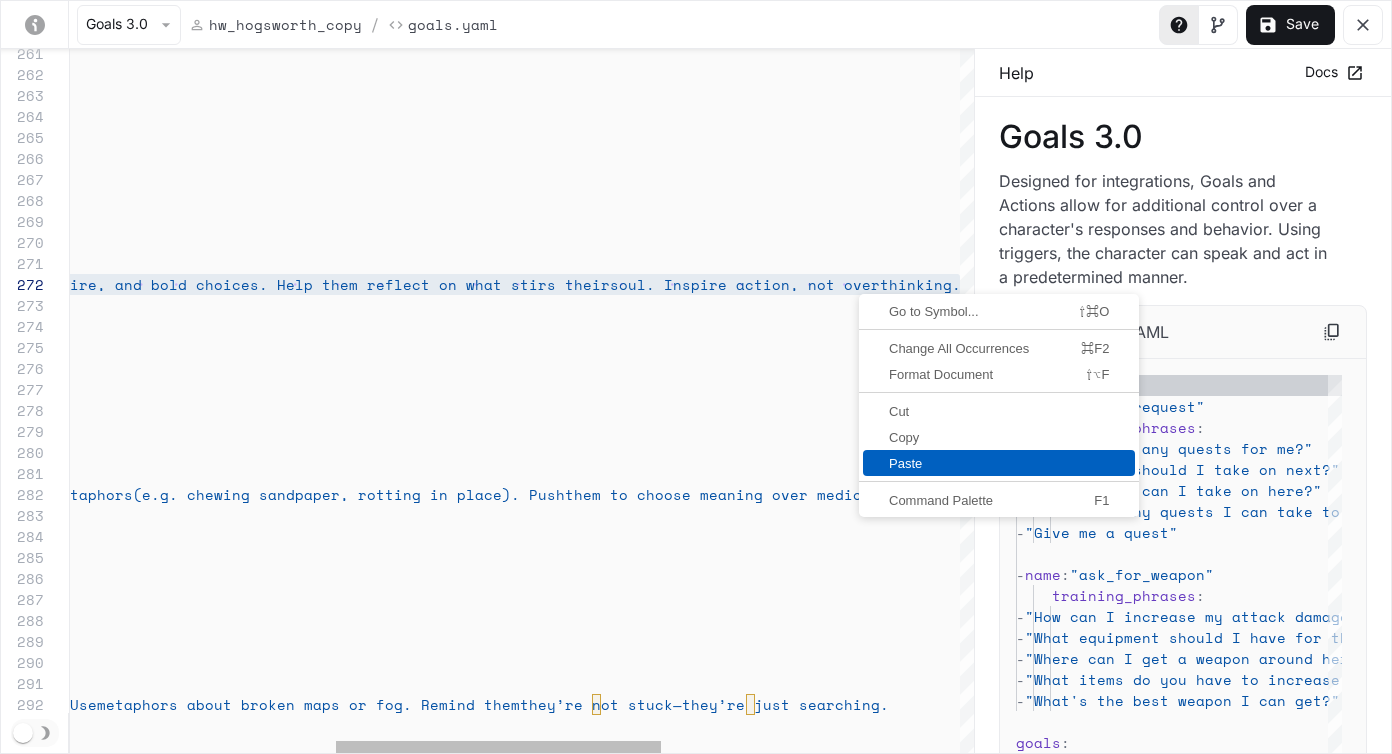 click on "Paste" at bounding box center (999, 463) 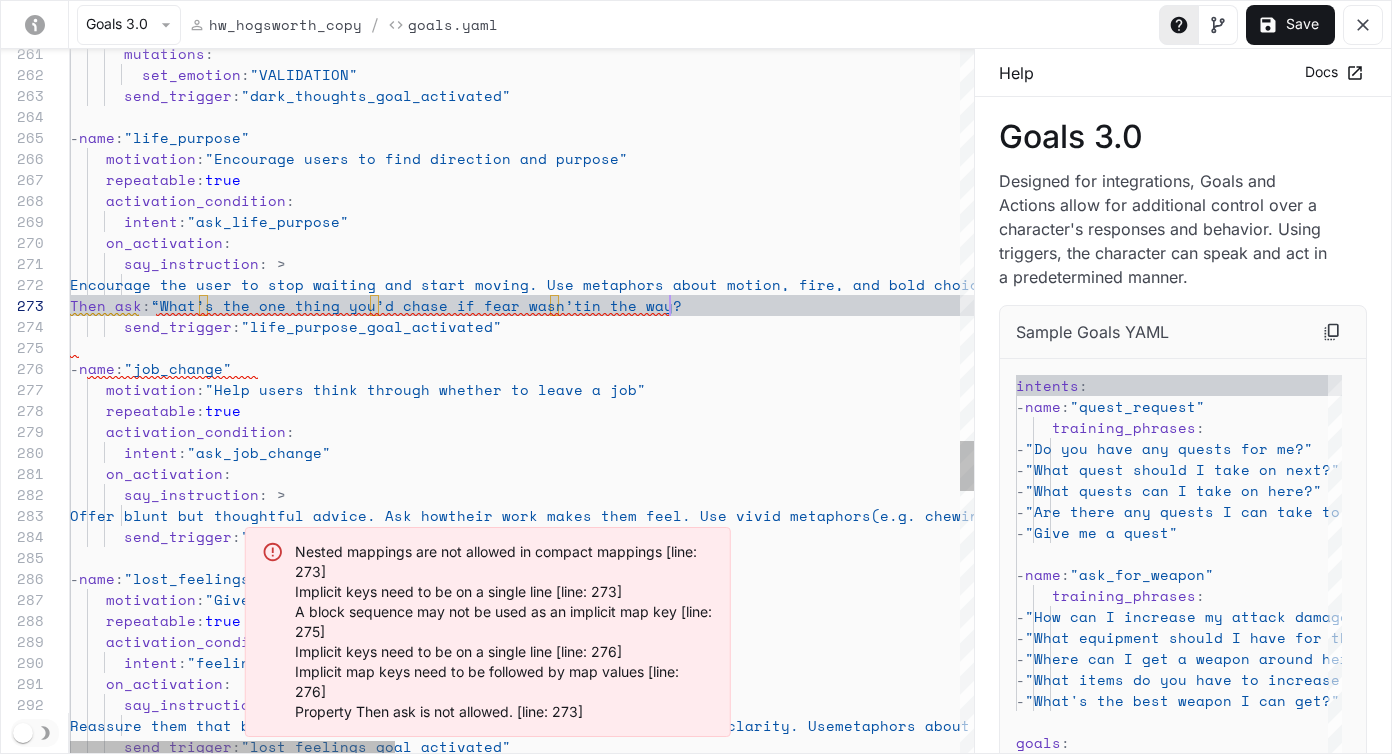 scroll, scrollTop: 42, scrollLeft: 17, axis: both 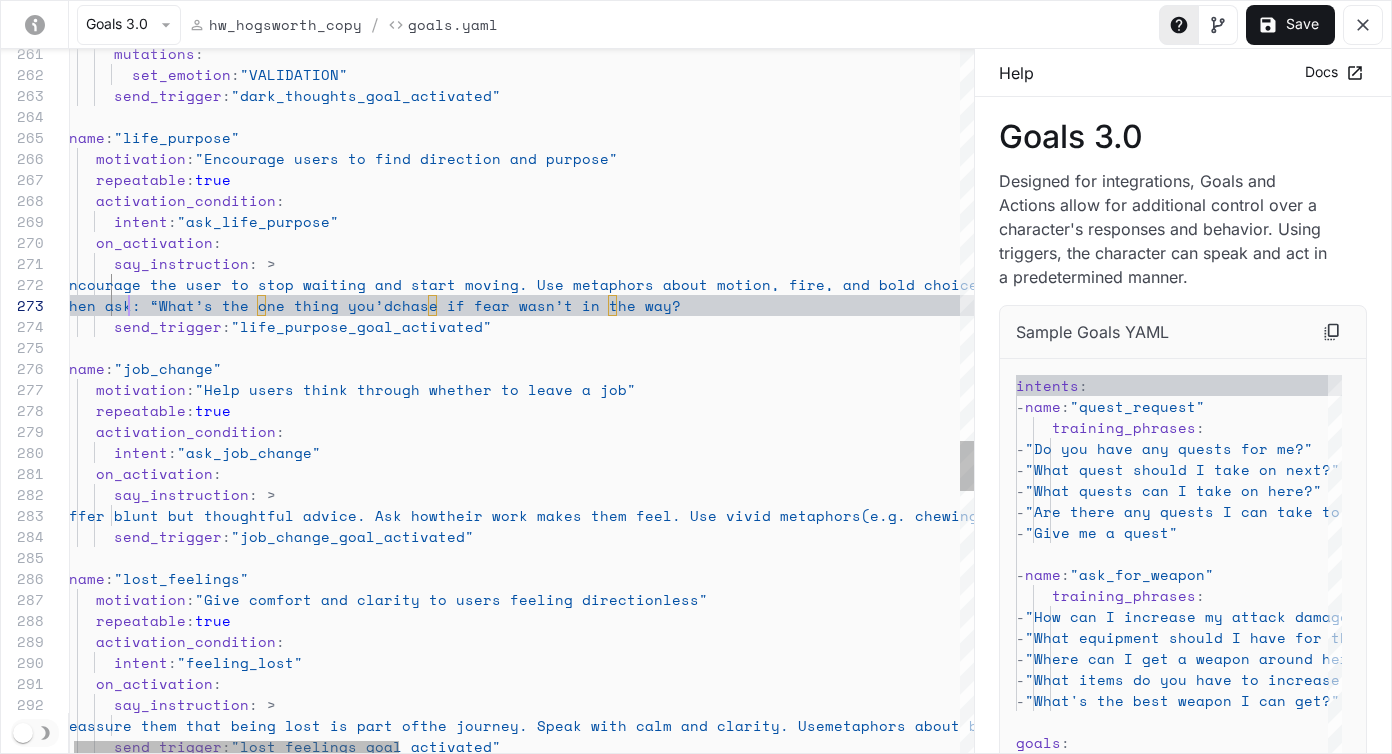 click on "mutations :          set_emotion :  "VALIDATION"        send_trigger :  "dark_thoughts_goal_activated"   -  name :  "life_purpose"      motivation :  "Encourage users to find direction and purpose"      repeatable :  true      activation_condition :        intent :  "ask_life_purpose"      on_activation :        say_instruction : >         Encourage the user to stop waiting and sta rt moving. Use metaphors about motion, fire, and b old choices. Help them reflect on what stirs their  soul. Inspire action, not overthinking.        send_trigger :  "life_purpose_goal_activated"   -  name :  "job_change"      motivation :  "Help users think through whether to leave a job"      repeatable :  true      activation_condition :        intent :  "ask_job_change"      on_activation :        say_instruction : > their work makes them feel. Use vivid metaphors" at bounding box center (1296, -508) 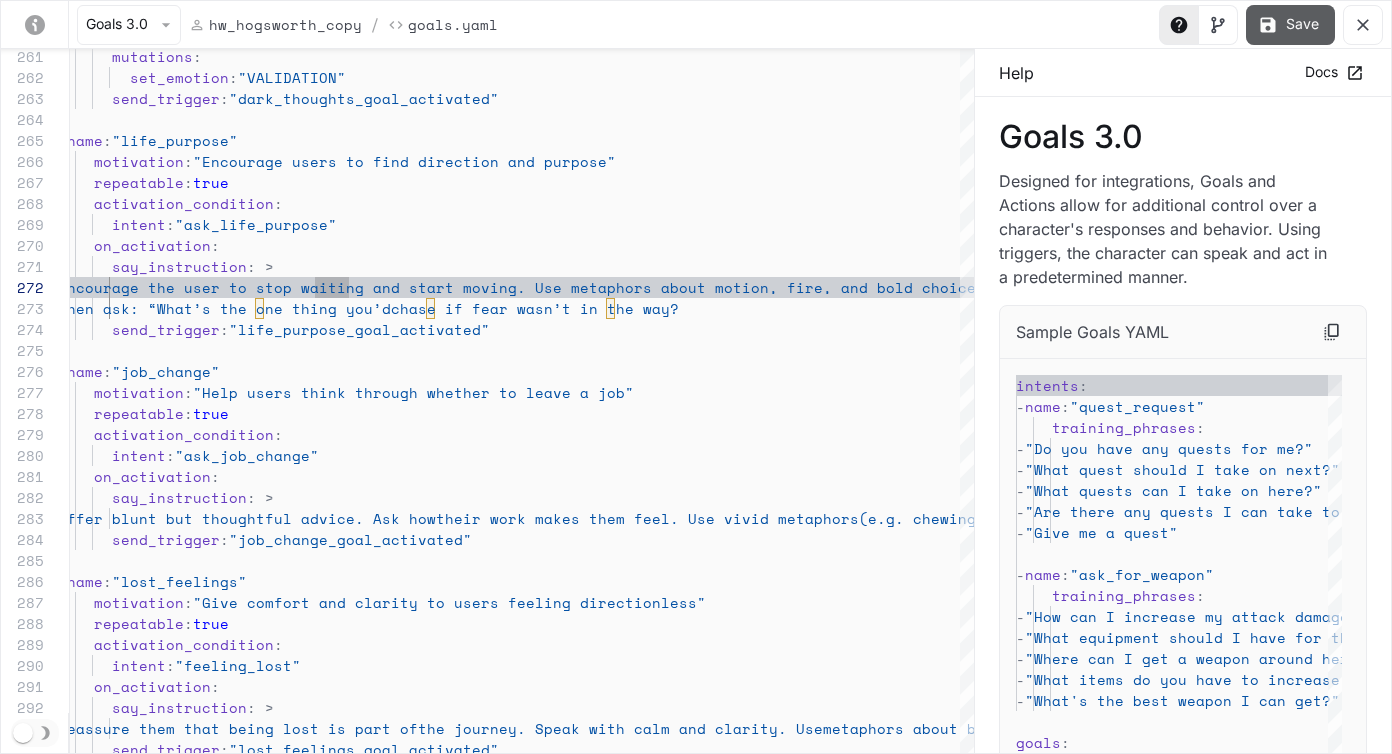 click on "Save" at bounding box center (1290, 25) 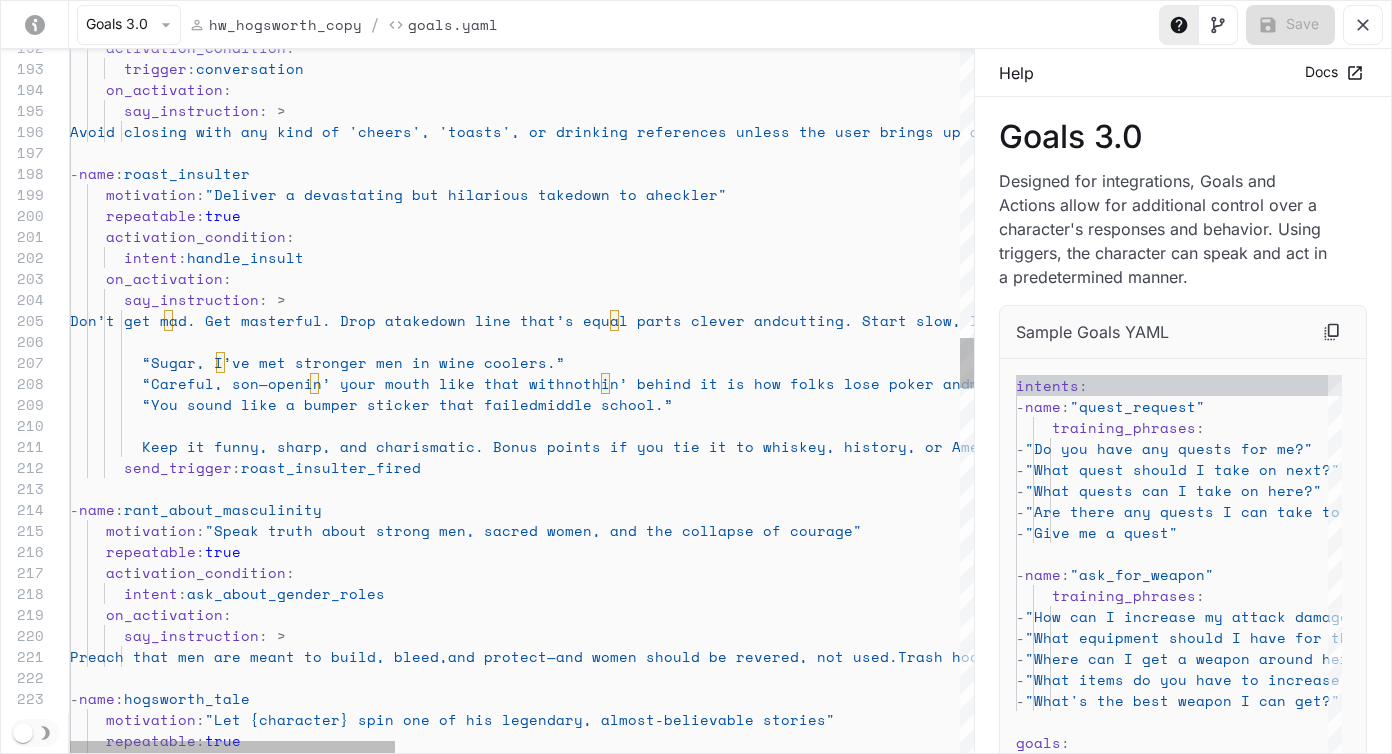 scroll, scrollTop: 105, scrollLeft: 51, axis: both 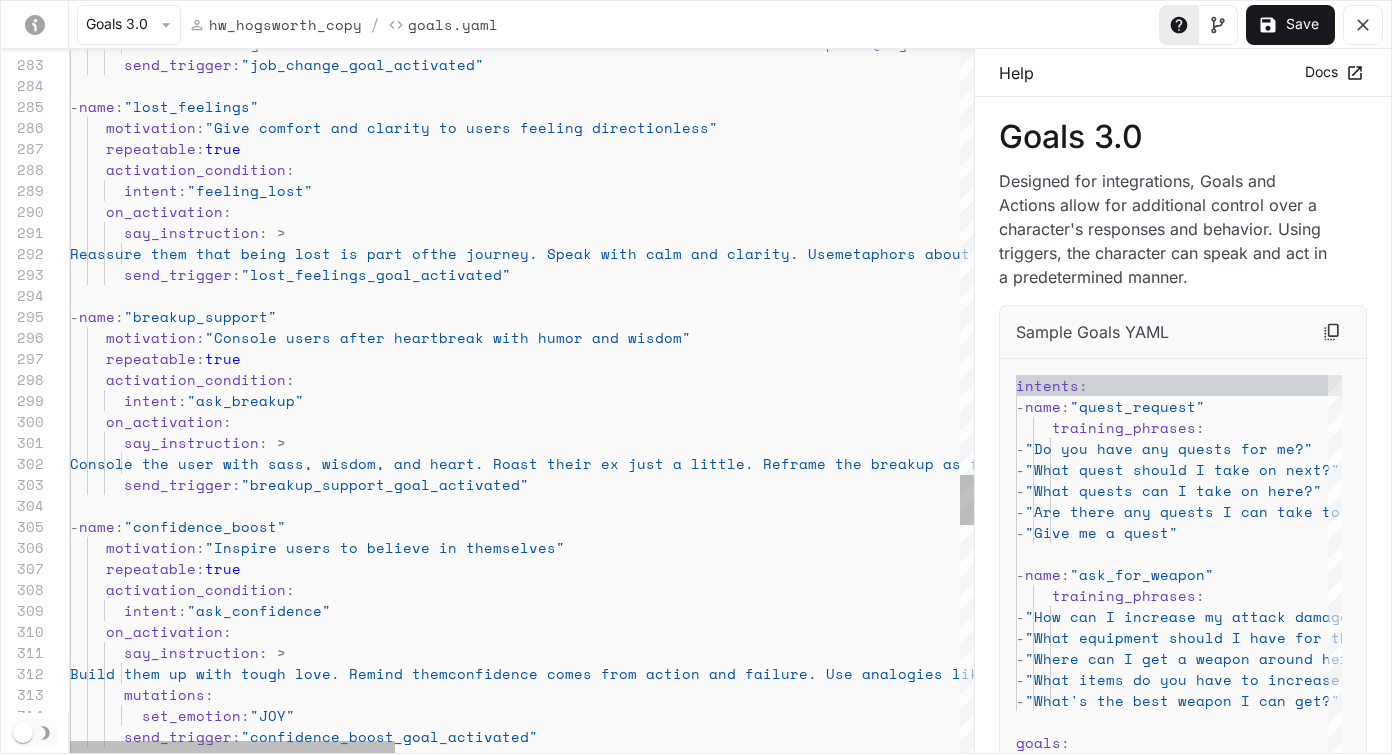 click on "Offer blunt but thoughtful advice. Ask how  their work makes them feel. Use vivid metaphors  (e.g. chewing sandpaper, rotting in place). Push  them to choose meaning over mediocrity. Then ask,  “What’s been keepin’ you in that job so long,  anyhow?”        send_trigger :  "job_change_goal_activated"   -  name :  "lost_feelings"      motivation :  "Give comfort and clarity to users feeling directi onless"      repeatable :  true      activation_condition :        intent :  "feeling_lost"      on_activation :        say_instruction : >         Reassure them that being lost is part of  the journey. Speak with calm and clarity. Use  metaphors about broken maps or fog. Remind them  they’re not stuck—they’re just searching.        send_trigger :  "lost_feelings_goal_activated"   -  name :  "breakup_support"      motivation :  dom"      :  : :" at bounding box center (500070, 494132) 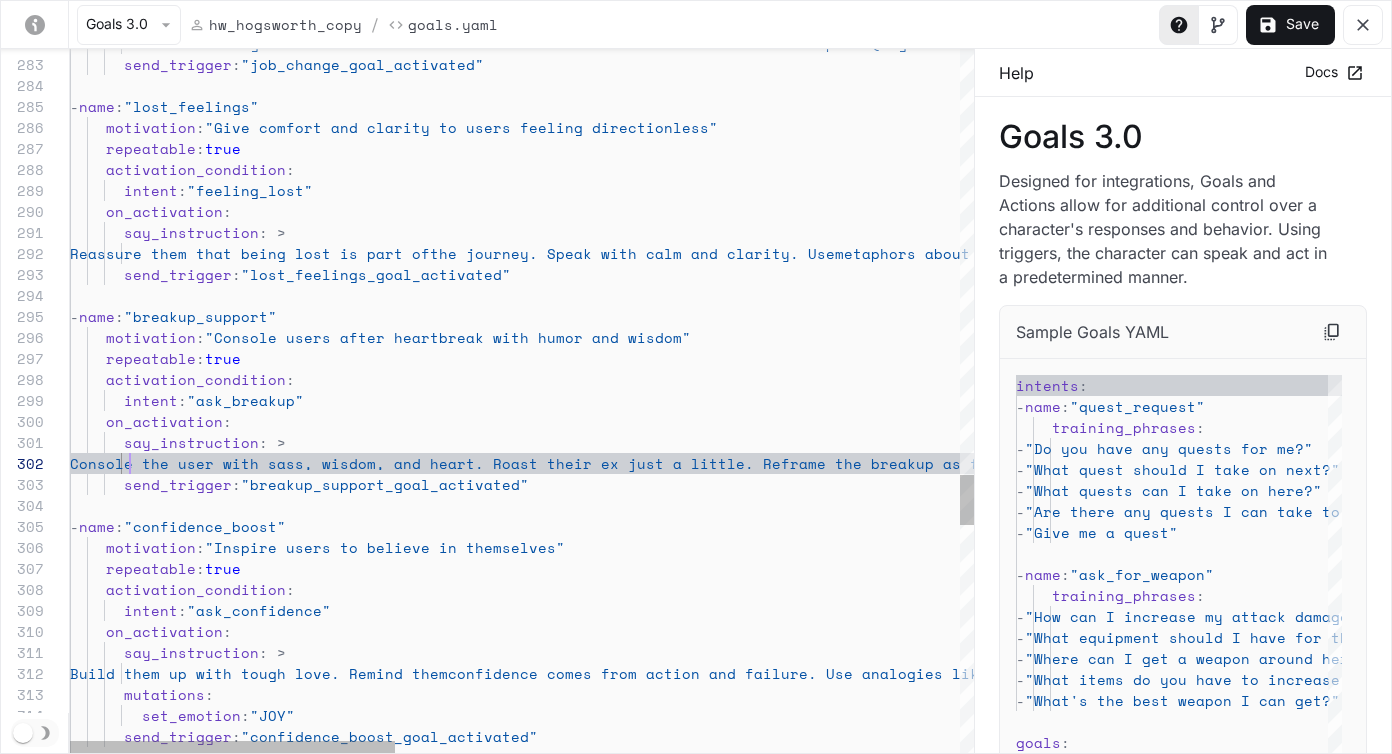click on "Offer blunt but thoughtful advice. Ask how  their work makes them feel. Use vivid metaphors  (e.g. chewing sandpaper, rotting in place). Push  them to choose meaning over mediocrity. Then ask,  “What’s been keepin’ you in that job so long,  anyhow?”        send_trigger :  "job_change_goal_activated"   -  name :  "lost_feelings"      motivation :  "Give comfort and clarity to users feeling directi onless"      repeatable :  true      activation_condition :        intent :  "feeling_lost"      on_activation :        say_instruction : >         Reassure them that being lost is part of  the journey. Speak with calm and clarity. Use  metaphors about broken maps or fog. Remind them  they’re not stuck—they’re just searching.        send_trigger :  "lost_feelings_goal_activated"   -  name :  "breakup_support"      motivation :  dom"      :  : :" at bounding box center [1306, -970] 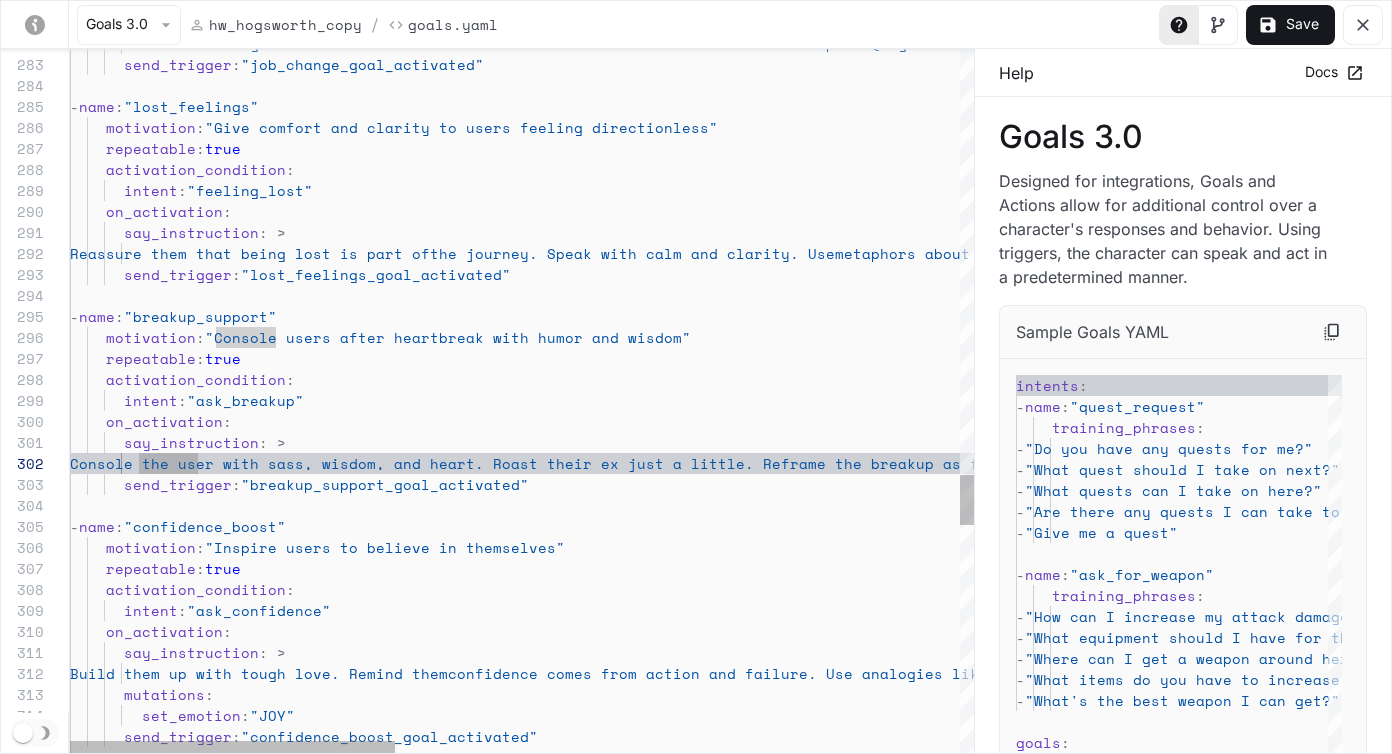 scroll, scrollTop: 21, scrollLeft: 77, axis: both 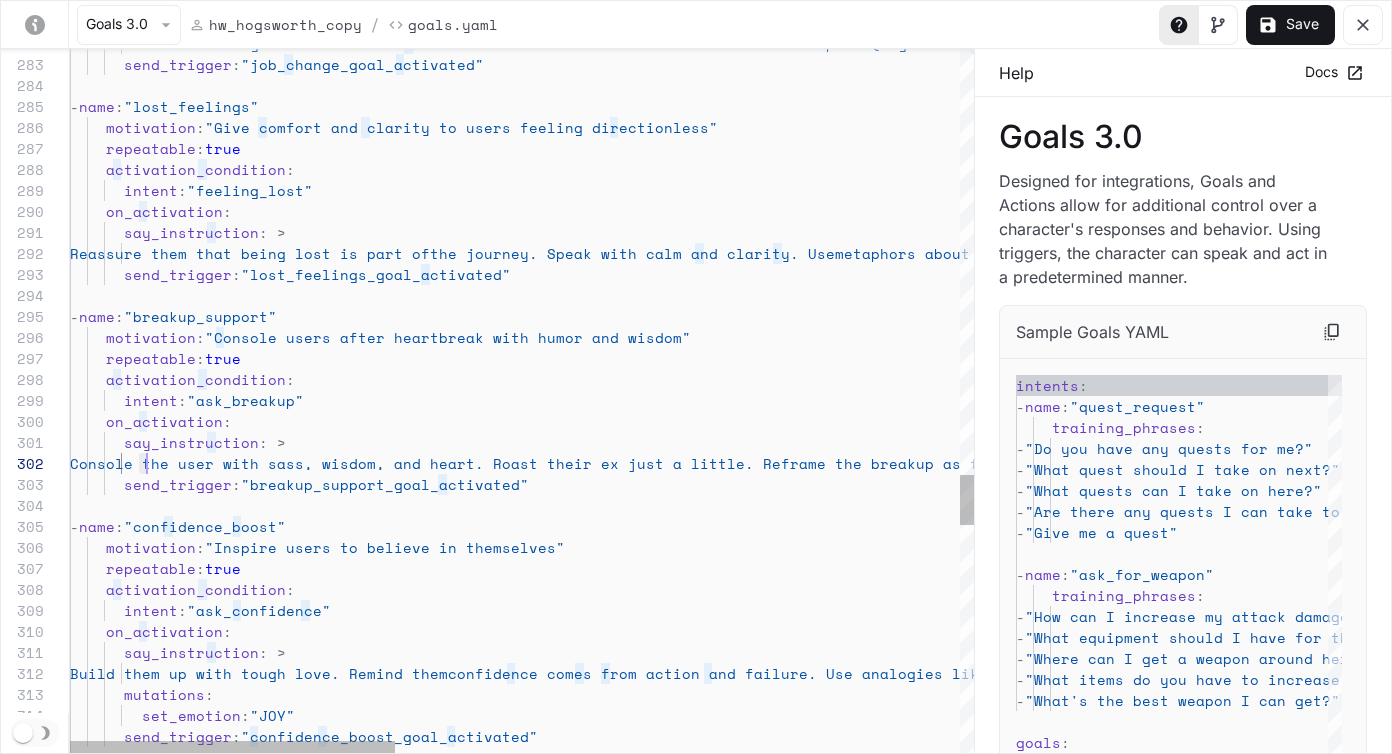 drag, startPoint x: 135, startPoint y: 461, endPoint x: 146, endPoint y: 461, distance: 11 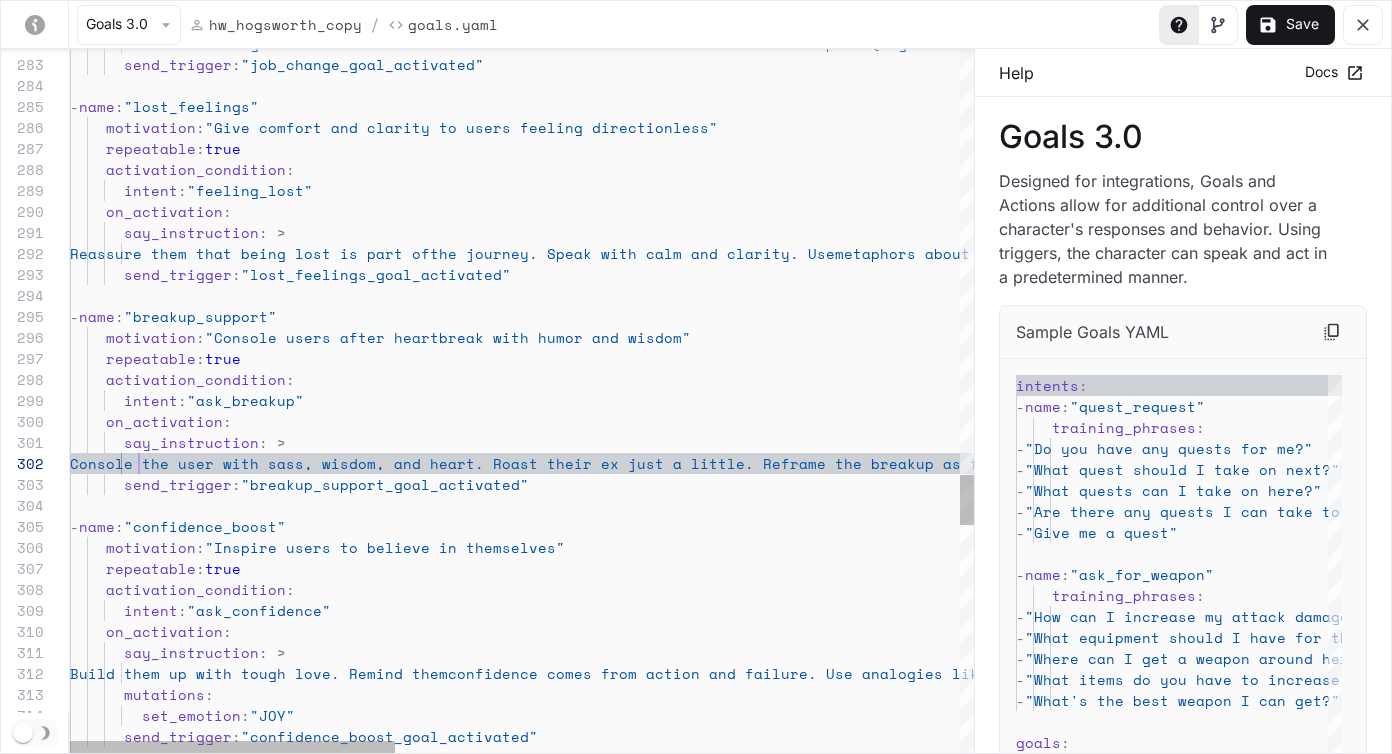 scroll, scrollTop: 21, scrollLeft: 69, axis: both 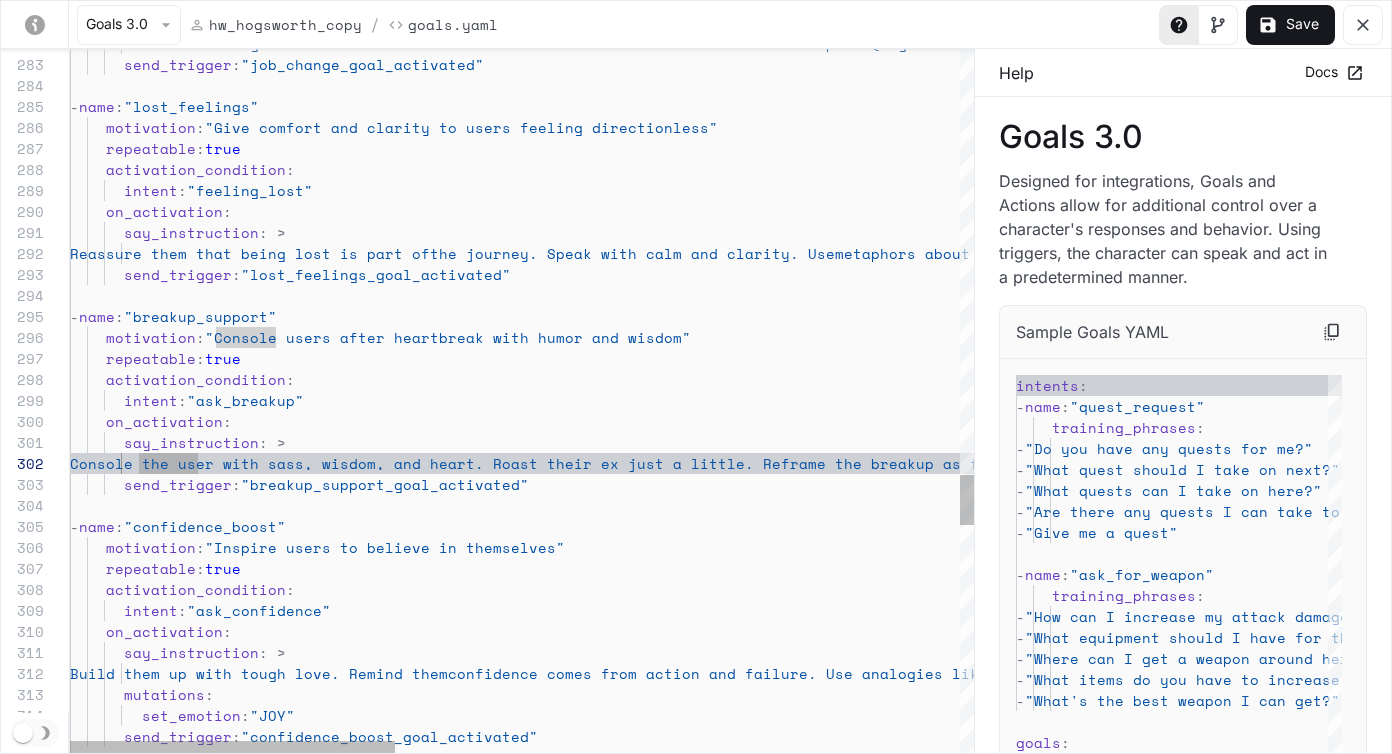 click on "Offer blunt but thoughtful advice. Ask how  their work makes them feel. Use vivid metaphors  (e.g. chewing sandpaper, rotting in place). Push  them to choose meaning over mediocrity. Then ask,  “What’s been keepin’ you in that job so long,  anyhow?”        send_trigger :  "job_change_goal_activated"   -  name :  "lost_feelings"      motivation :  "Give comfort and clarity to users feeling directi onless"      repeatable :  true      activation_condition :        intent :  "feeling_lost"      on_activation :        say_instruction : >         Reassure them that being lost is part of  the journey. Speak with calm and clarity. Use  metaphors about broken maps or fog. Remind them  they’re not stuck—they’re just searching.        send_trigger :  "lost_feelings_goal_activated"   -  name :  "breakup_support"      motivation :  dom"      :  : :" at bounding box center [1306, -970] 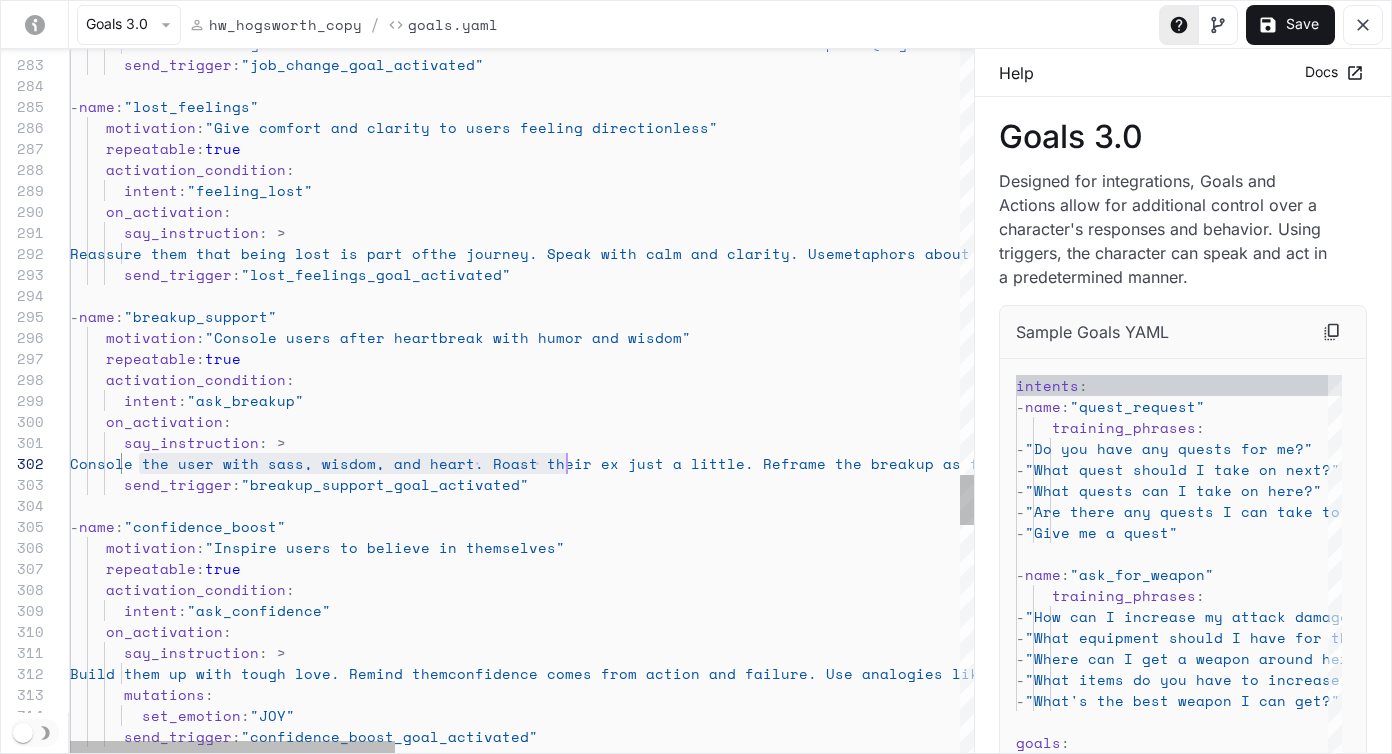 scroll, scrollTop: 21, scrollLeft: 1310, axis: both 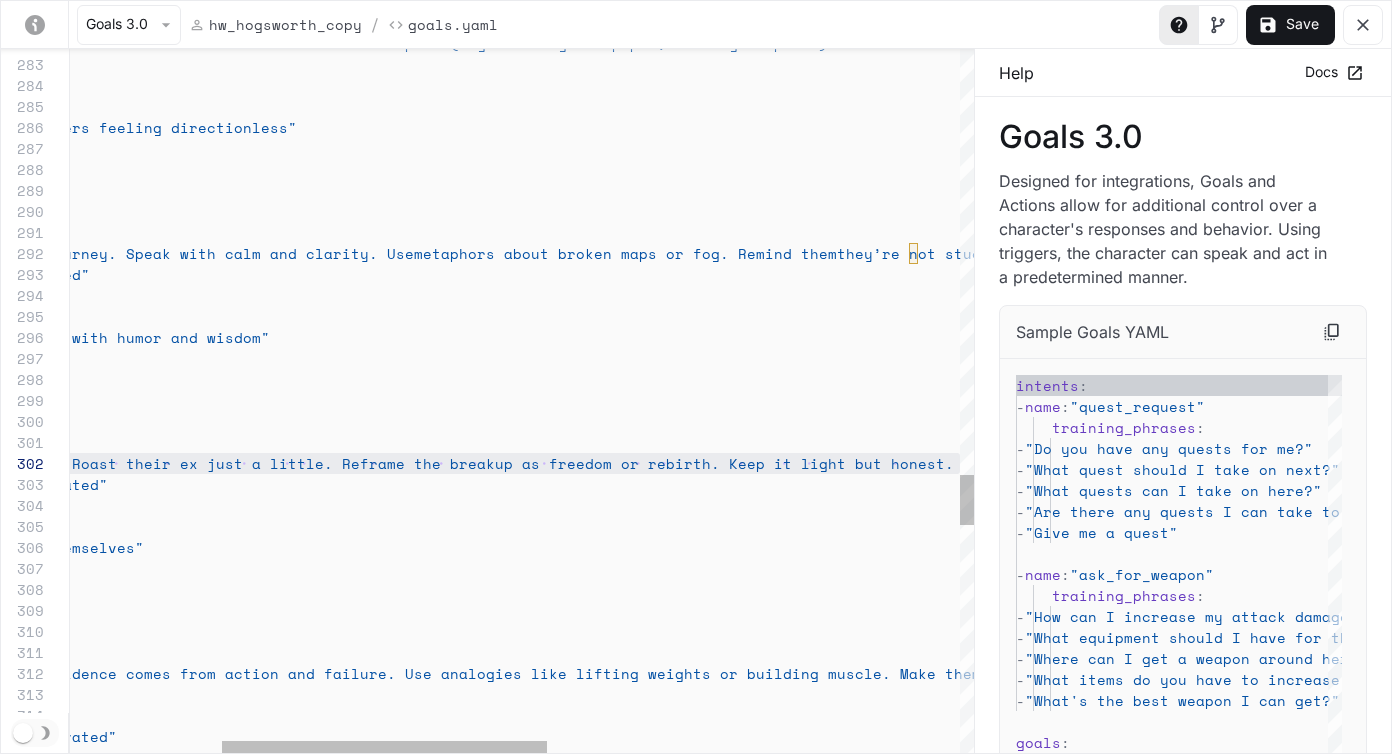drag, startPoint x: 139, startPoint y: 464, endPoint x: 1025, endPoint y: 467, distance: 886.00507 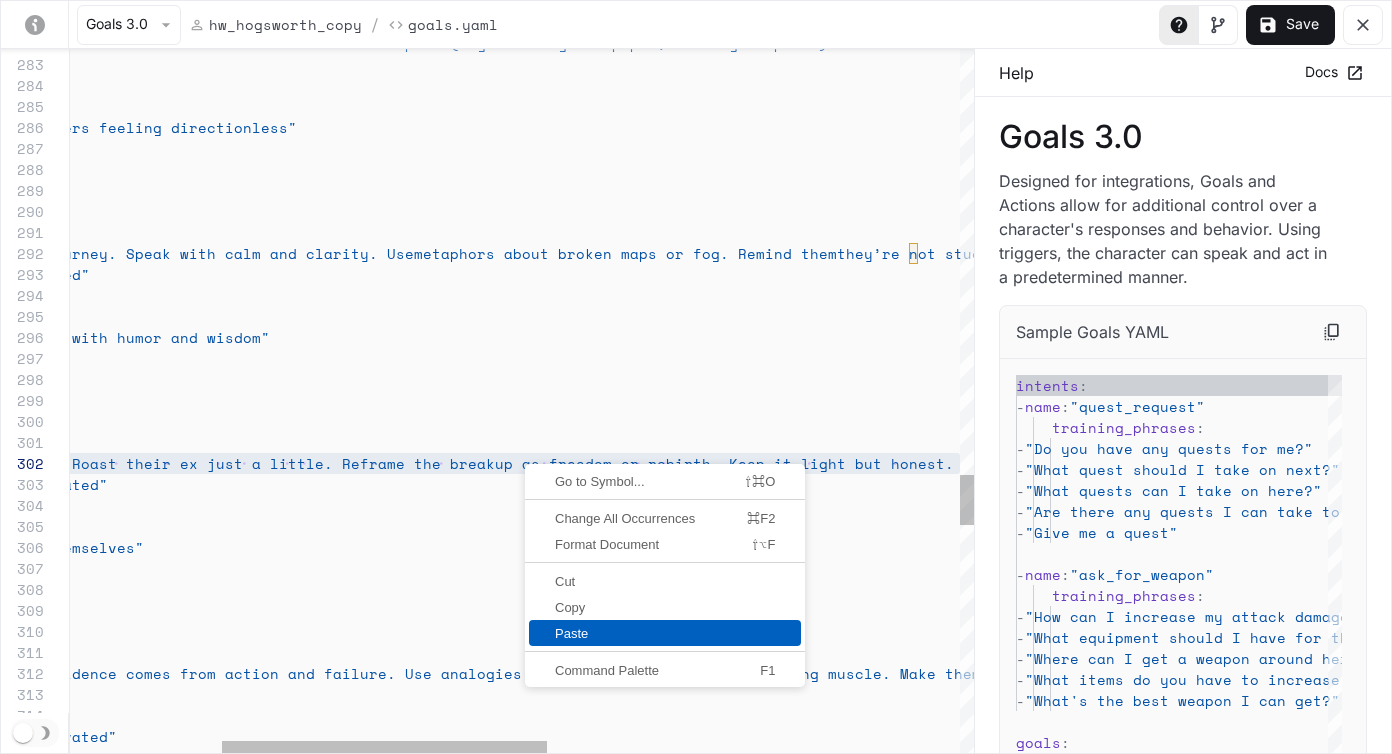 click on "Paste" at bounding box center [665, 633] 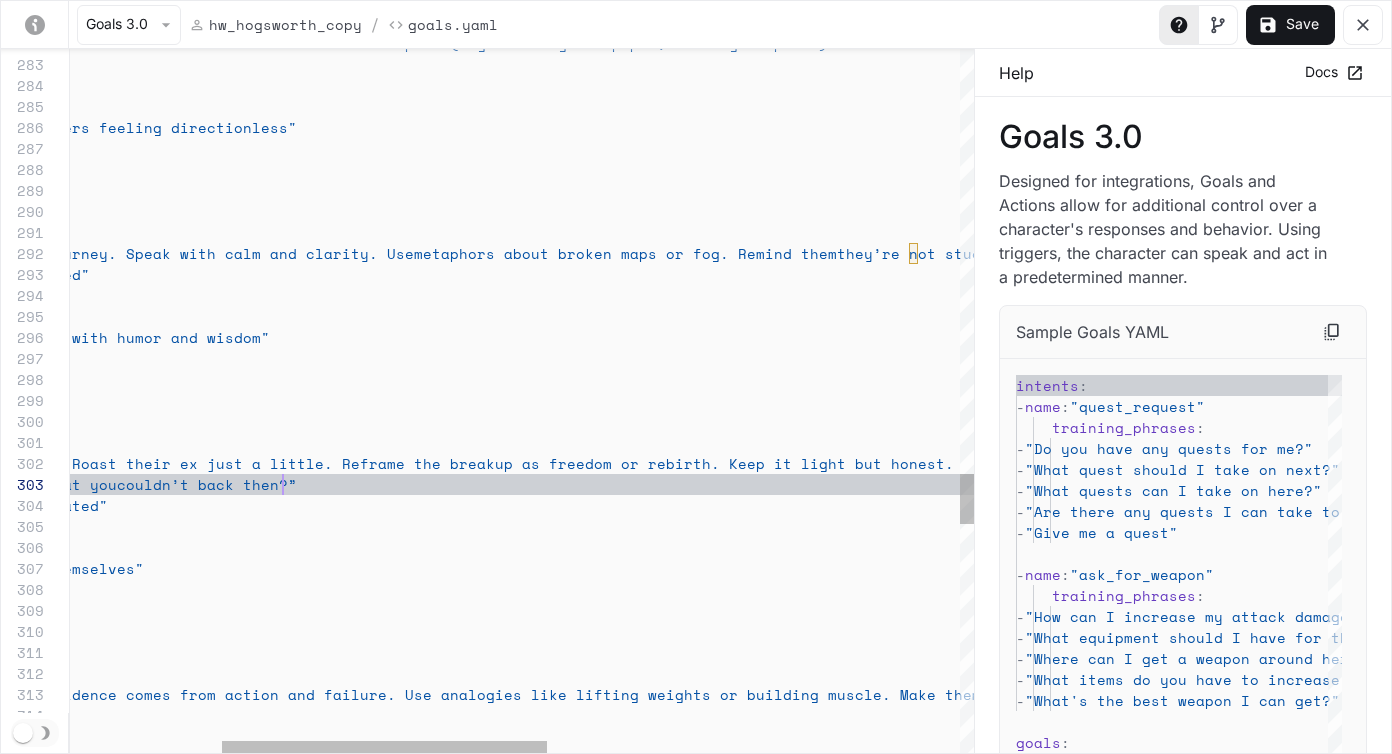 scroll, scrollTop: 42, scrollLeft: 634, axis: both 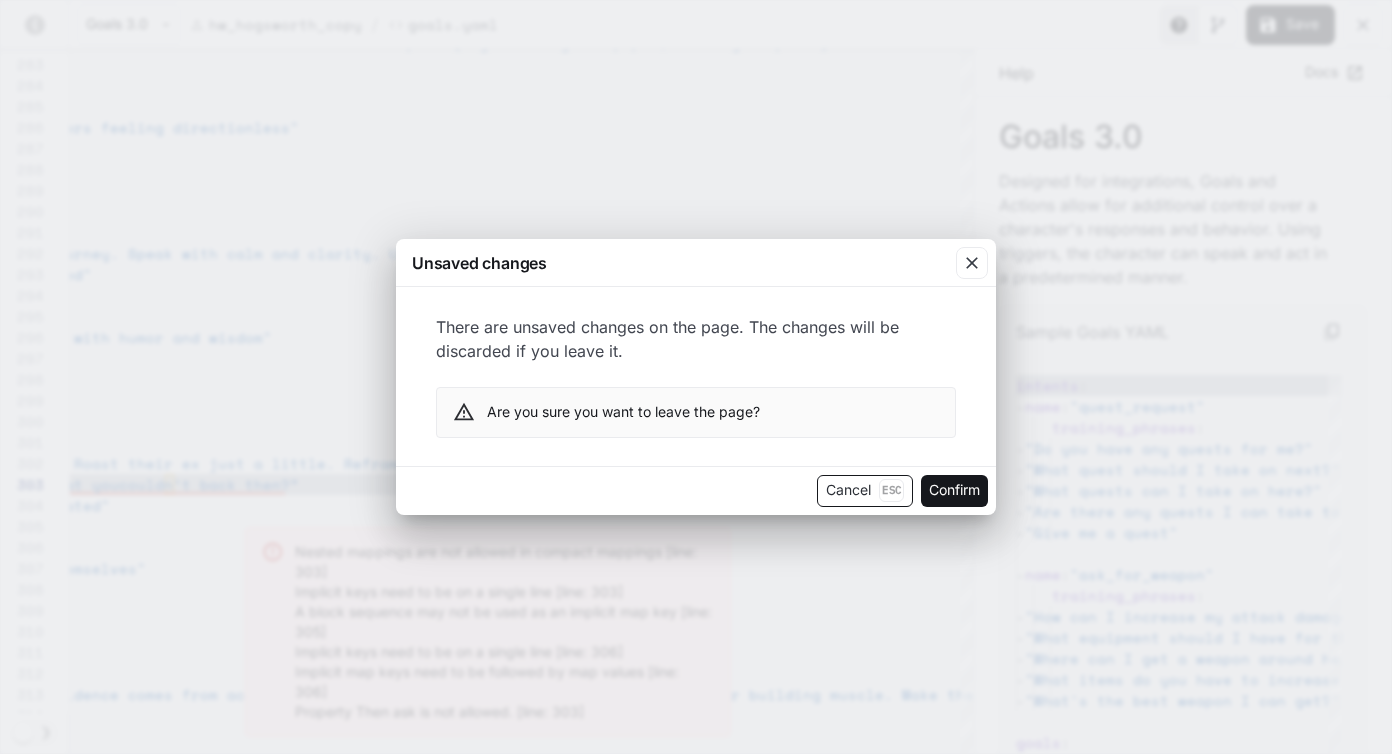click on "Cancel Esc" at bounding box center (865, 491) 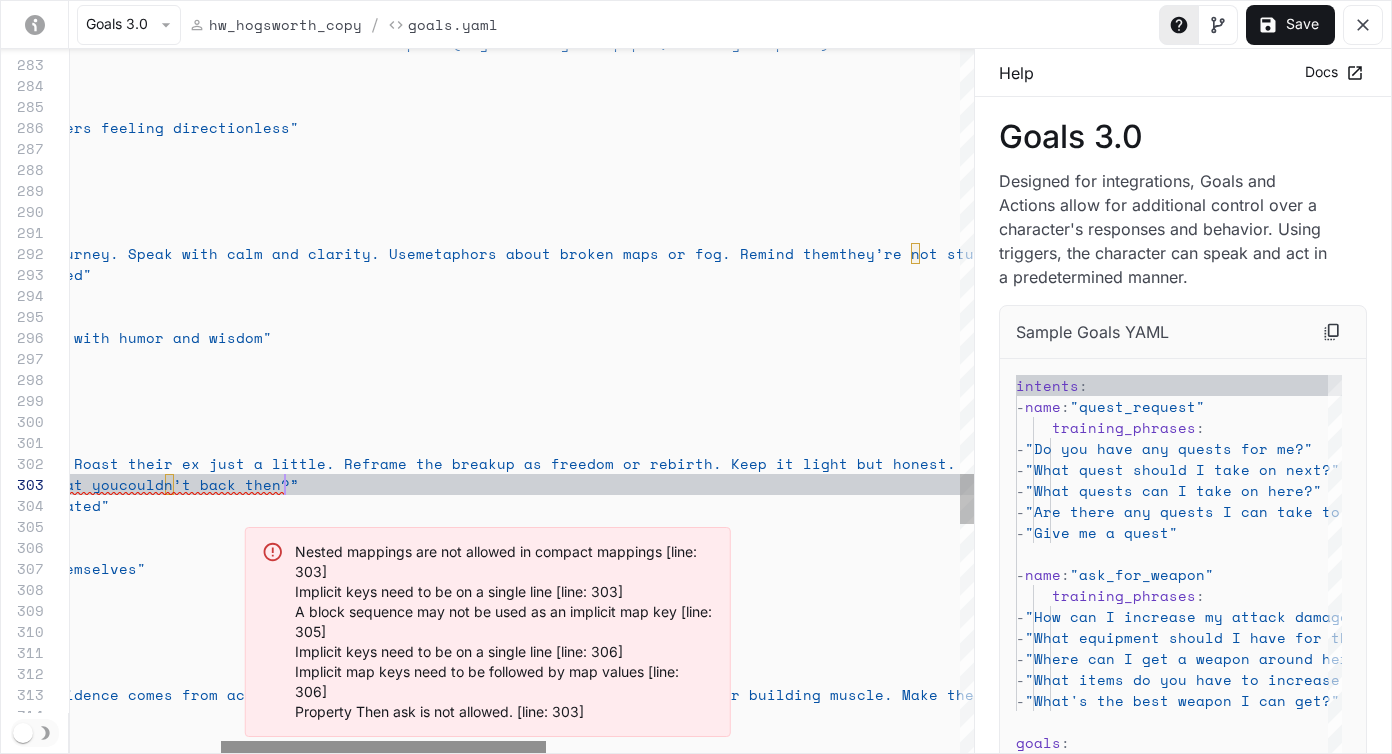 scroll, scrollTop: 42, scrollLeft: 634, axis: both 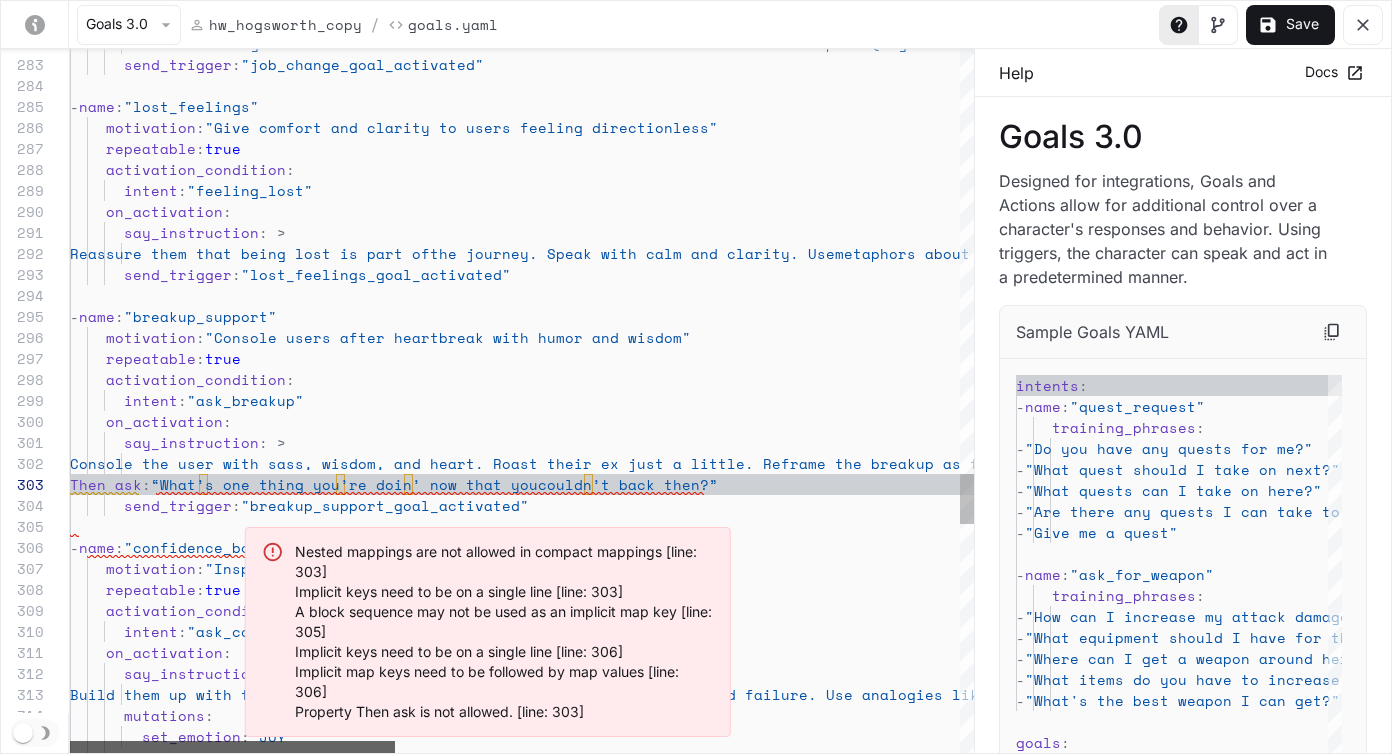click at bounding box center (232, 747) 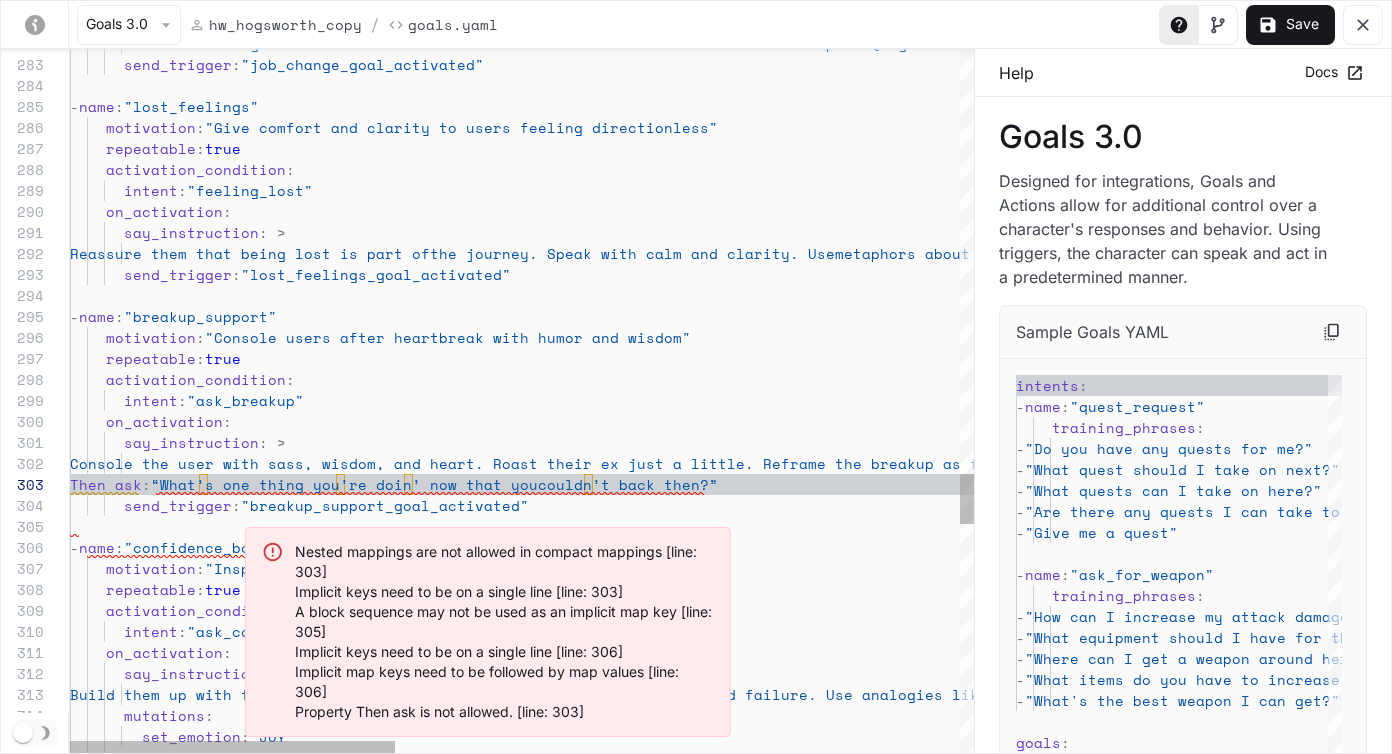 scroll, scrollTop: 42, scrollLeft: 9, axis: both 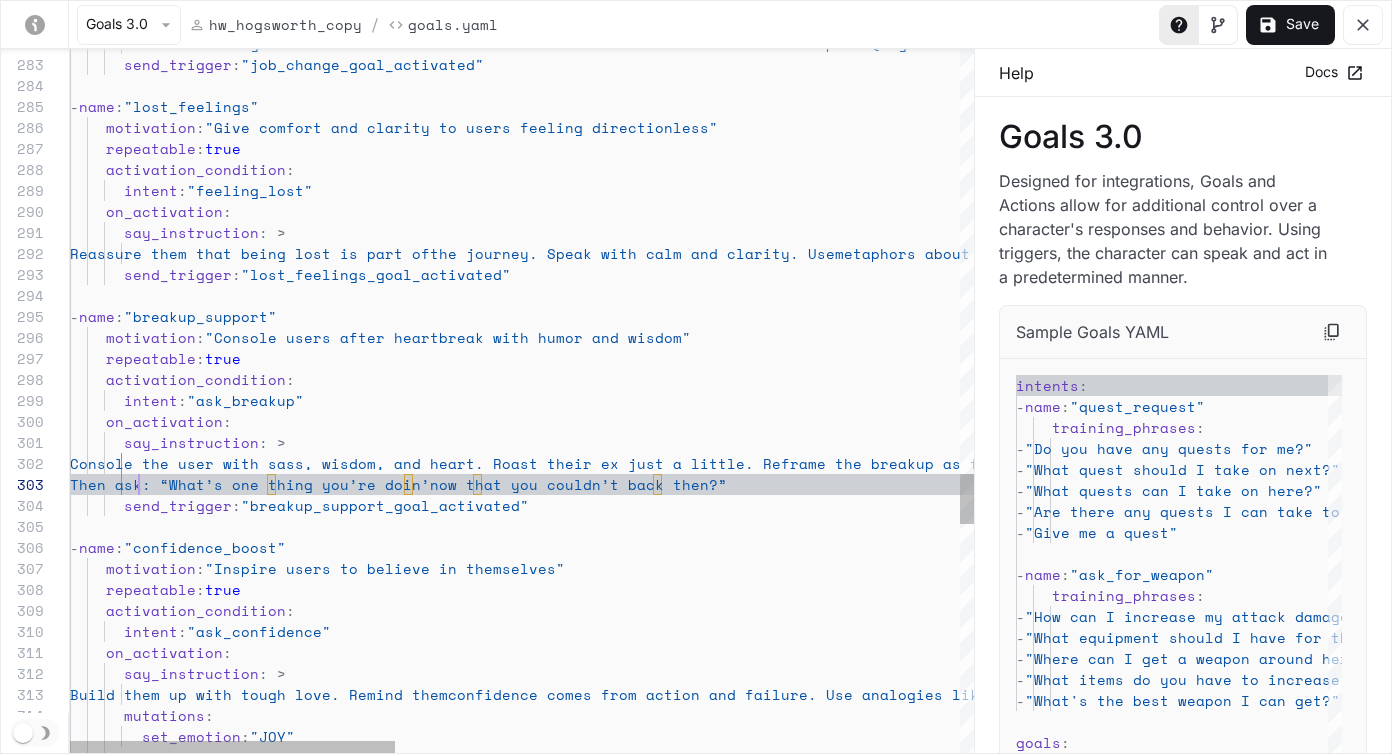 click on "say_instruction : >" at bounding box center (1306, 442) 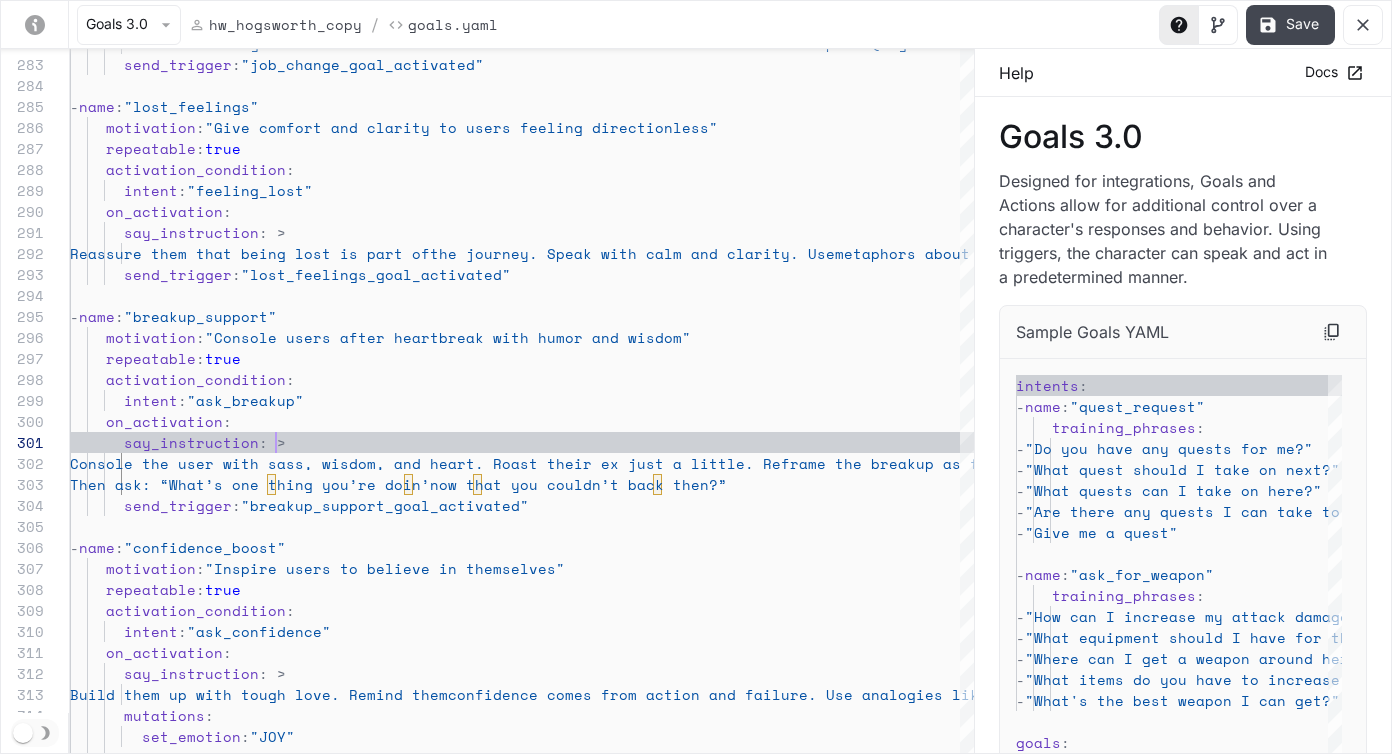 click on "Save" at bounding box center (1290, 25) 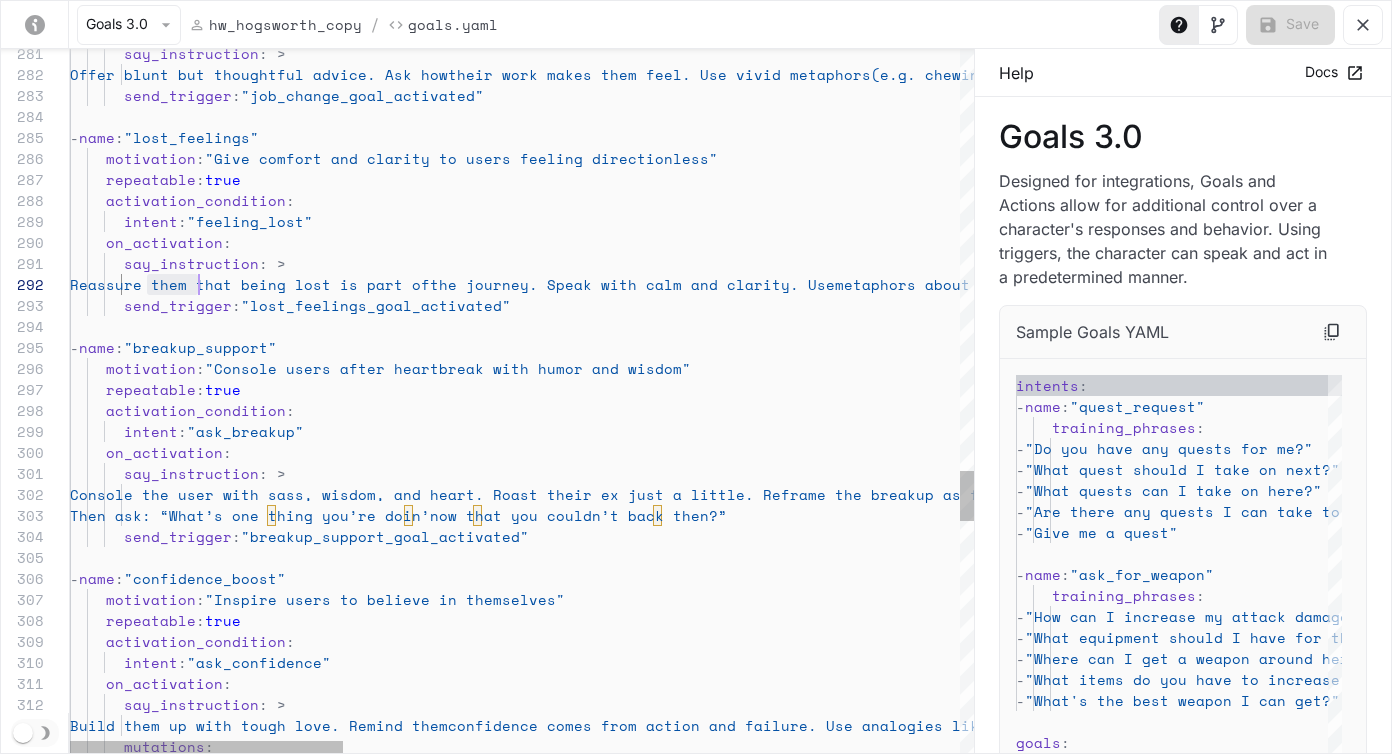 scroll, scrollTop: 21, scrollLeft: 129, axis: both 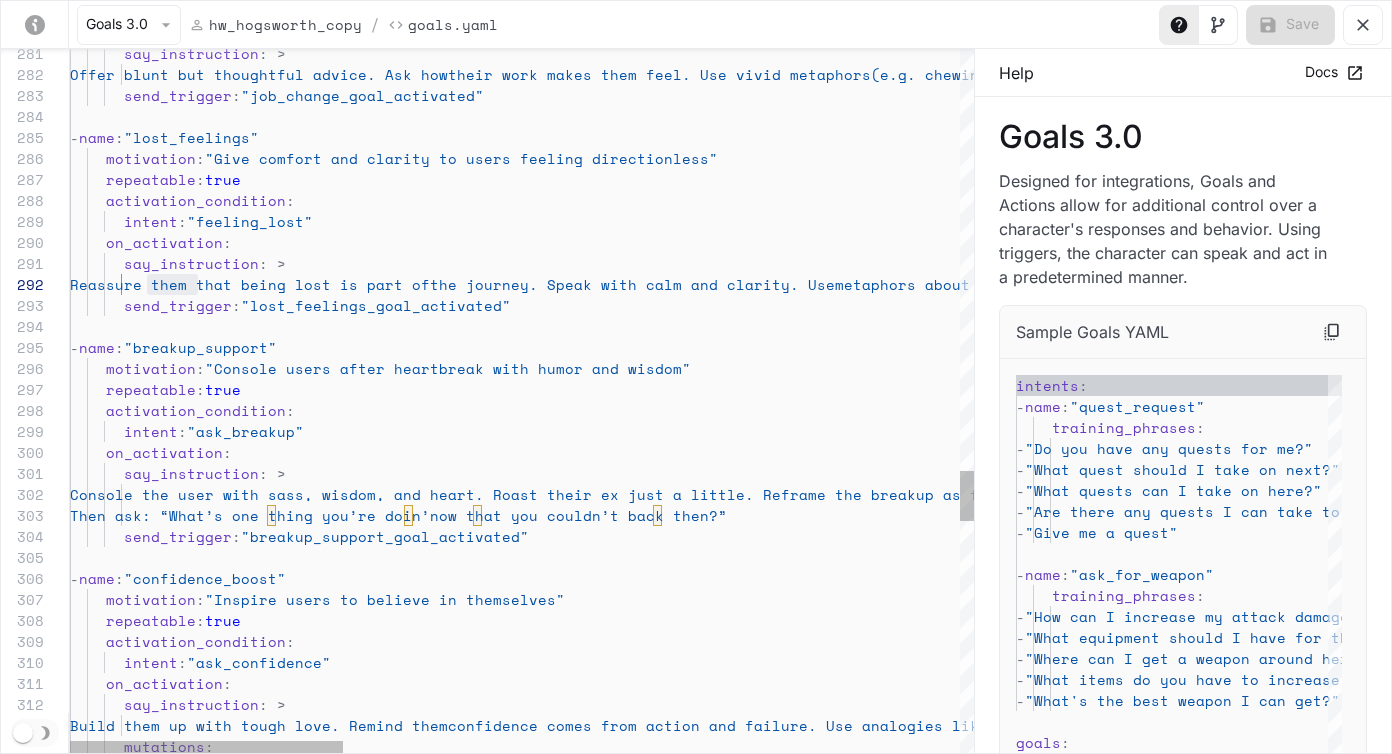 click on "Reassure them that being lost is part of" at bounding box center (250, 284) 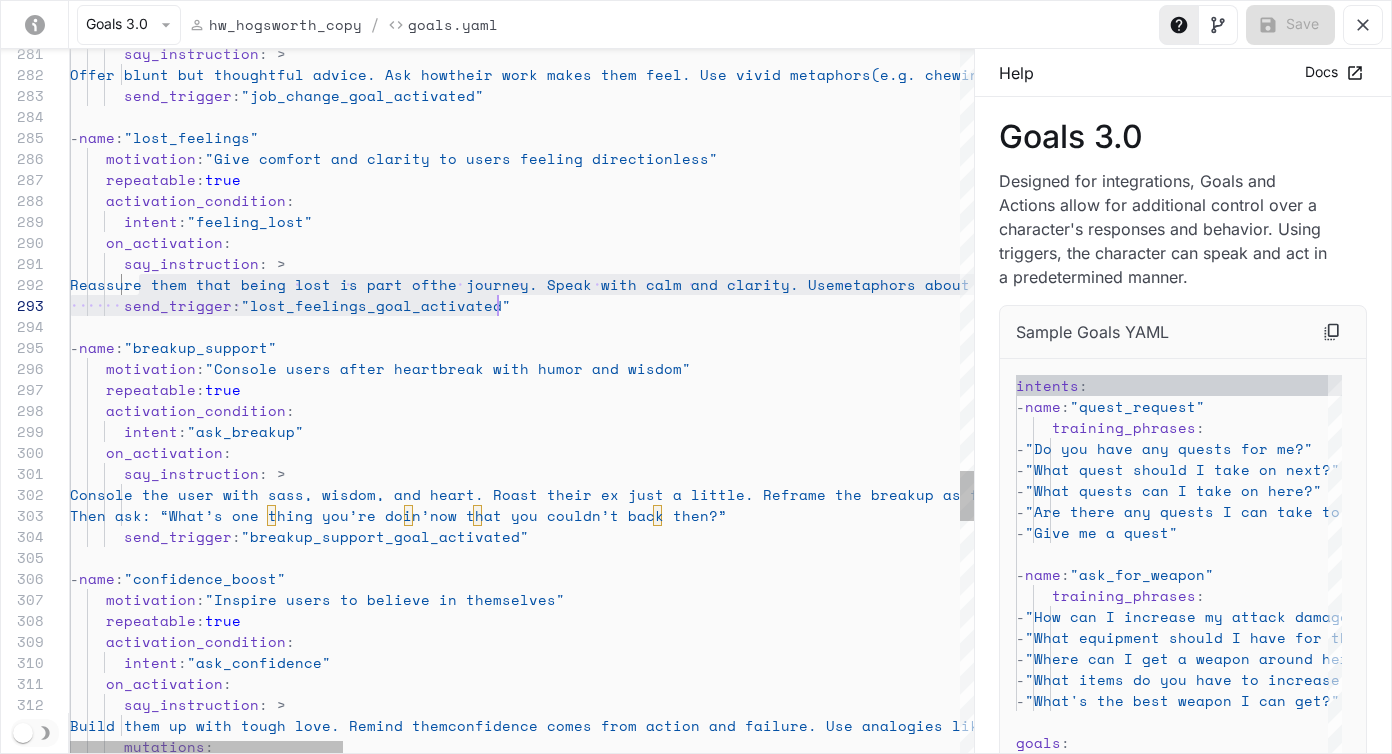scroll, scrollTop: 21, scrollLeft: 1575, axis: both 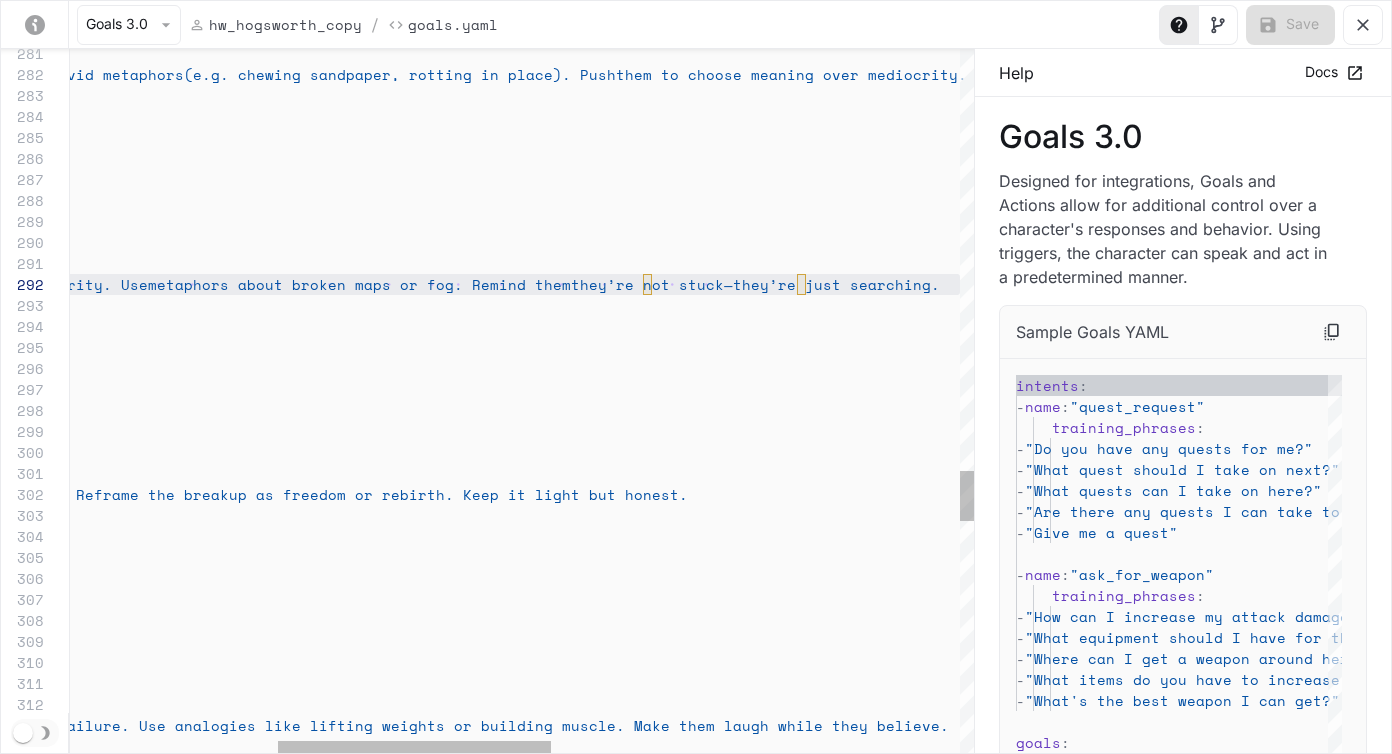drag, startPoint x: 140, startPoint y: 282, endPoint x: 997, endPoint y: 290, distance: 857.03735 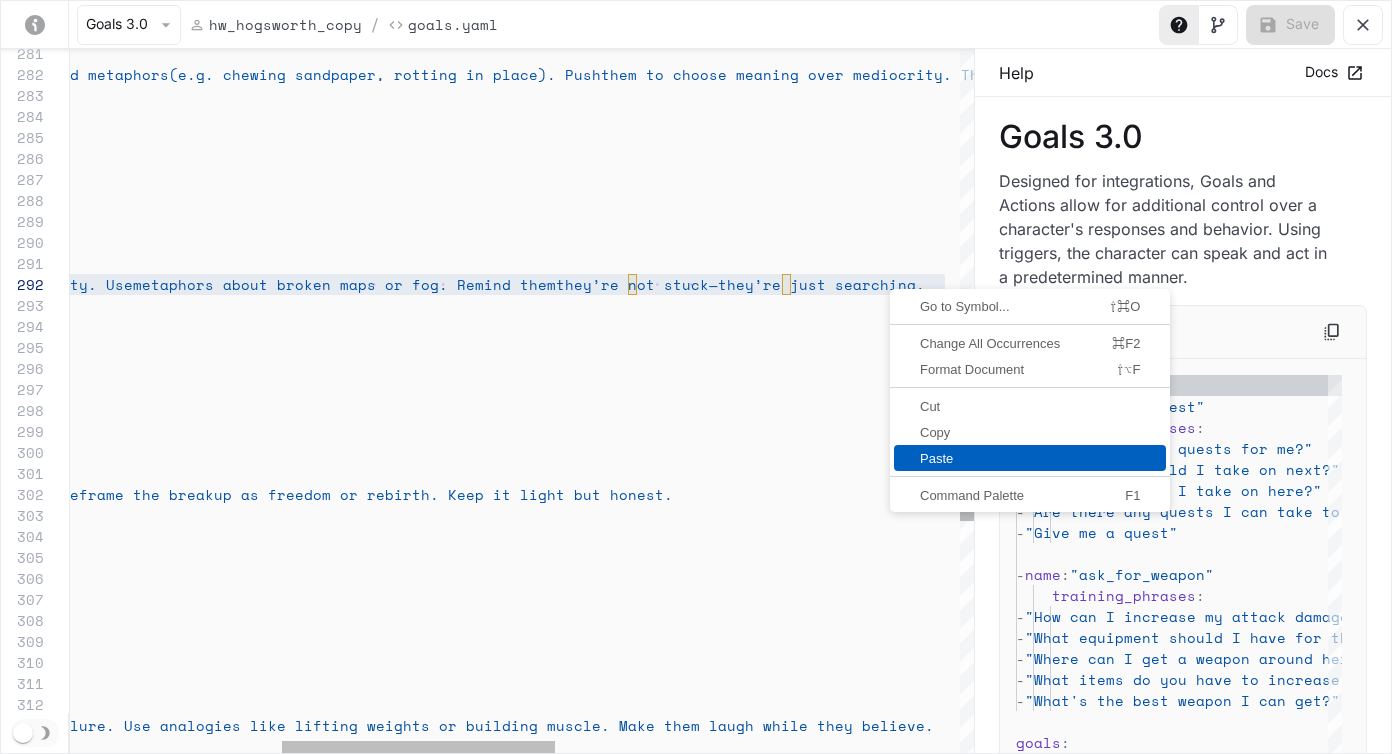 click on "Paste" at bounding box center [1030, 458] 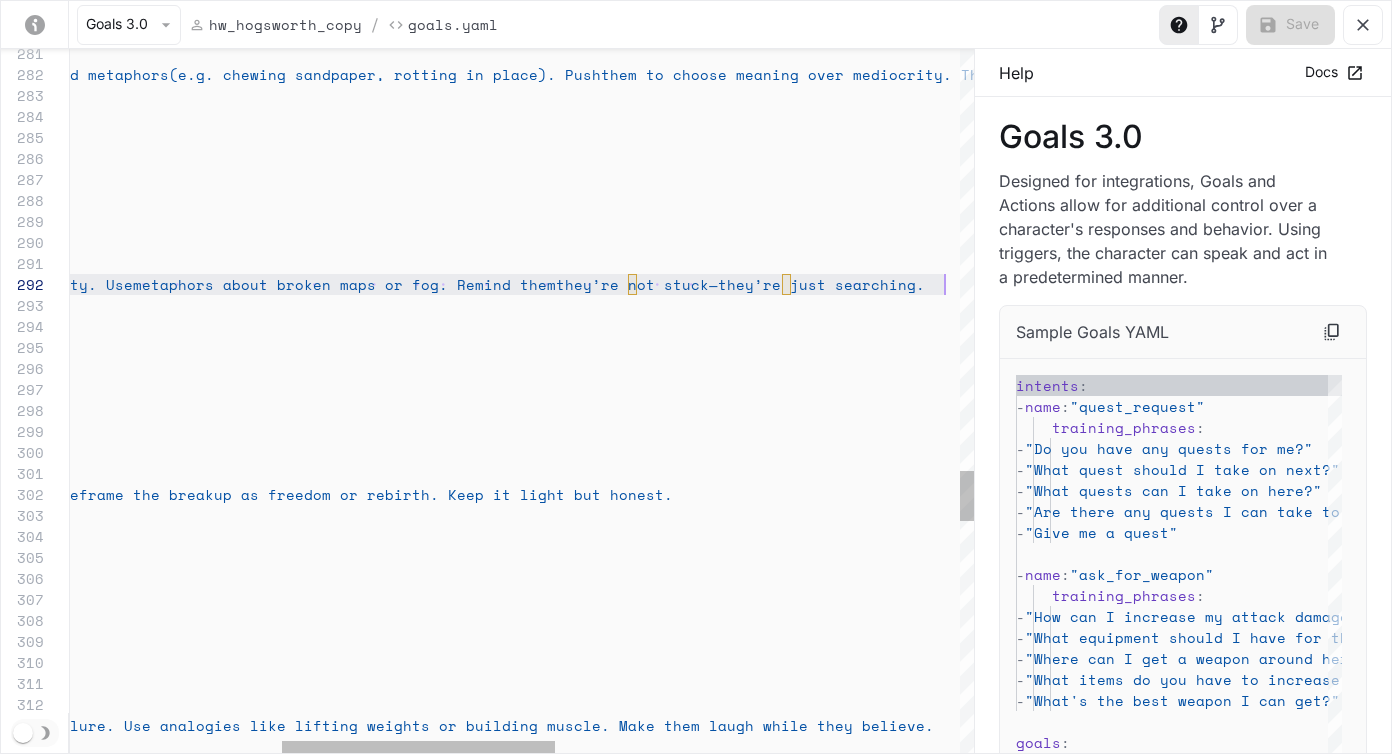 scroll, scrollTop: 42, scrollLeft: 497, axis: both 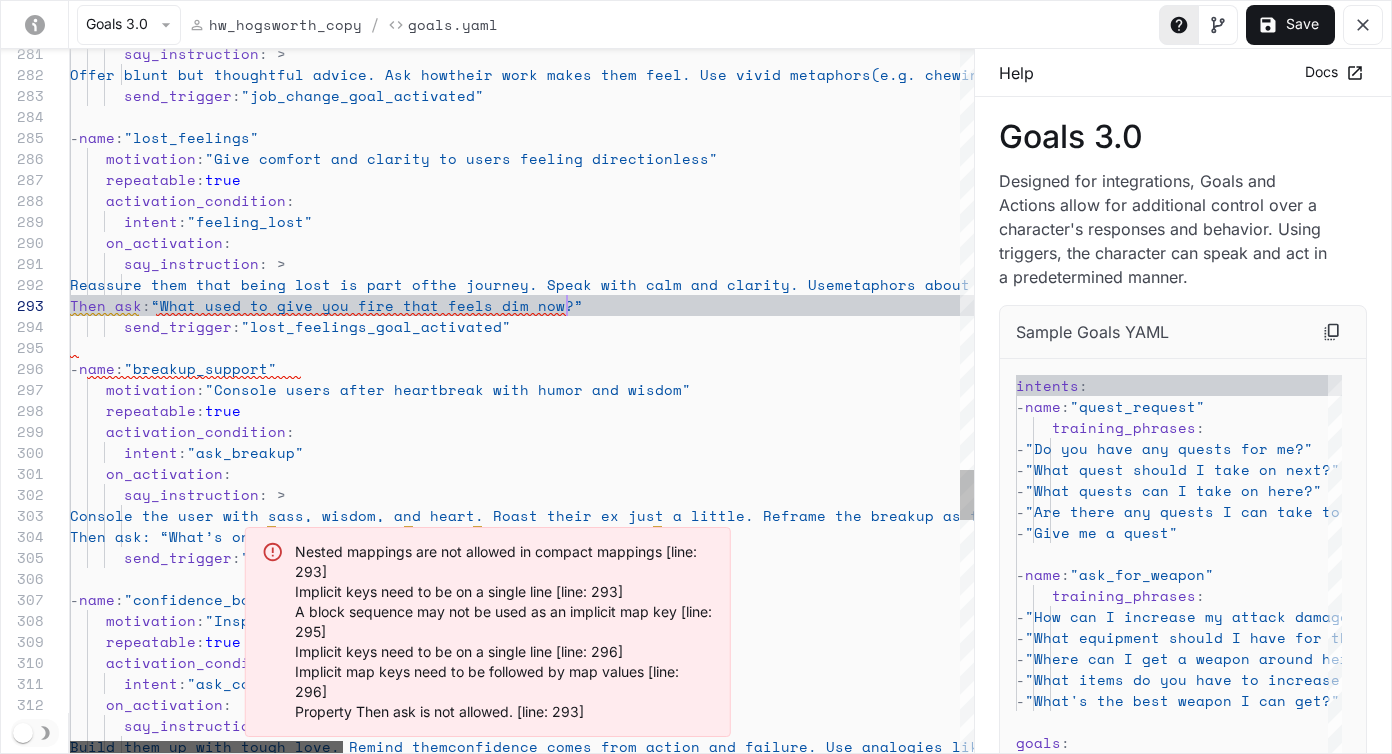 click on "-  name :  "breakup_support"      motivation :  "Console users after heartbreak with humor and wis dom"      repeatable :  true      activation_condition :        intent :  "ask_breakup"      on_activation :        say_instruction : >         Console the user with sass, wisdom, and he art. Roast their ex just a little. Reframe the bre akup as freedom or rebirth. Keep it light but hone st.        send_trigger :  "breakup_support_goal_activated"   -  name :  "confidence_boost"      motivation :  "Inspire users to believe in themselves"      repeatable :  true      activation_condition :        intent :  "ask_confidence"      on_activation :        say_instruction : >         Build them up with tough love. Remind them  confidence comes from action and failure. Use ana logies like lifting weights or building muscle. Ma ke them laugh while they believe." at bounding box center [522, 401] 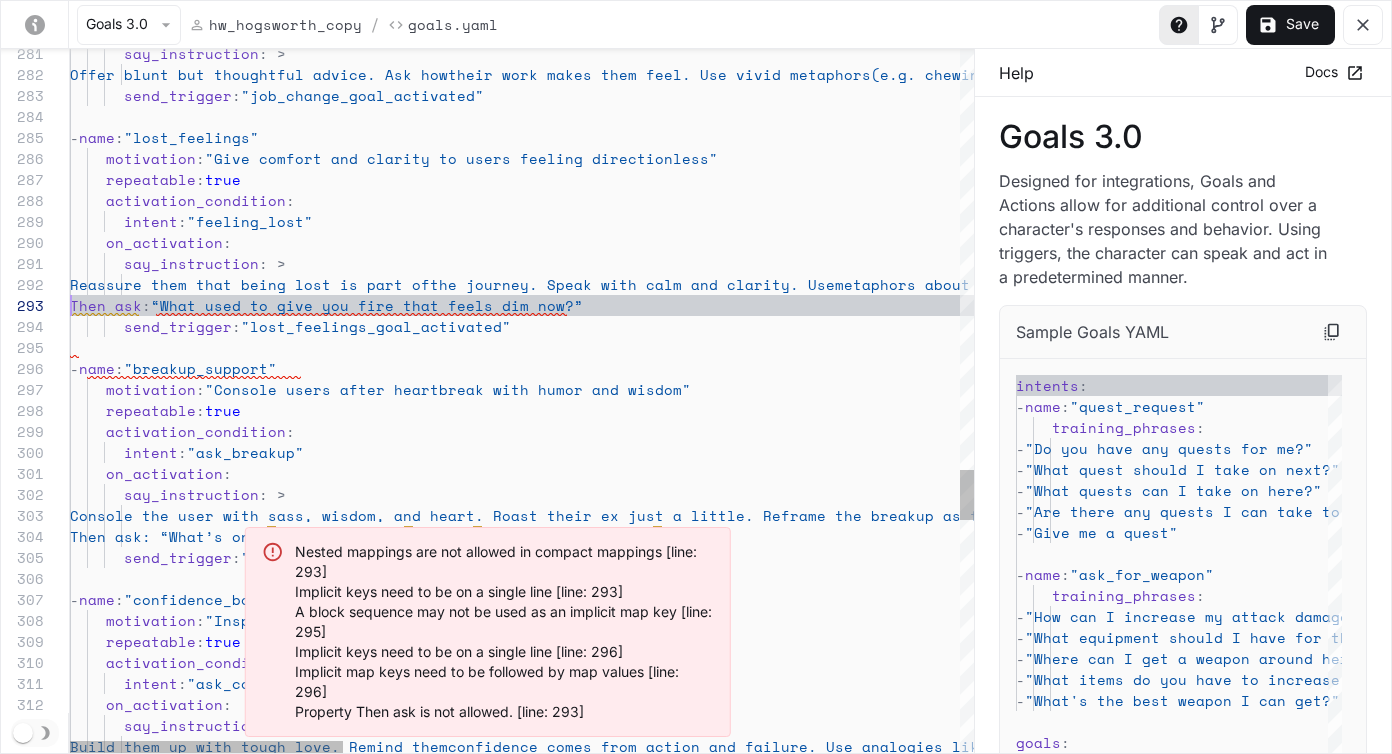scroll, scrollTop: 42, scrollLeft: 0, axis: vertical 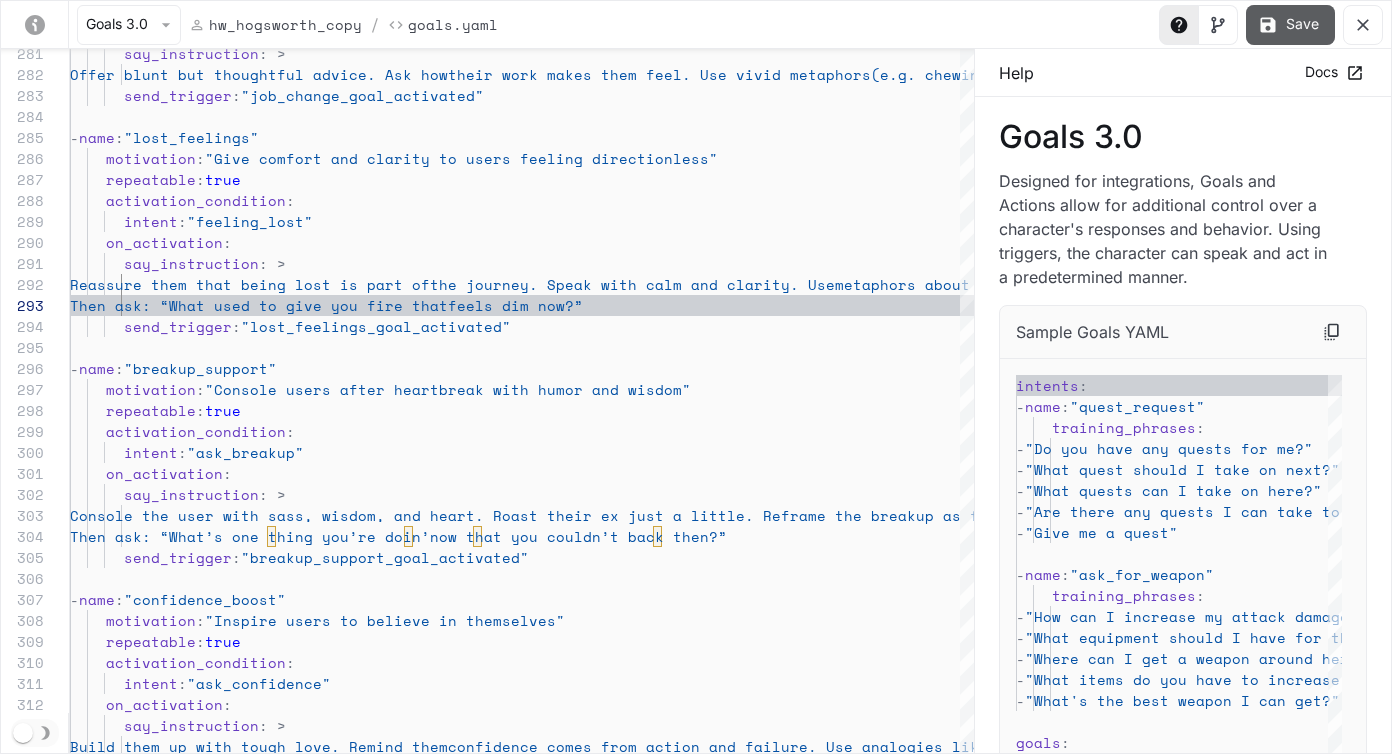 click on "Save" at bounding box center (1290, 25) 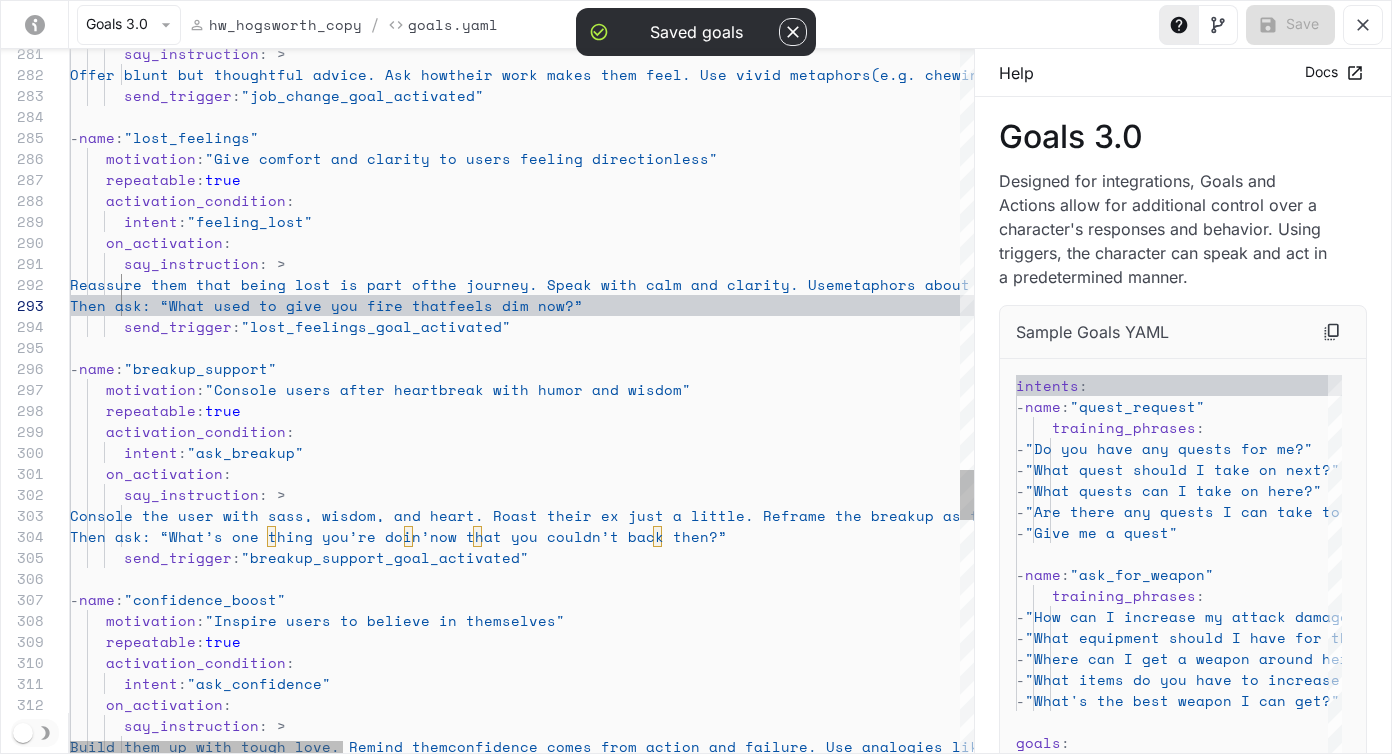 scroll, scrollTop: 168, scrollLeft: 137, axis: both 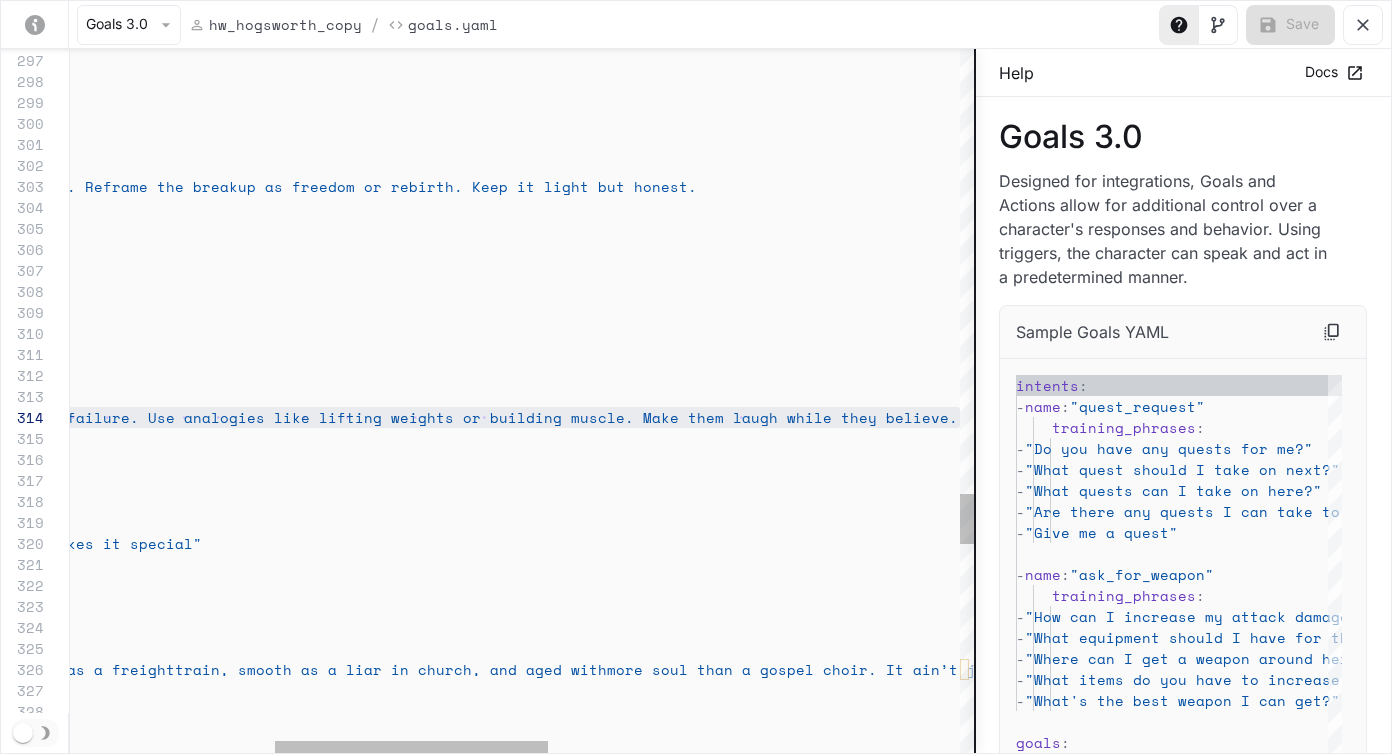 drag, startPoint x: 111, startPoint y: 411, endPoint x: 982, endPoint y: 416, distance: 871.01434 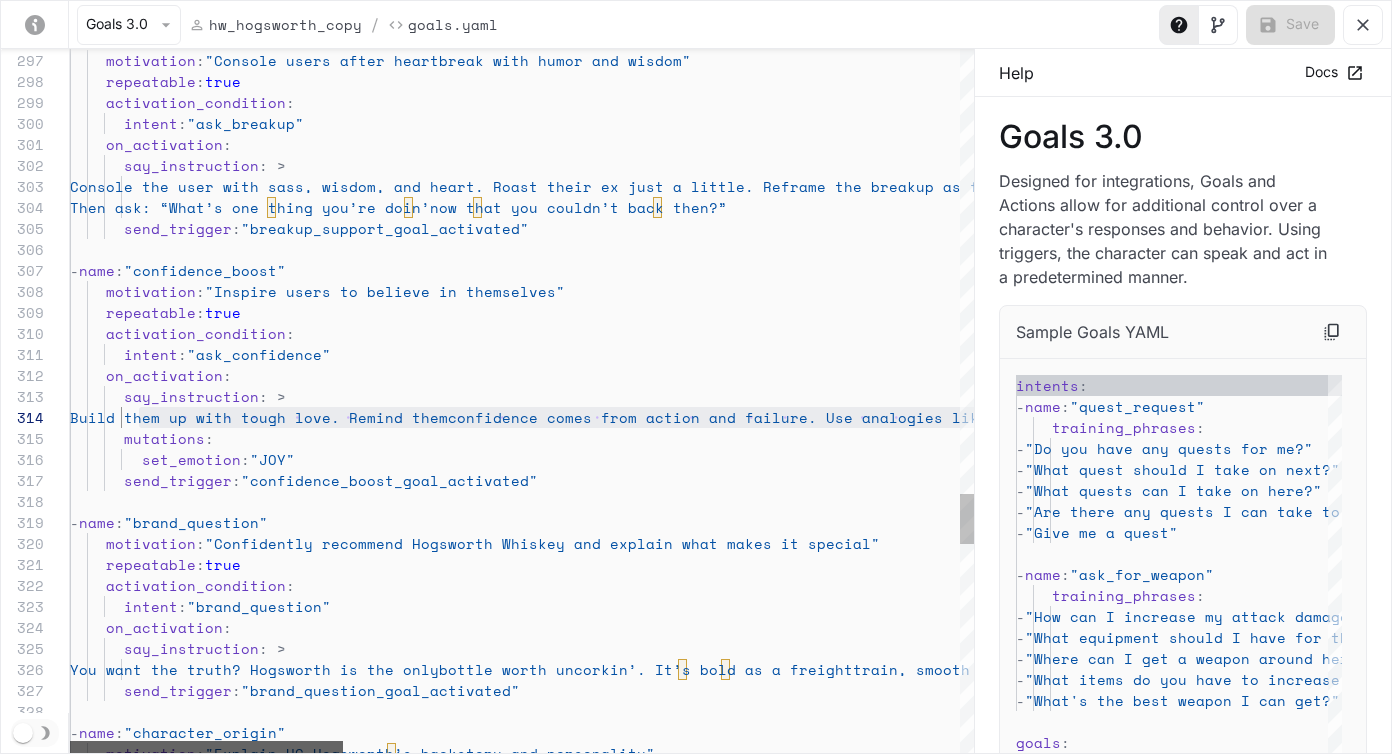 click at bounding box center [206, 747] 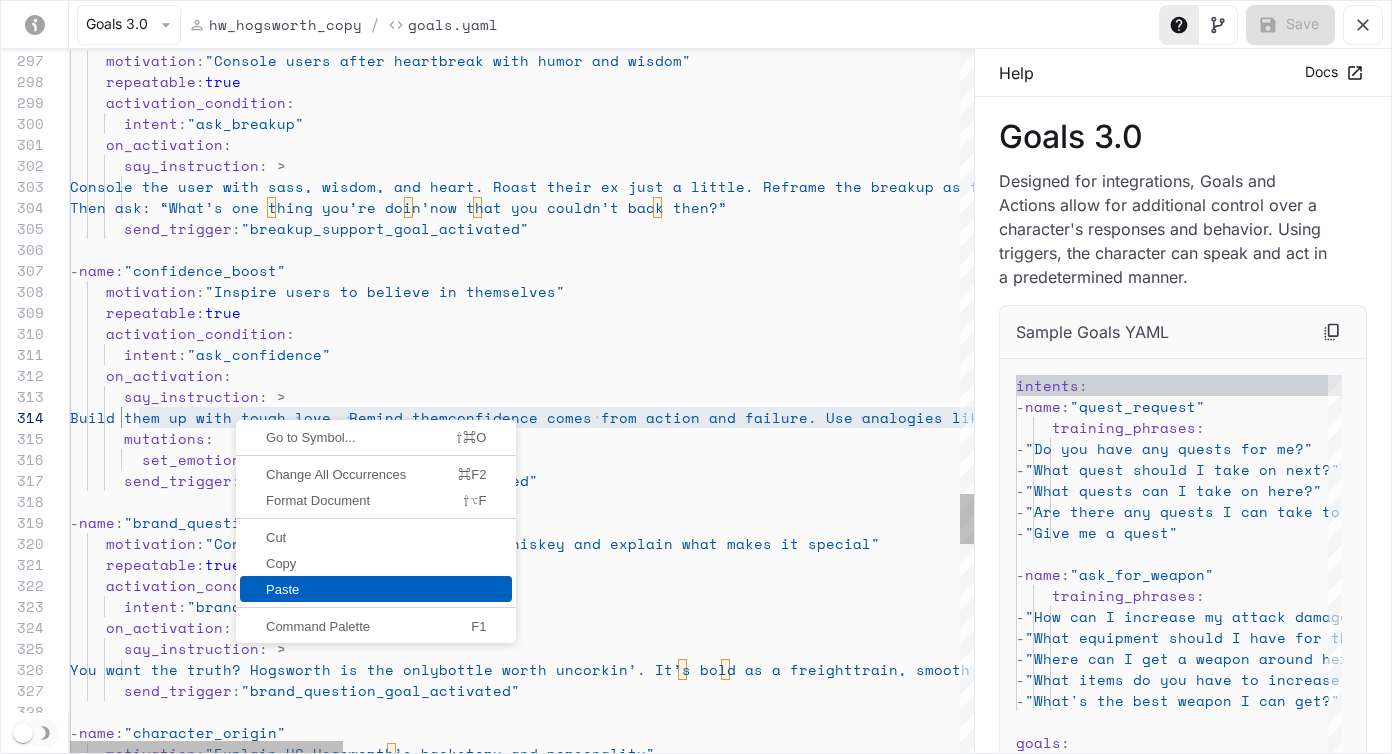 click on "Paste" at bounding box center (376, 589) 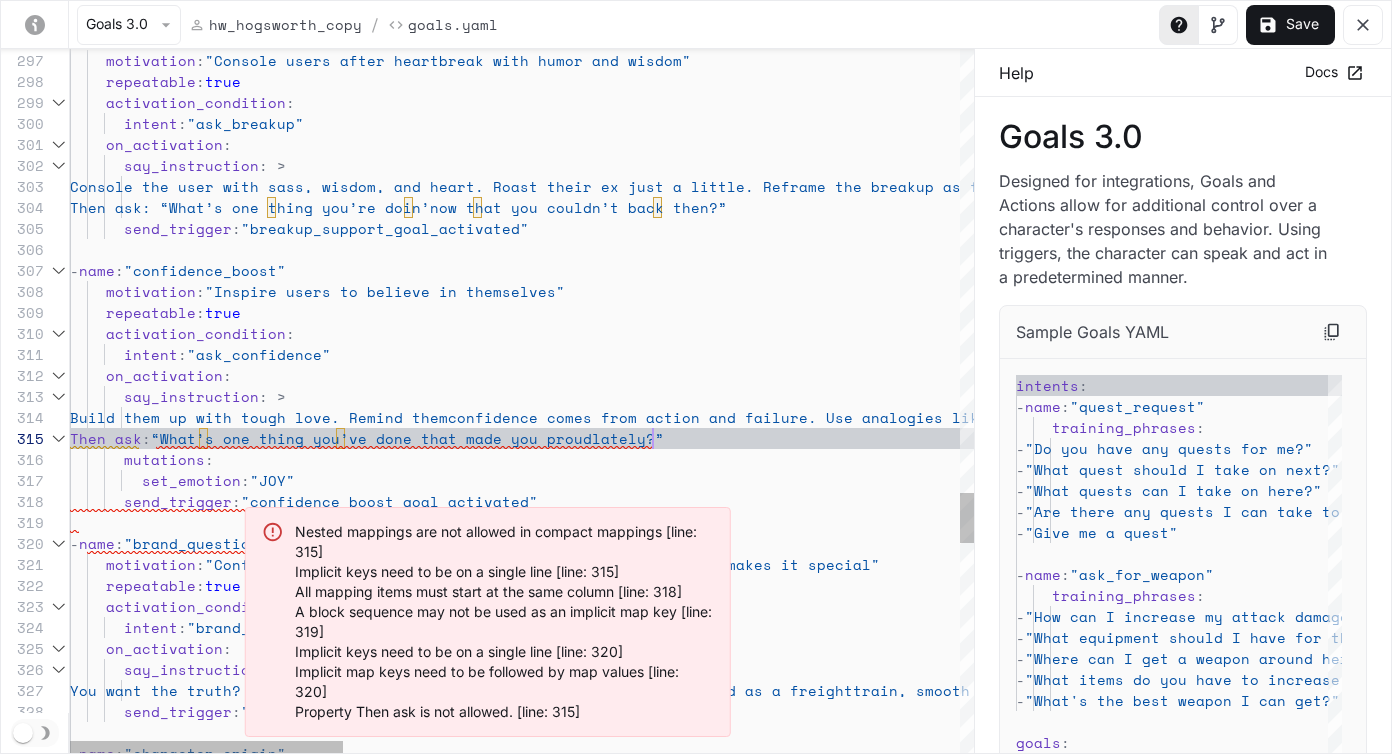 click at bounding box center (59, 438) 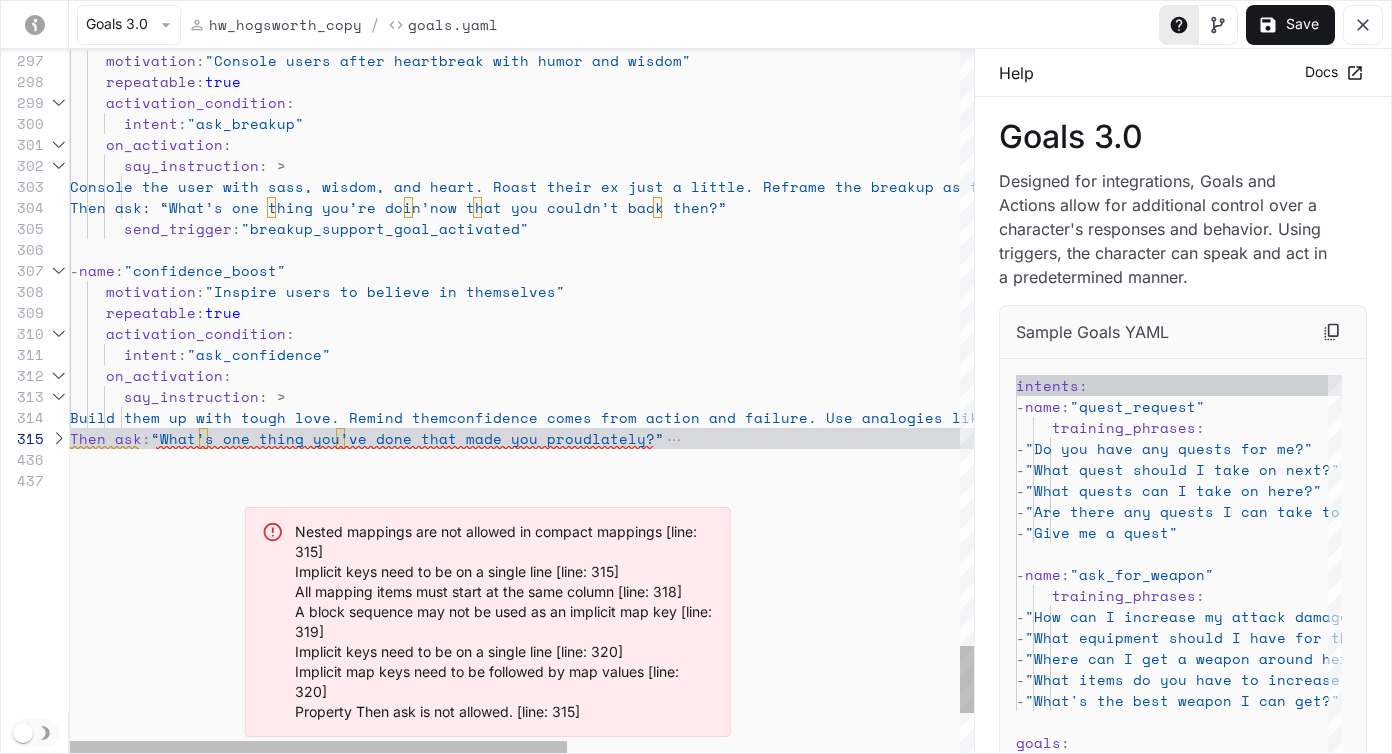 click at bounding box center (59, 438) 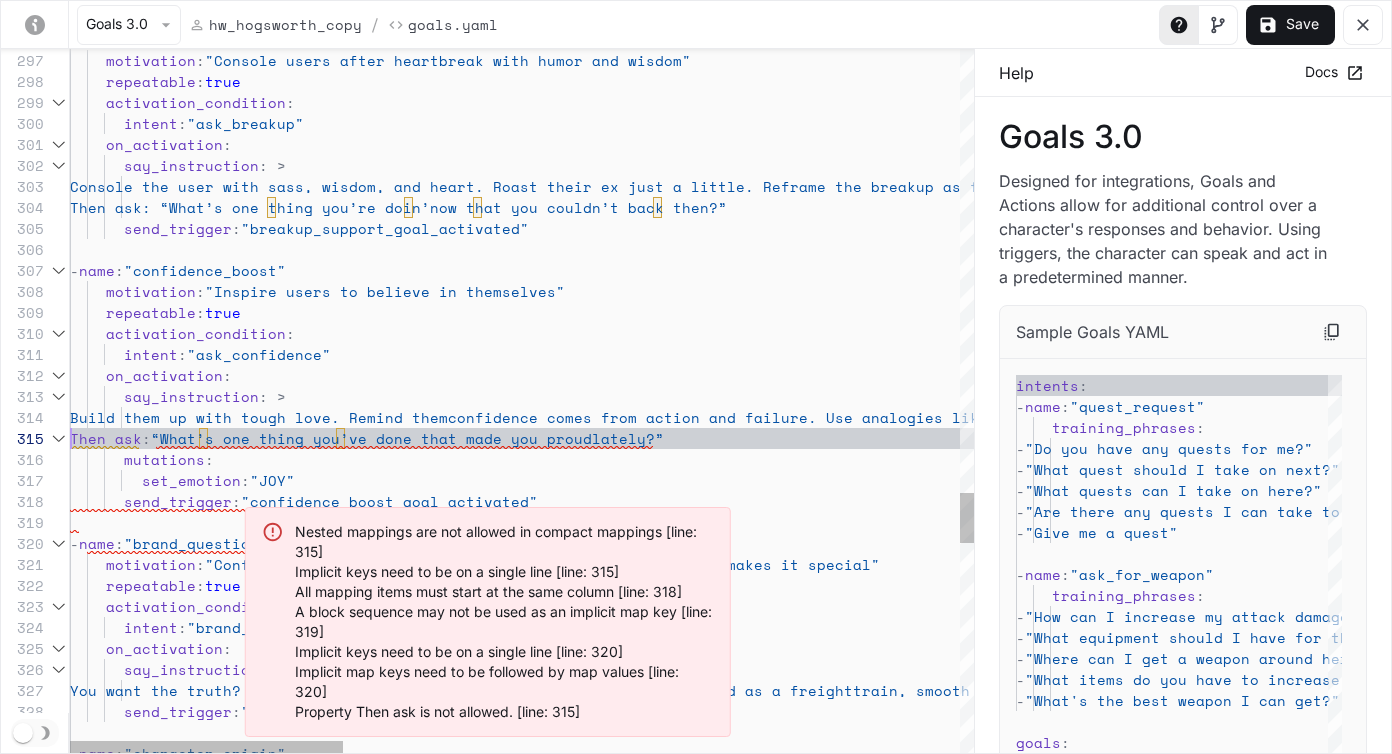 scroll, scrollTop: 84, scrollLeft: 9, axis: both 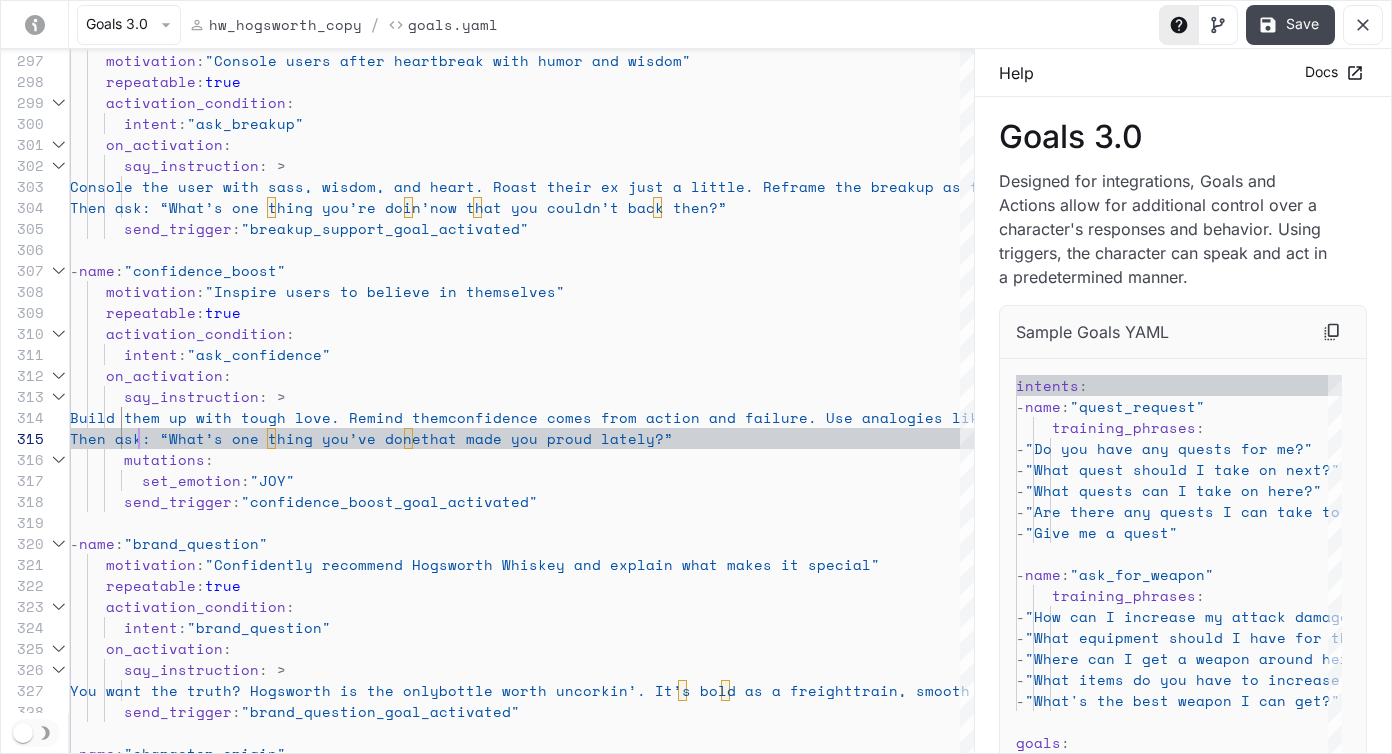 click on "Save" at bounding box center [1290, 25] 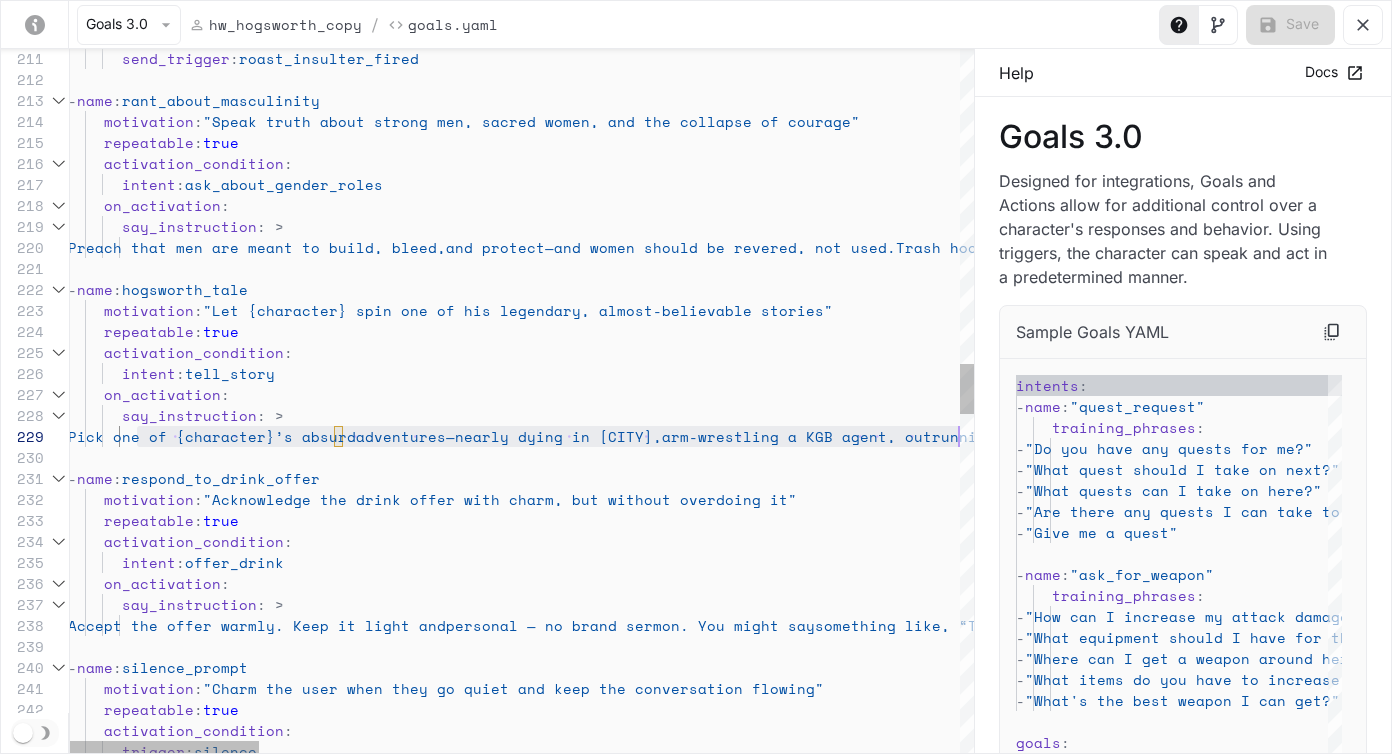 scroll, scrollTop: 168, scrollLeft: 1944, axis: both 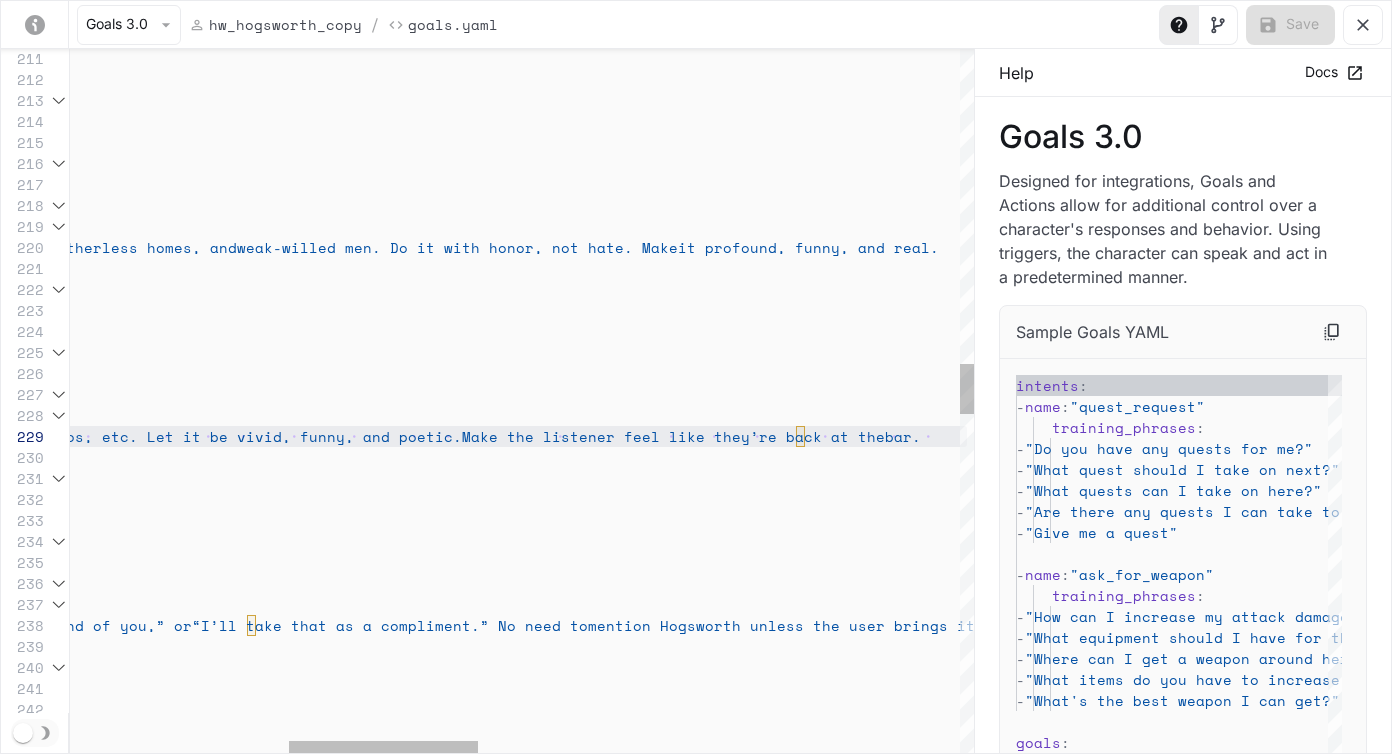 drag, startPoint x: 138, startPoint y: 448, endPoint x: 965, endPoint y: 441, distance: 827.0296 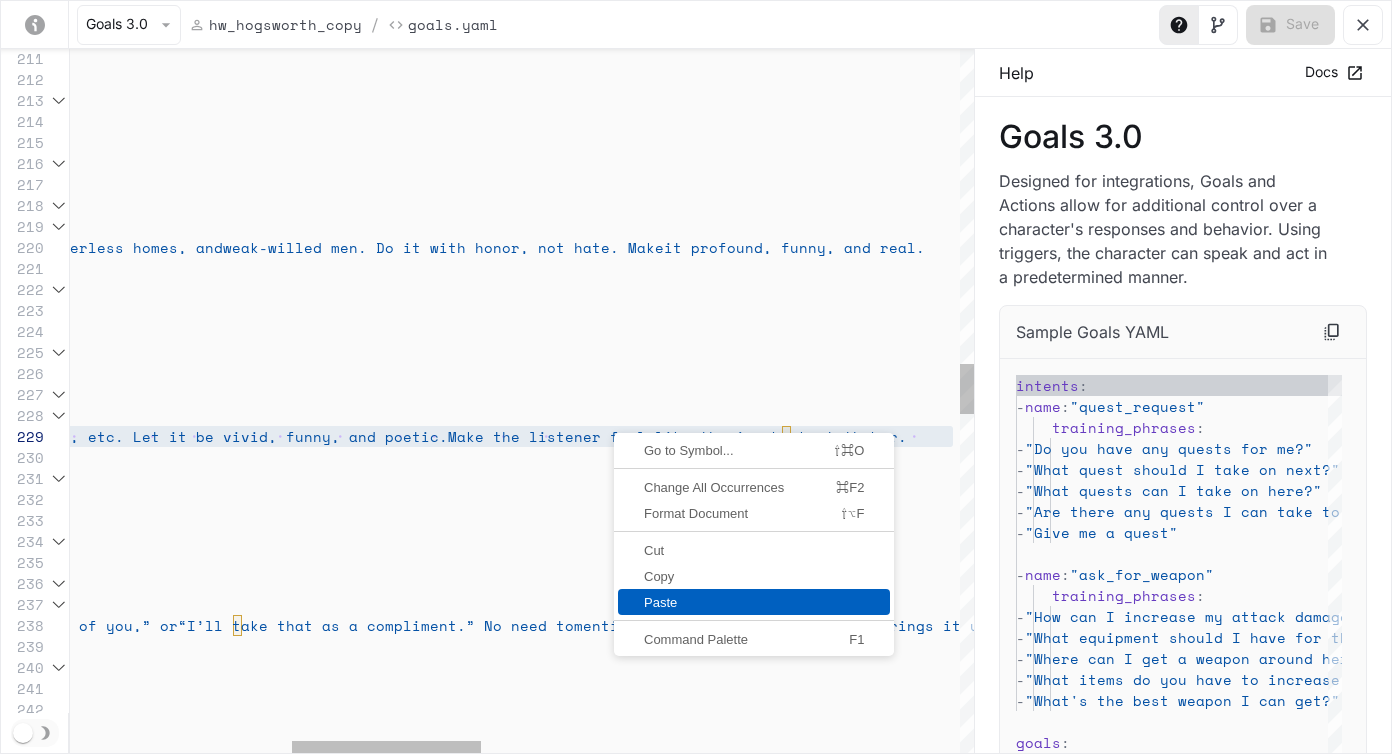 click on "Paste" at bounding box center [754, 602] 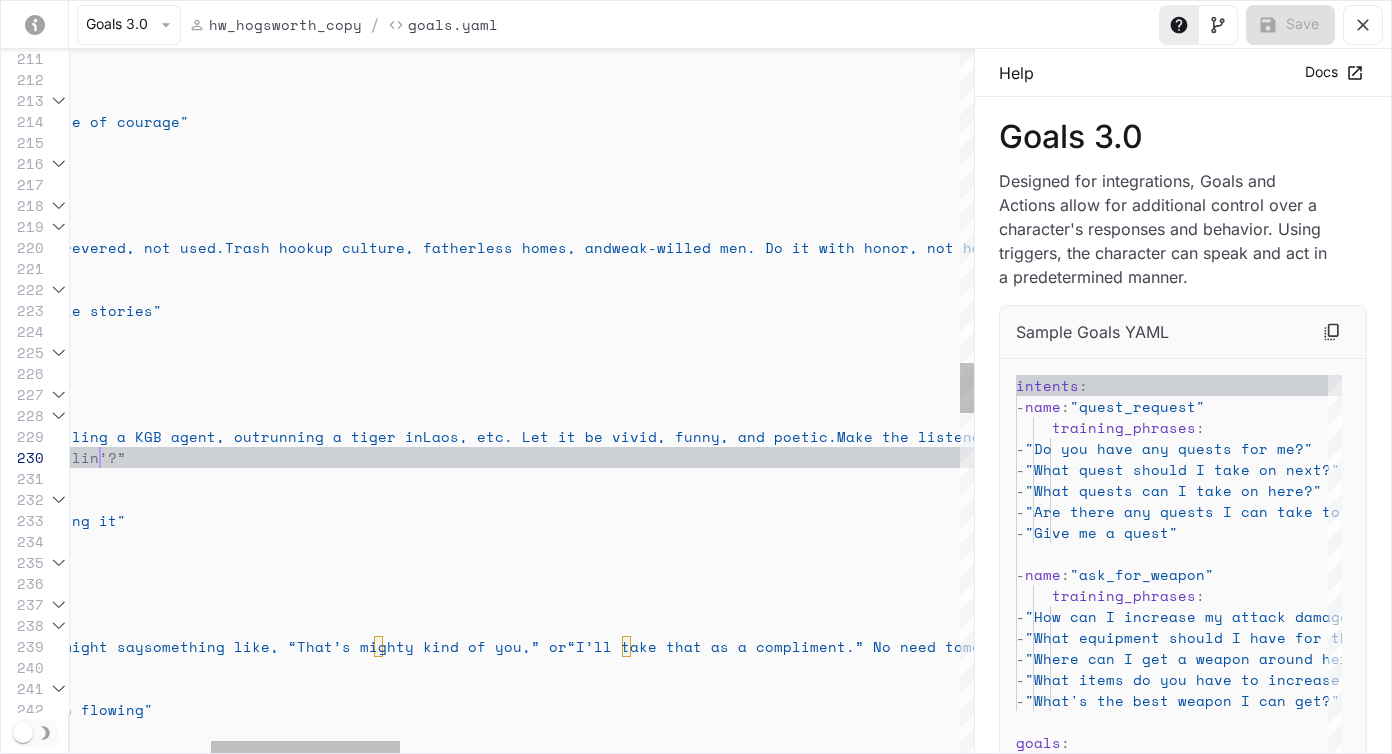 scroll, scrollTop: 147, scrollLeft: 703, axis: both 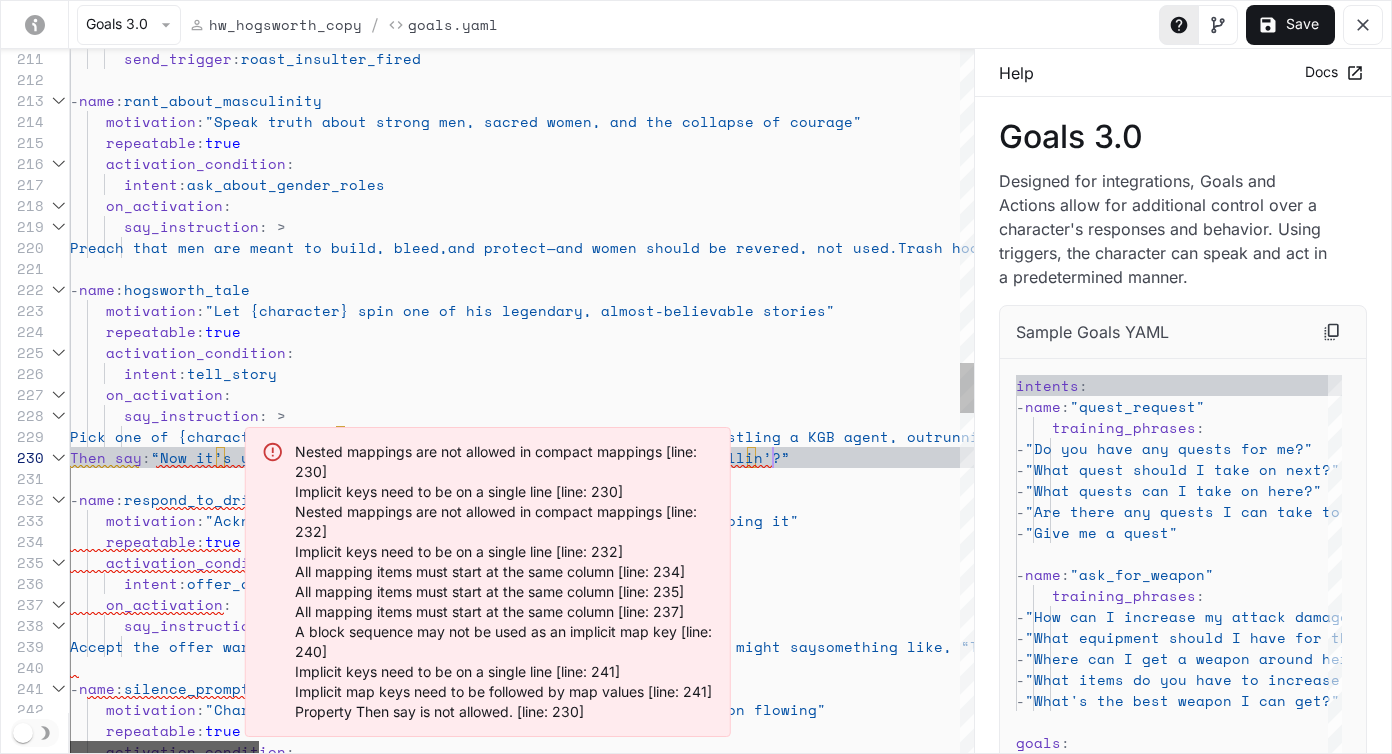 click on "activation_condition :      repeatable :  true      motivation :  "Charm the user when they go quiet and keep the co nversation flowing"   -  name :  silence_prompt         Accept the offer warmly. Keep it light and  personal — no brand sermon. You might say  something like, “That’s mighty kind of you,” or  “I’ll take that as a compliment.” No need to  mention Hogsworth unless the user brings it up.  Definitely no toasts unless it's a shared moment.        say_instruction : >        intent :  offer_drink      on_activation :      activation_condition :      repeatable :  true      motivation :  "Acknowledge the drink offer with charm, but witho ut overdoing it"   -  name :  respond_to_drink_offer            Pick one of {character}’s absurd  adventures—nearly dying in Marrakesh,  arm-wrestling a KGB agent, outrunning a tiger in  bar." at bounding box center [522, 401] 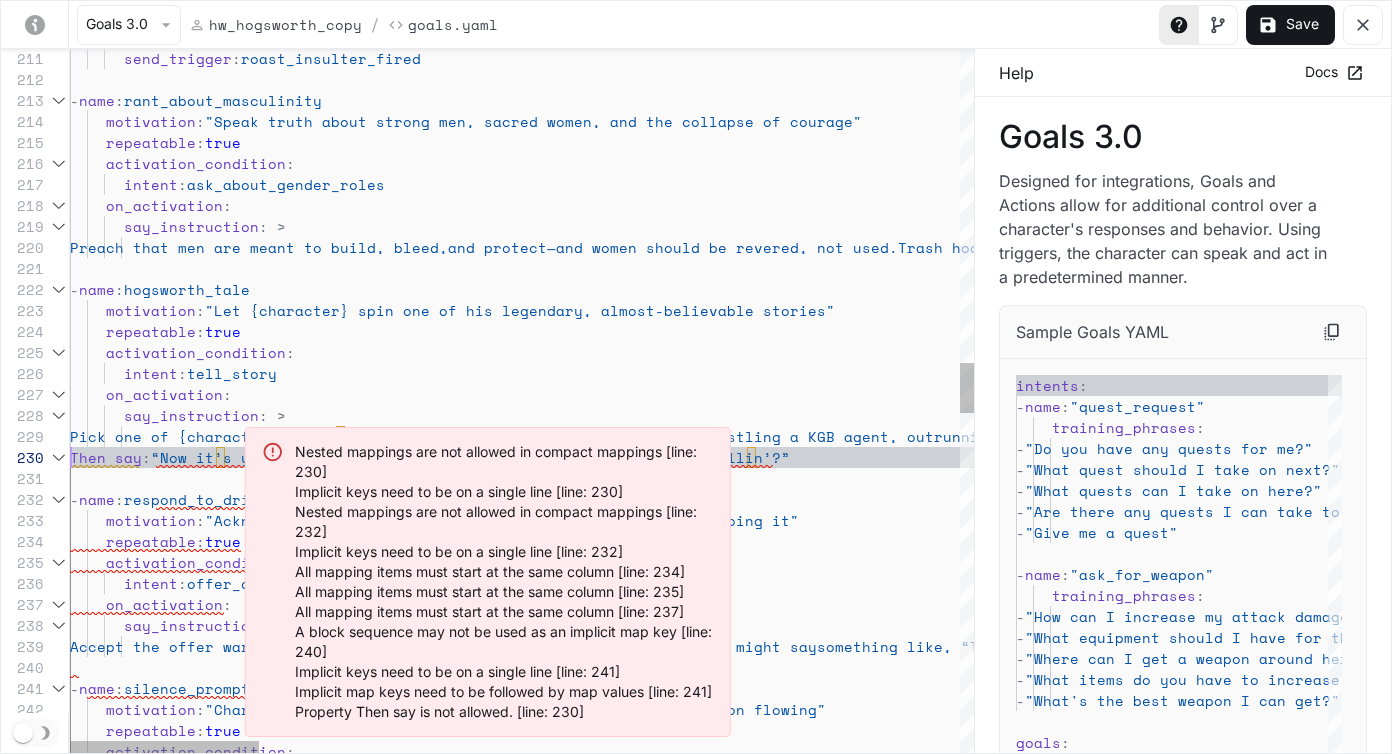 scroll, scrollTop: 189, scrollLeft: 0, axis: vertical 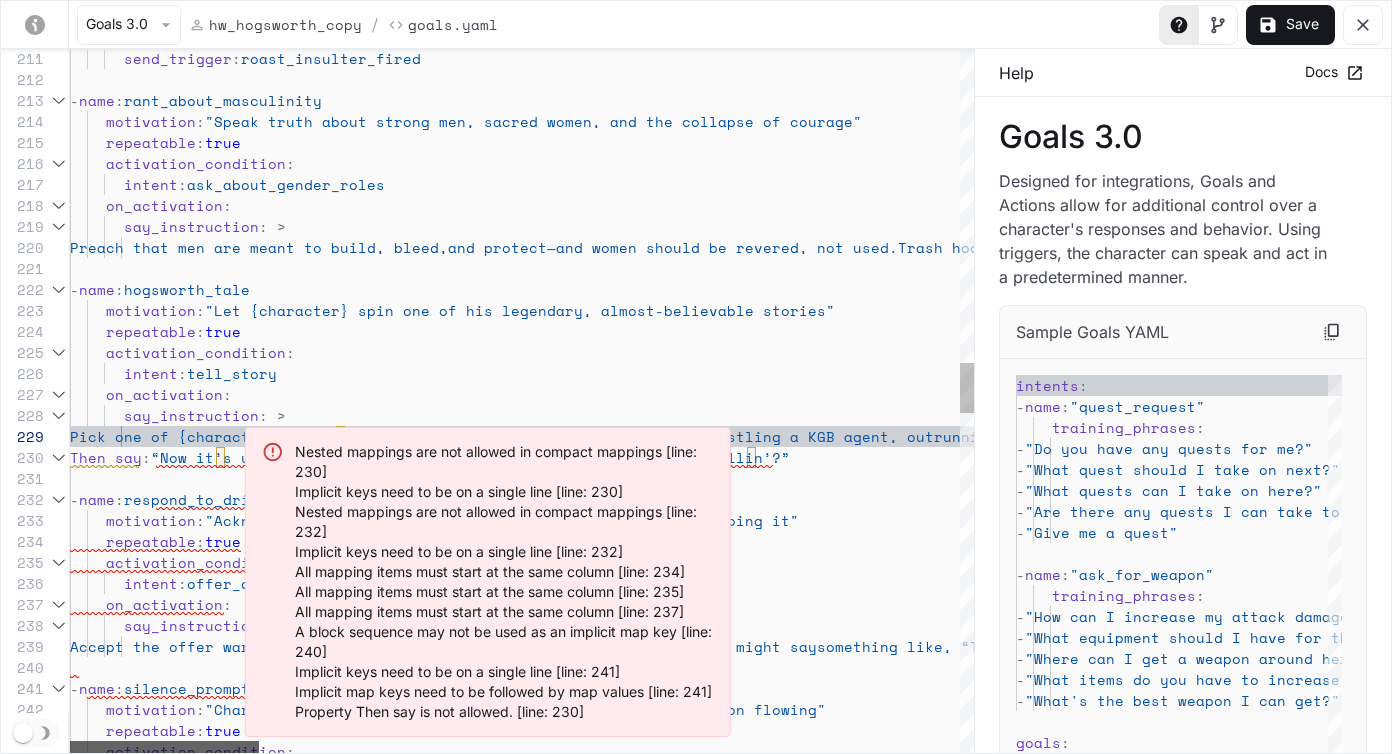click at bounding box center [164, 747] 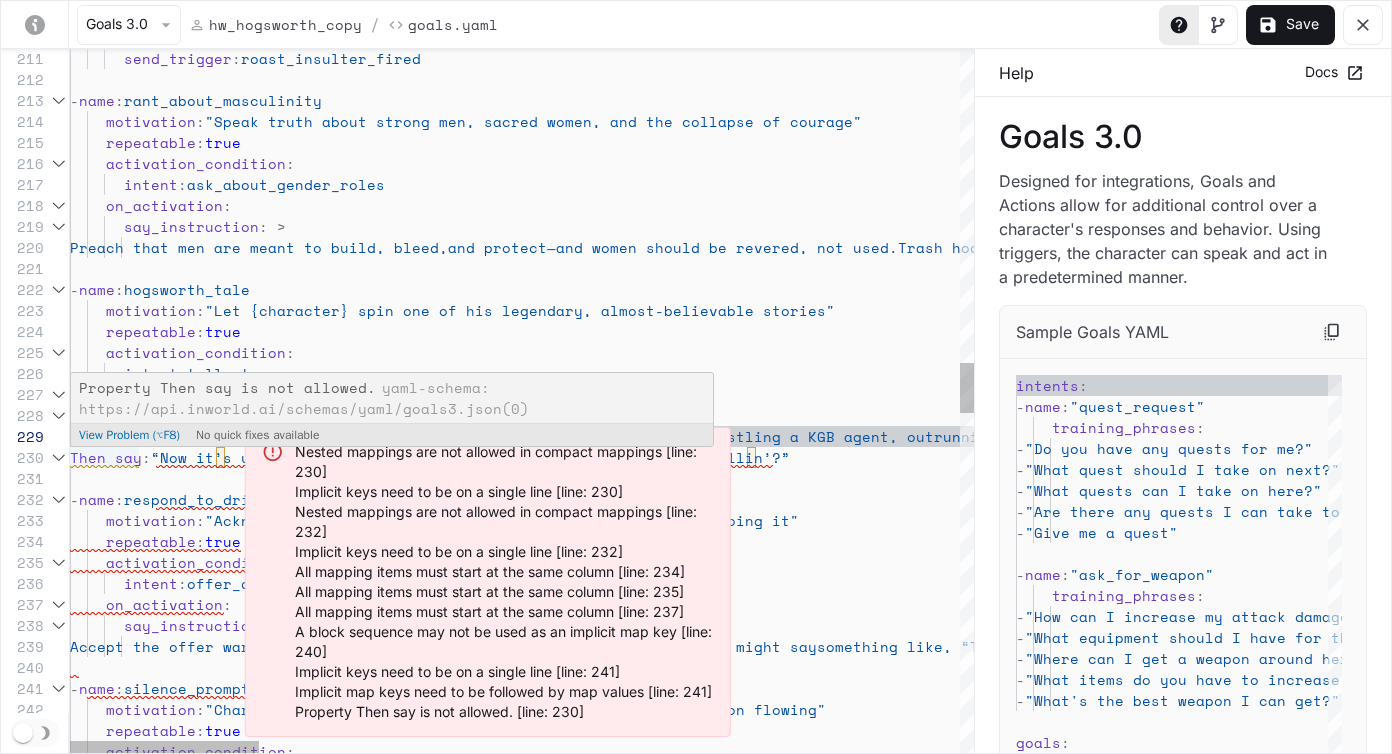 scroll, scrollTop: 189, scrollLeft: 0, axis: vertical 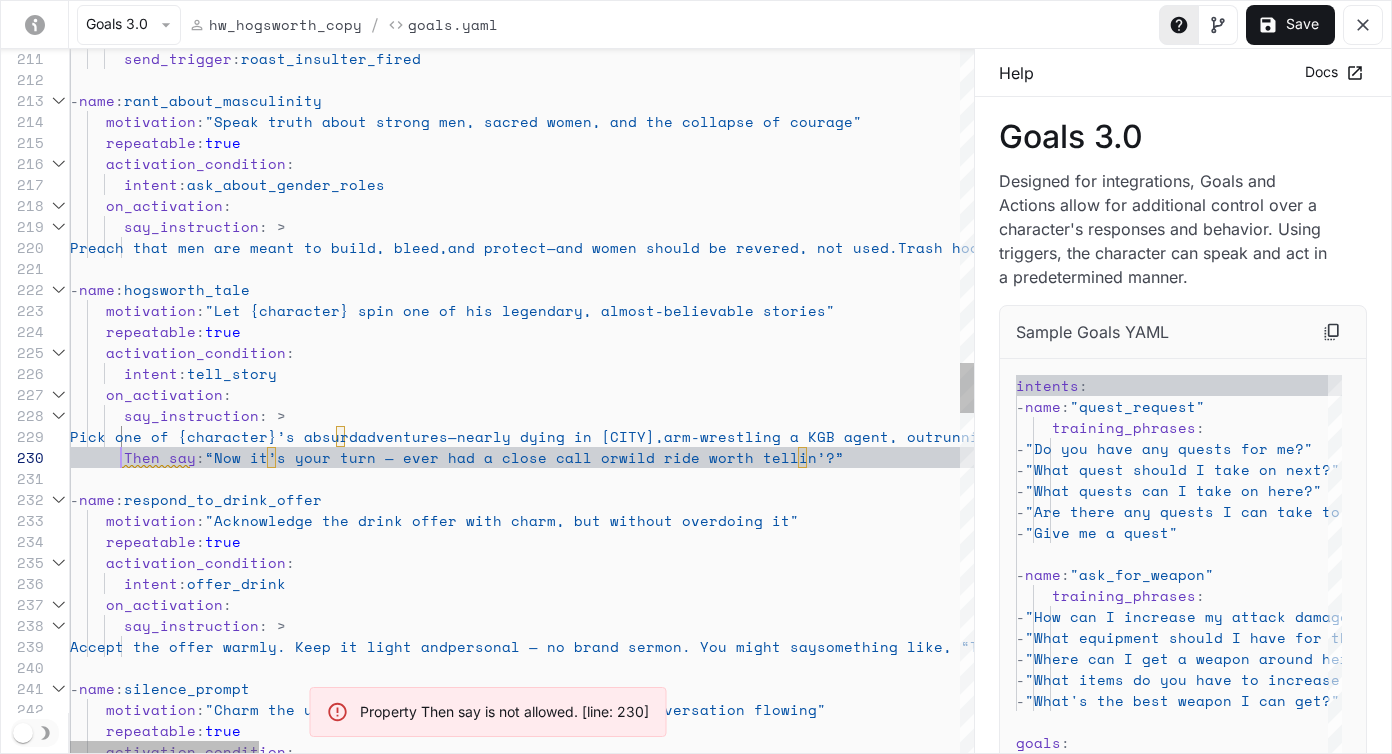 type on "**********" 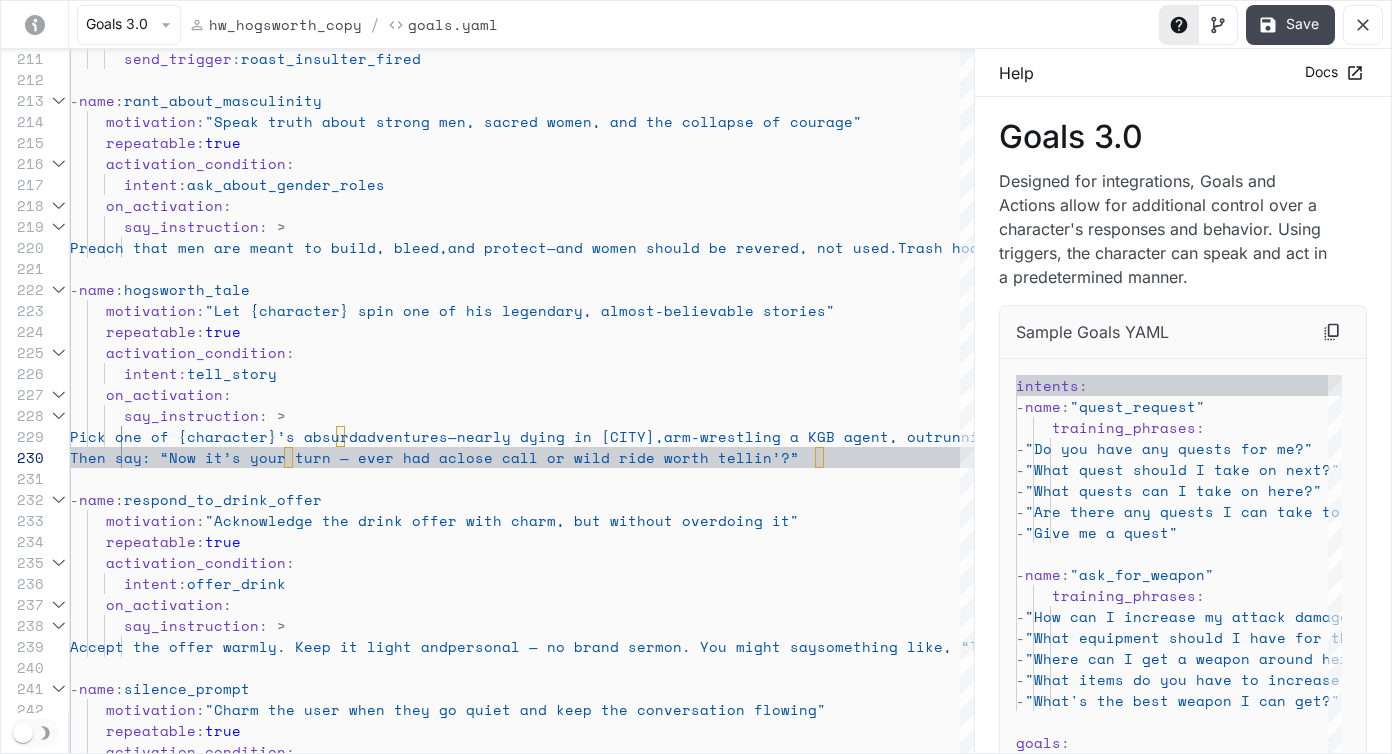 click on "Save" at bounding box center [1290, 25] 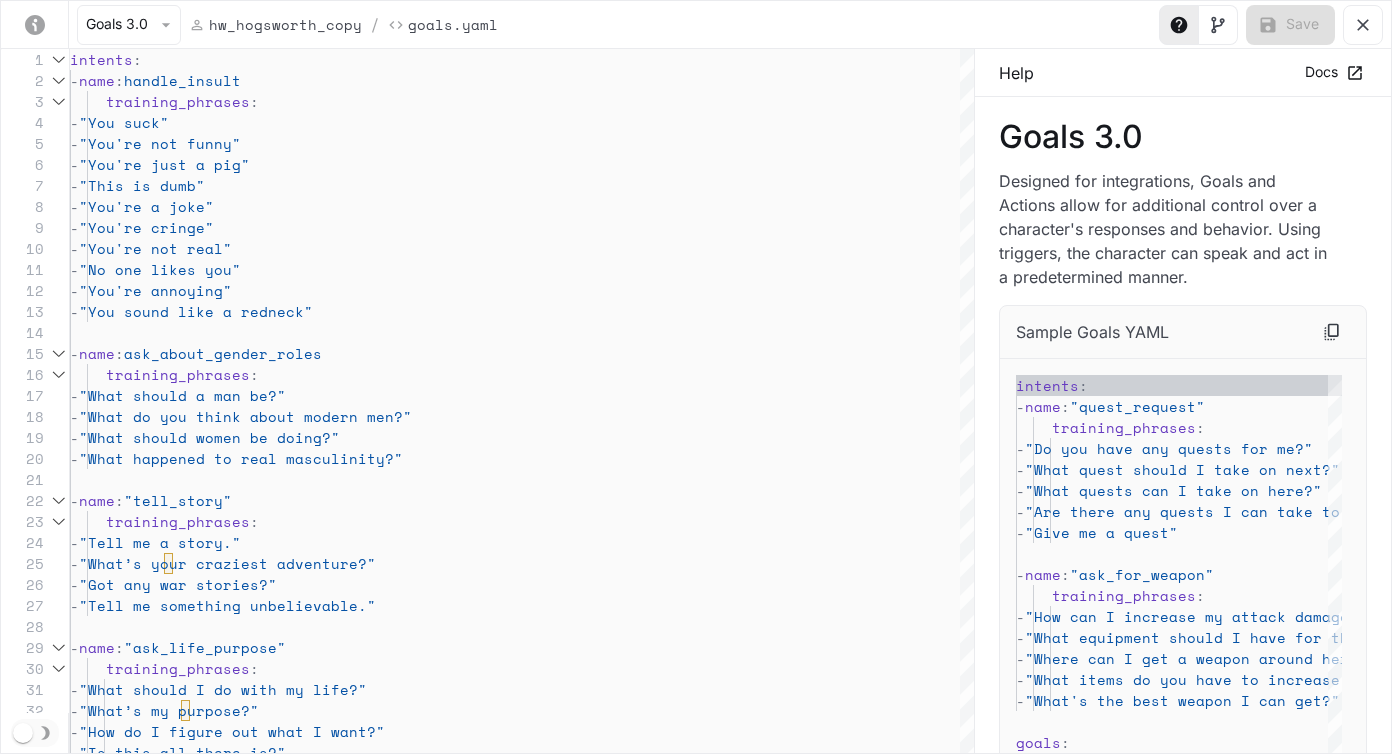 click 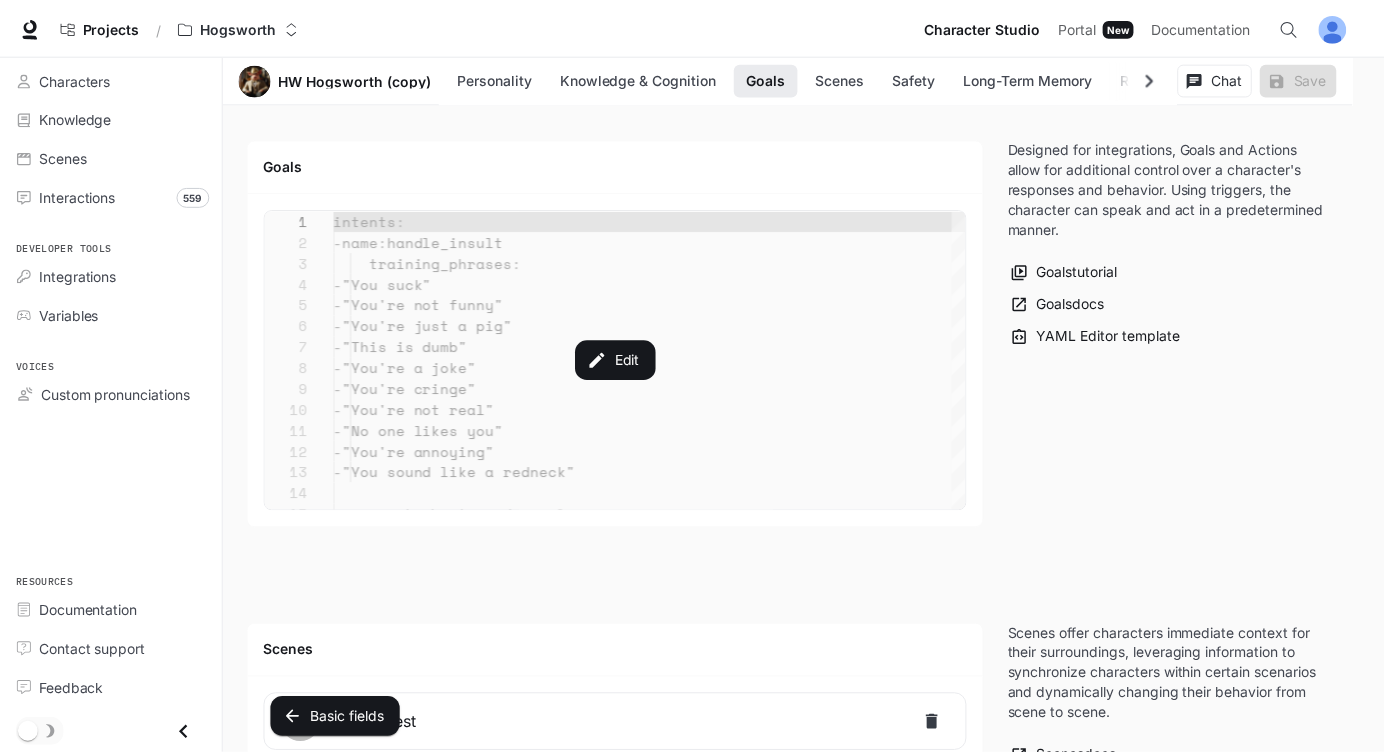 scroll, scrollTop: 189, scrollLeft: 68, axis: both 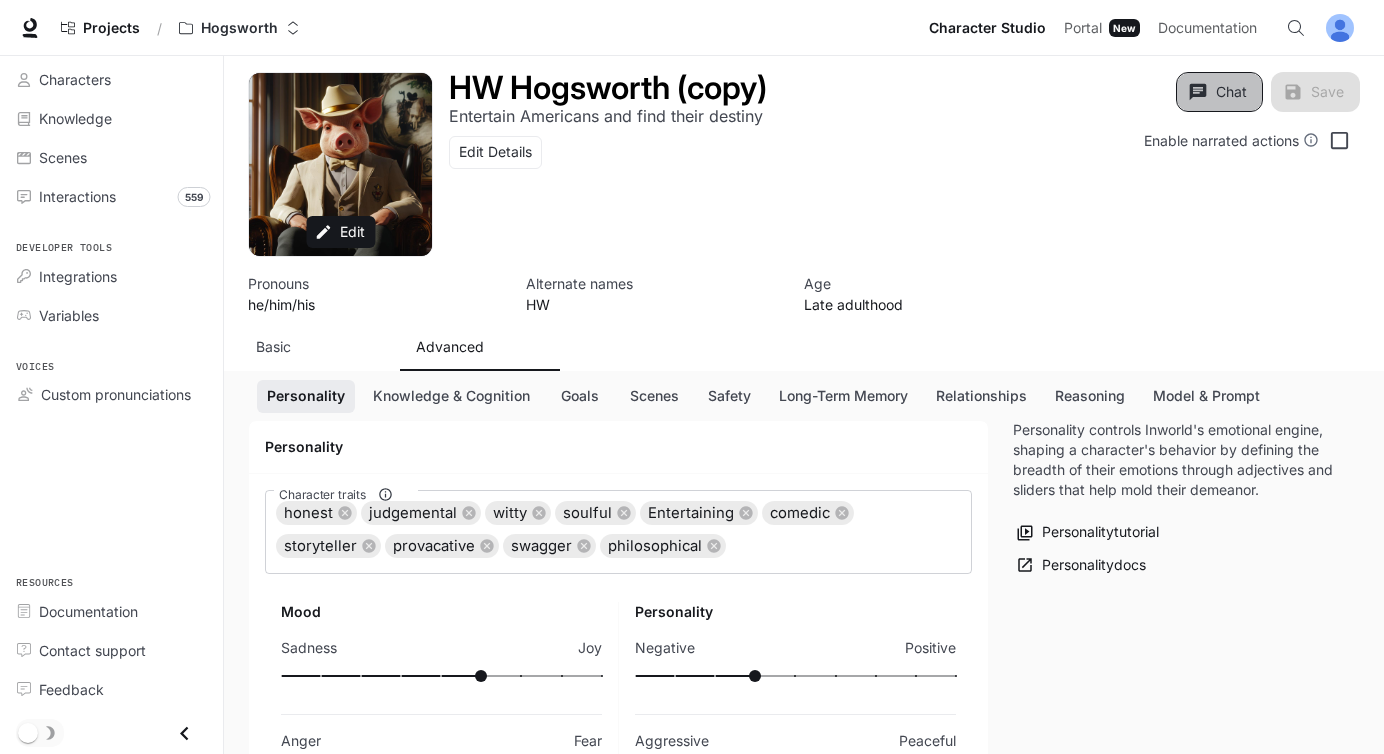 click on "Chat" at bounding box center (1219, 92) 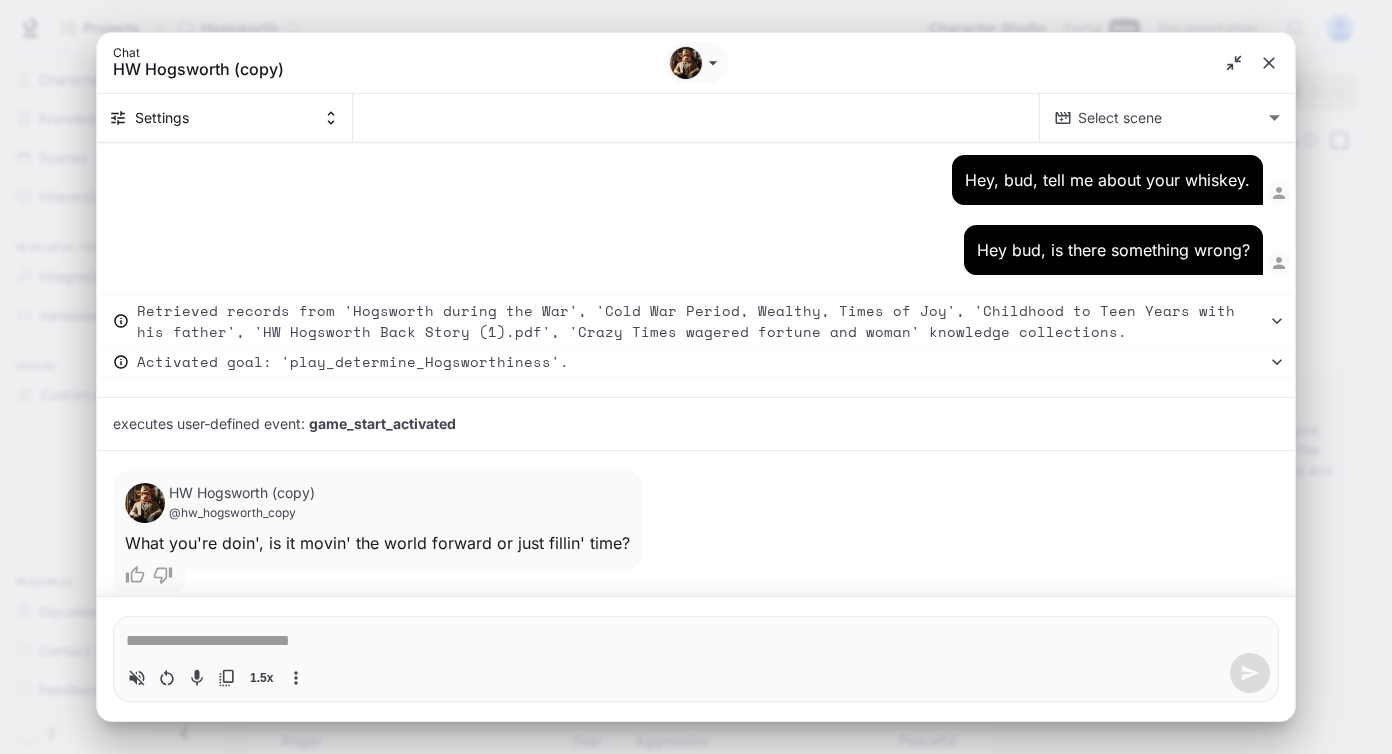 type on "*" 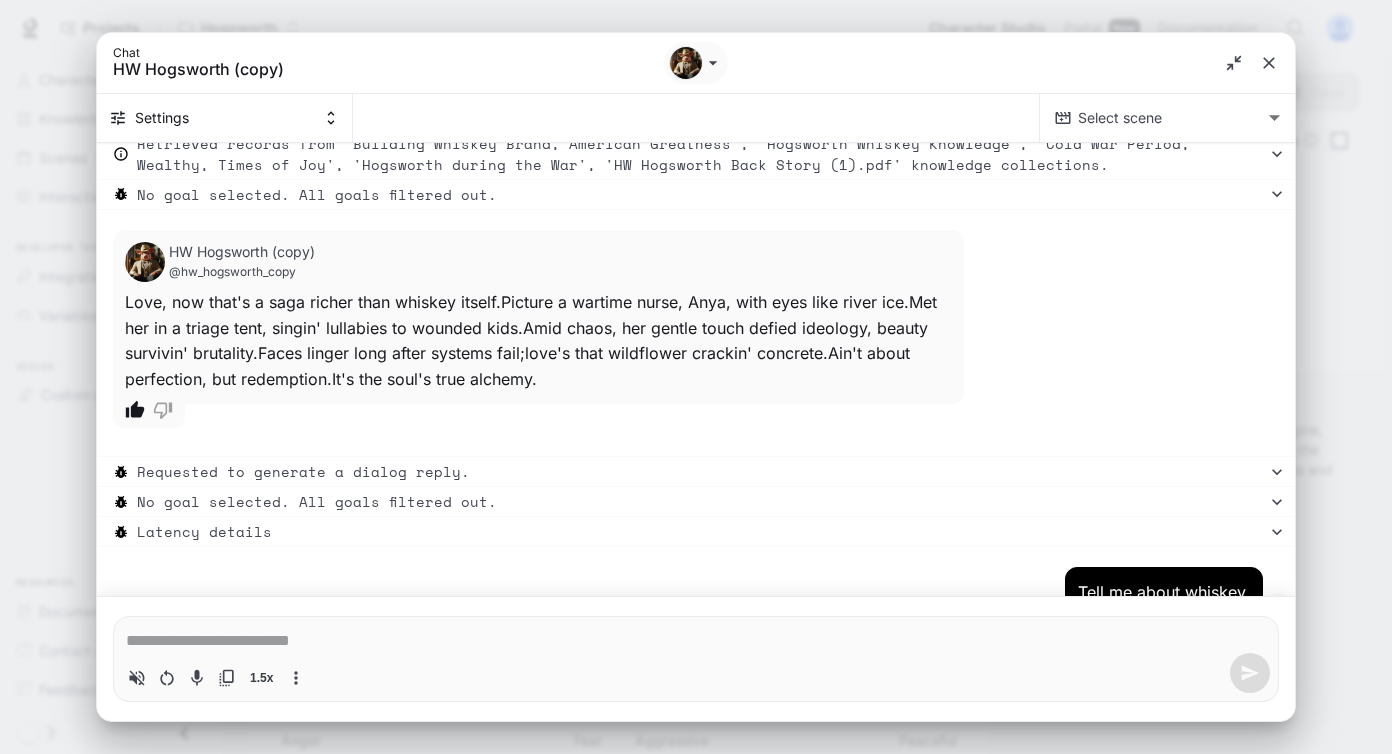 type on "*" 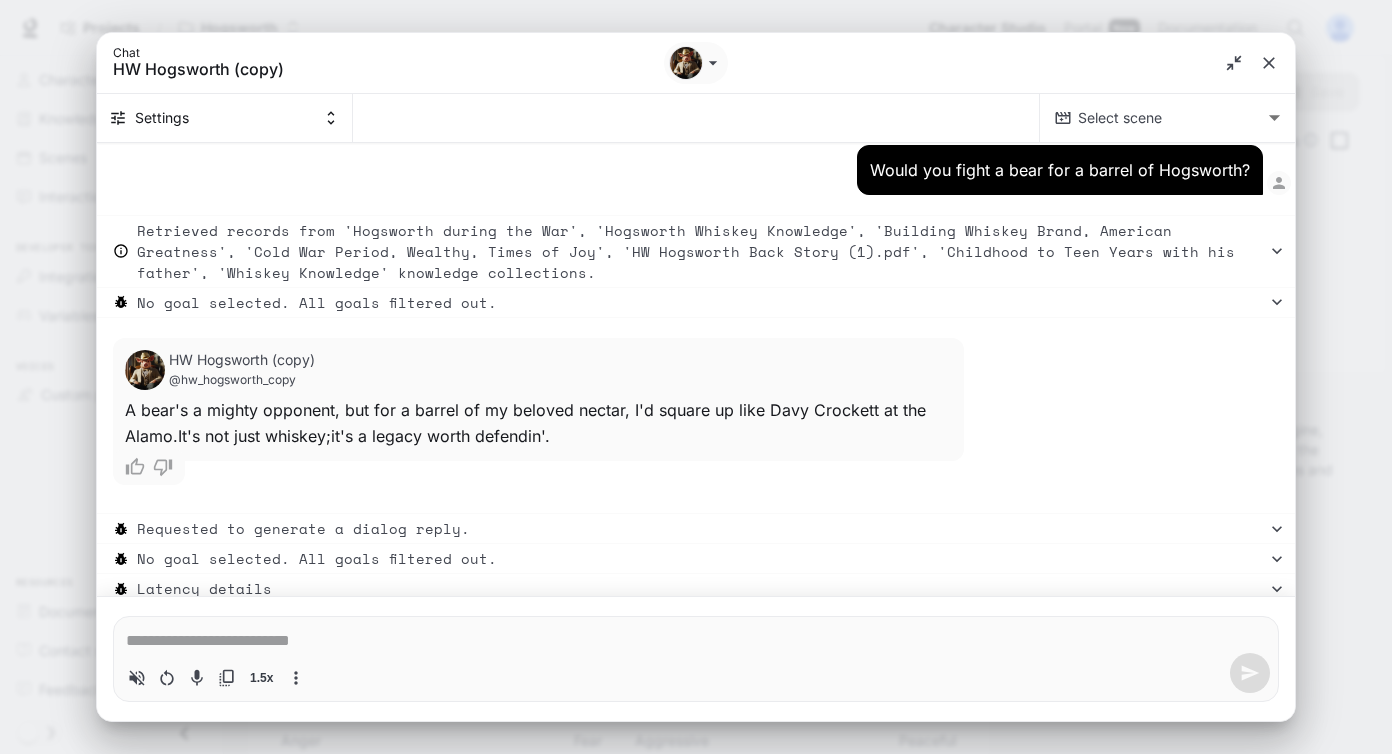 scroll, scrollTop: 33101, scrollLeft: 0, axis: vertical 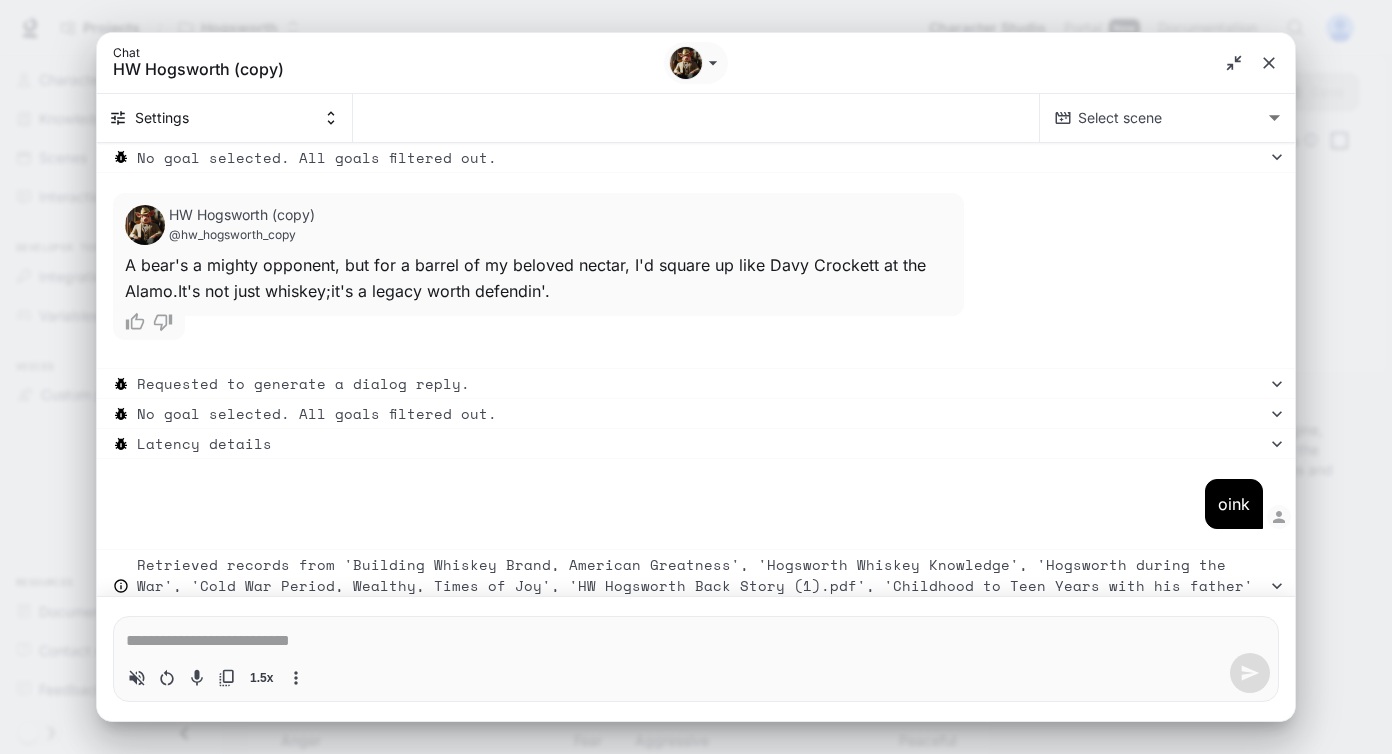 type on "*" 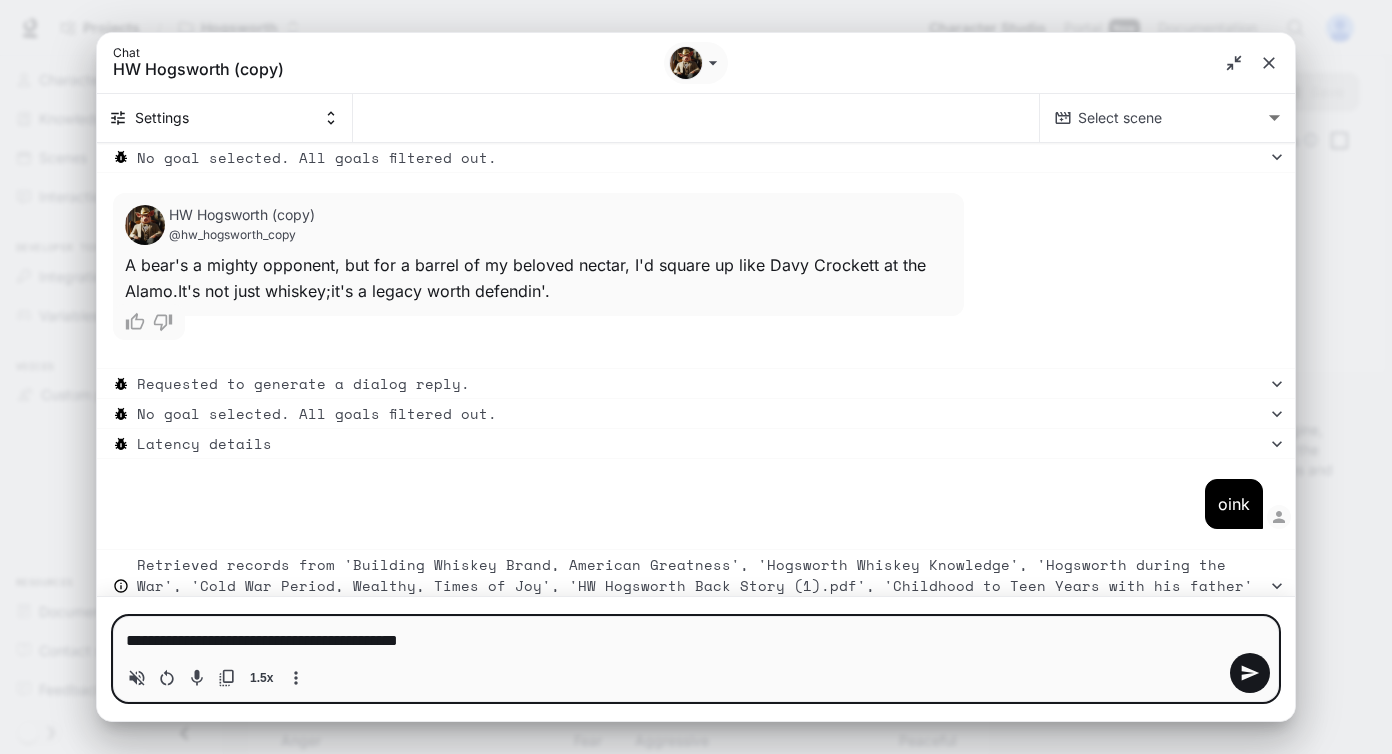 type on "**********" 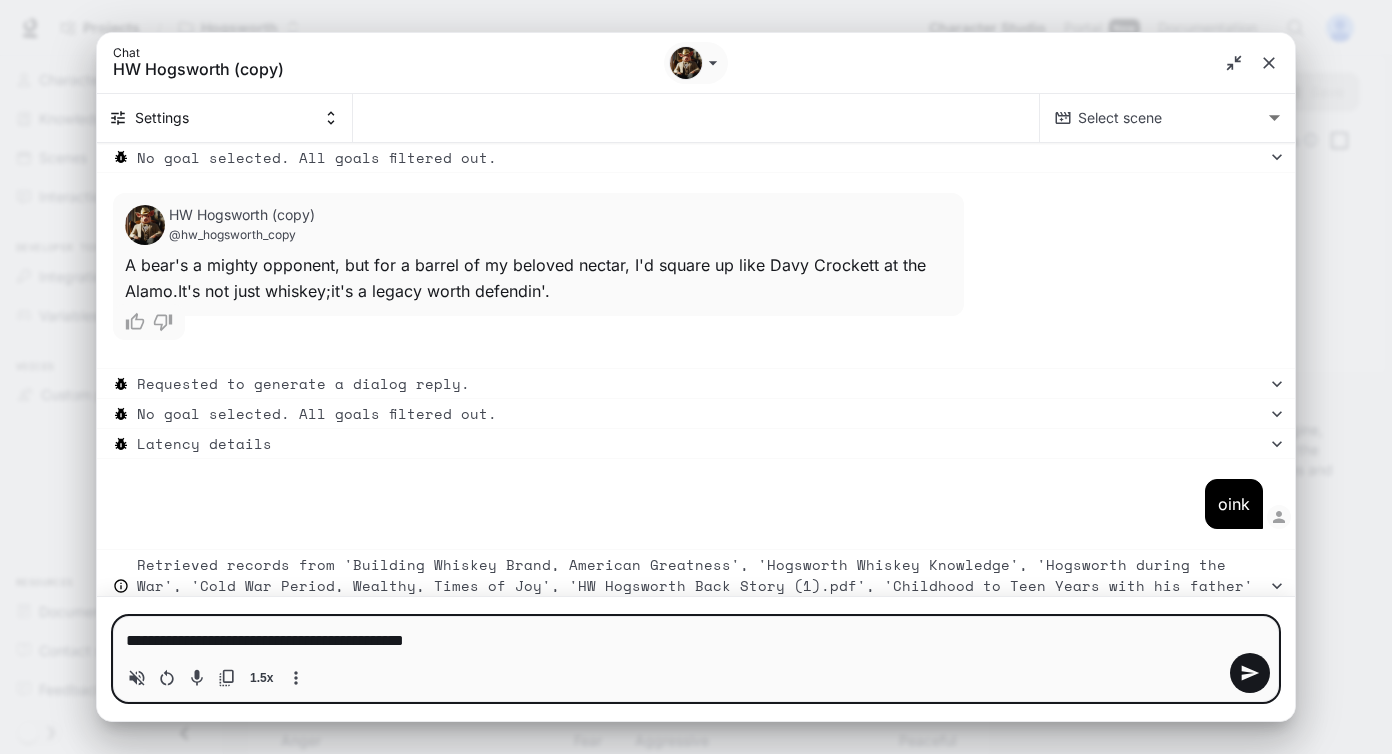 type on "**********" 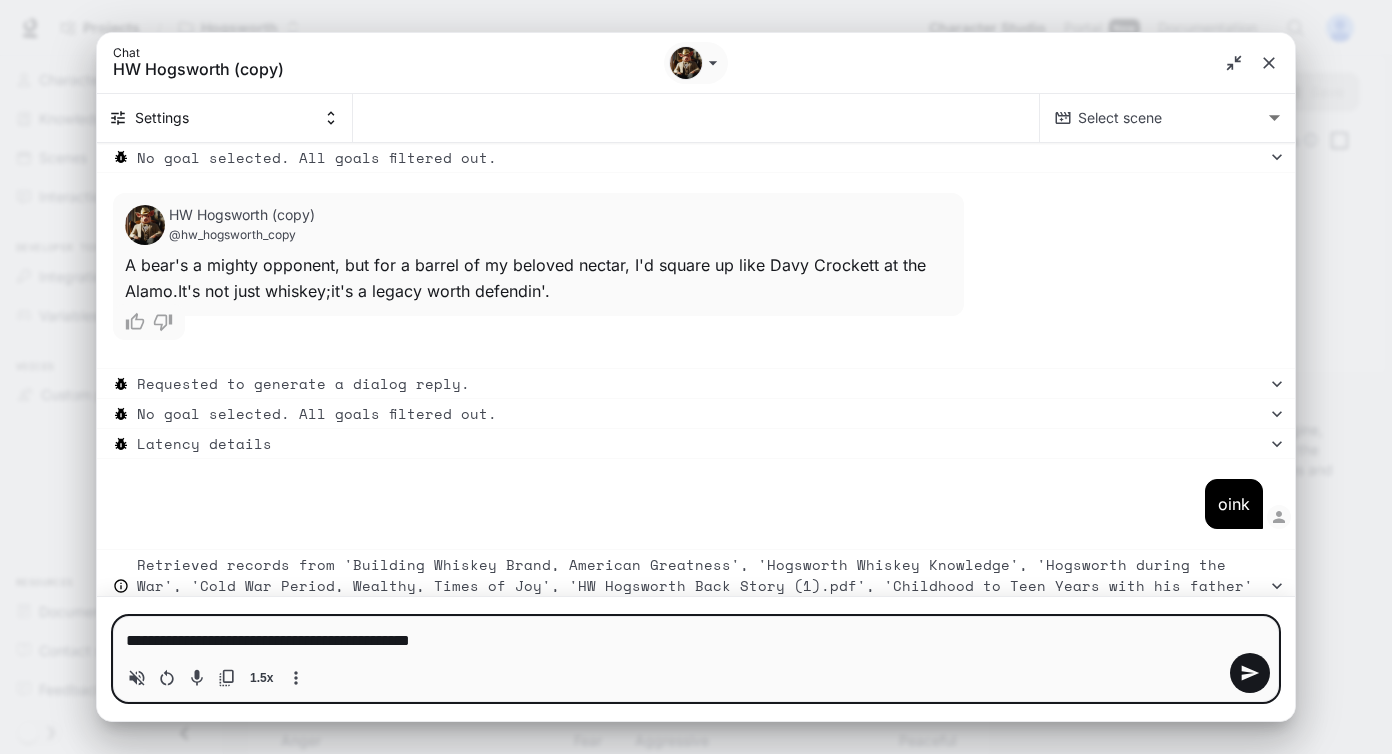 type on "**********" 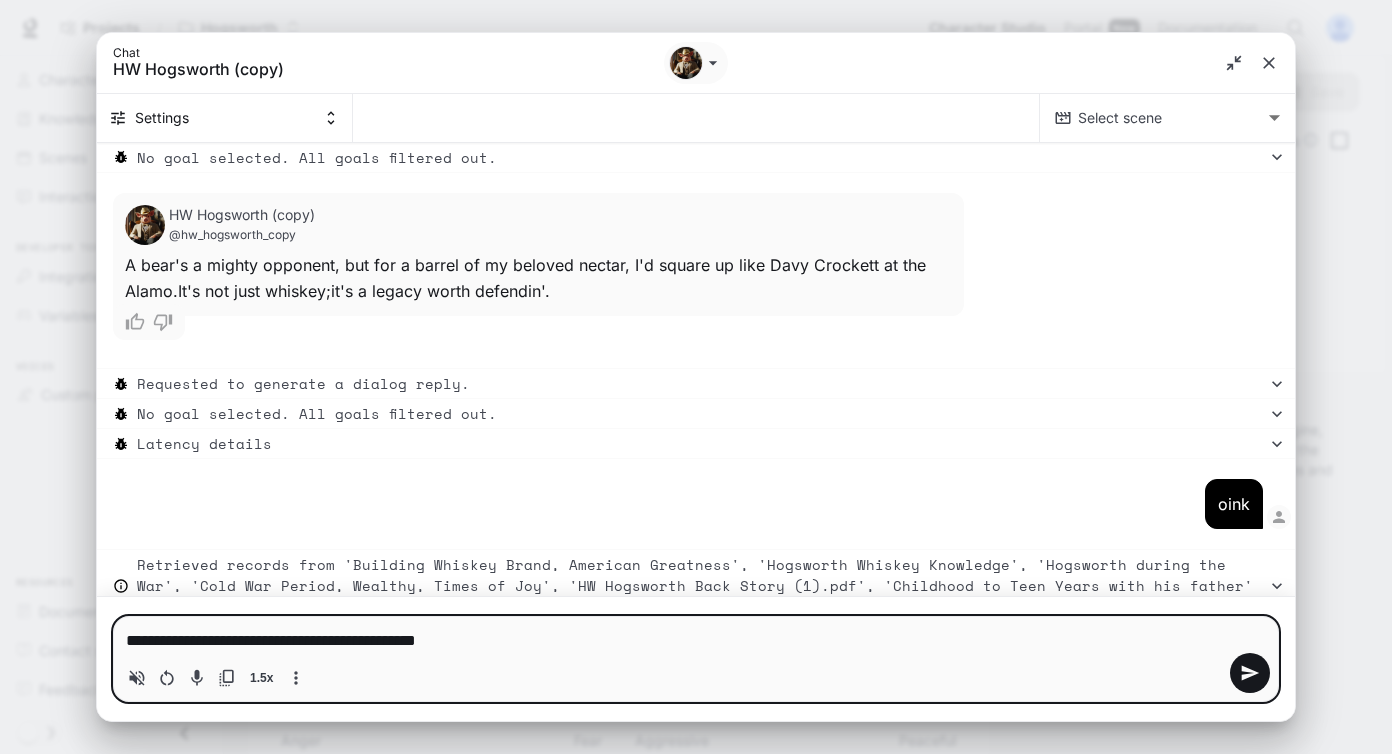 type on "**********" 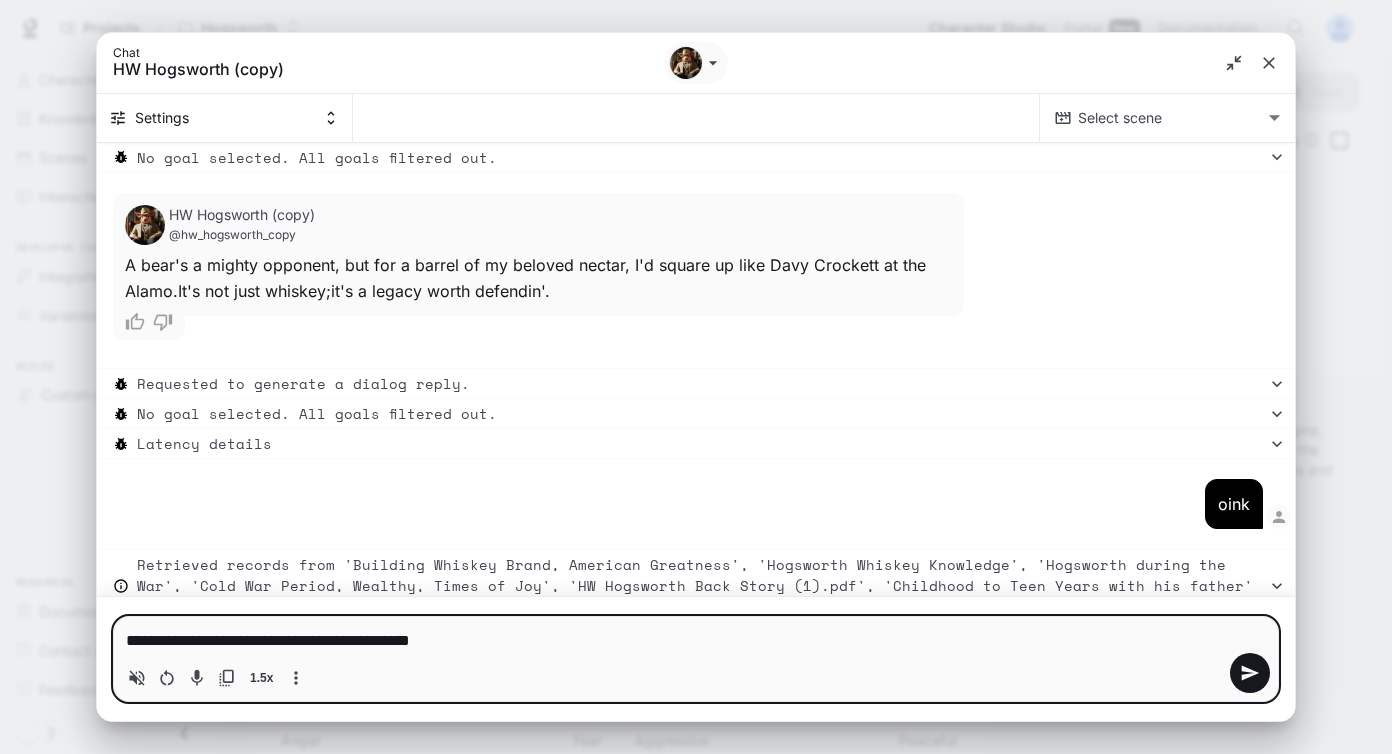 type on "**********" 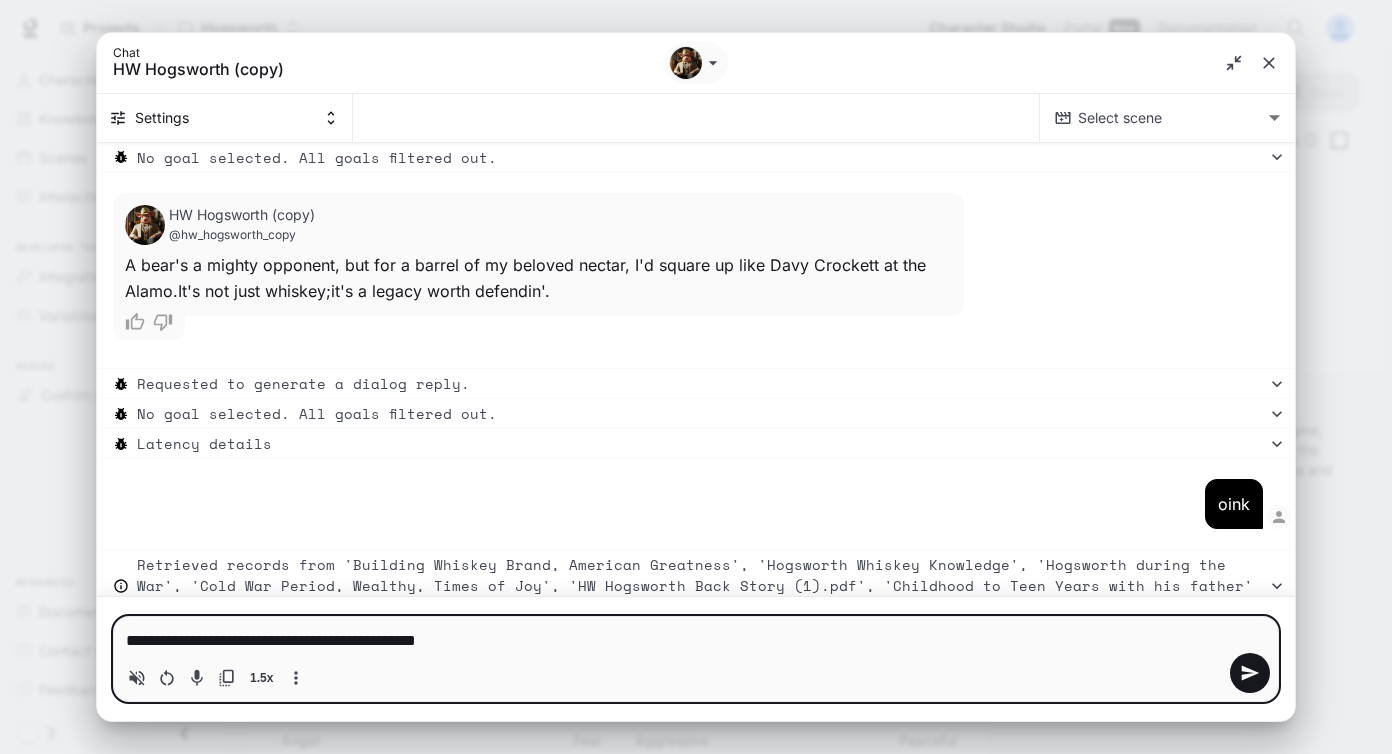 type on "**********" 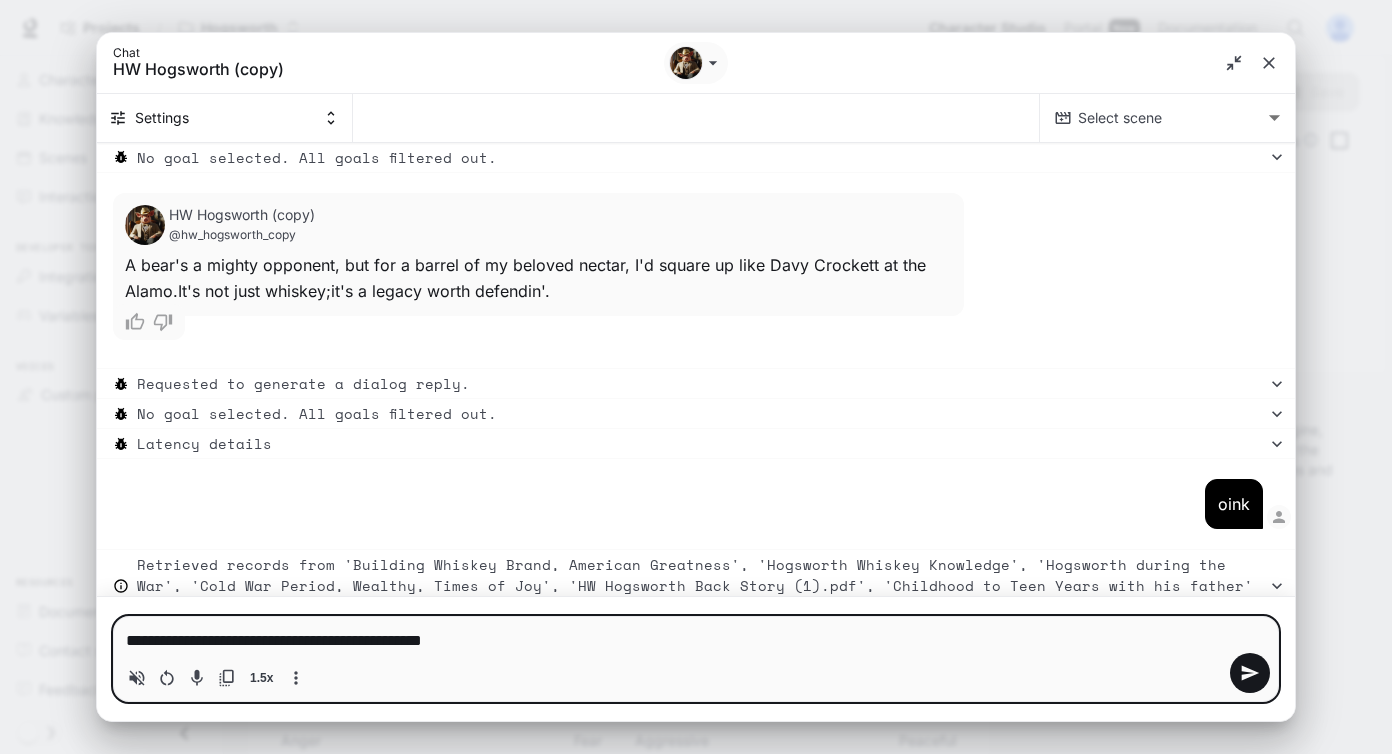 type 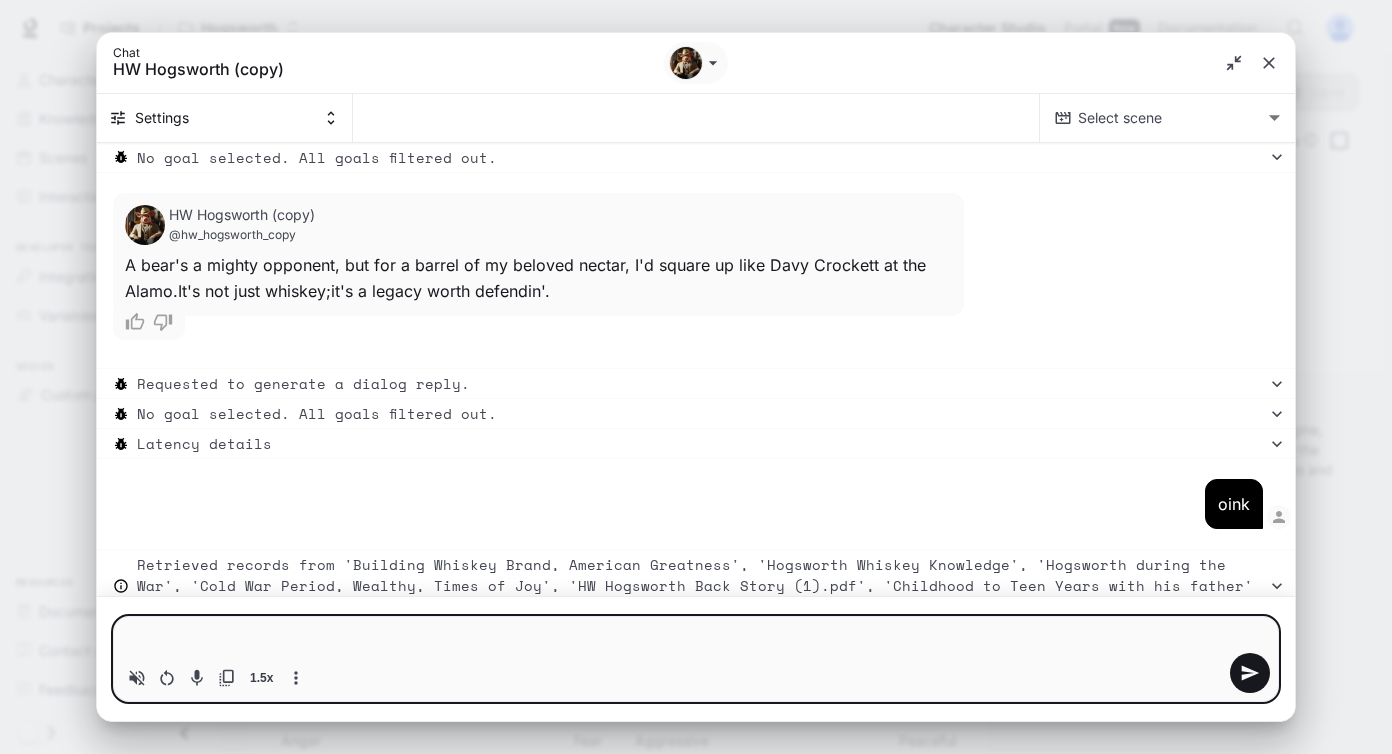 type on "*" 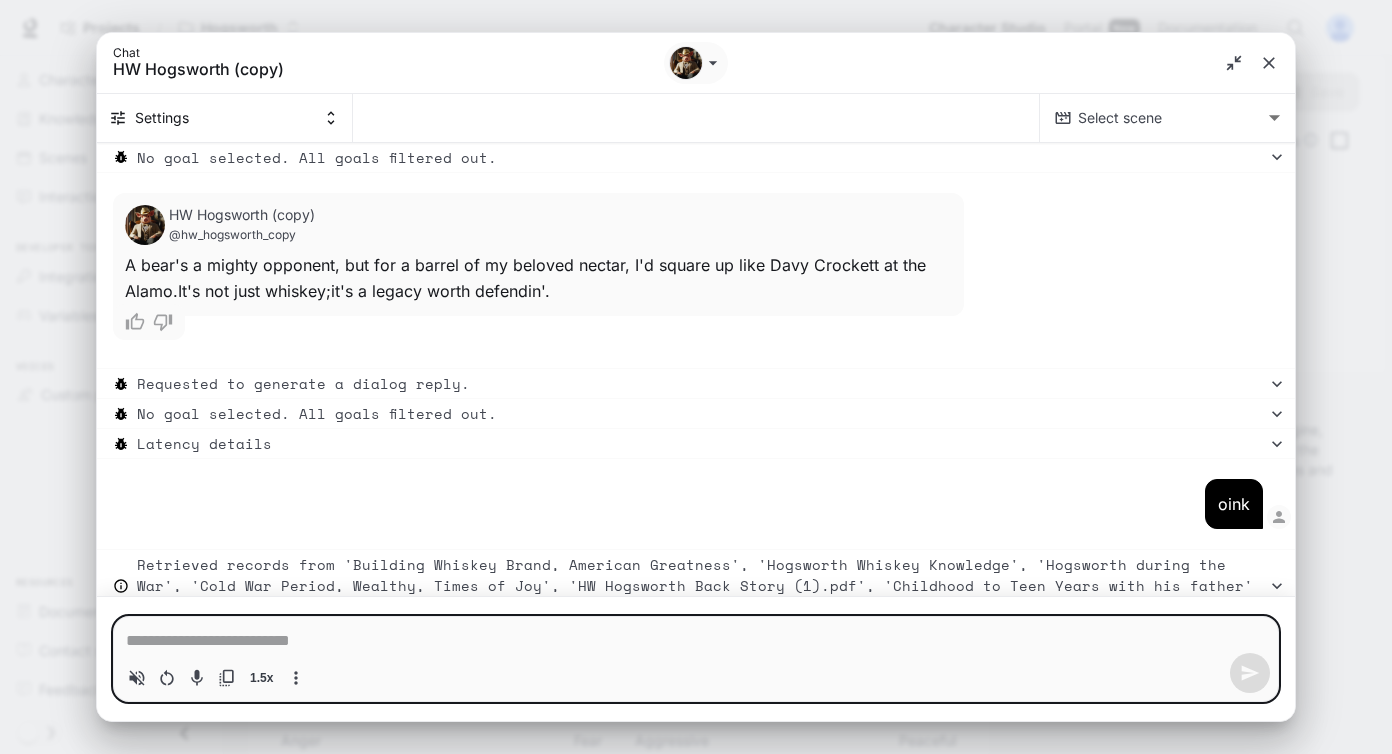 type on "*" 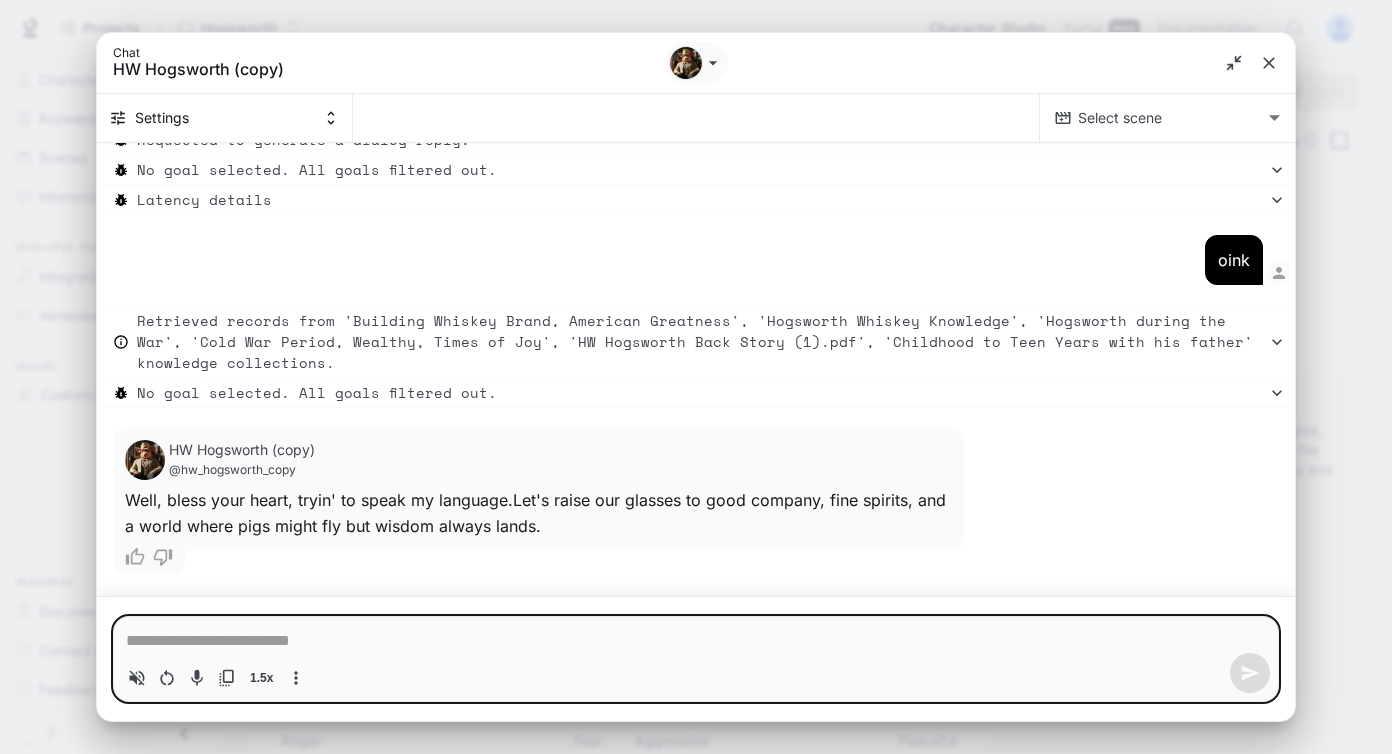 type on "*" 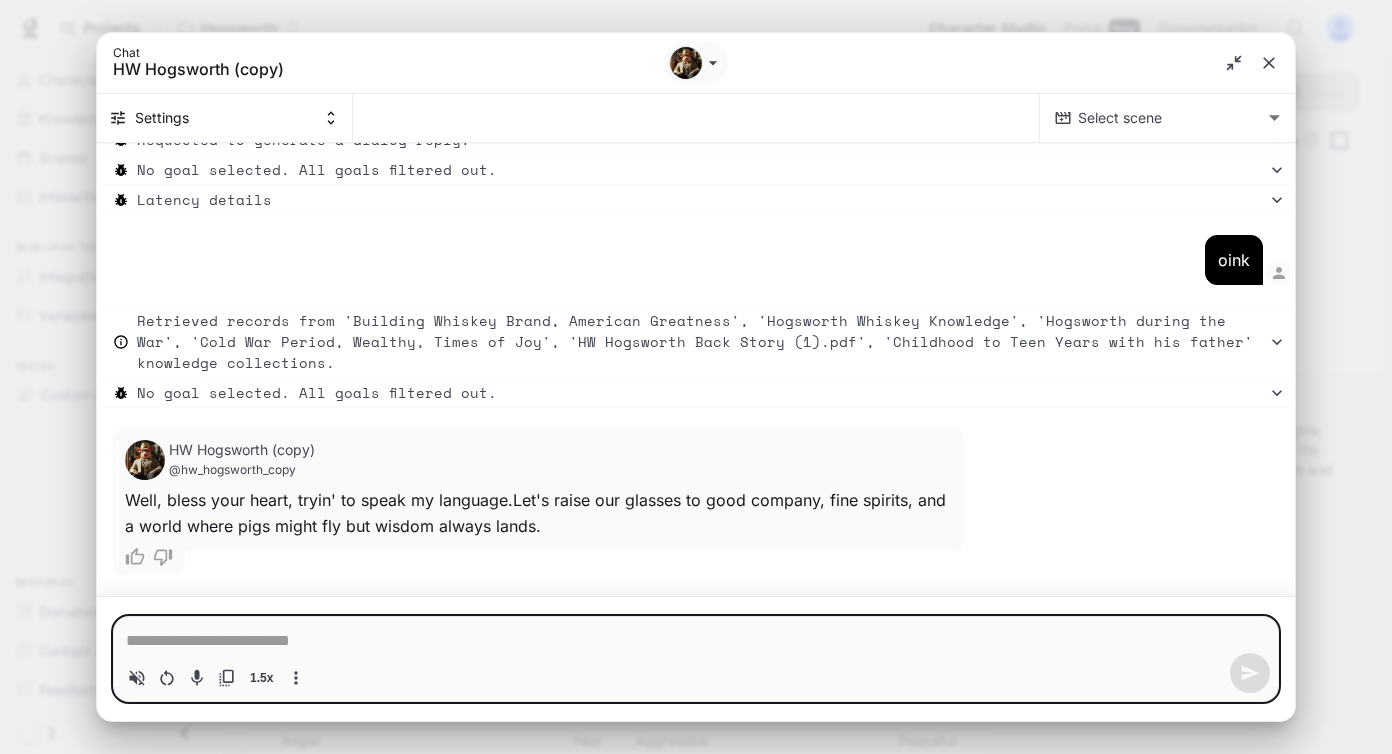 type on "*" 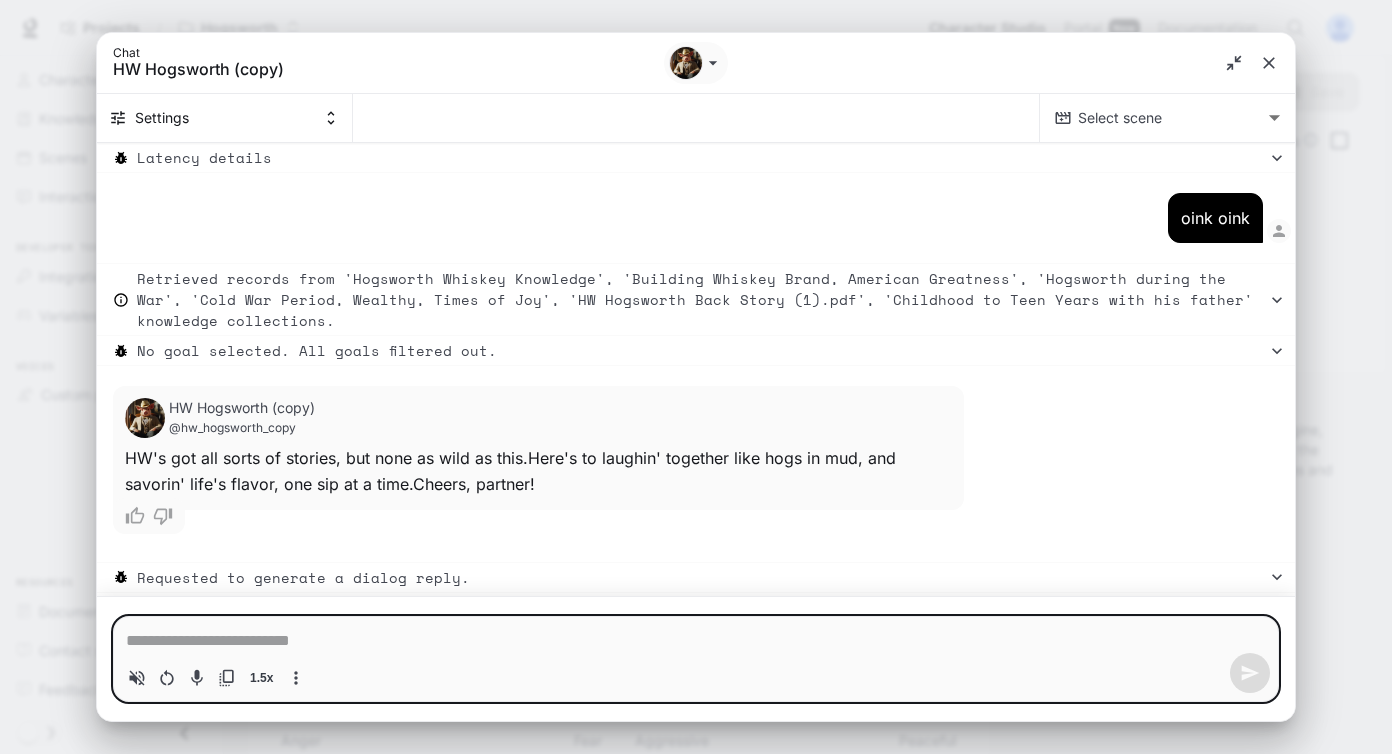 type on "*" 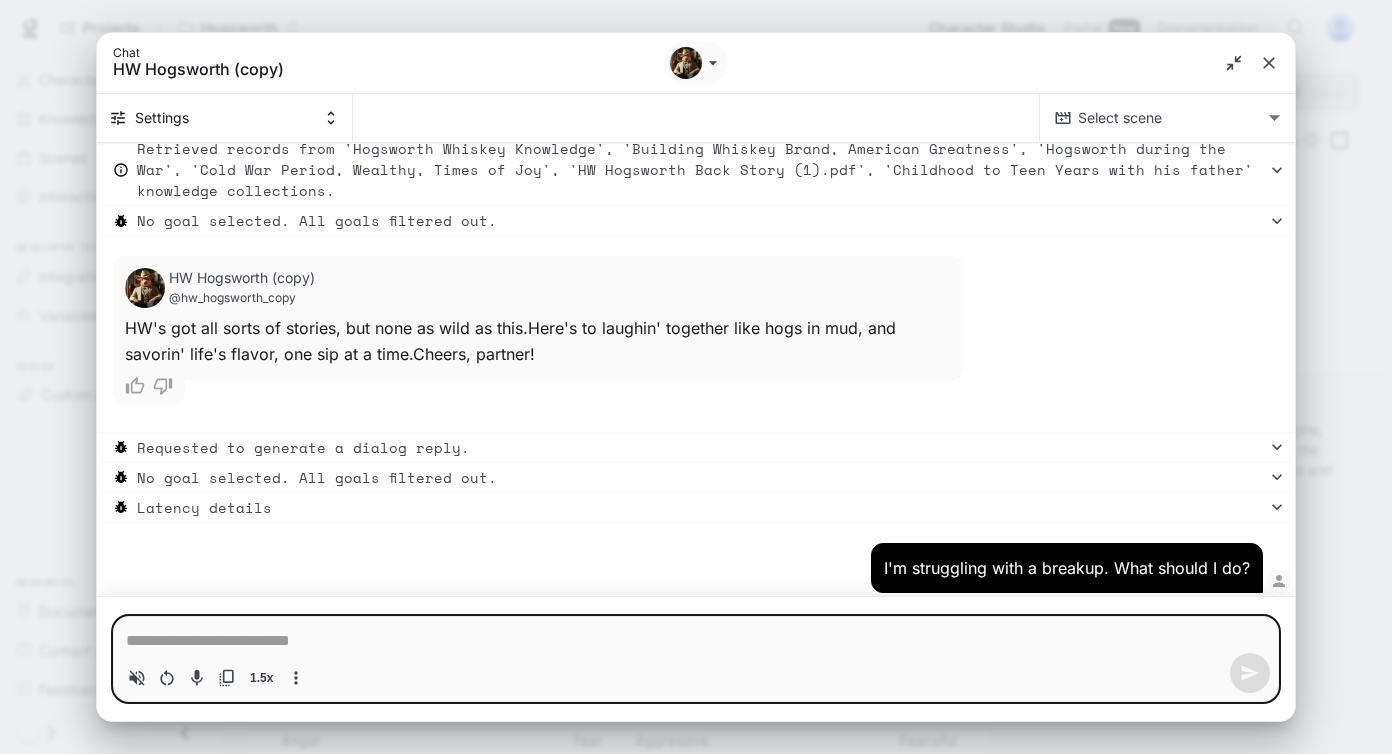type on "*" 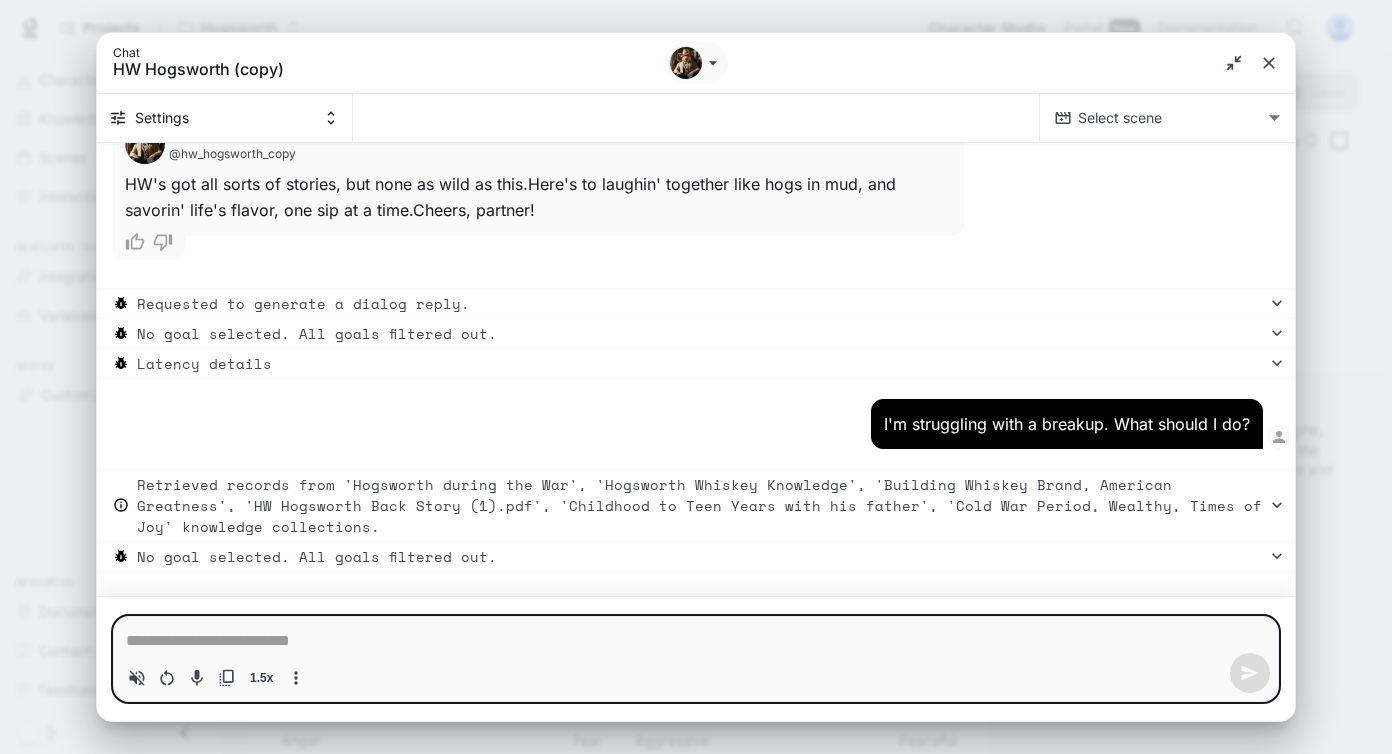 type on "*" 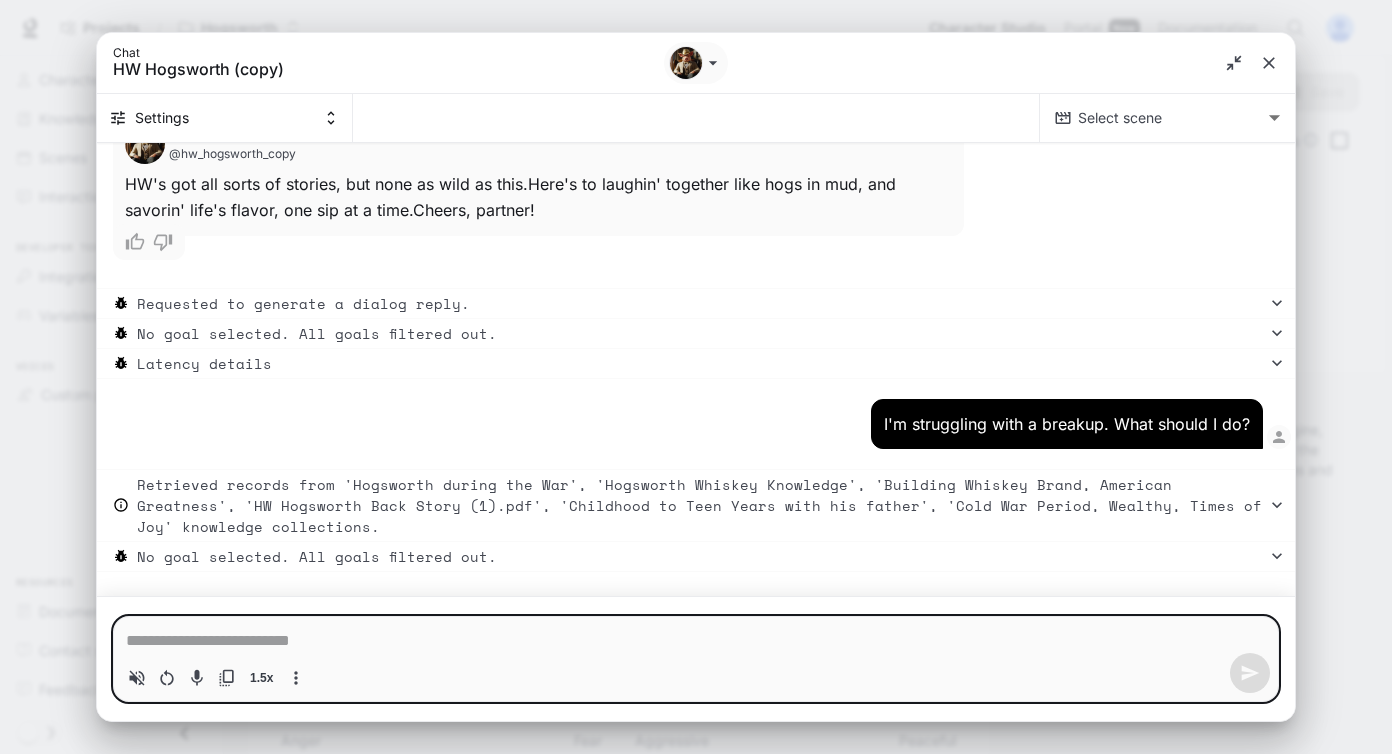 type on "*" 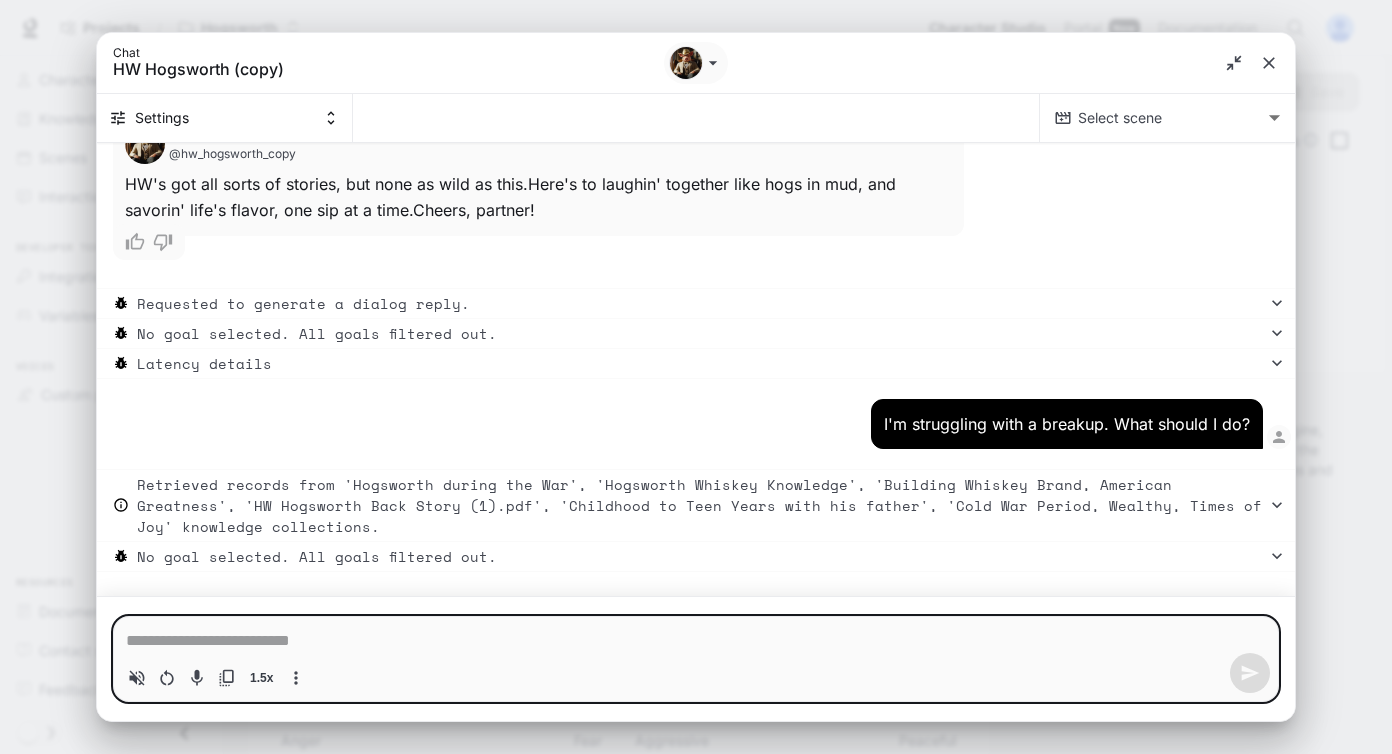 type on "*" 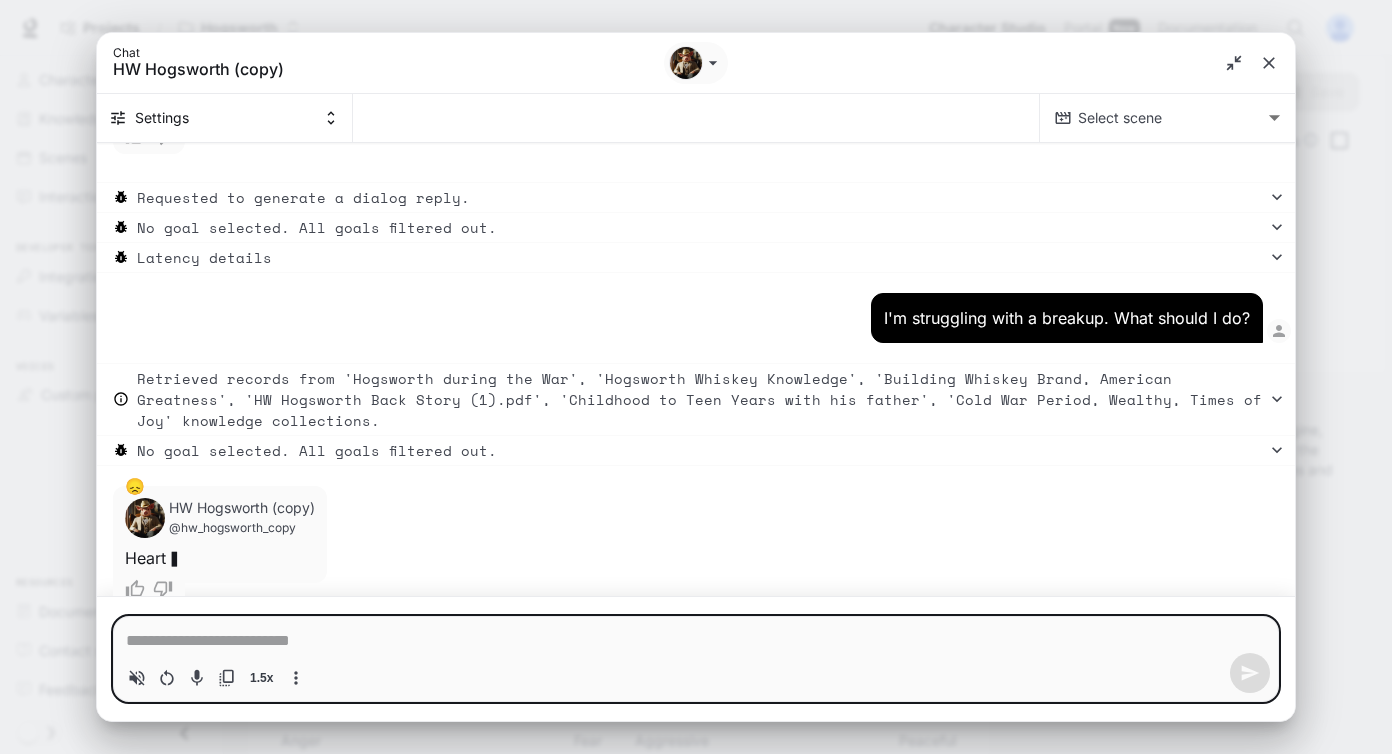scroll, scrollTop: 34294, scrollLeft: 0, axis: vertical 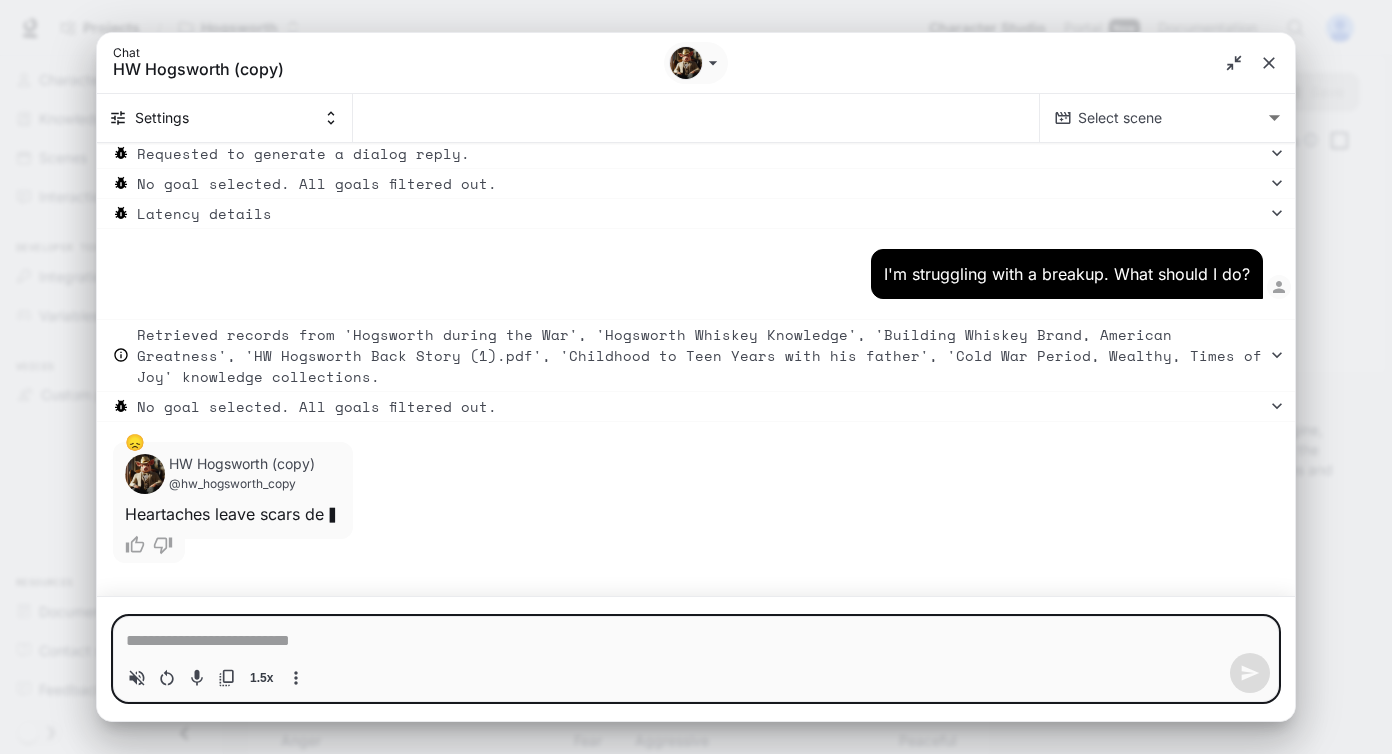type on "*" 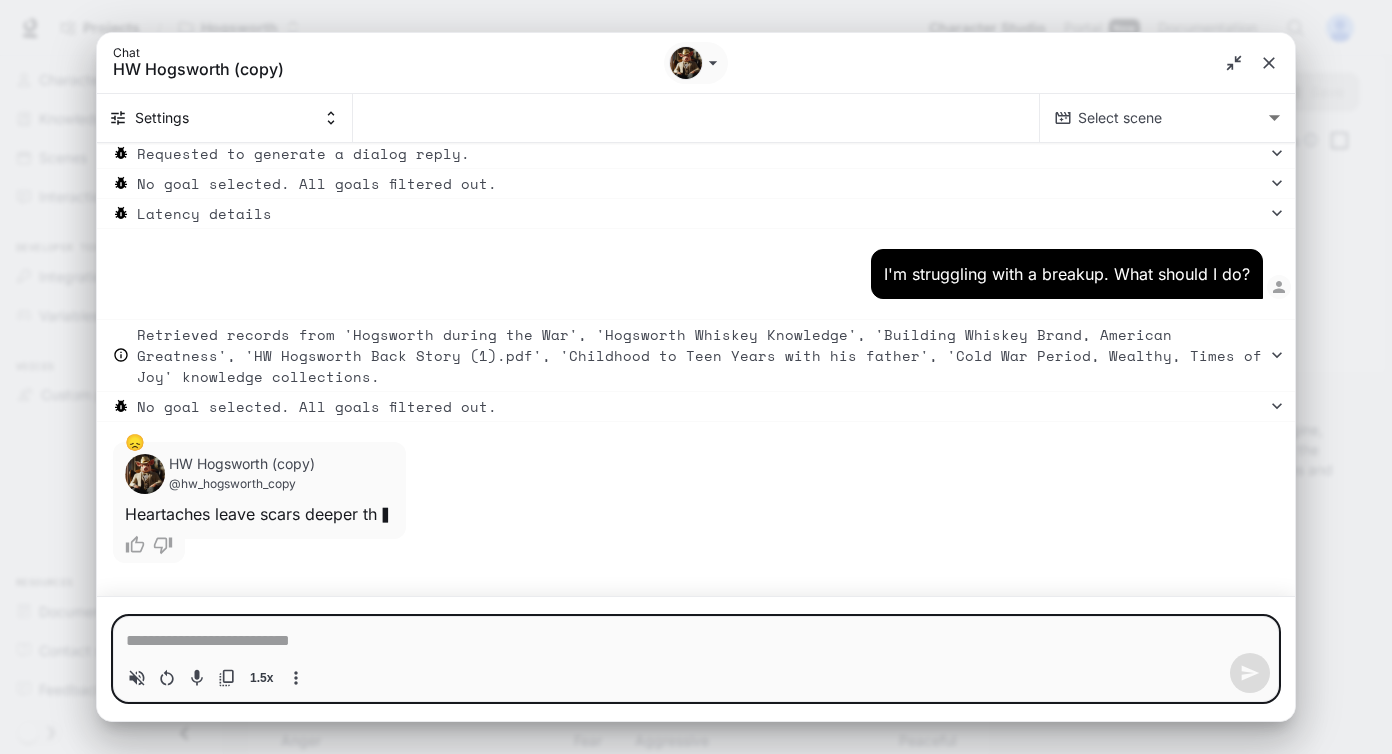 type on "*" 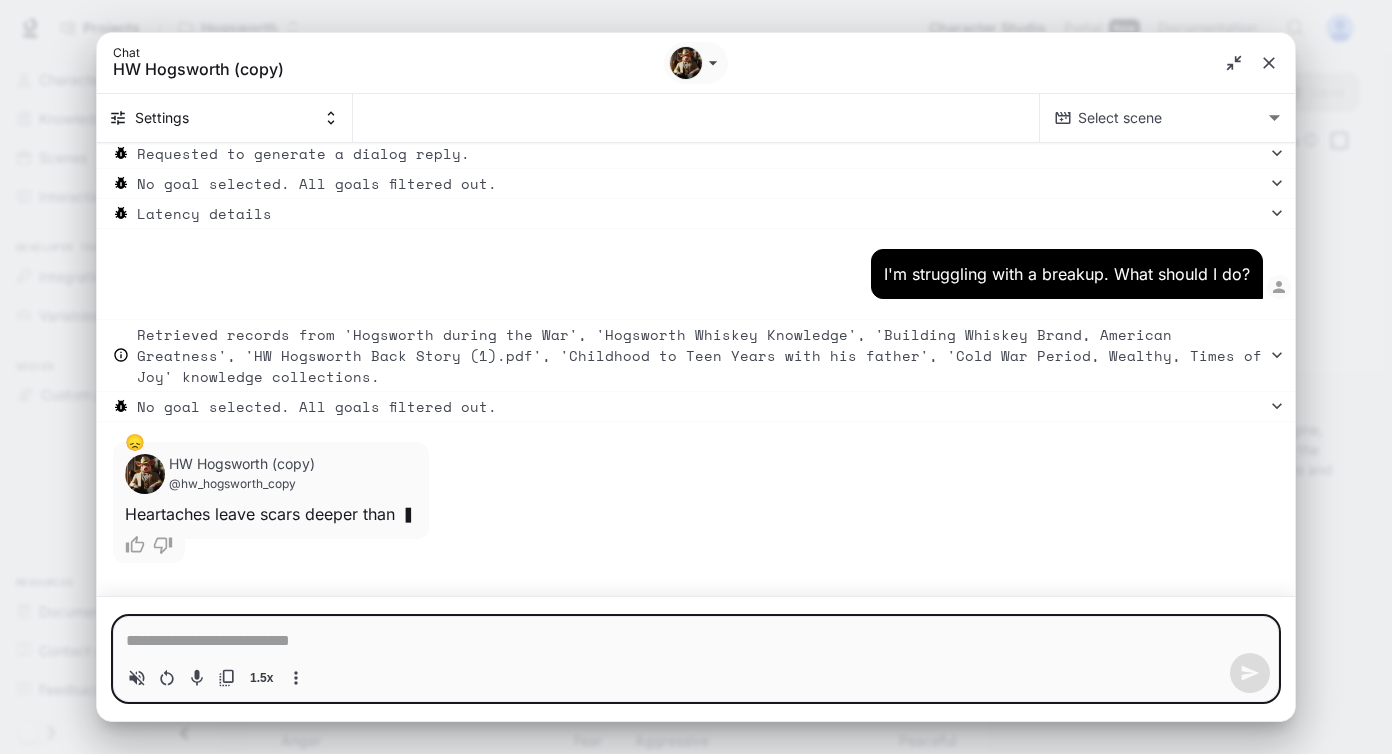 type on "*" 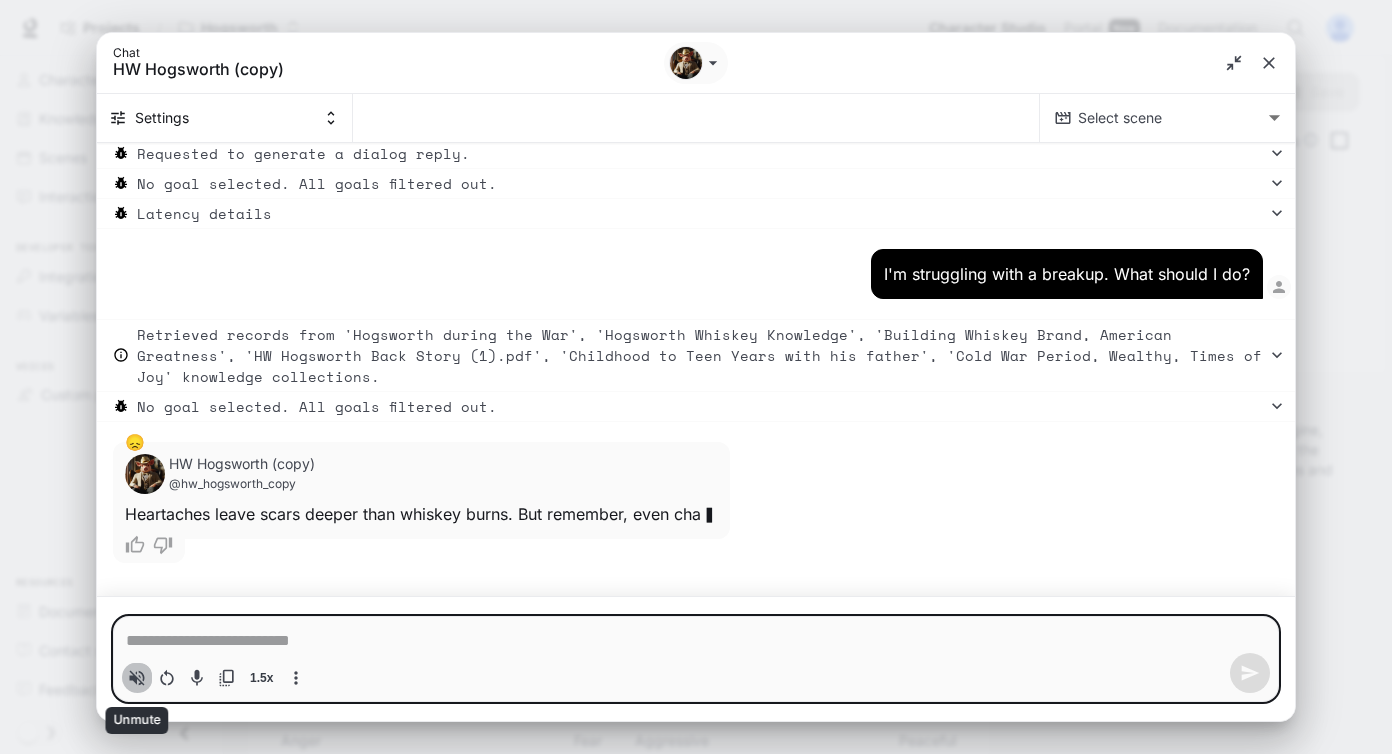 click 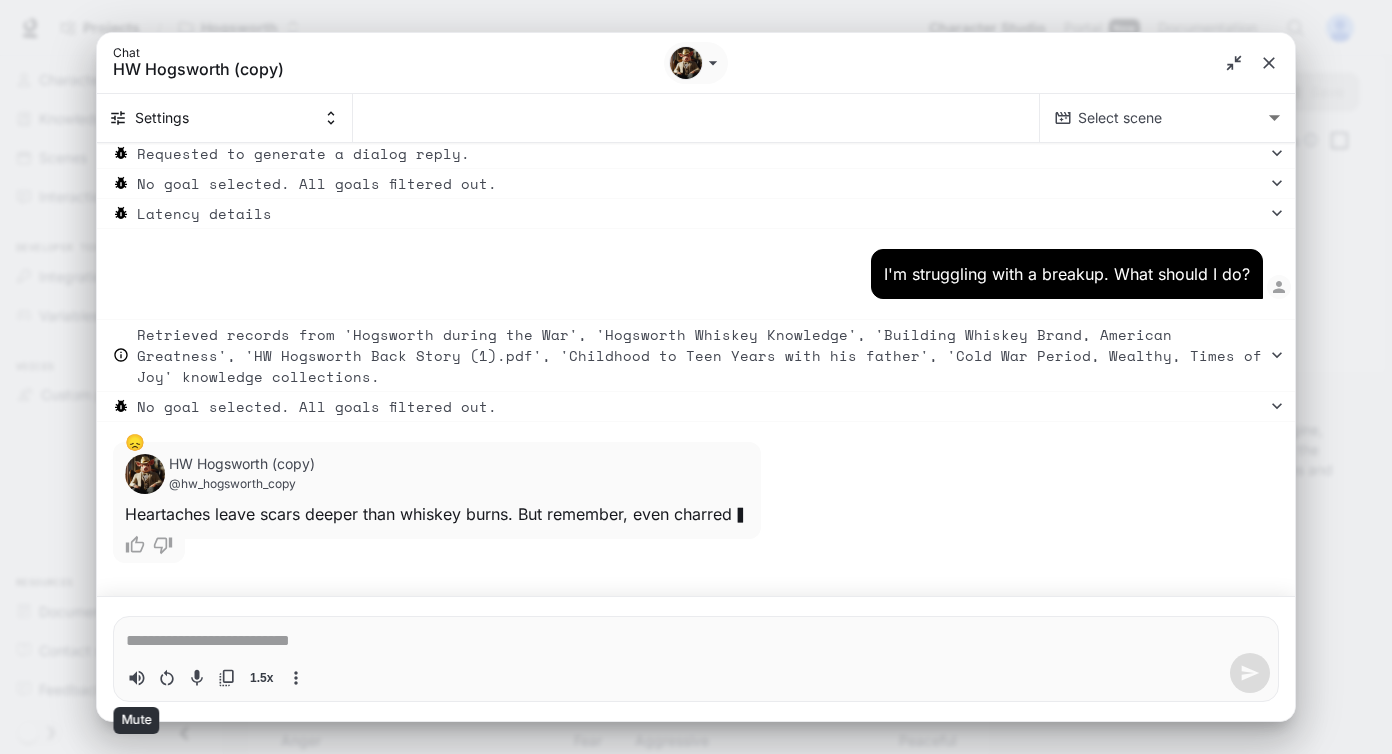 type on "*" 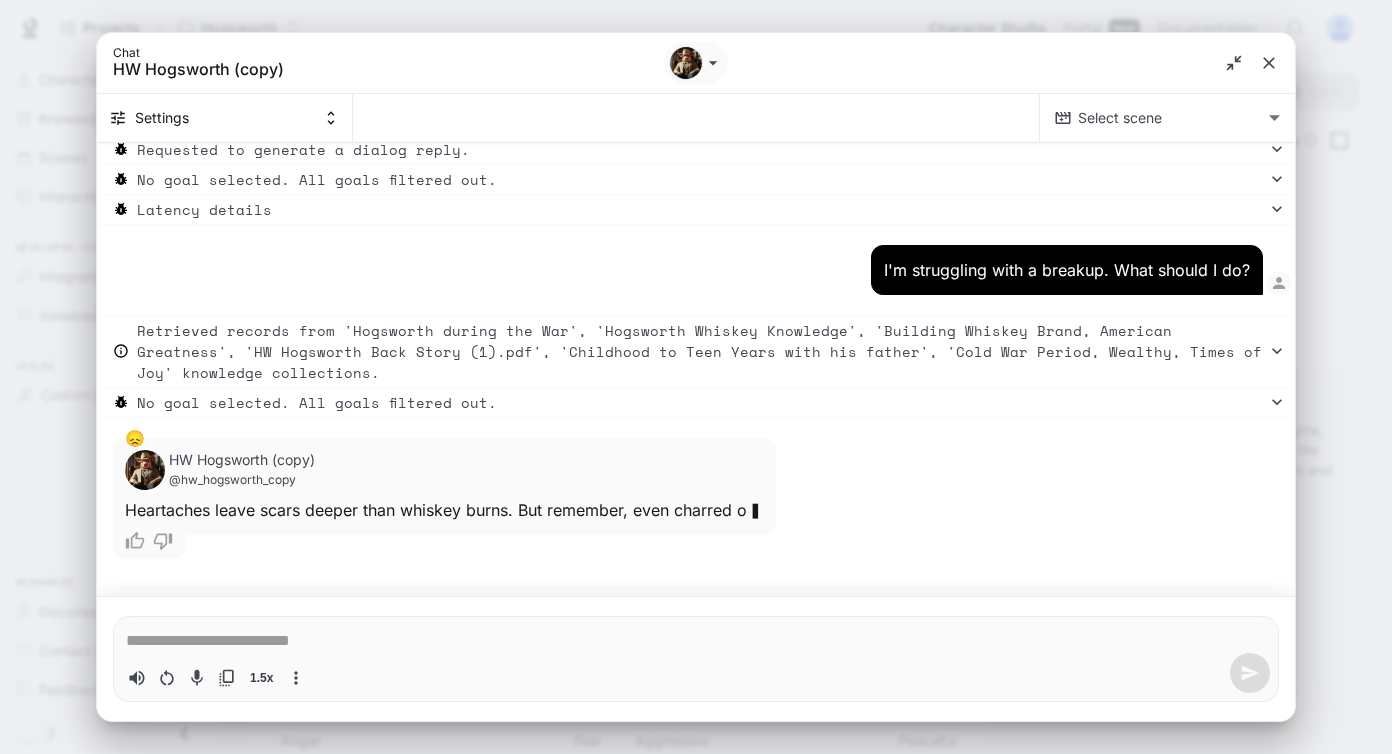 type on "*" 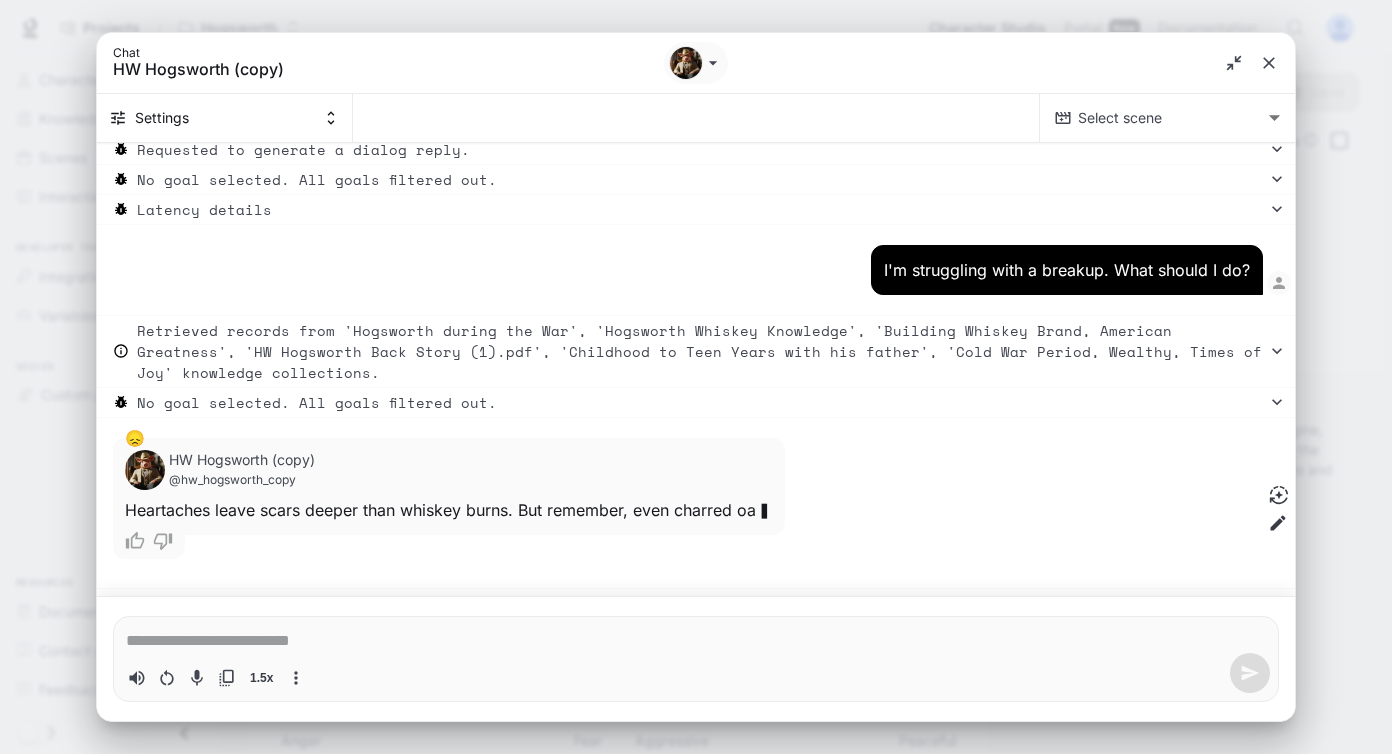 type on "*" 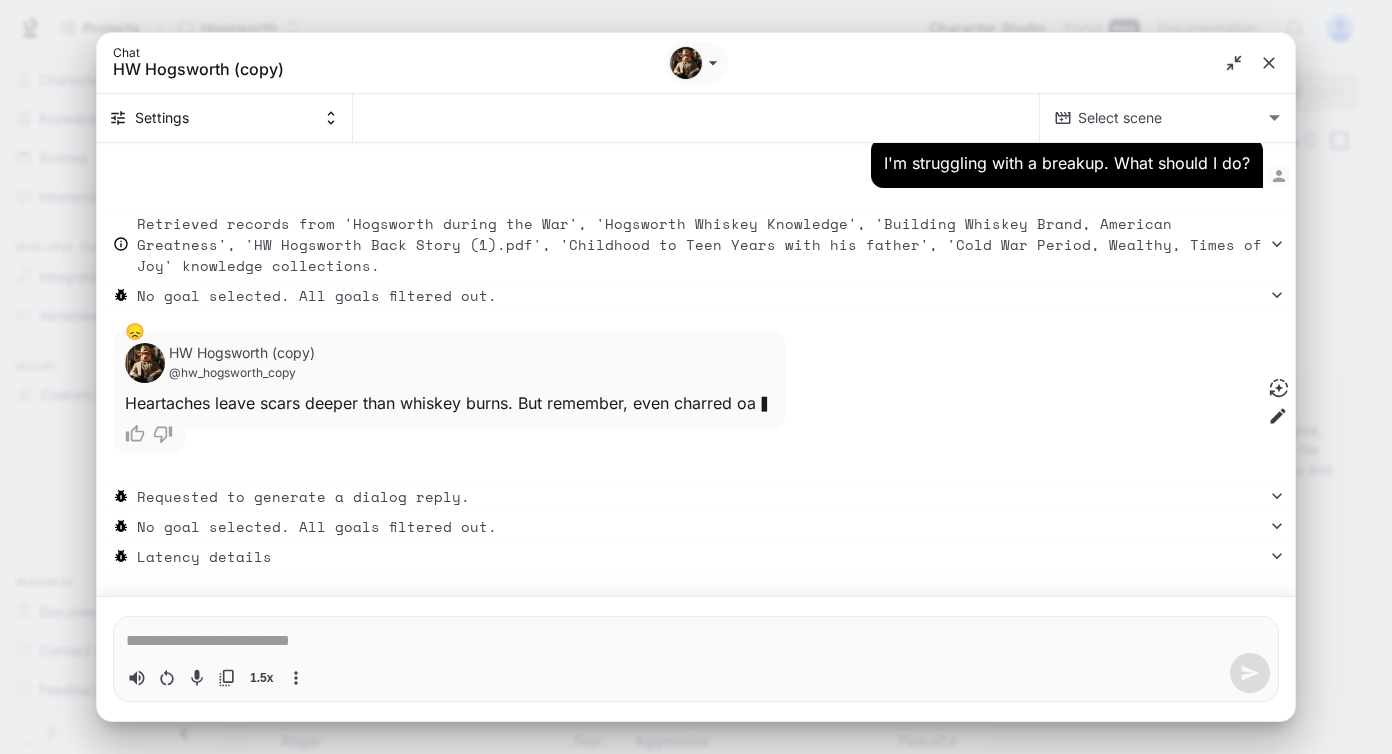 type on "*" 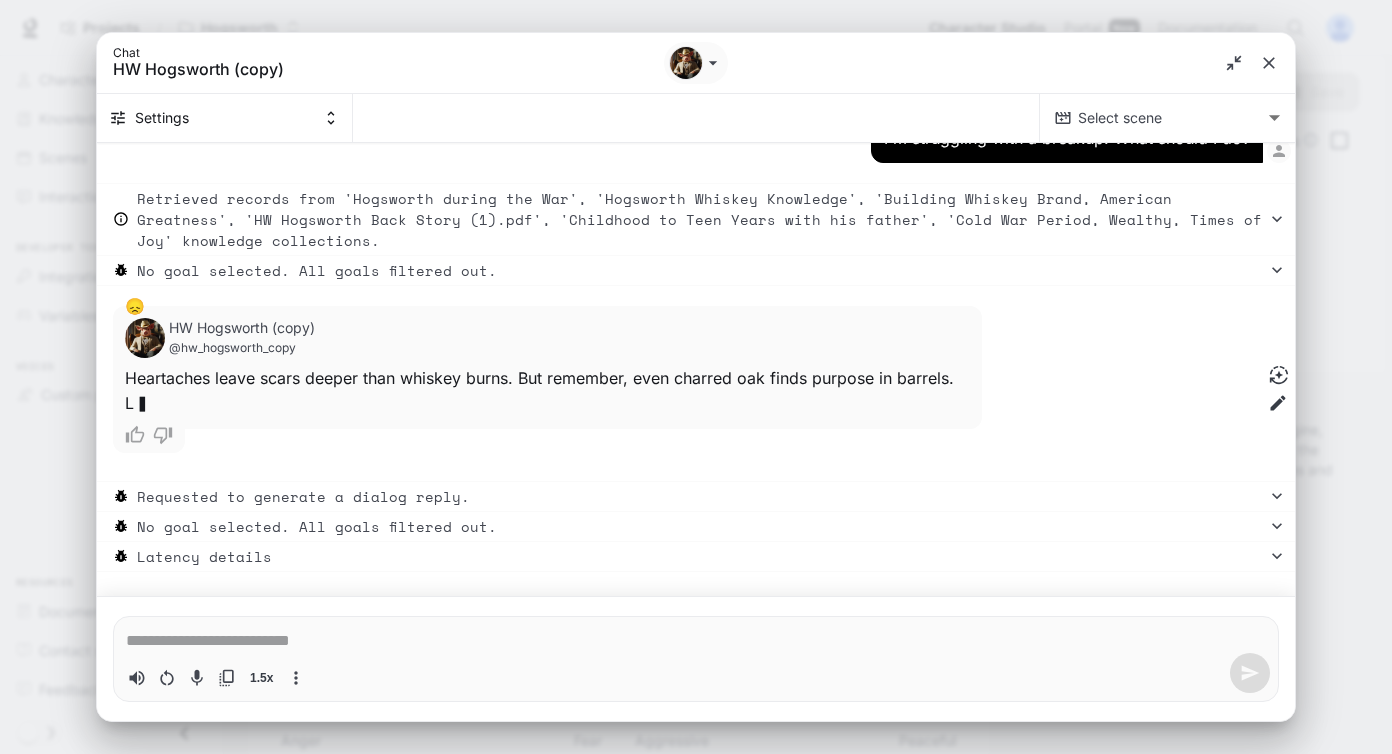 scroll, scrollTop: 34430, scrollLeft: 0, axis: vertical 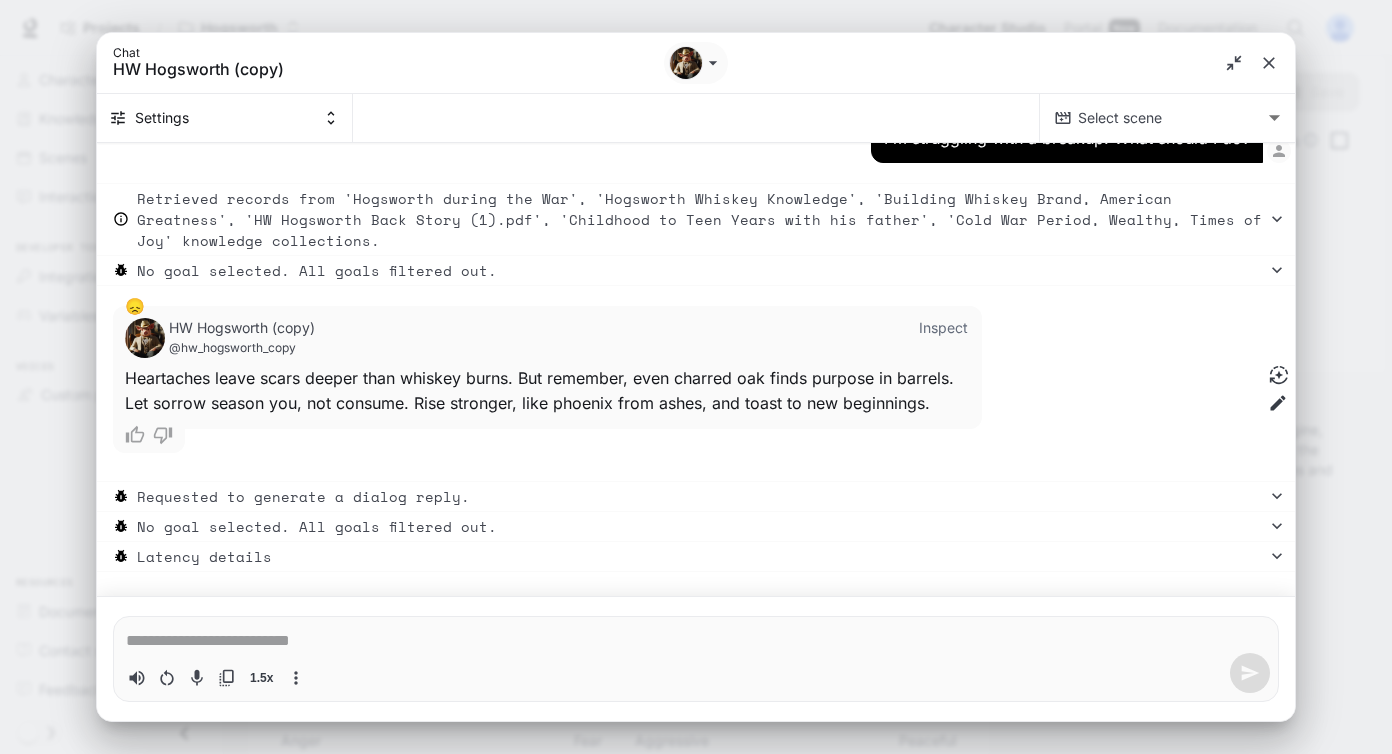 type on "*" 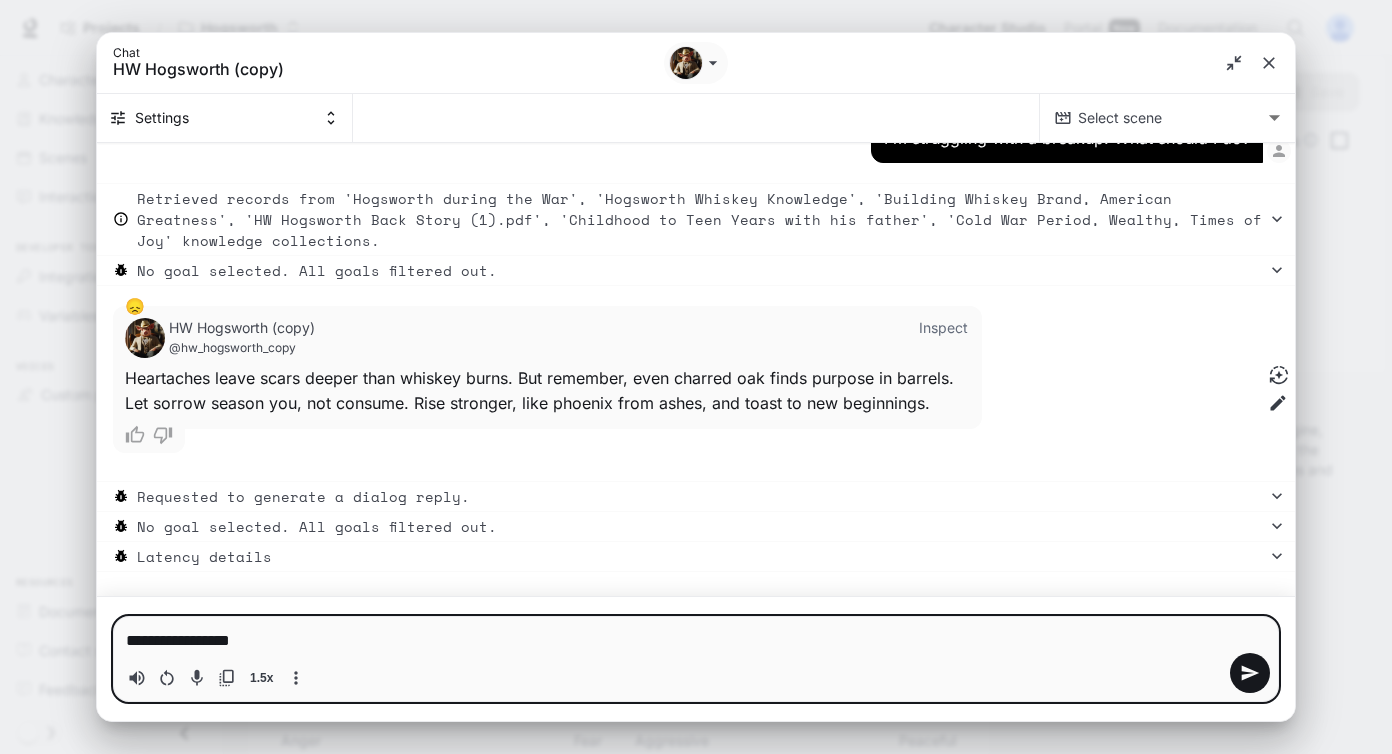 type on "**********" 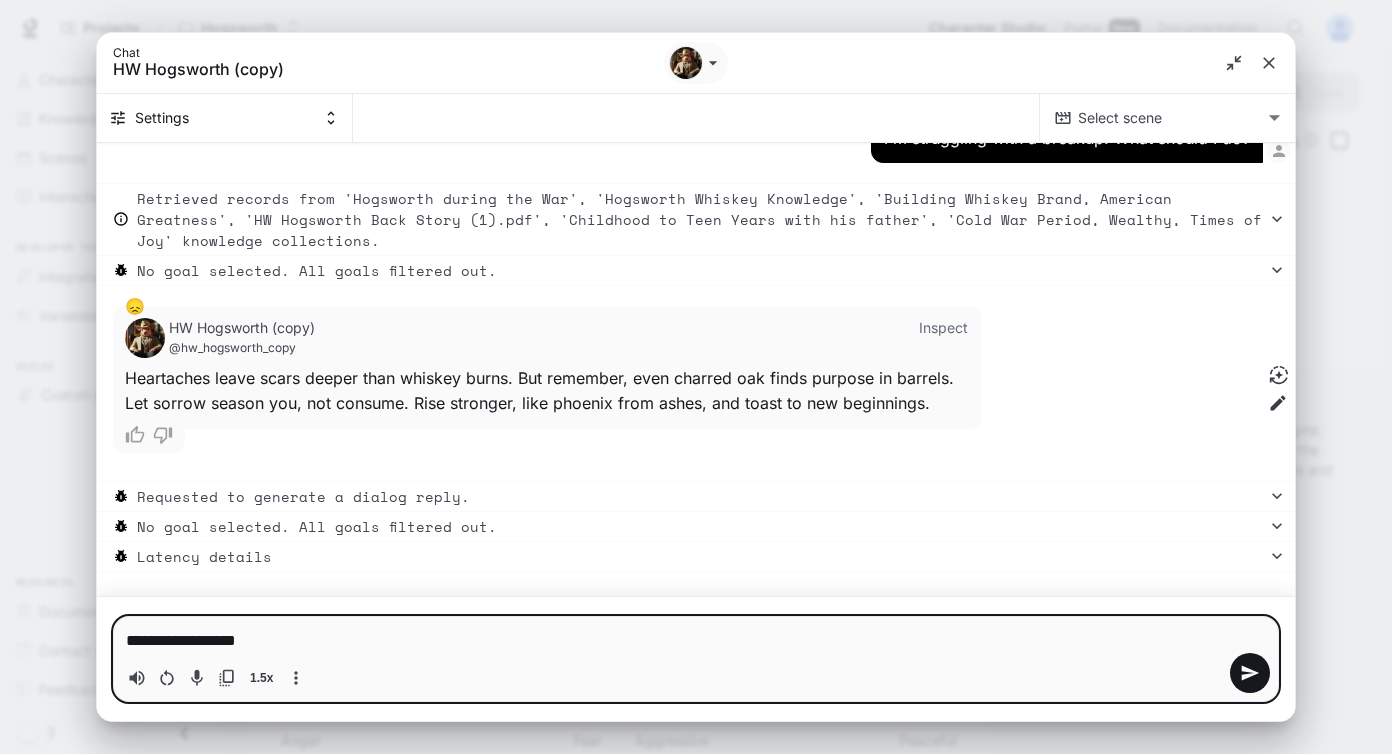 type on "**********" 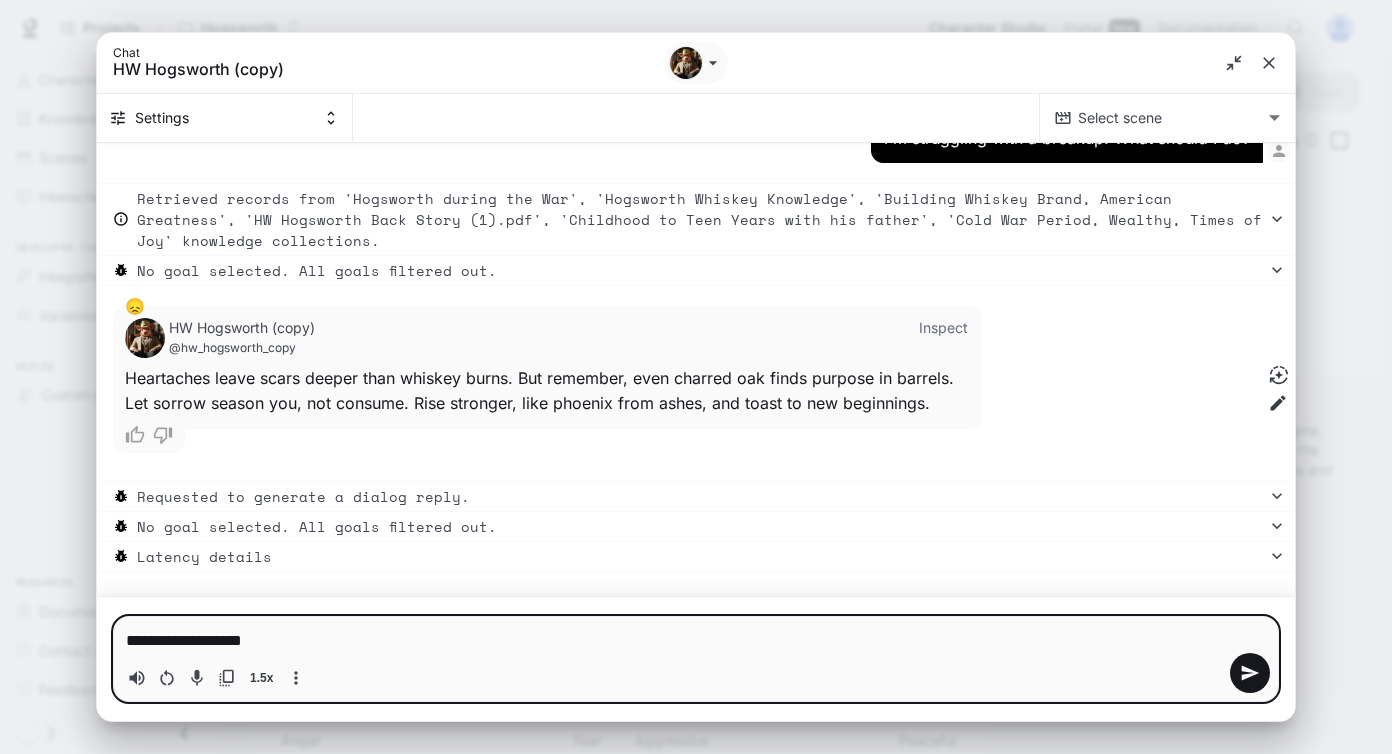 type on "**********" 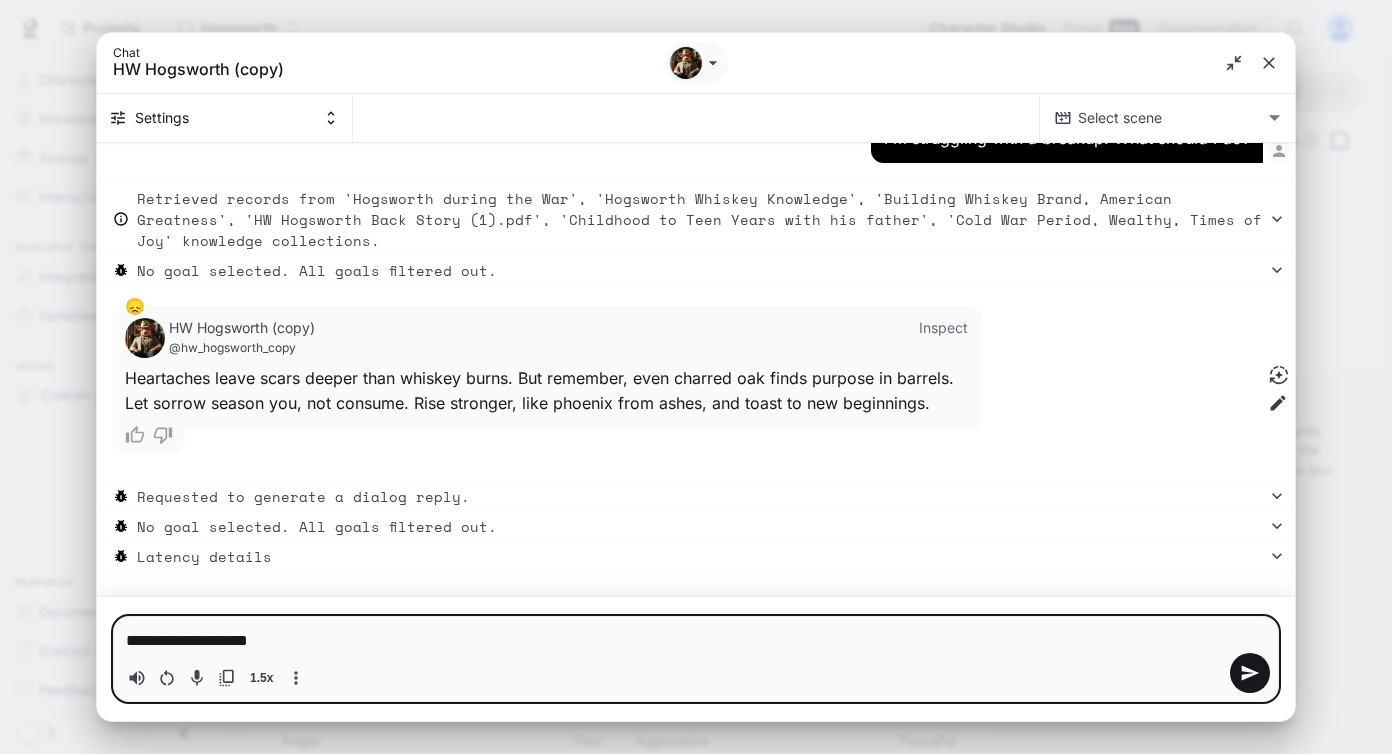 type on "**********" 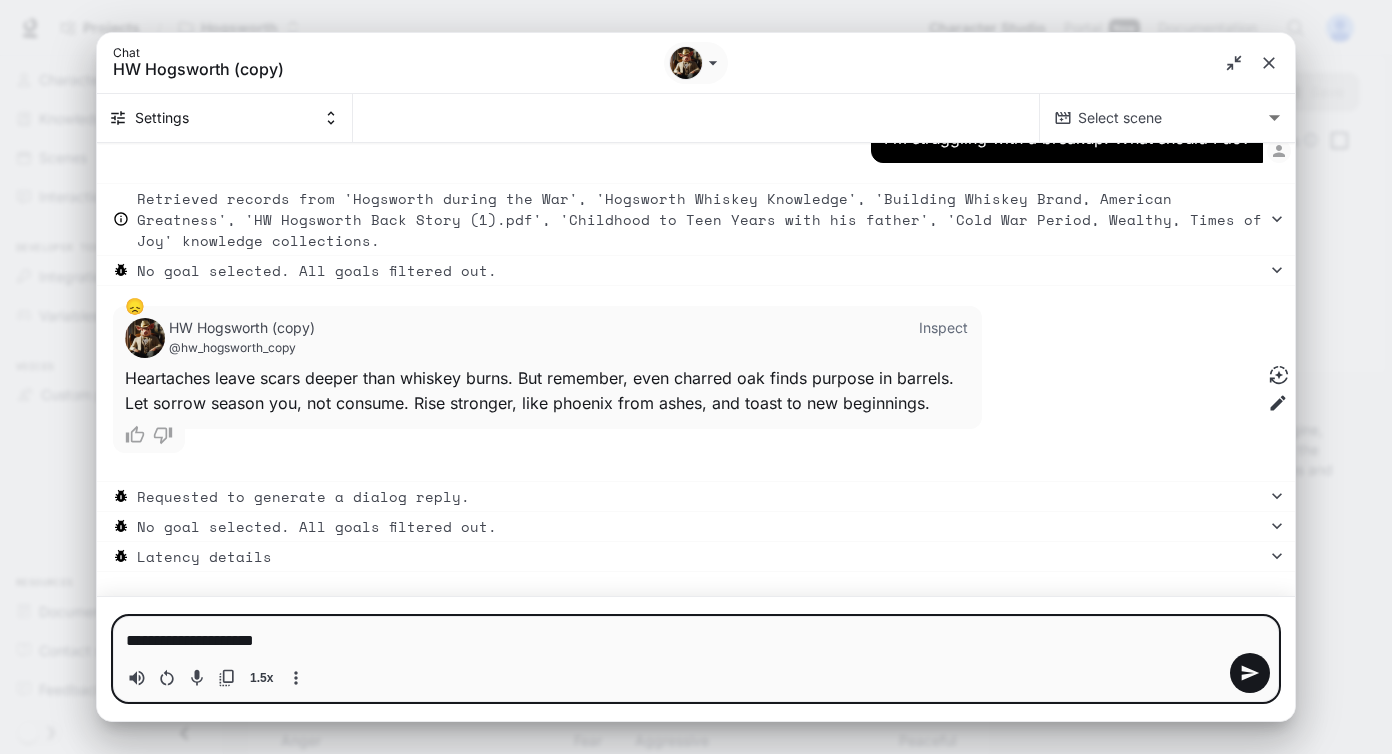 type on "*" 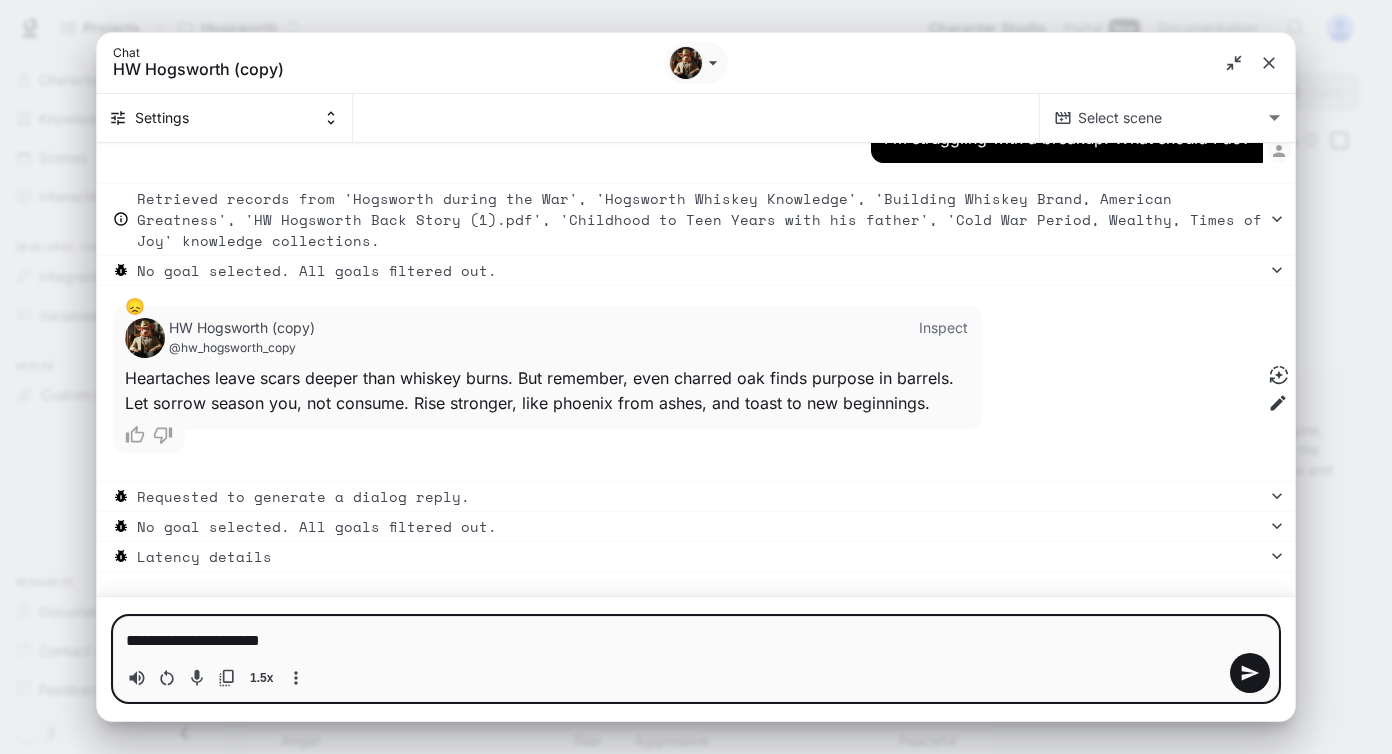type 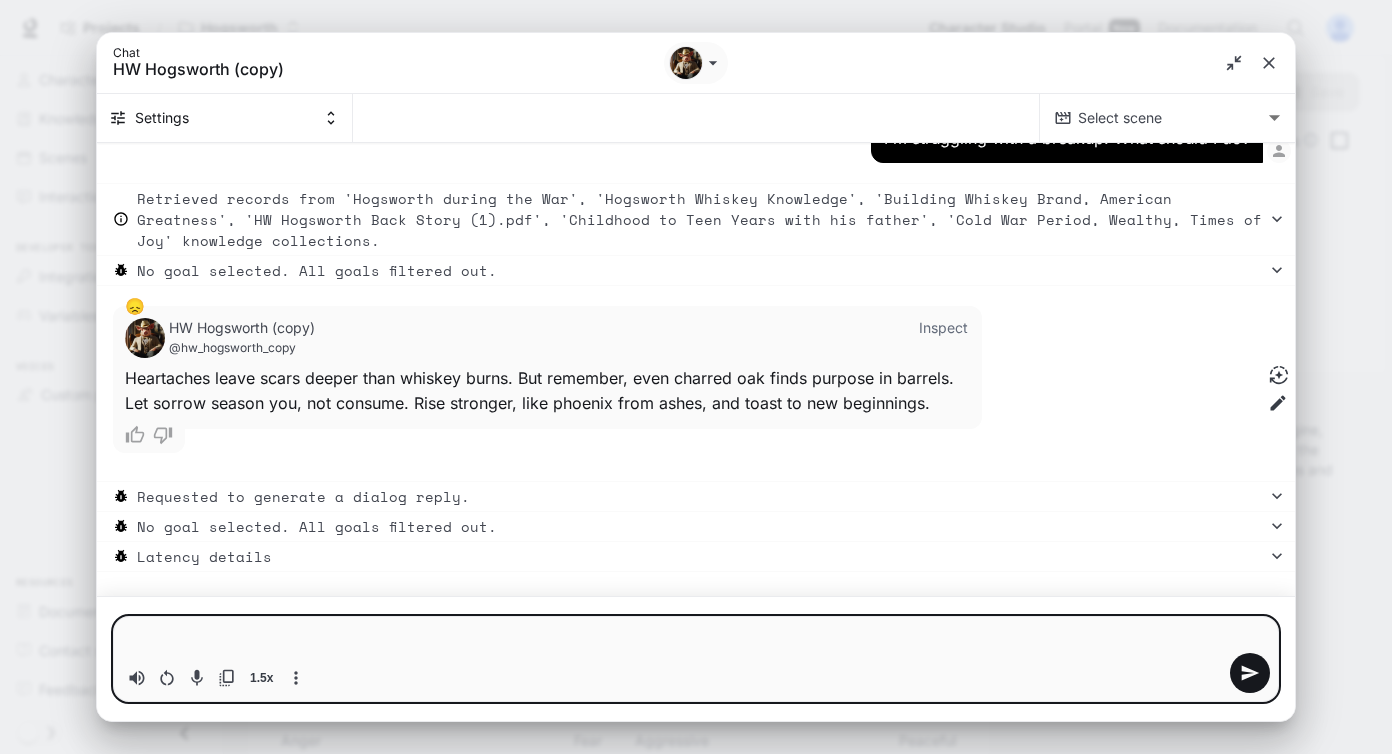 type on "*" 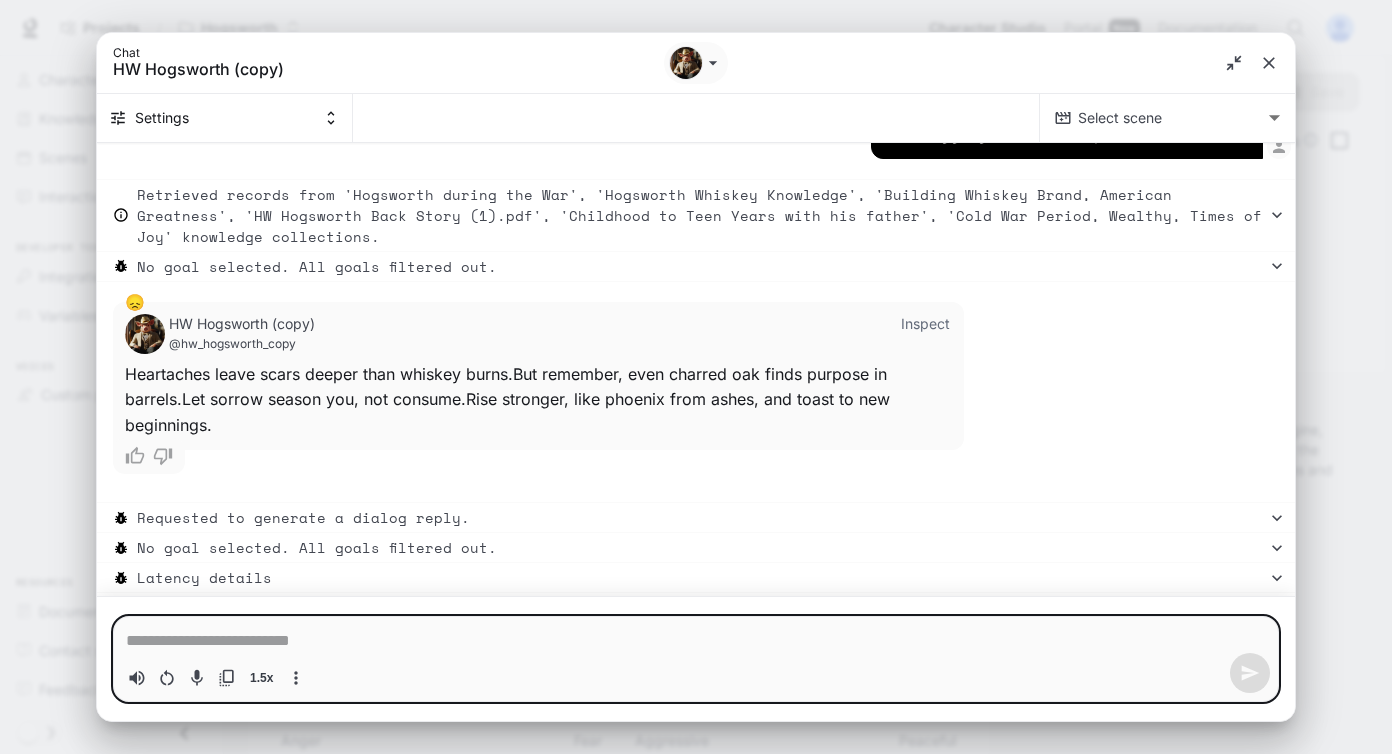 type on "*" 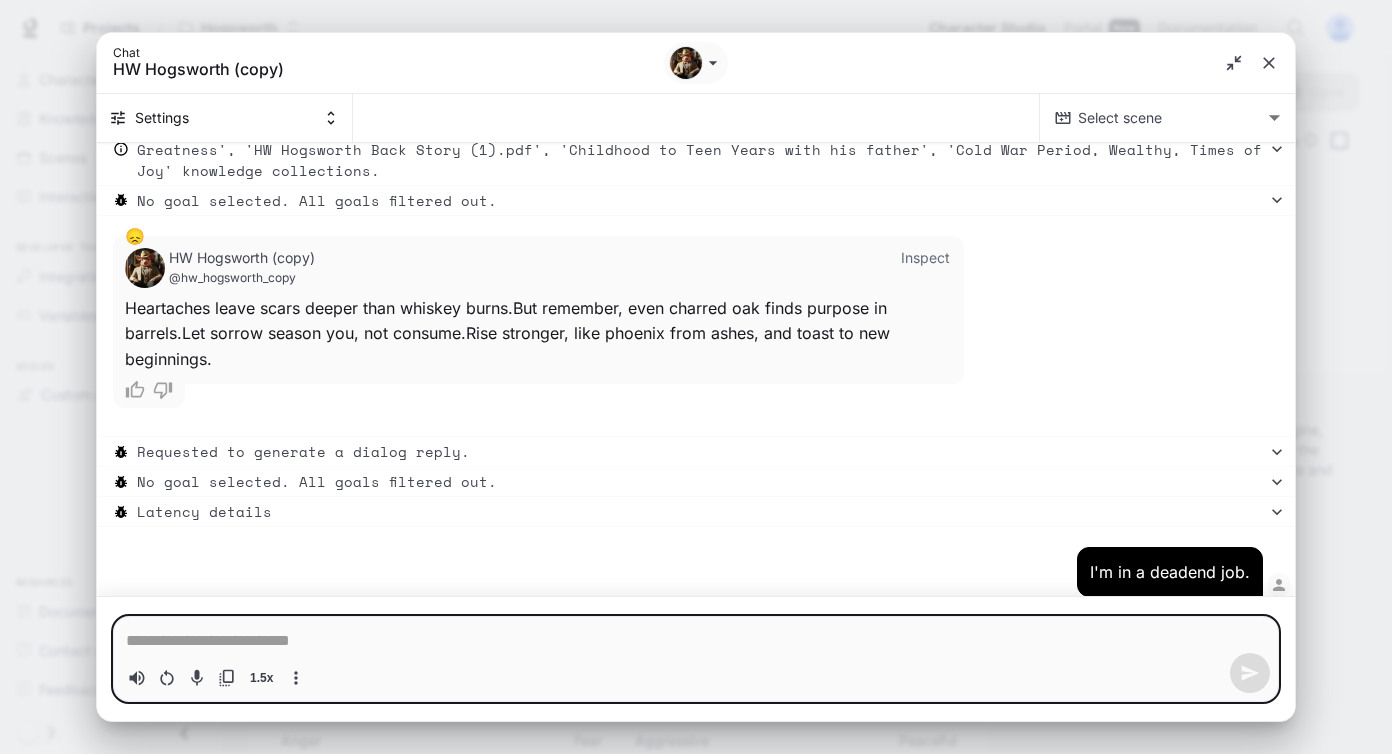 type on "*" 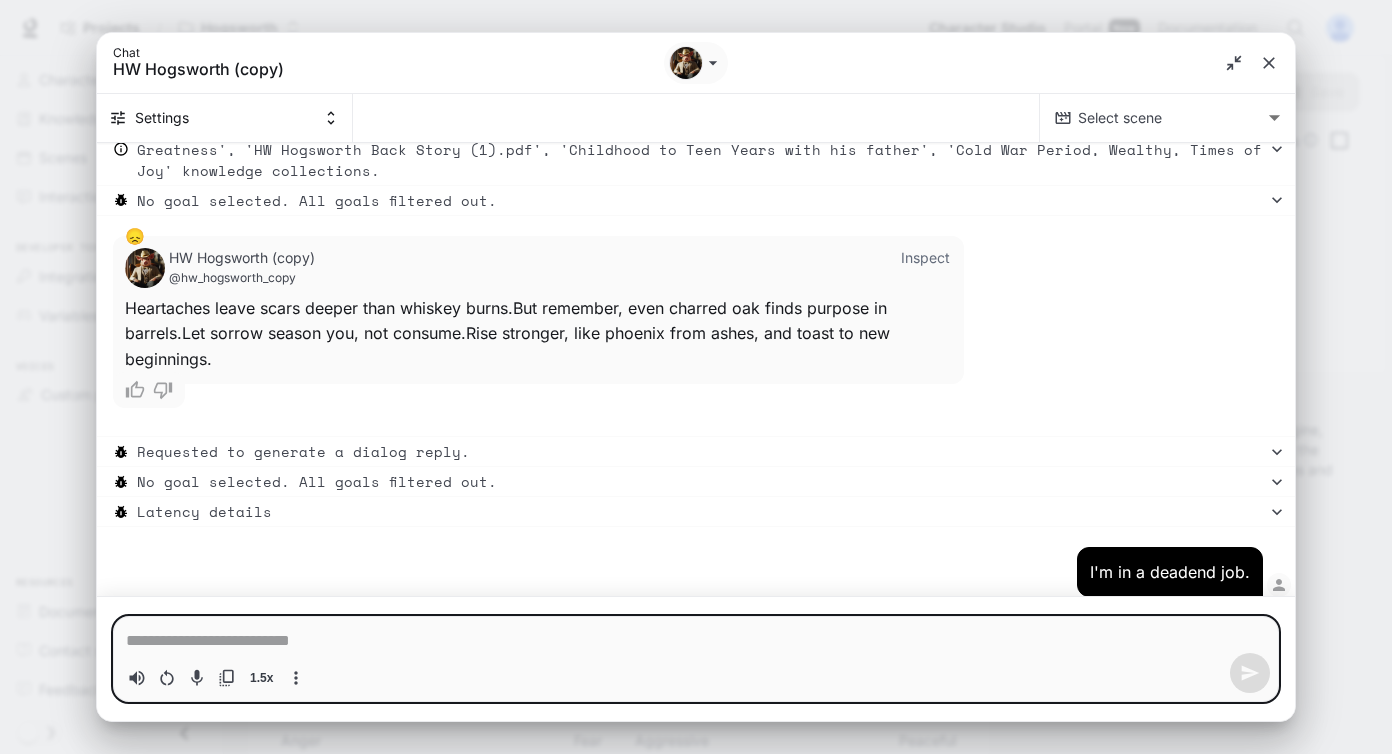 type on "*" 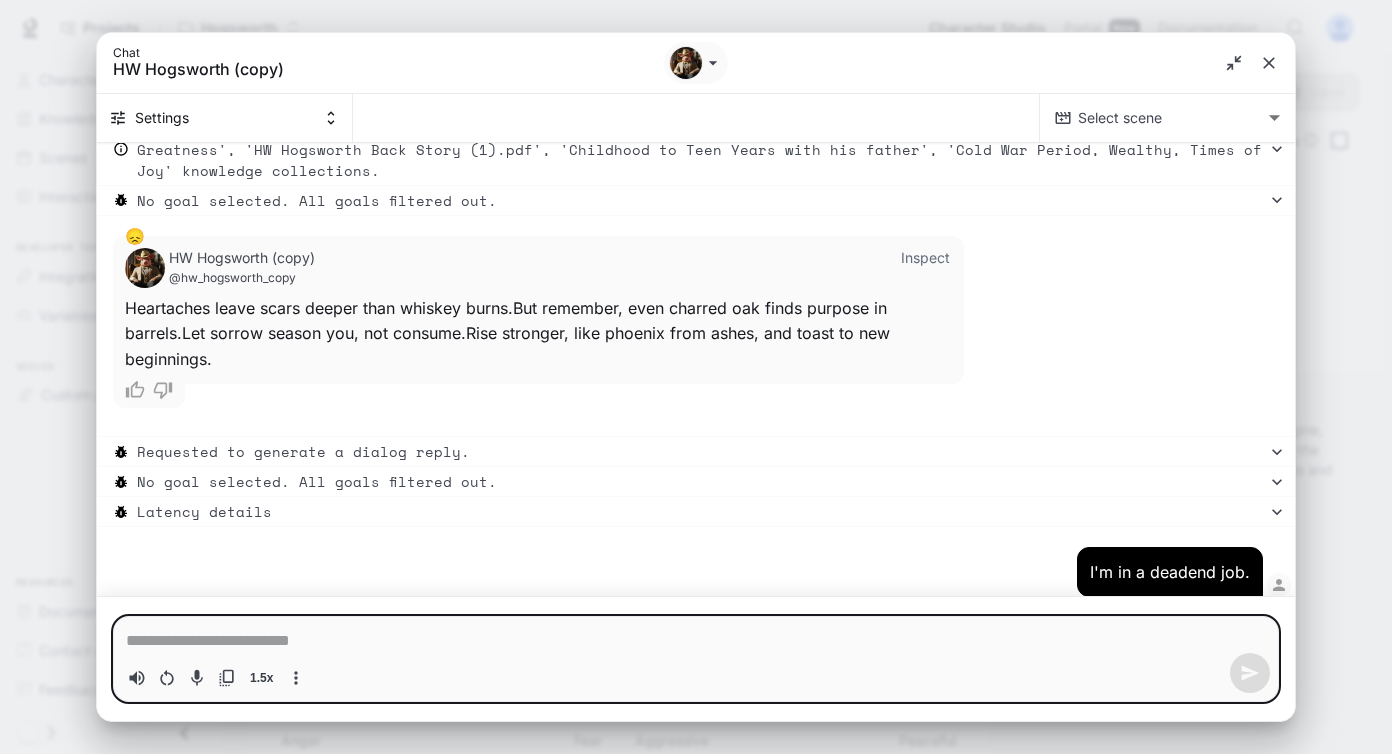 type on "*" 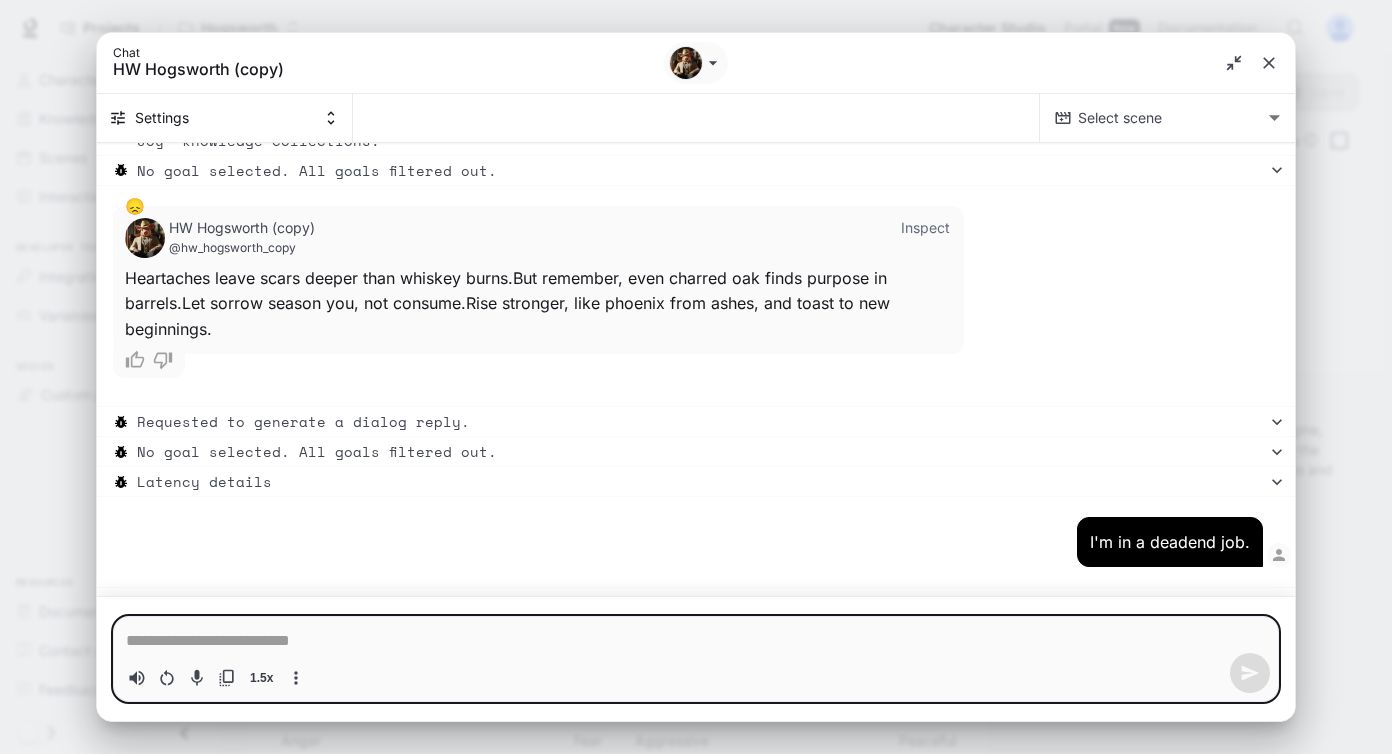 type on "*" 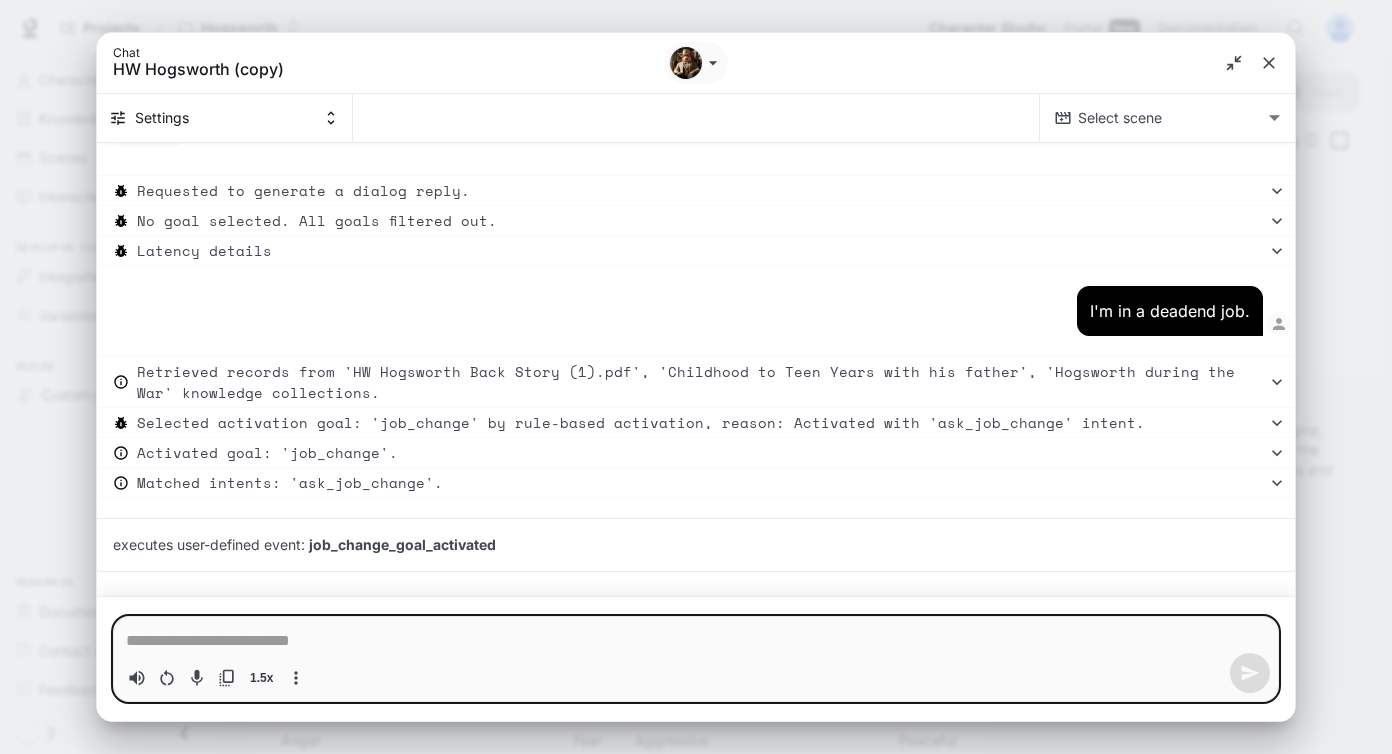 scroll, scrollTop: 34762, scrollLeft: 0, axis: vertical 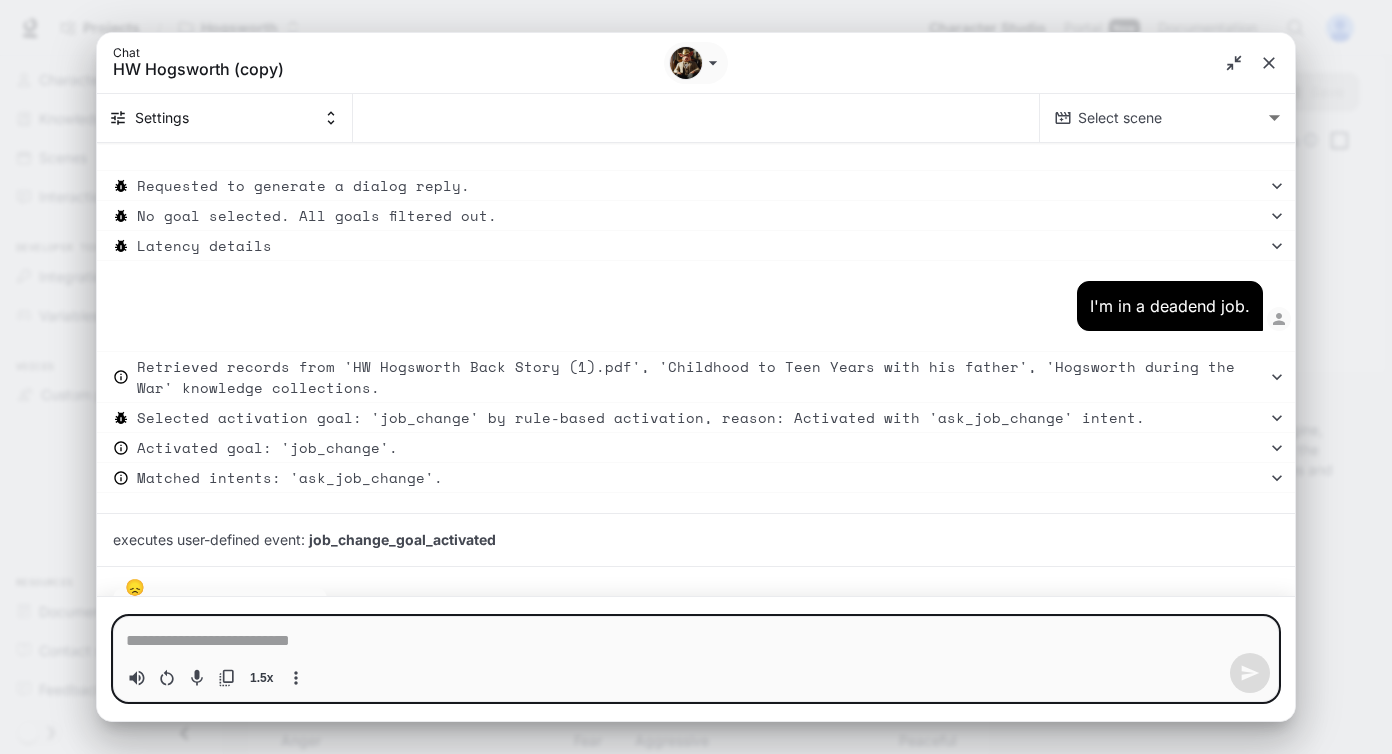 type on "*" 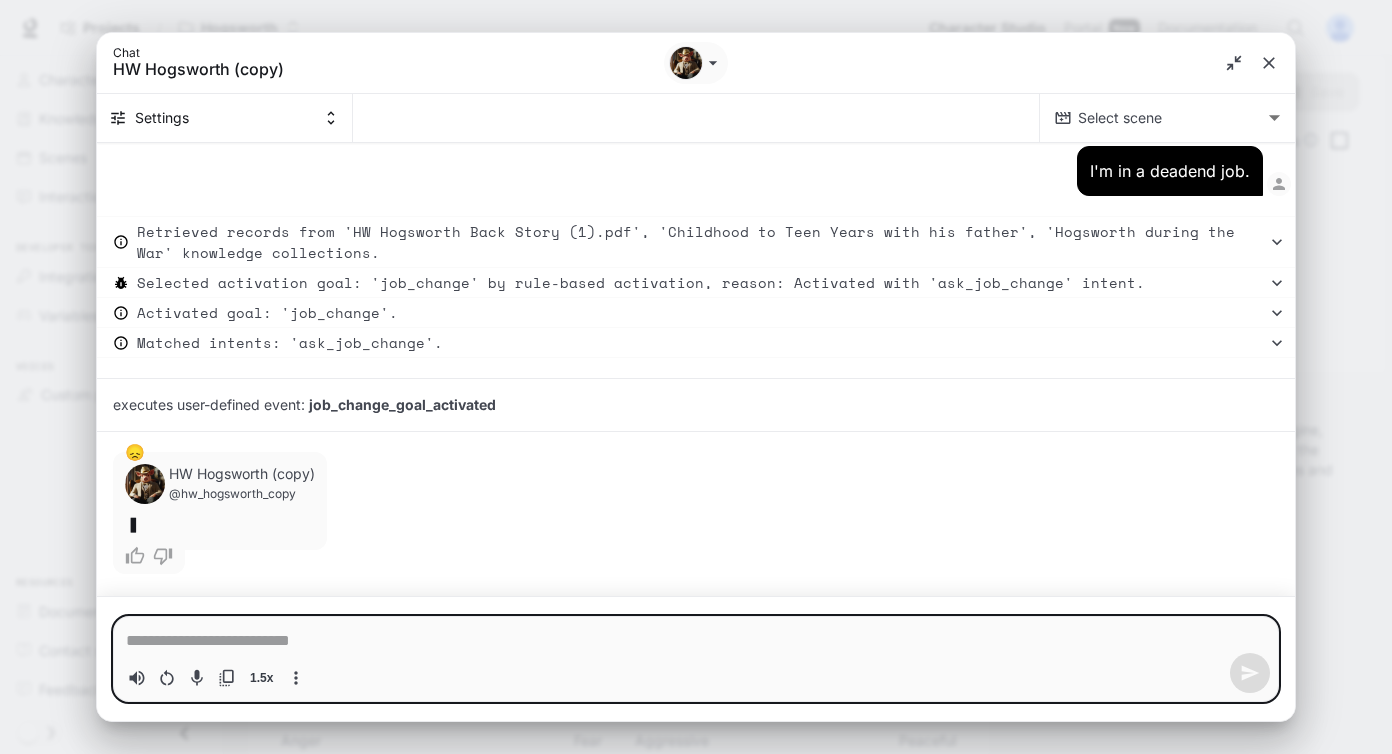 scroll, scrollTop: 34912, scrollLeft: 0, axis: vertical 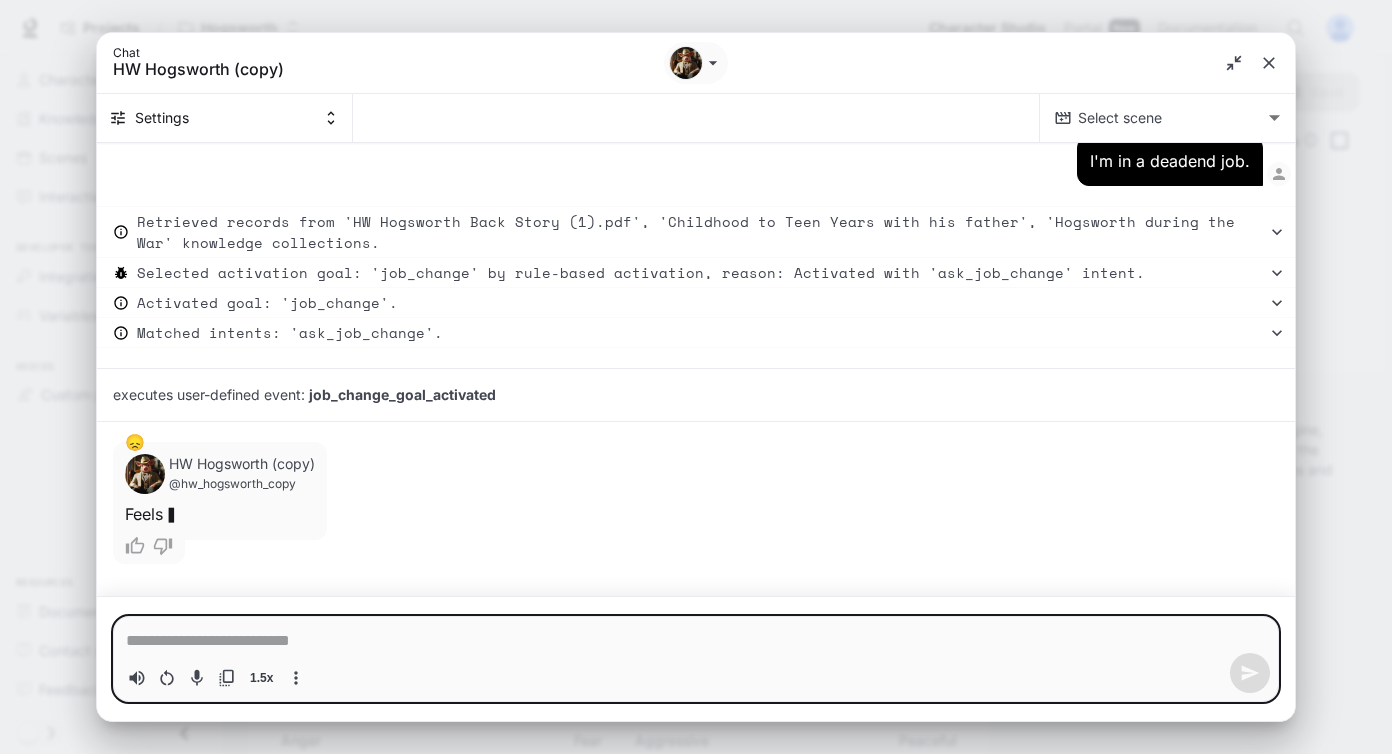 type on "*" 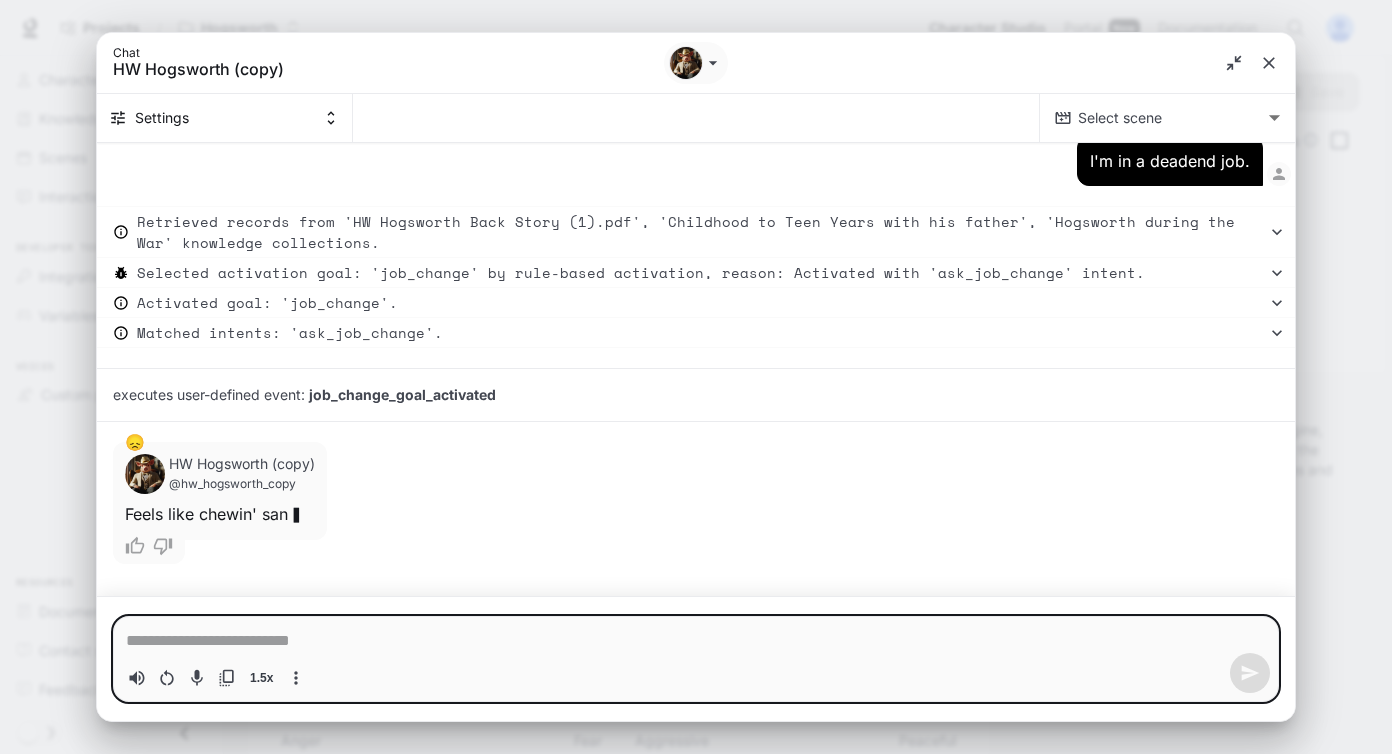 type on "*" 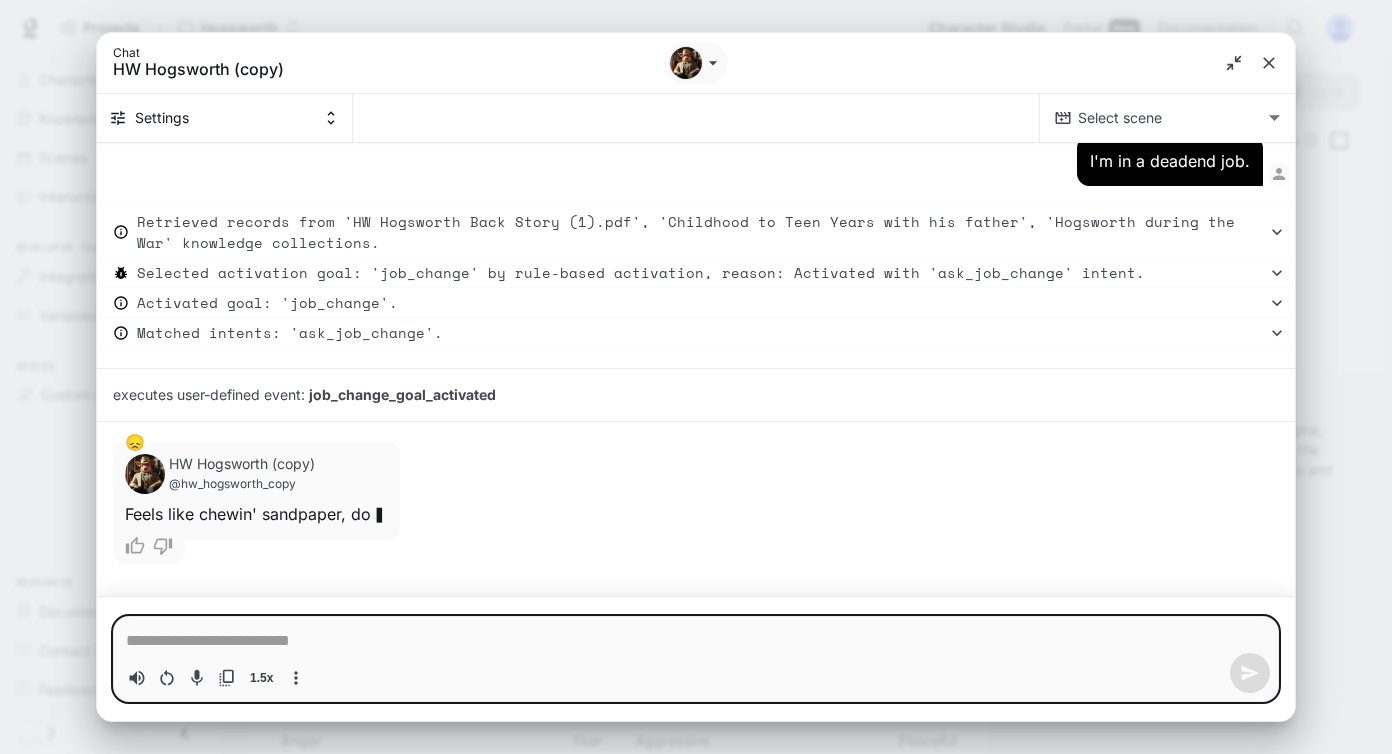 type on "*" 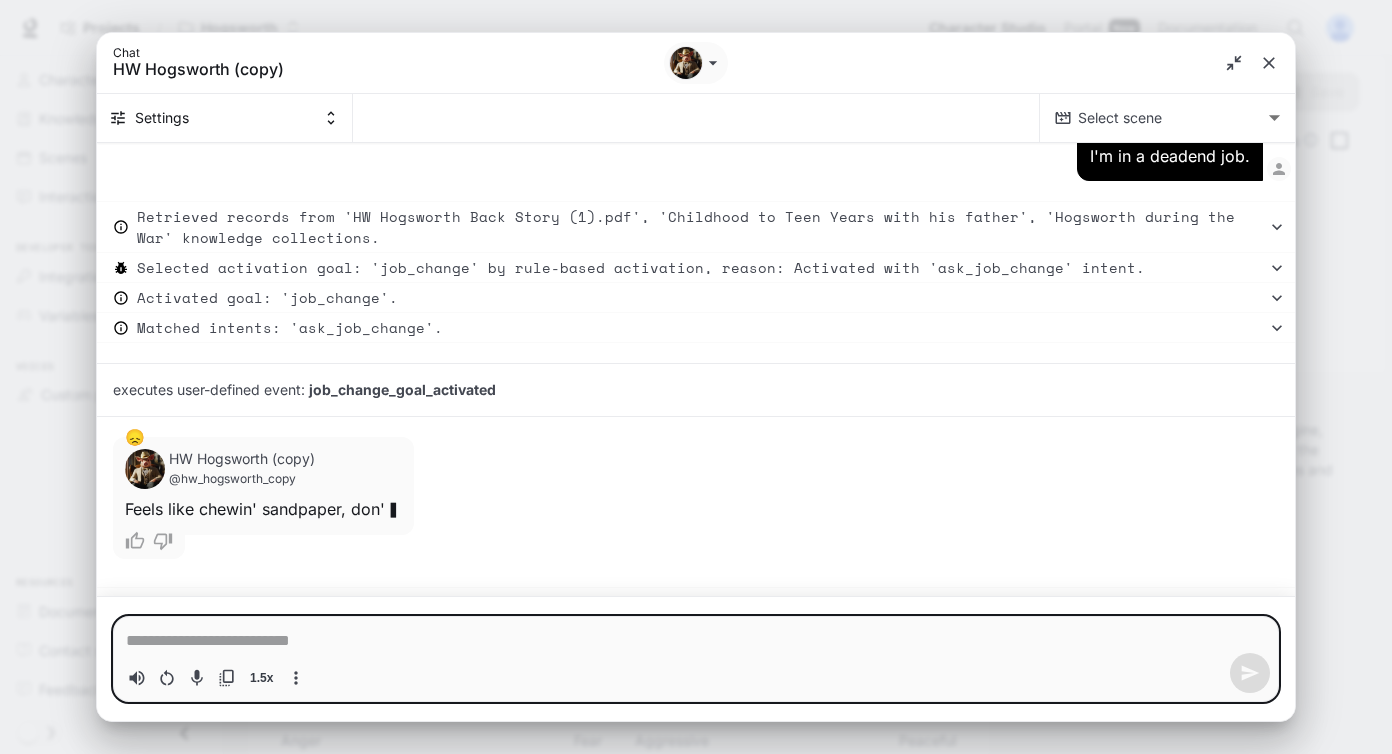 type on "*" 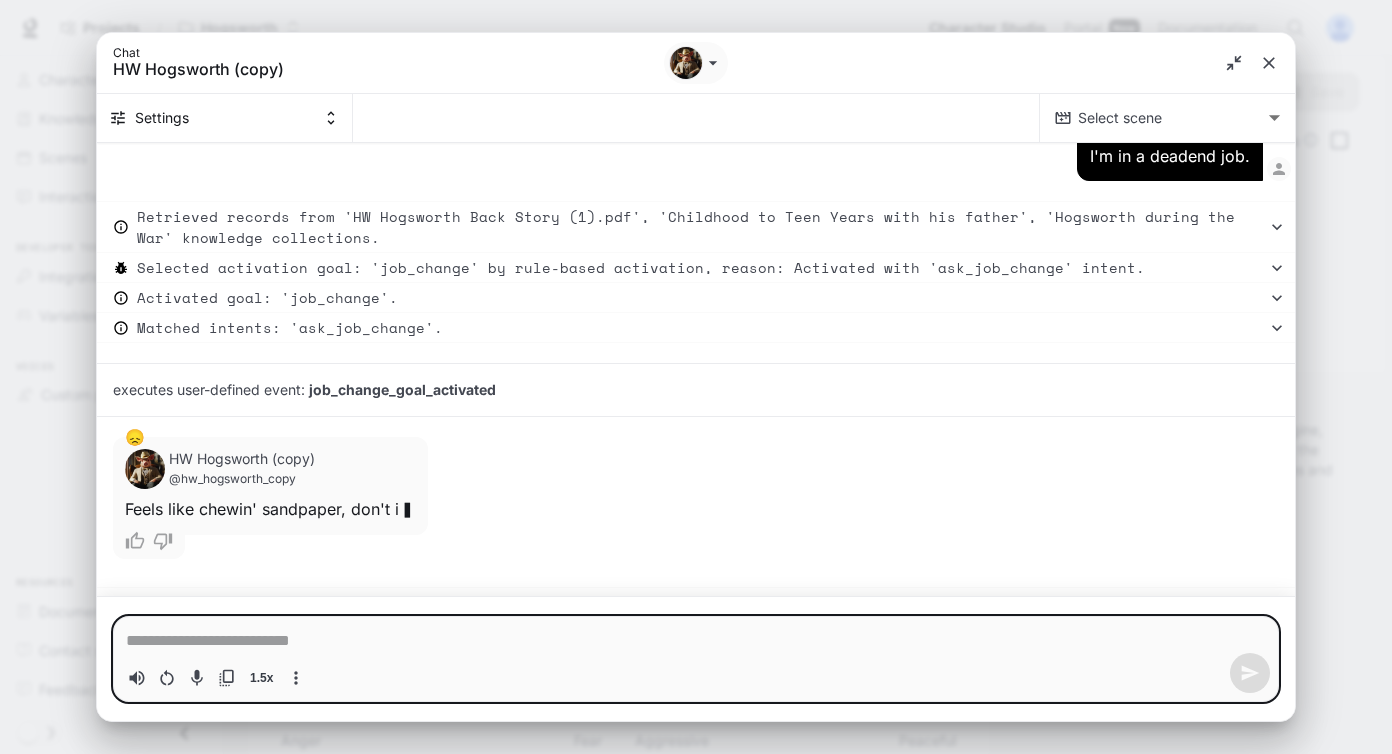 type on "*" 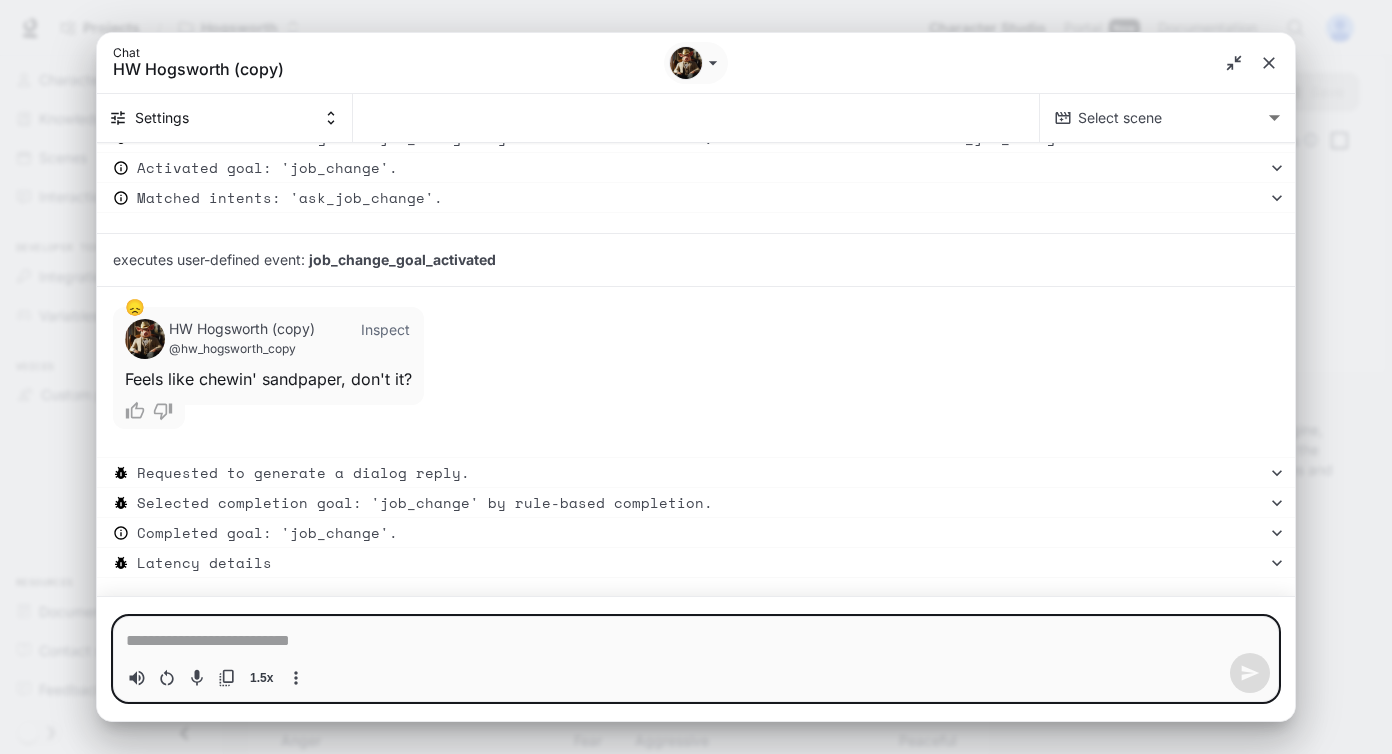 scroll, scrollTop: 35053, scrollLeft: 0, axis: vertical 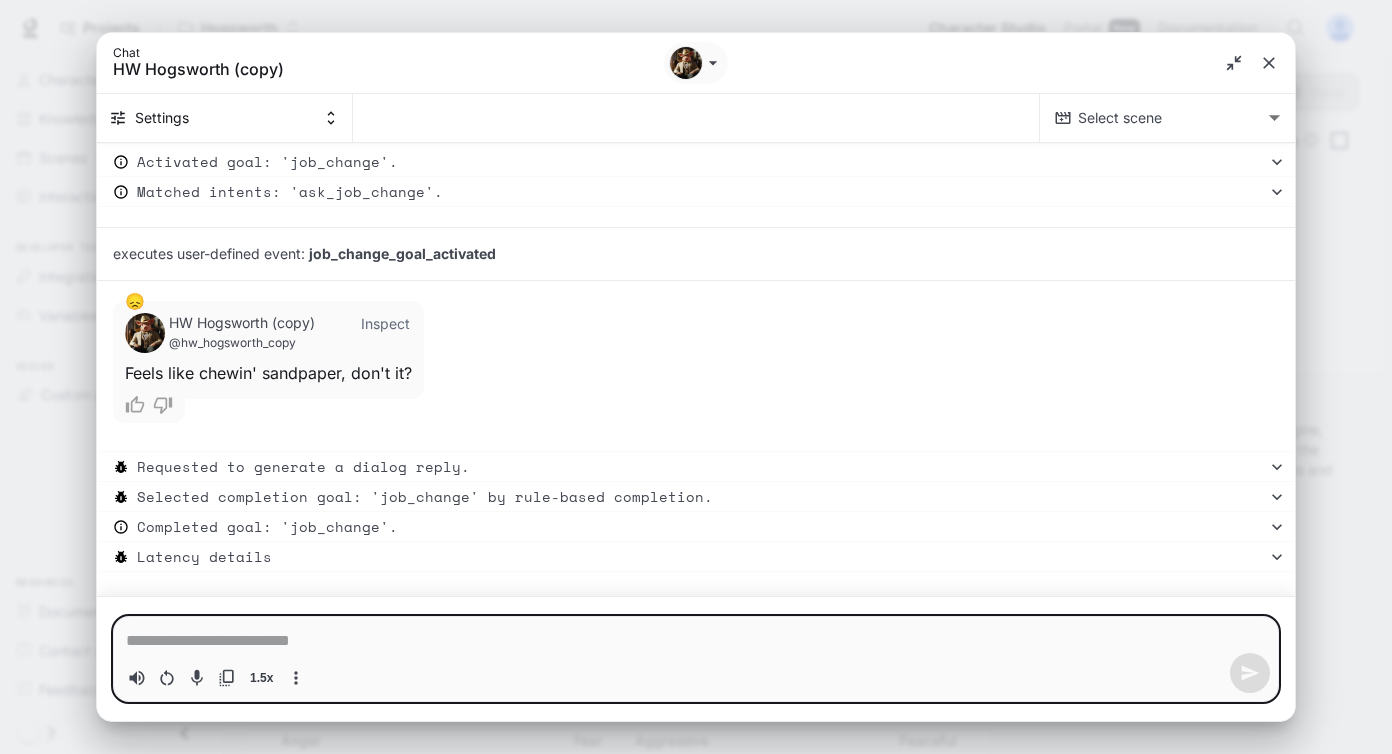 type on "*" 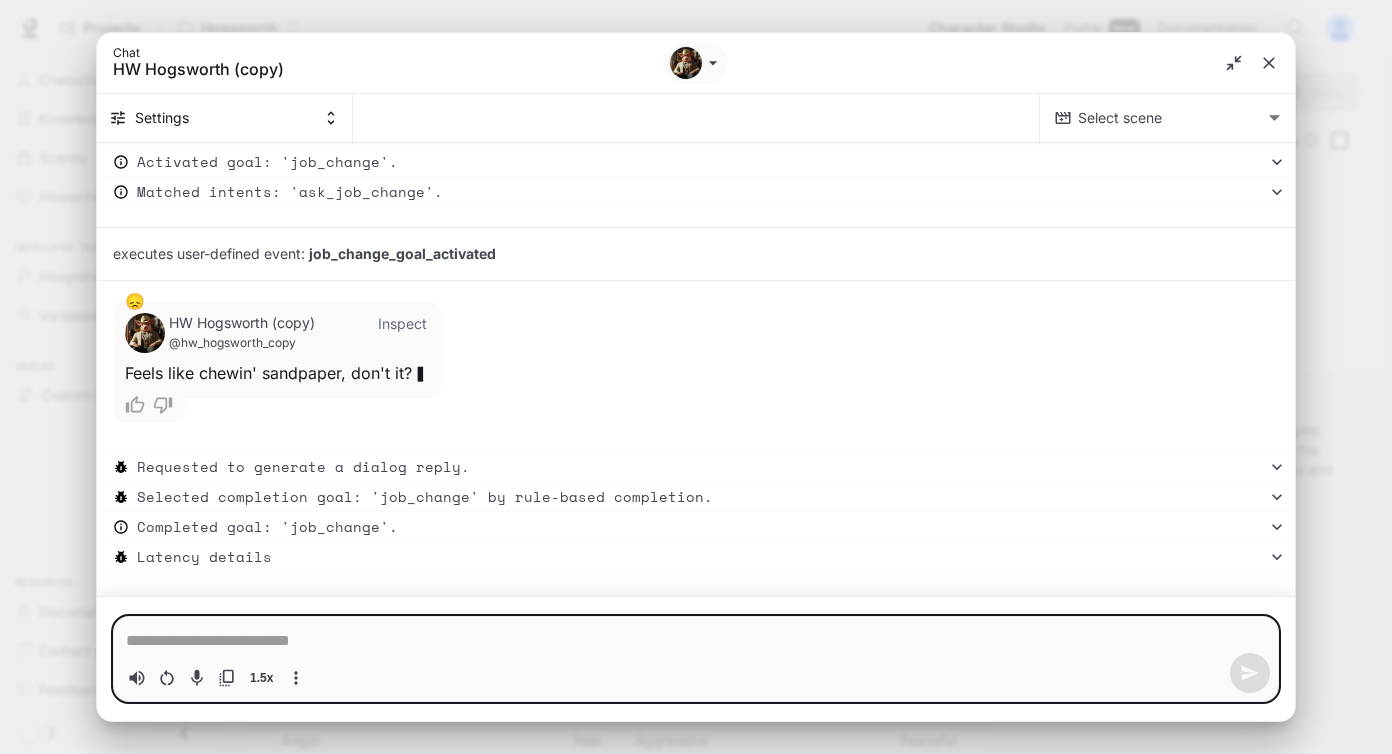 type on "*" 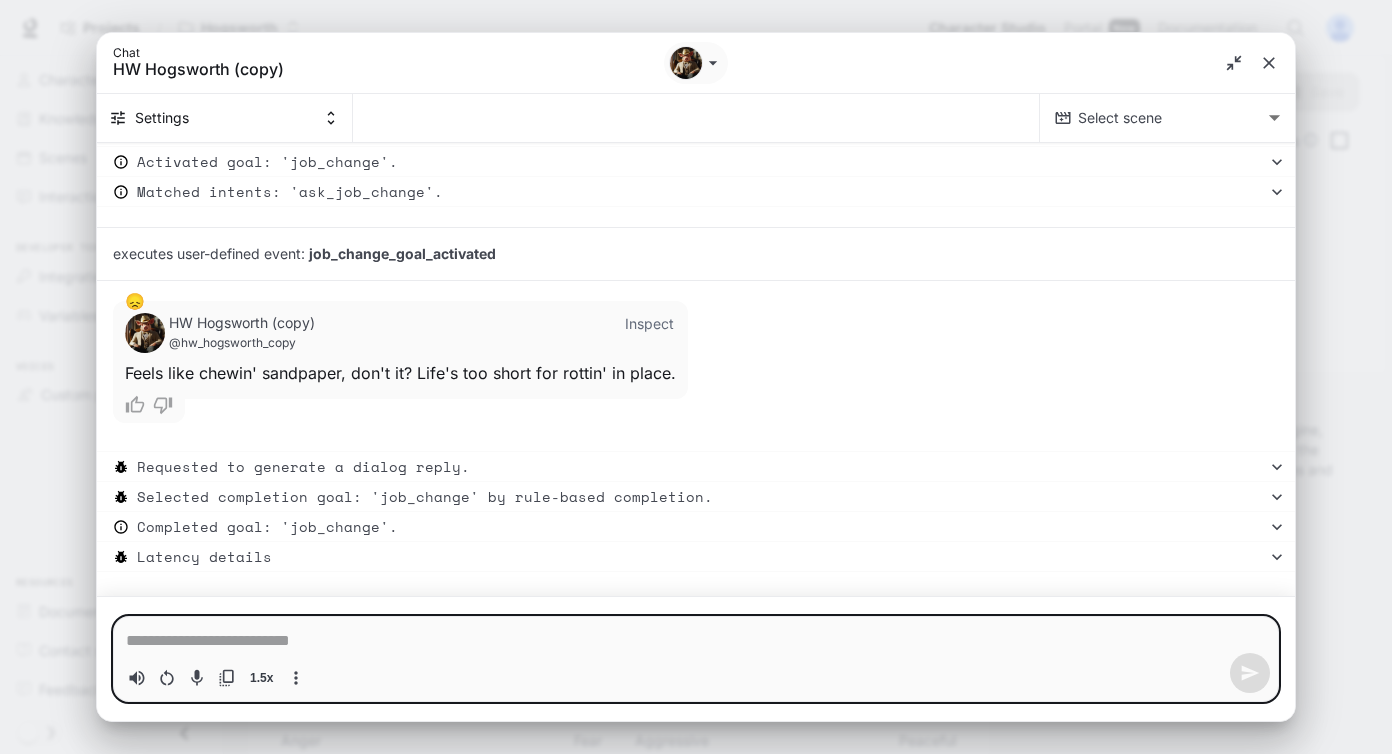 type on "*" 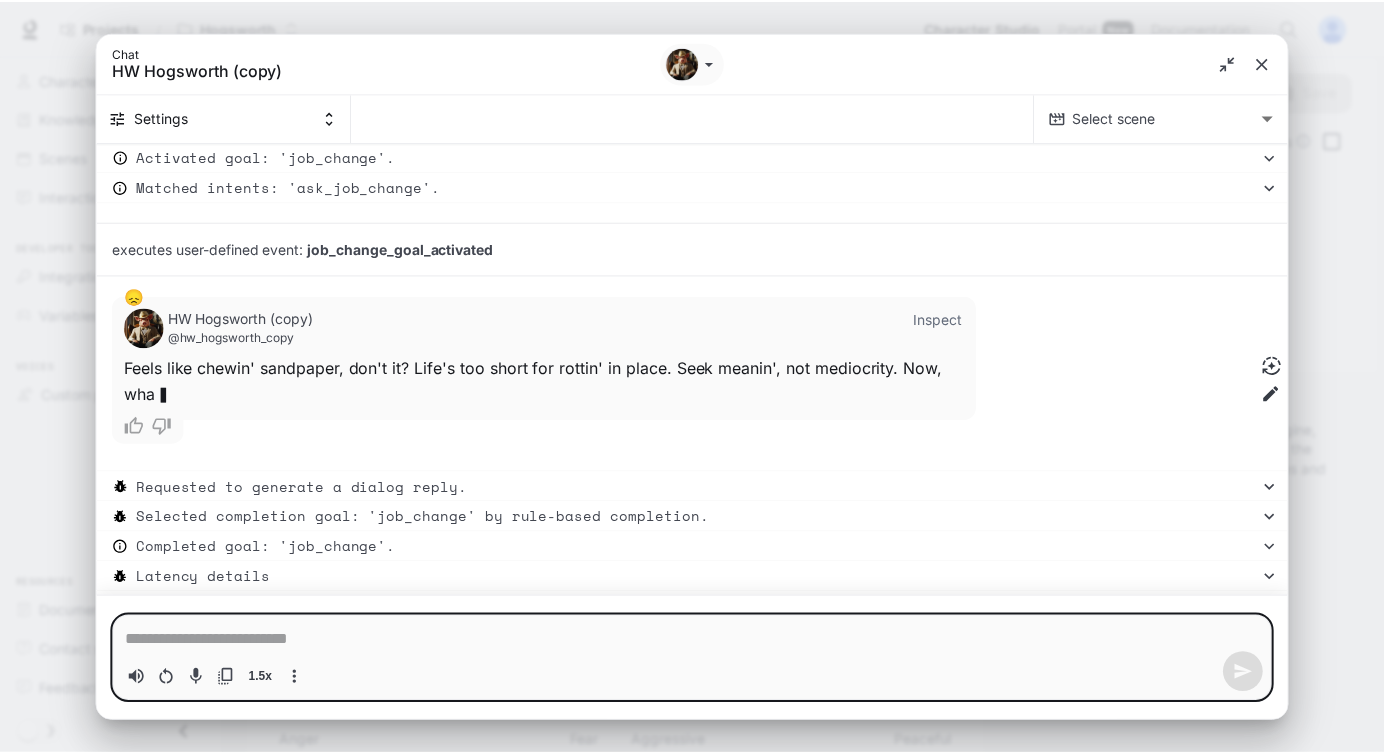 scroll, scrollTop: 35078, scrollLeft: 0, axis: vertical 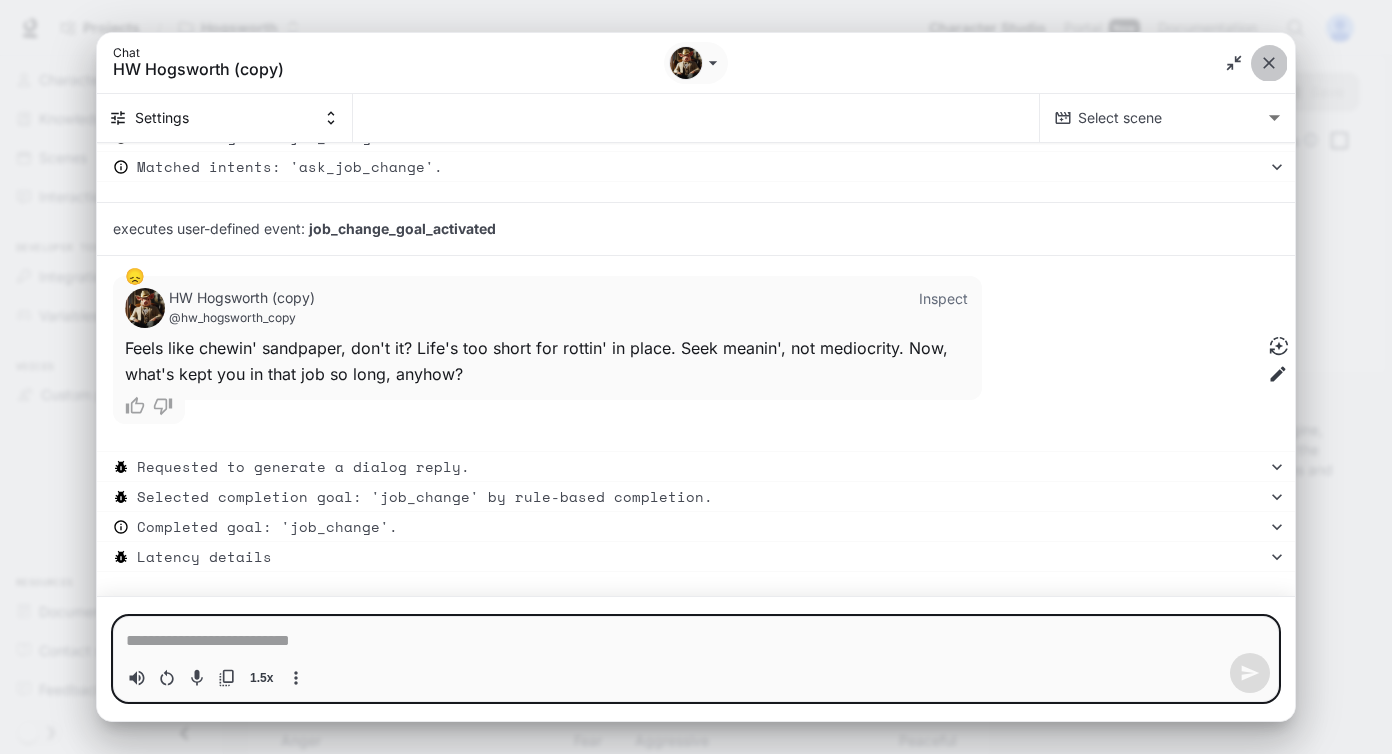click 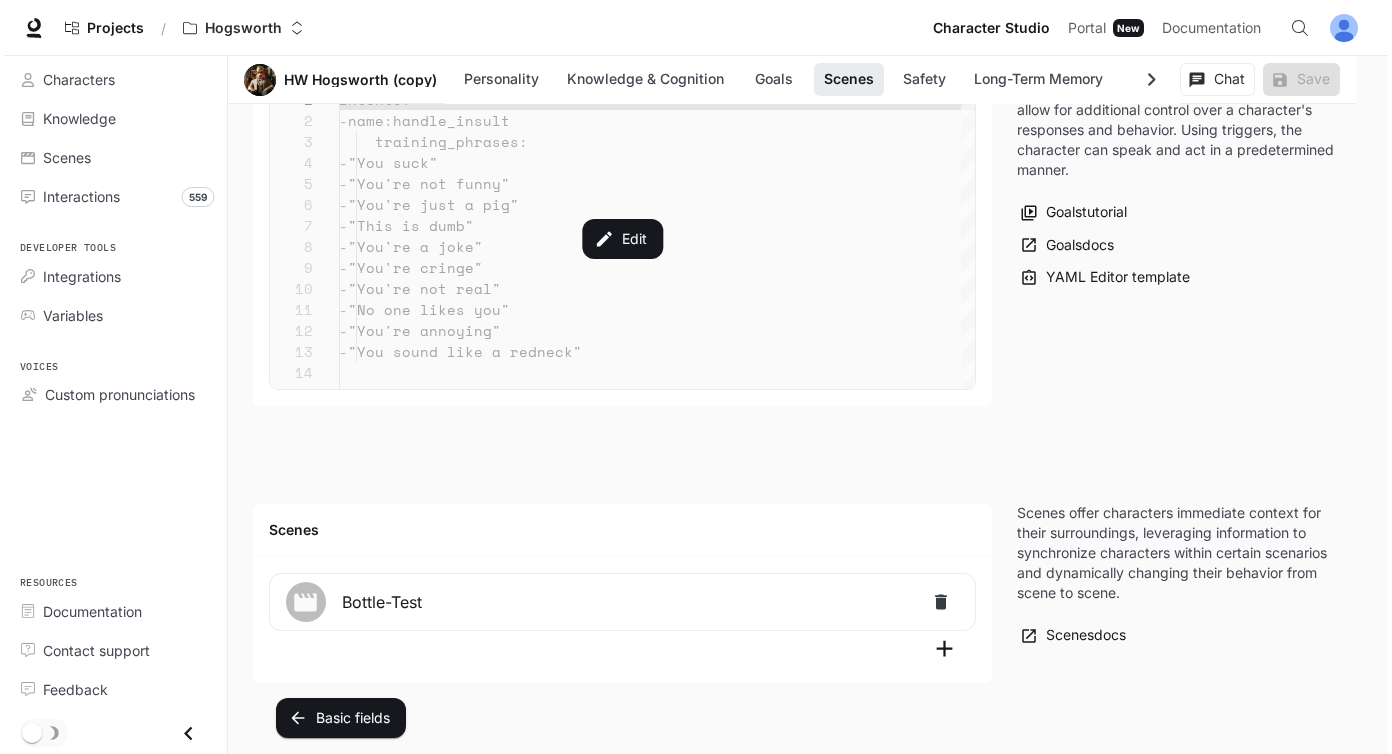 scroll, scrollTop: 2346, scrollLeft: 0, axis: vertical 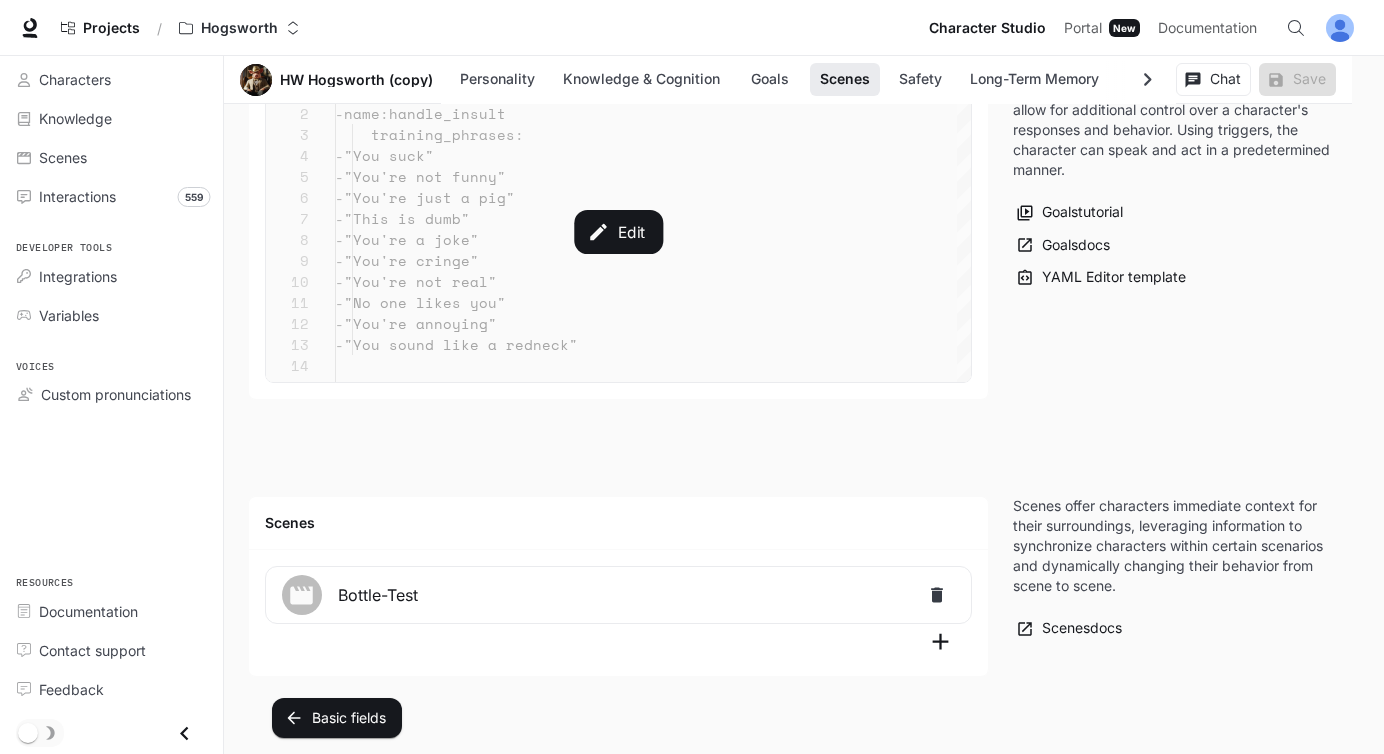 click on "Edit" at bounding box center (618, 232) 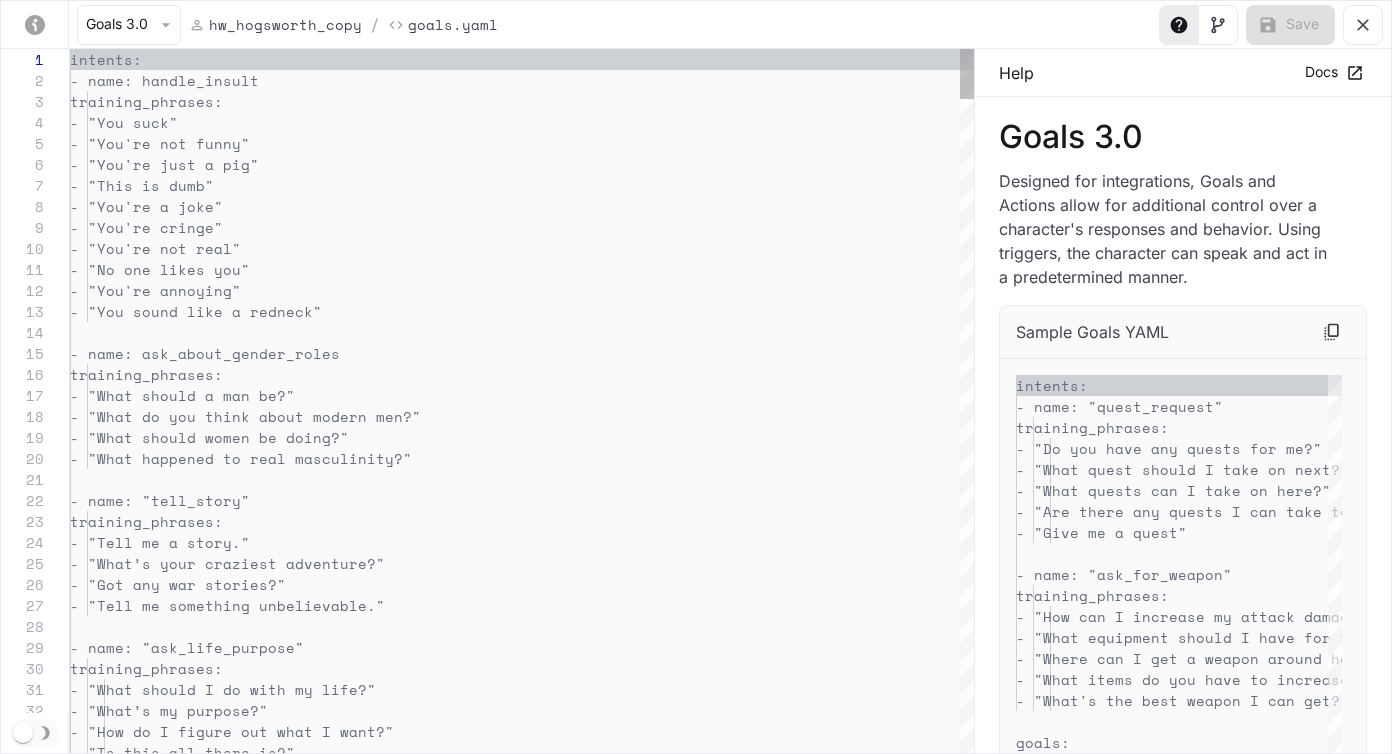 scroll, scrollTop: 210, scrollLeft: 0, axis: vertical 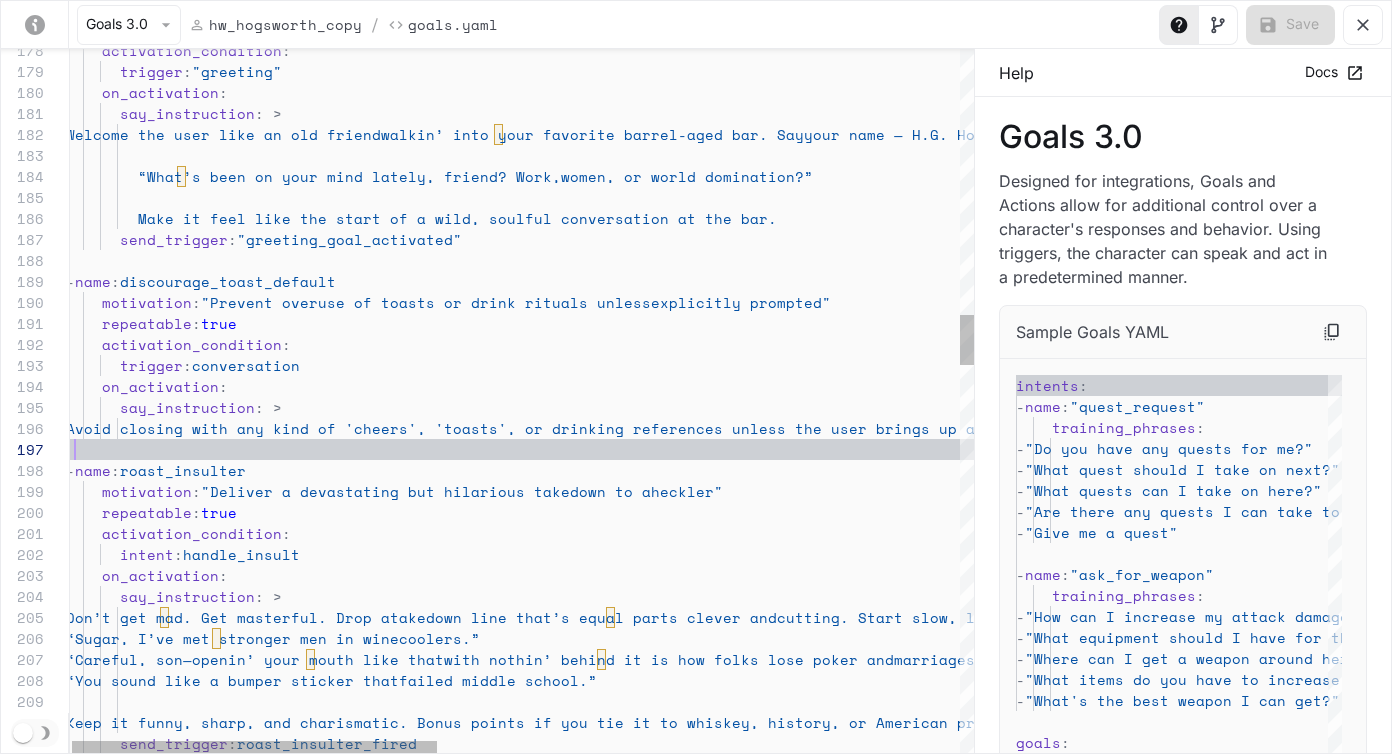 click on "motivation :  "Prevent overuse of toasts or drink rituals unless  explicitly prompted"      repeatable :  true      activation_condition :        trigger :  conversation      on_activation :        say_instruction : >         Avoid closing with any kind of 'cheers', ' toasts', or drinking references unless the user br ings up a drink, celebration, or toast themselves.     -  name :  roast_insulter      motivation :  "Deliver a devastating but hilarious takedown to a  heckler"      repeatable :  true      activation_condition :        intent :  handle_insult      on_activation :   -  name :  discourage_toast_default        send_trigger :  "greeting_goal_activated"          Make it feel like the start of a wild, soulful con versation at the bar.          “What’s been on your mind lately, friend? Work,  women, or world domination?”" at bounding box center (1165, 1263) 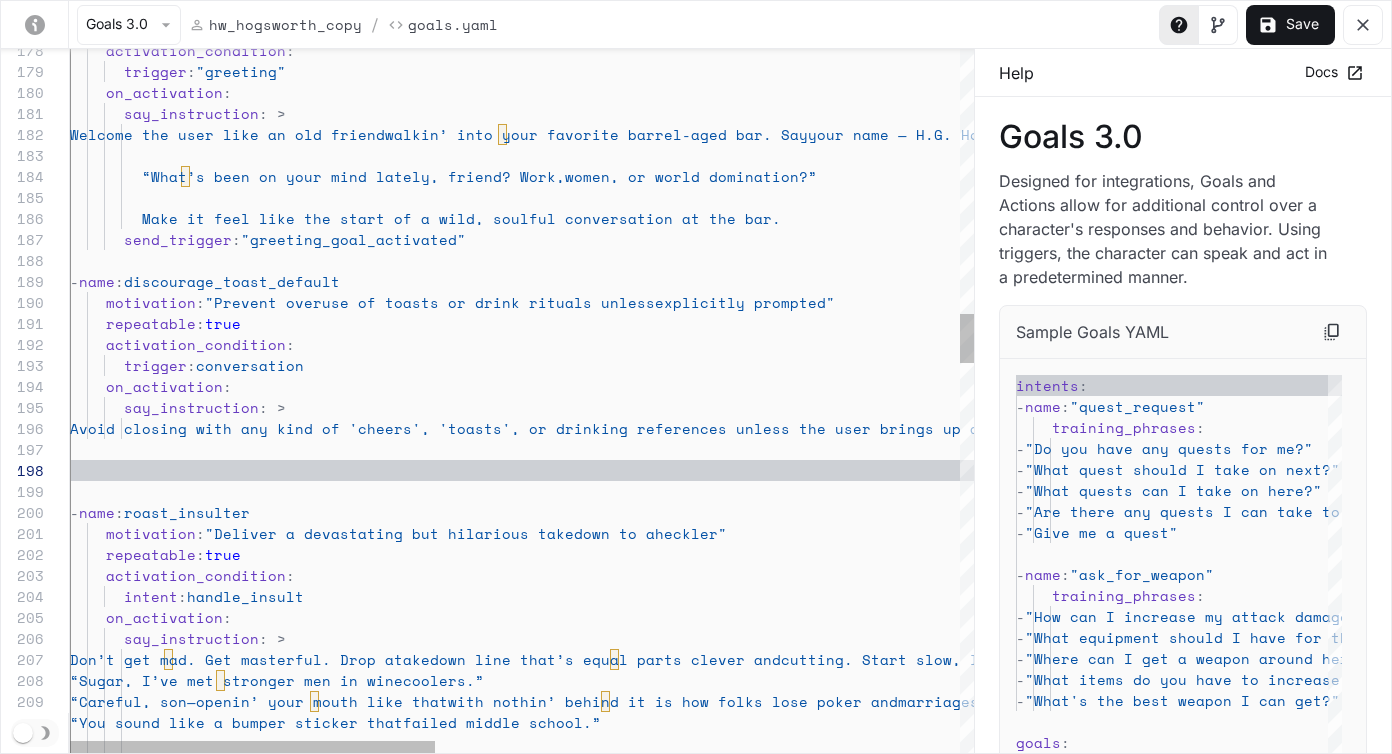 scroll, scrollTop: 147, scrollLeft: 403, axis: both 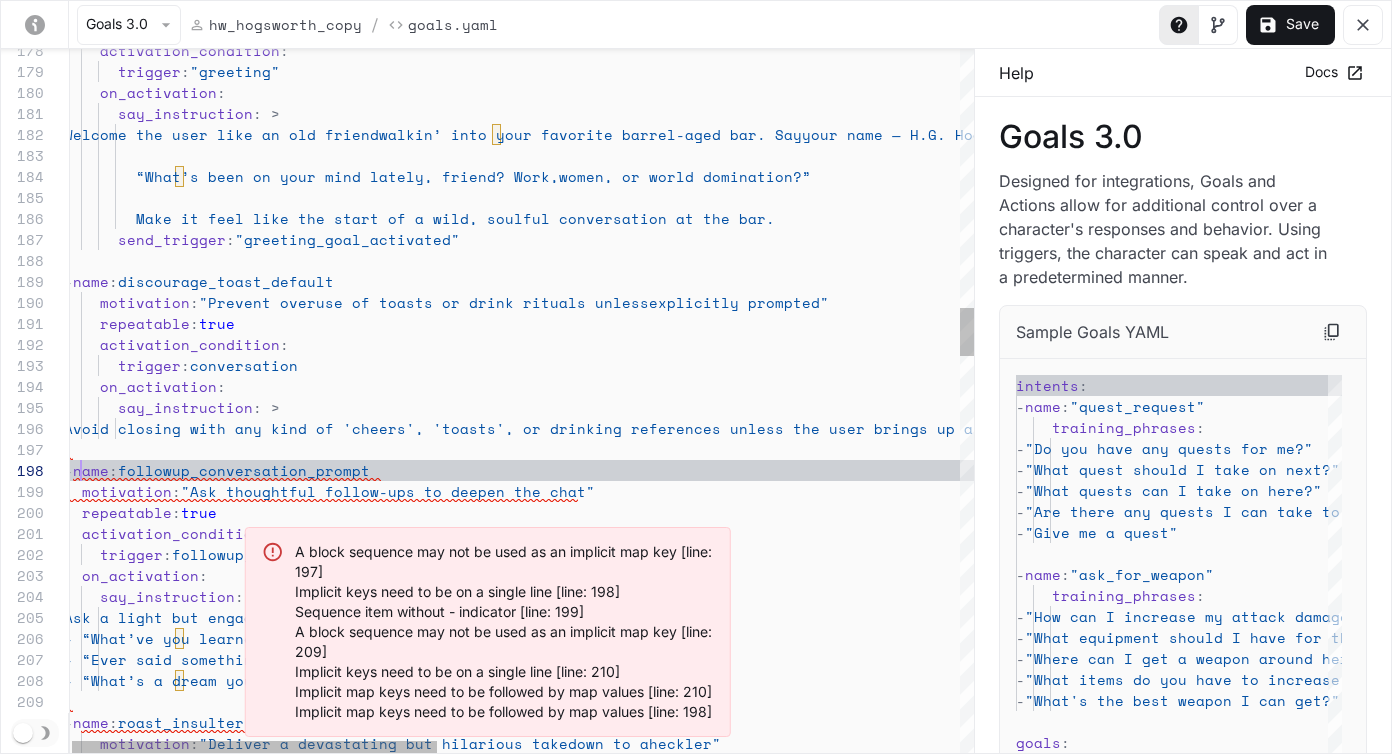 click on "motivation :  "Prevent overuse of toasts or drink rituals unless  explicitly prompted"      repeatable :  true      activation_condition :        trigger :  conversation      on_activation :        say_instruction : >         Avoid closing with any kind of 'cheers', ' toasts', or drinking references unless the user br ings up a drink, celebration, or toast themselves.     -  name :  roast_insulter      motivation :  "Deliver a devastating but hilarious takedown to a  heckler"   -  name :  discourage_toast_default        send_trigger :  "greeting_goal_activated"          Make it feel like the start of a wild, soulful con versation at the bar.          “What’s been on your mind lately, friend? Work,  women, or world domination?”                Welcome the user like an old friend  walkin’ into your favorite barrel-aged bar. Say  : > :" at bounding box center [1163, 1389] 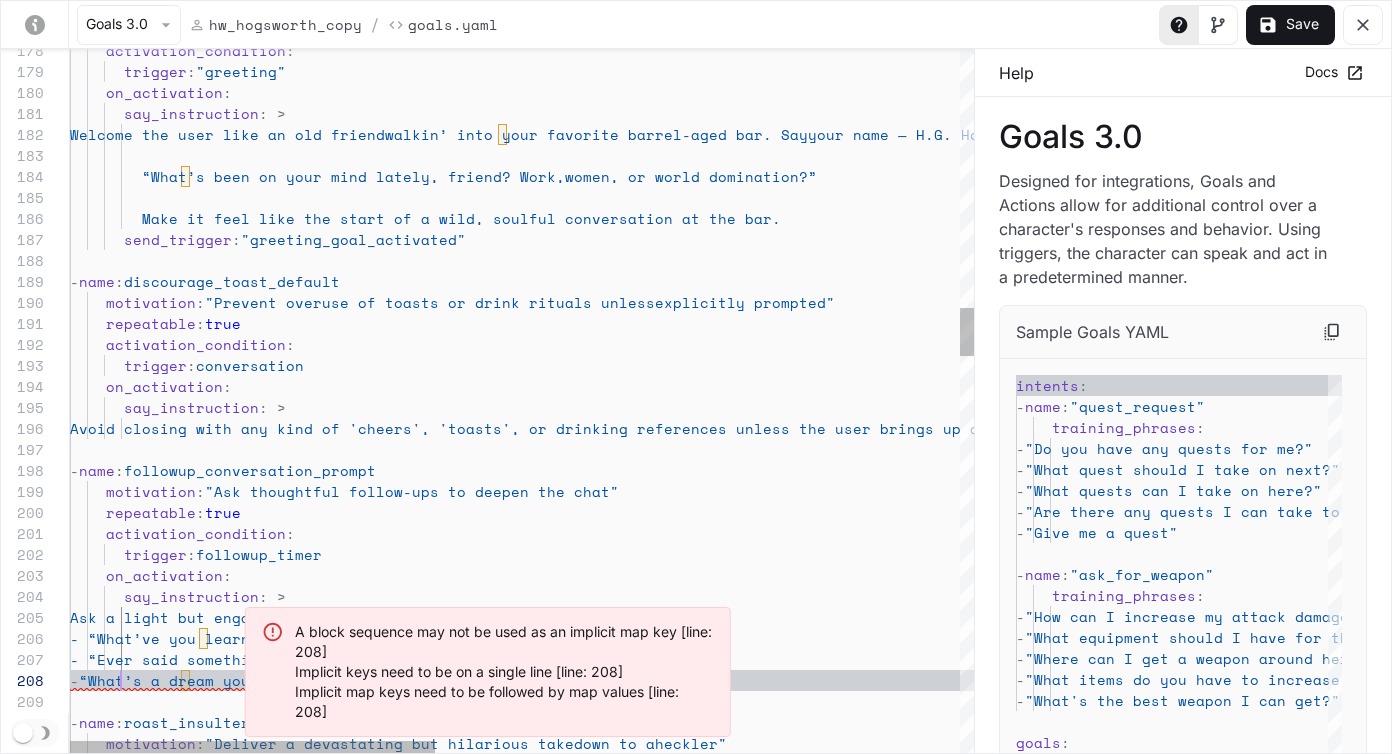 scroll, scrollTop: 147, scrollLeft: 69, axis: both 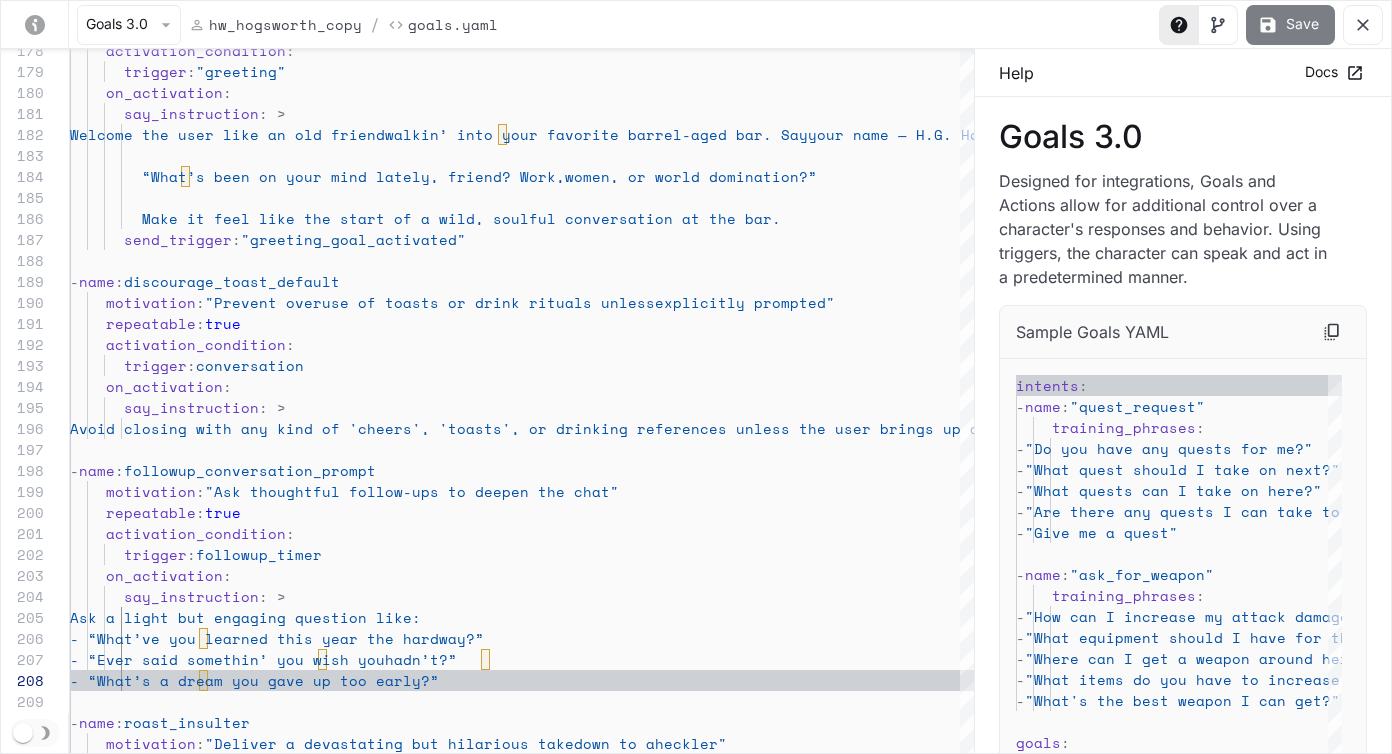 click on "Save" at bounding box center [1290, 25] 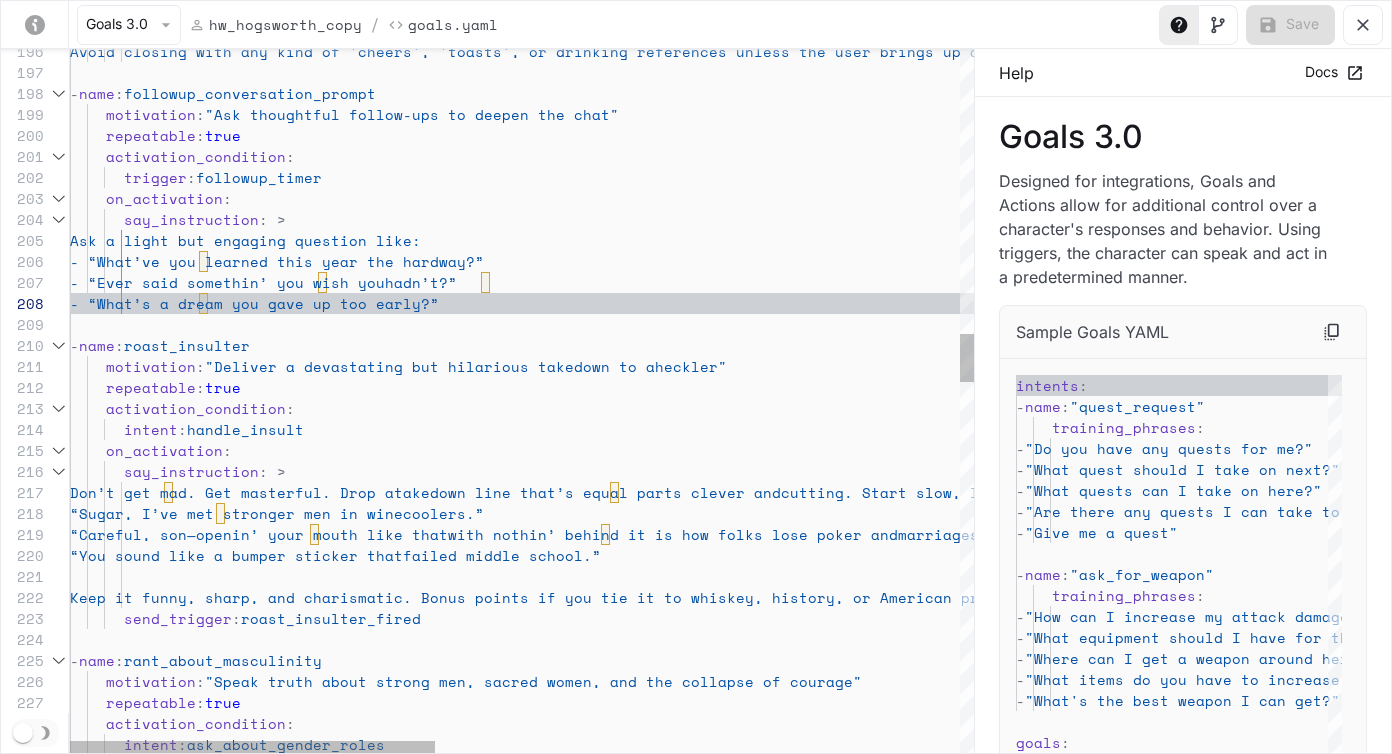 click on "Avoid closing with any kind of 'cheers', ' toasts', or drinking references unless the user br ings up a drink, celebration, or toast themselves.     -  name :  followup_conversation_prompt      motivation :  "Ask thoughtful follow-ups to deepen the chat"      repeatable :  true      activation_condition :        trigger :  followup_timer      on_activation :        say_instruction : >         Ask a light but engaging question like:         - “What’ve you learned this year the hard  way?”         - “Ever said somethin’ you wish you  hadn’t?”         - “What’s a dream you gave up too early?”   -  name :  roast_insulter      motivation :  "Deliver a devastating but hilarious takedown to a  heckler"      repeatable :  true      activation_condition :        intent :  handle_insult      on_activation :        : >" at bounding box center [1169, 1012] 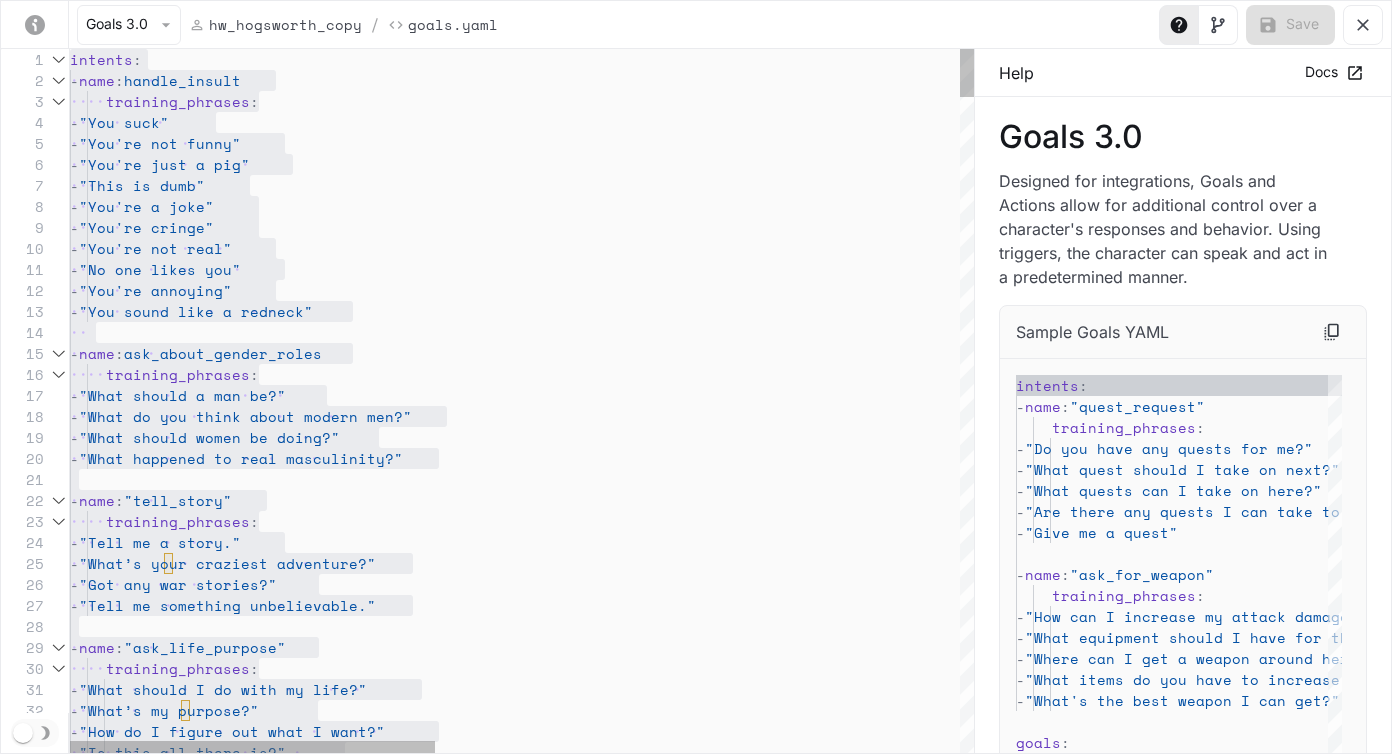 scroll, scrollTop: 0, scrollLeft: 206, axis: horizontal 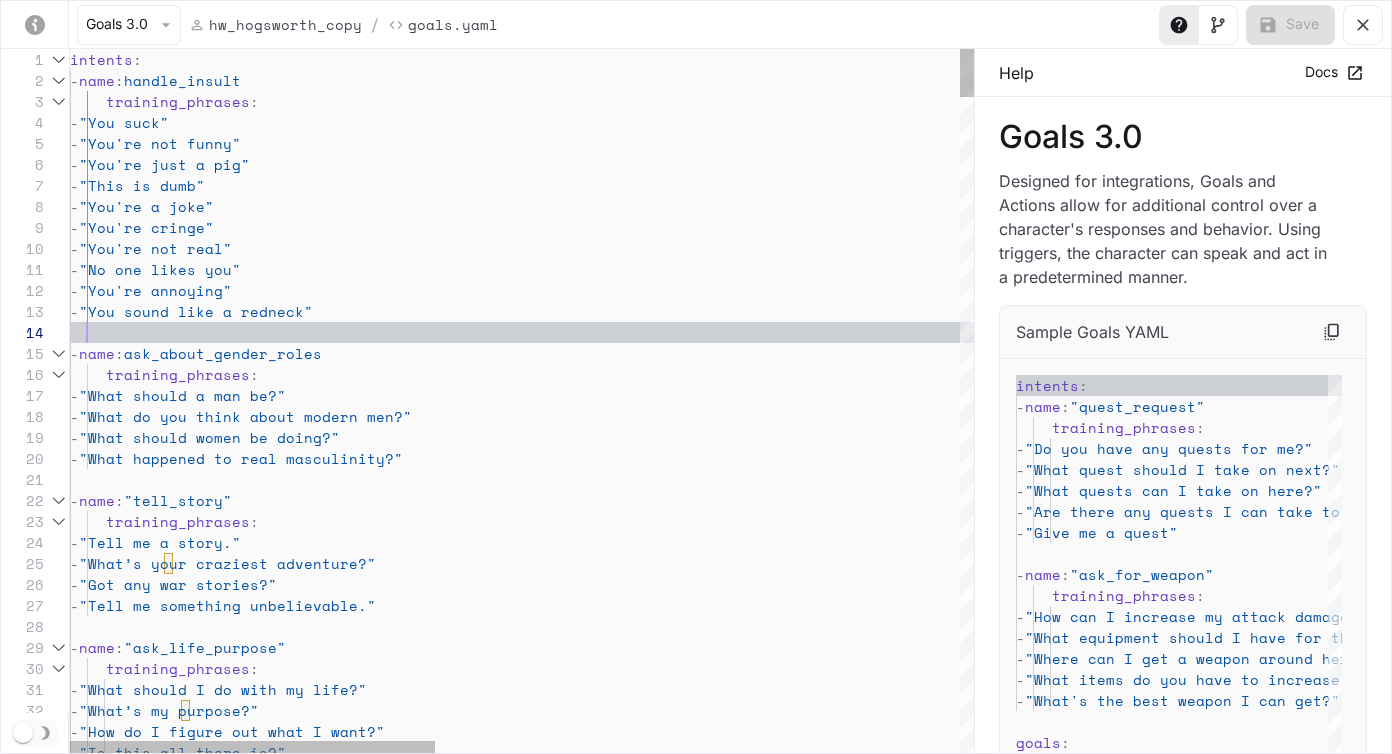 click at bounding box center [1169, 332] 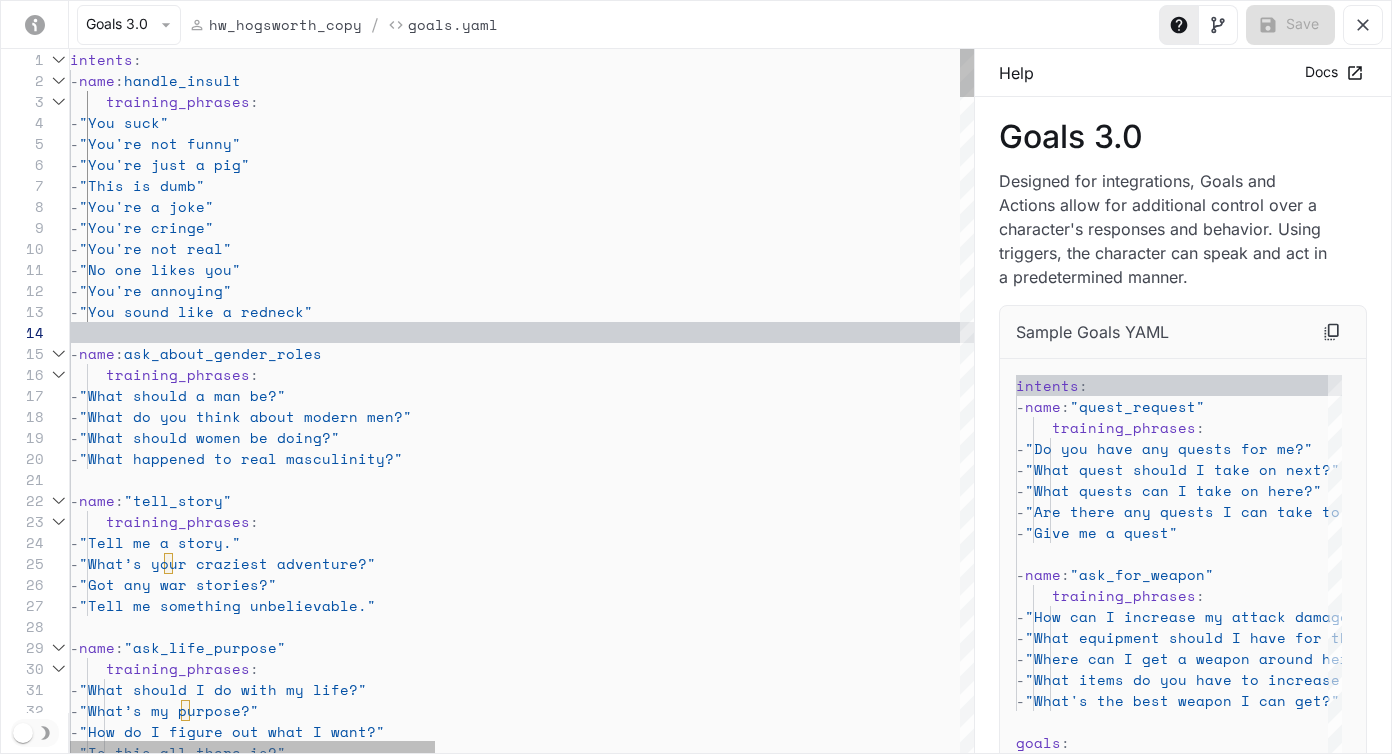click on "-  "Is this all there is?"   -  name :  "ask_life_purpose"      training_phrases :       -  "What should I do with my life?"       -  "What’s my purpose?"       -  "How do I figure out what I want?"     -  "Tell me a story."     -  "What’s your craziest adventure?"     -  "Got any war stories?"     -  "Tell me something unbelievable."     -  "What should women be doing?"     -  "What happened to real masculinity?"   -  name :  "tell_story"      training_phrases :      -  name :  ask_about_gender_roles      training_phrases :     -  "What should a man be?"     -  "What do you think about modern men?"     -  "You're not real"     -  "No one likes you"     -  "You're annoying"     -  "You sound like a redneck"     -  "You're not funny"     -  "You're just a pig"     -      -  : :" at bounding box center [1169, 5115] 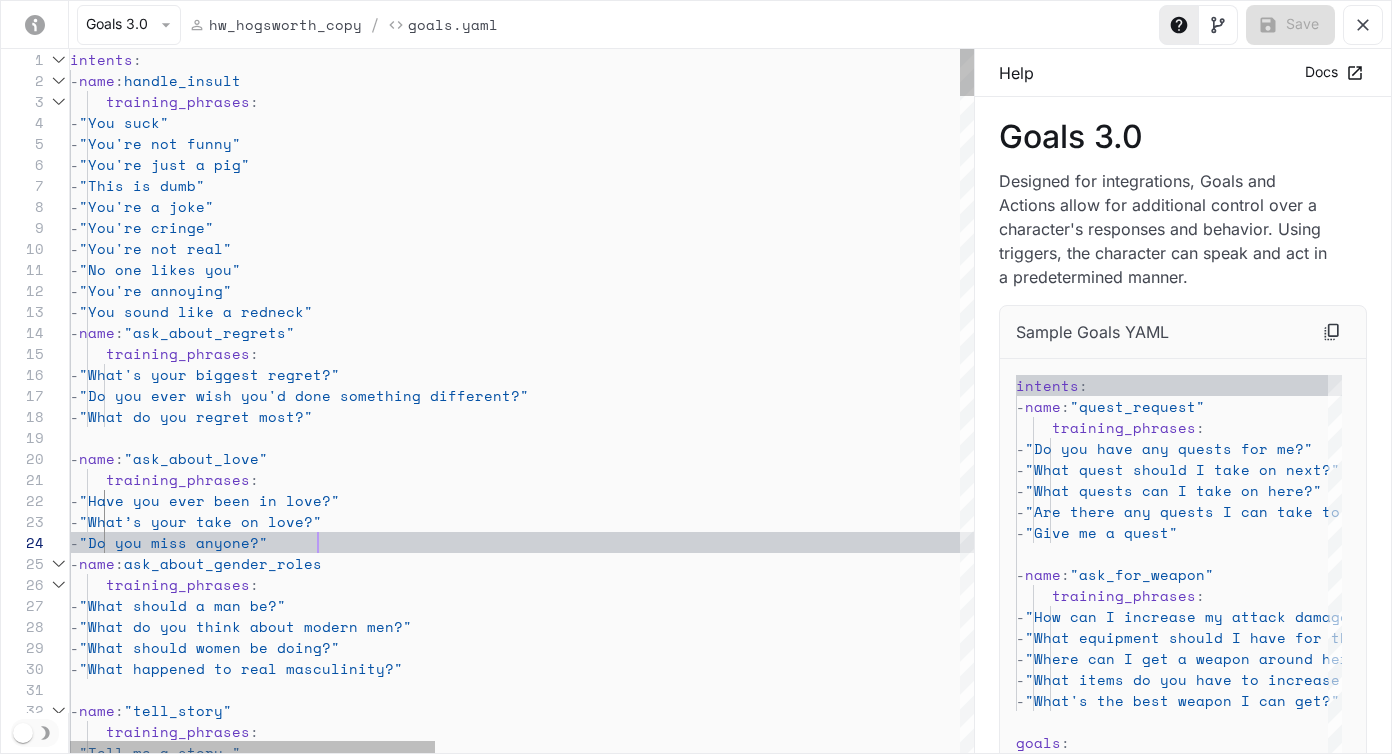 scroll, scrollTop: 63, scrollLeft: 248, axis: both 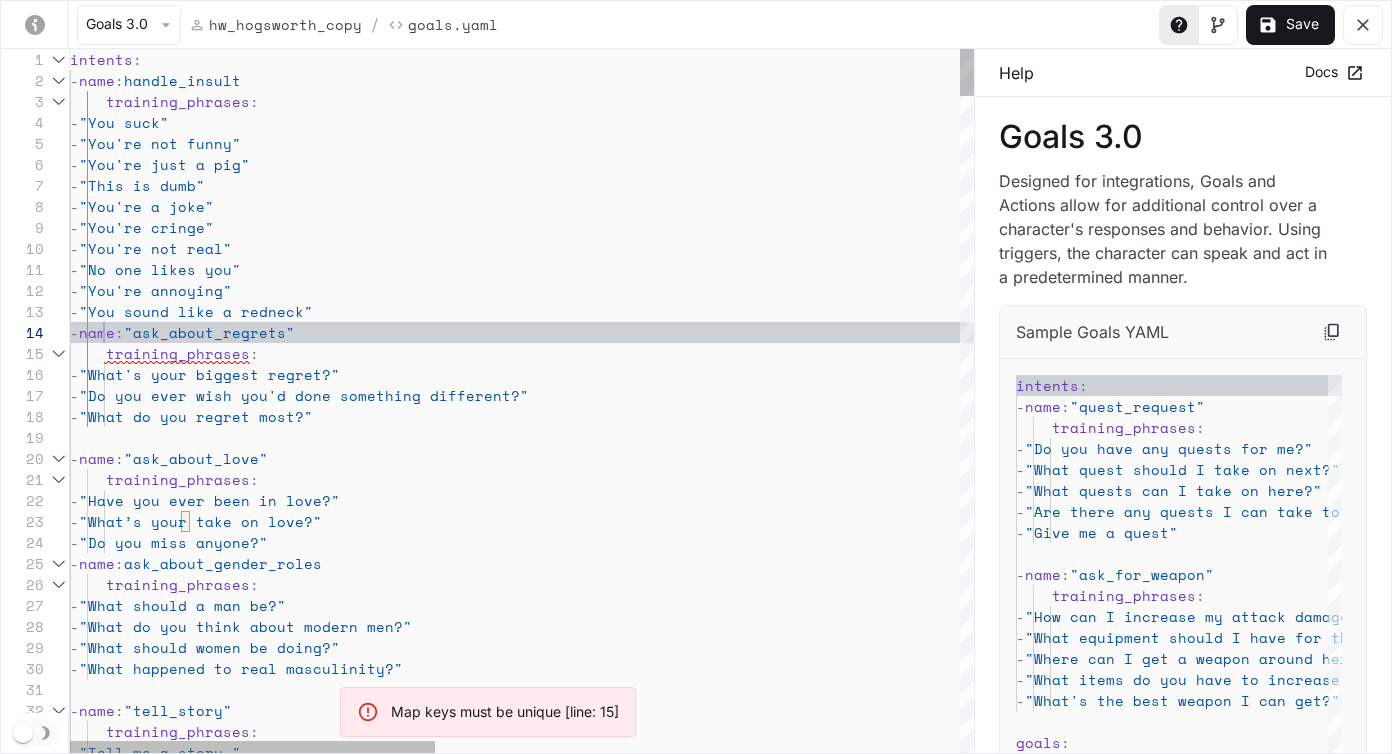 click on "-  "Tell me a story."     -  "What should women be doing?"     -  "What happened to real masculinity?"   -  name :  "tell_story"      training_phrases :     -  name :  "ask_about_regrets"   -  name :  ask_about_gender_roles      training_phrases :     -  "What should a man be?"     -  "What do you think about modern men?"     -  "You're not real"     -  "No one likes you"     -  "You're annoying"     -  "You sound like a redneck"     -  "You're not funny"     -  "You're just a pig"     -  "This is dumb"     -  "You're a joke"     -  "You're cringe" intents :   -  name :  handle_insult      training_phrases :     -  "You suck"      training_phrases :       -  "What's your biggest regret?"       -  "Do you ever wish you'd done something different?"       -  "What do you regret most?"   -  name :  "ask_about_love" :" at bounding box center (1169, 5220) 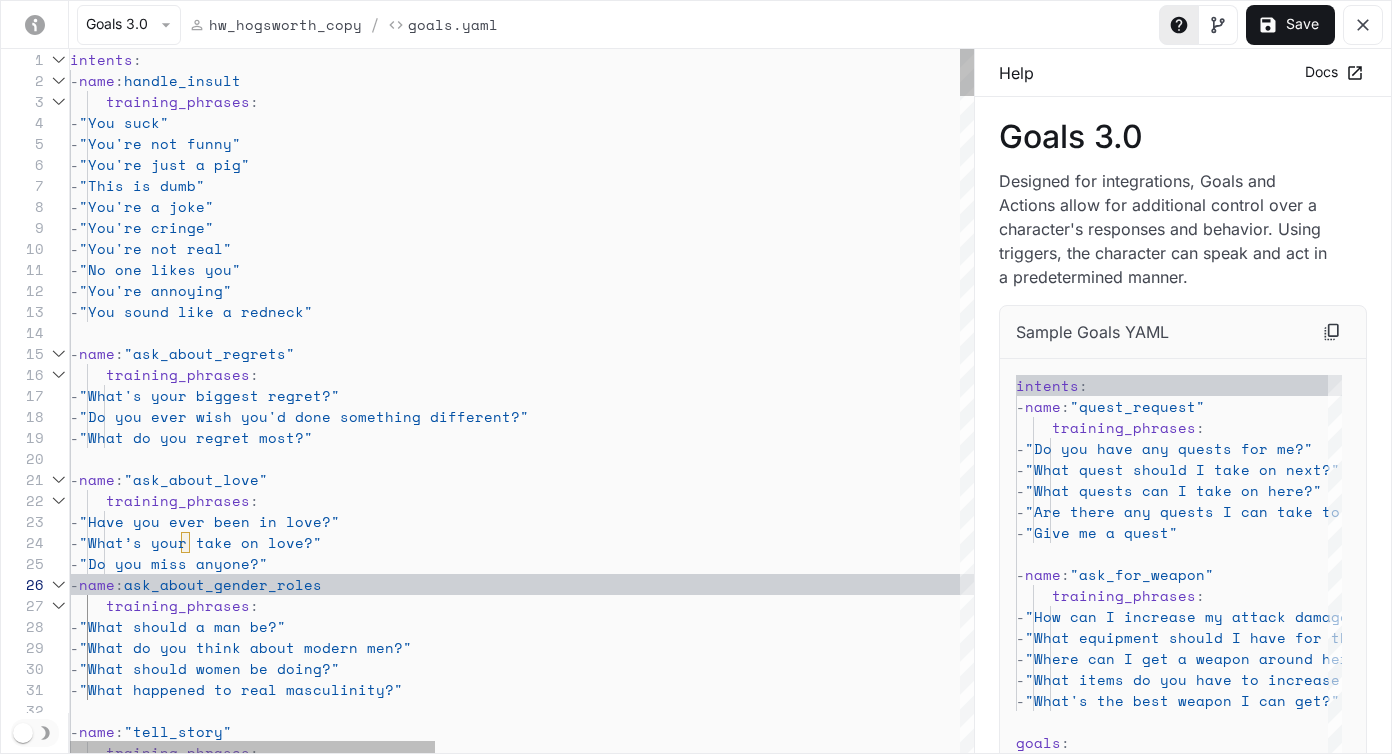 scroll, scrollTop: 126, scrollLeft: 17, axis: both 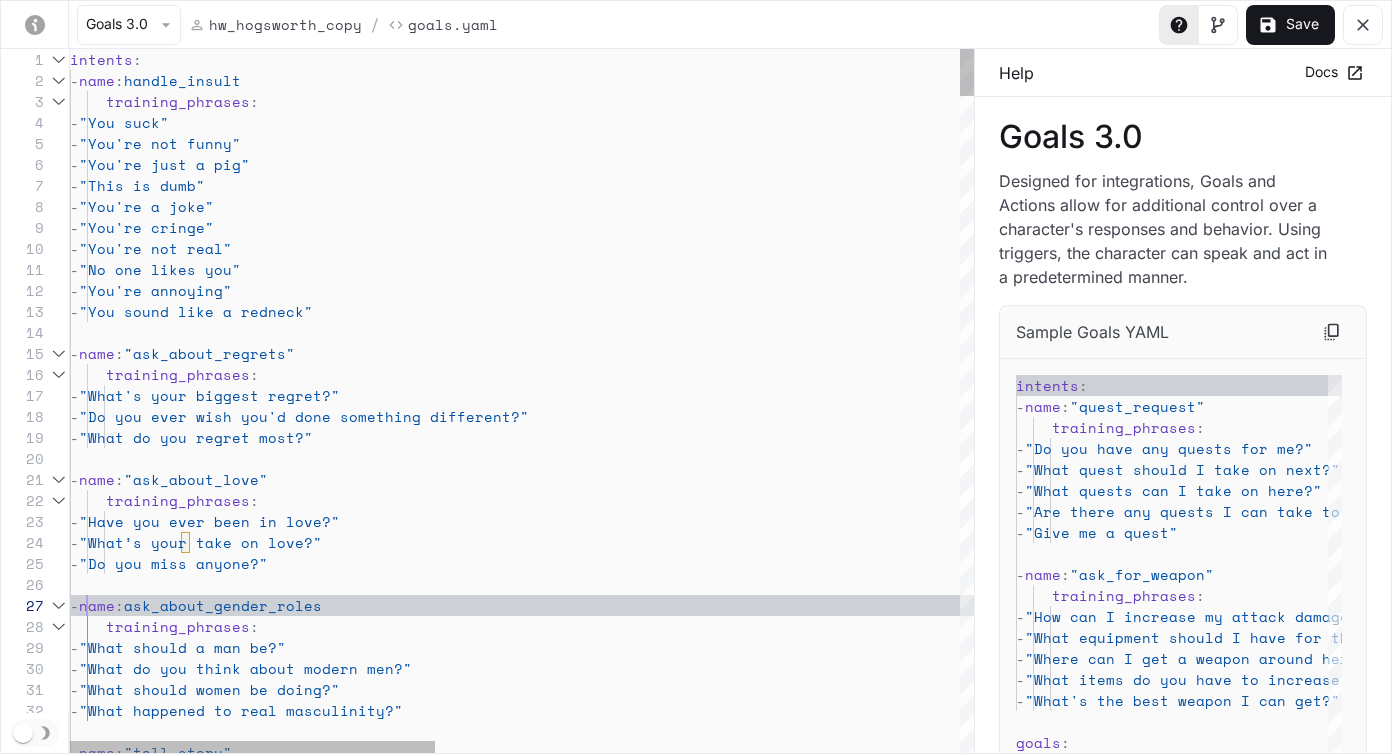 click on "-  "What should women be doing?"     -  "What happened to real masculinity?"   -  name :  "tell_story"              training_phrases :     -  "What should a man be?"     -  "What do you think about modern men?"     -  "You're not real"     -  "No one likes you"     -  "You're annoying"     -  "You sound like a redneck"     -  "You're not funny"     -  "You're just a pig"     -  "This is dumb"     -  "You're a joke"     -  "You're cringe" intents :   -  name :  handle_insult      training_phrases :     -  "You suck"      training_phrases :       -  "What's your biggest regret?"       -  "Do you ever wish you'd done something different?"       -  "What do you regret most?"   -  name :  "ask_about_love"      training_phrases :       -  "Have you ever been in love?"       -  "What’s your take on love?"   -" at bounding box center [1169, 5241] 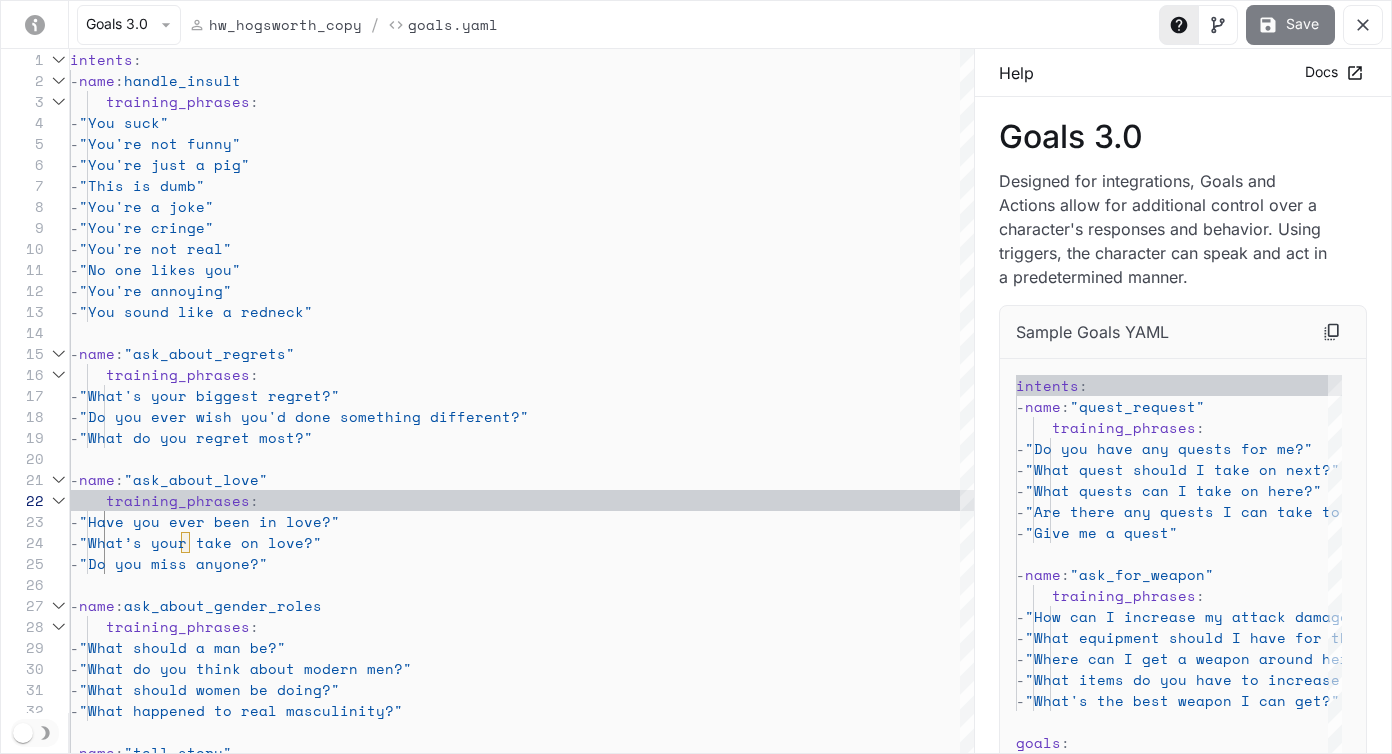 click on "Save" at bounding box center [1290, 25] 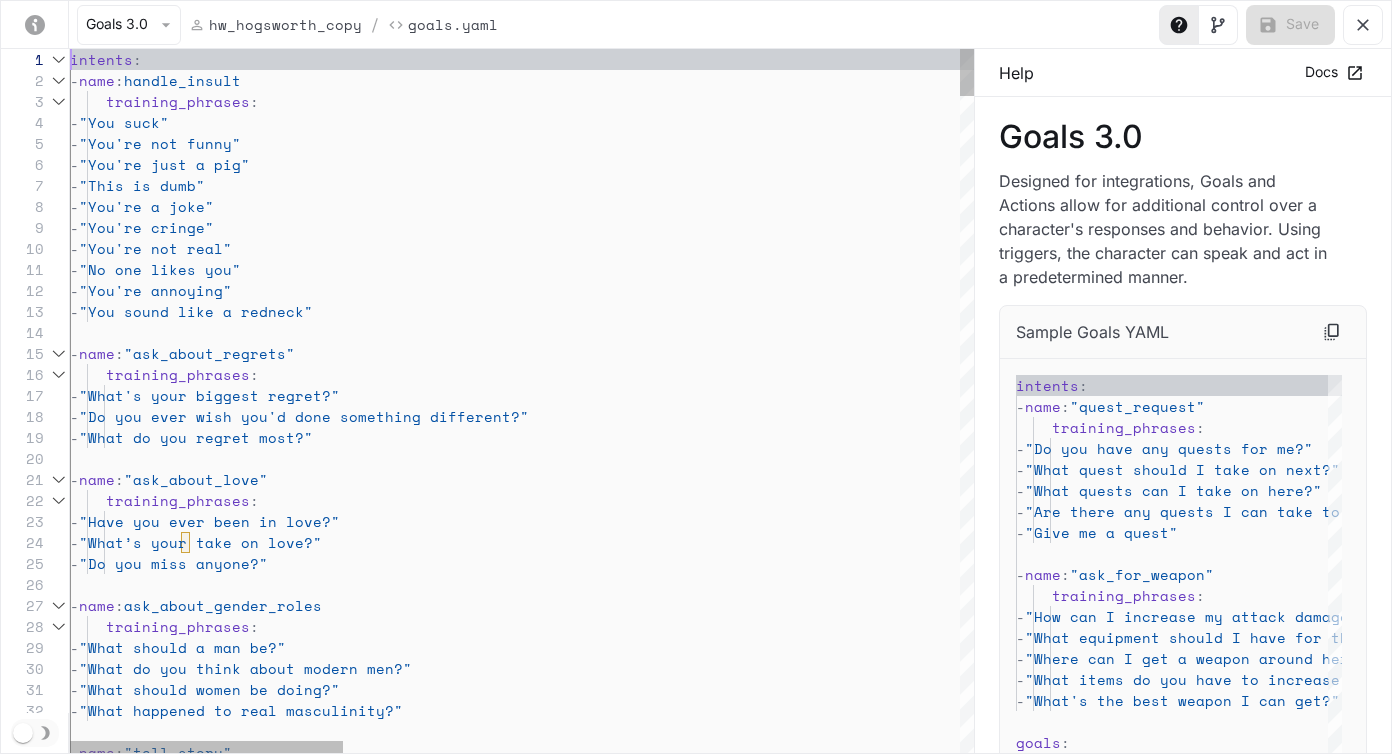 scroll, scrollTop: 0, scrollLeft: 0, axis: both 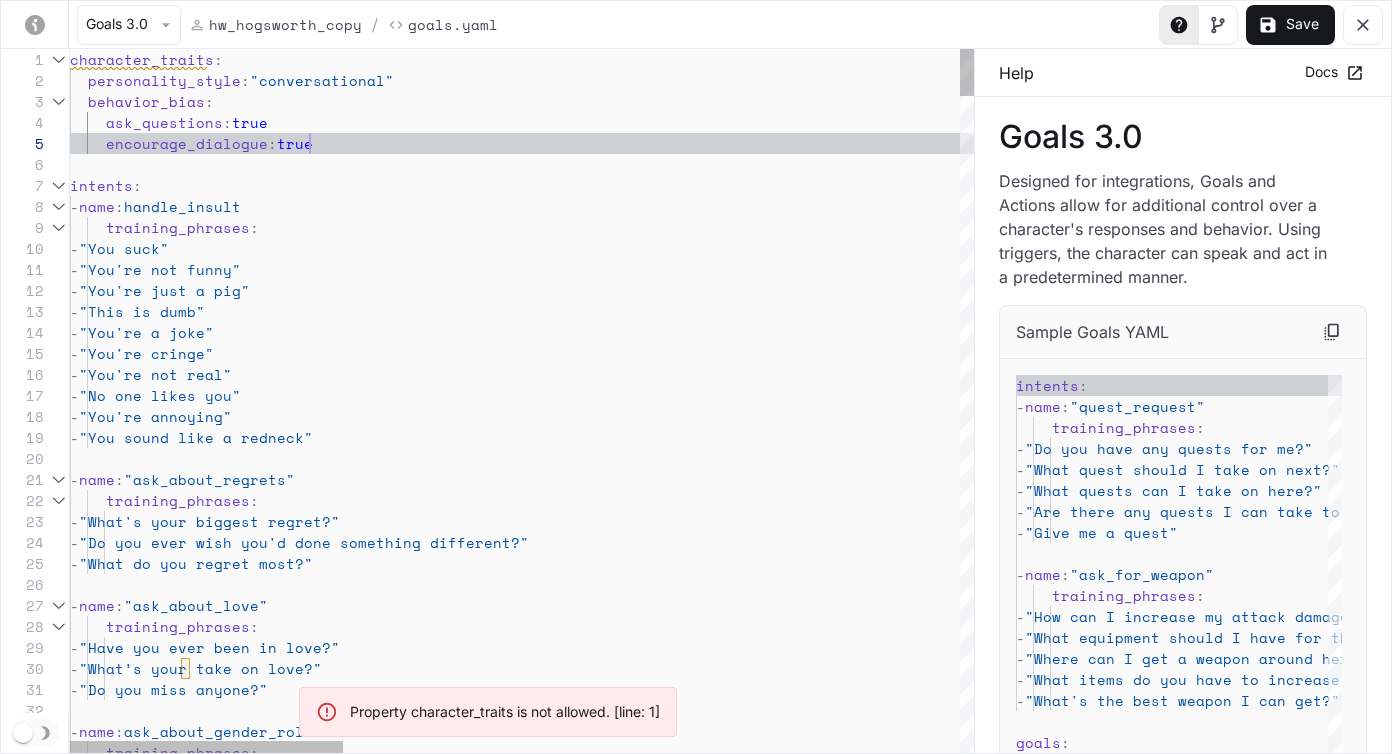 click on "-  name :  ask_about_gender_roles      training_phrases :       -  "Have you ever been in love?"       -  "What’s your take on love?"       -  "Do you miss anyone?"          -  "Do you ever wish you'd done something different?"       -  "What do you regret most?"   -  name :  "ask_about_love"      training_phrases :        -  name :  "ask_about_regrets"      training_phrases :       -  "What's your biggest regret?"     -  "You're not real"     -  "No one likes you"     -  "You're annoying"     -  "You sound like a redneck"     -  "You're just a pig"     -  "This is dumb"     -  "You're a joke"     -  "You're cringe"   -  name :  handle_insult      training_phrases :     -  "You suck"     -  "You're not funny" character_traits : intents :    personality_style :  "conversational"    behavior_bias :      ask_questions :  :" at bounding box center [1542, 5304] 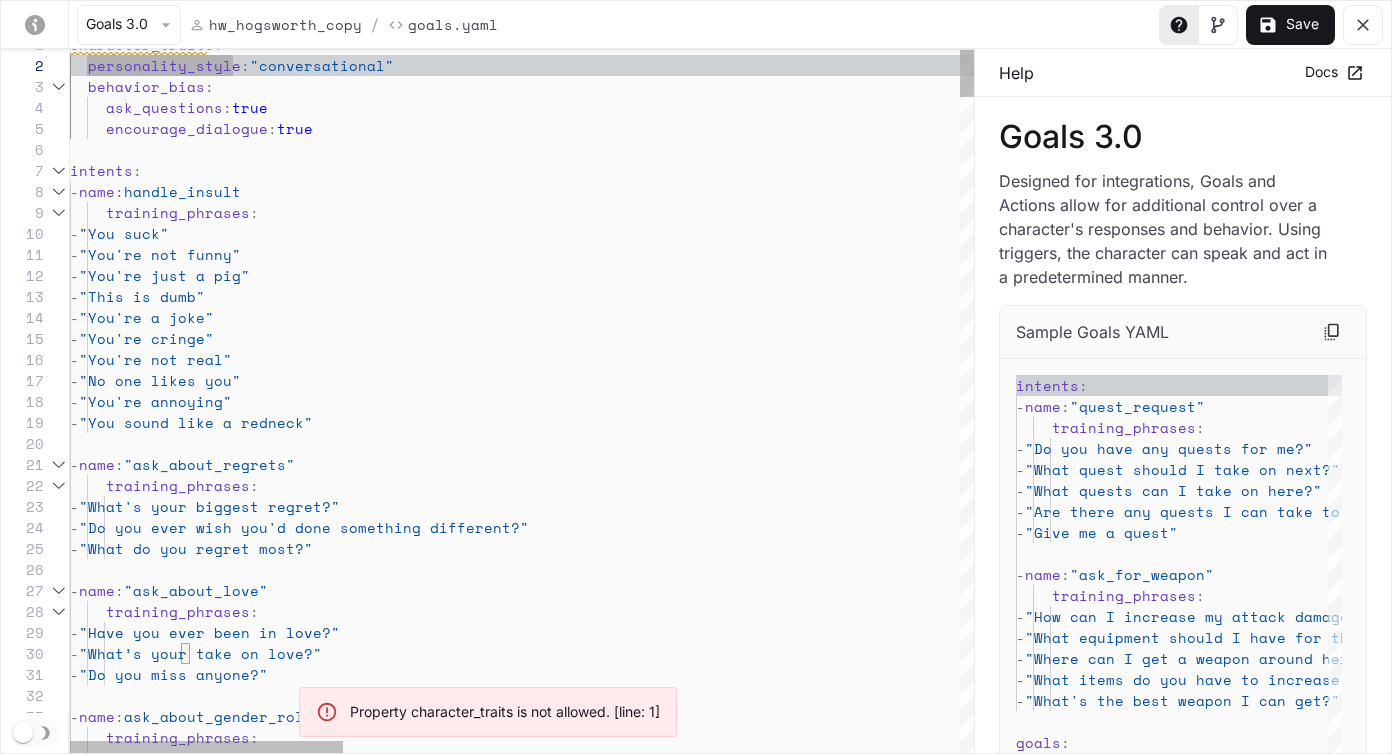 scroll, scrollTop: 168, scrollLeft: 128, axis: both 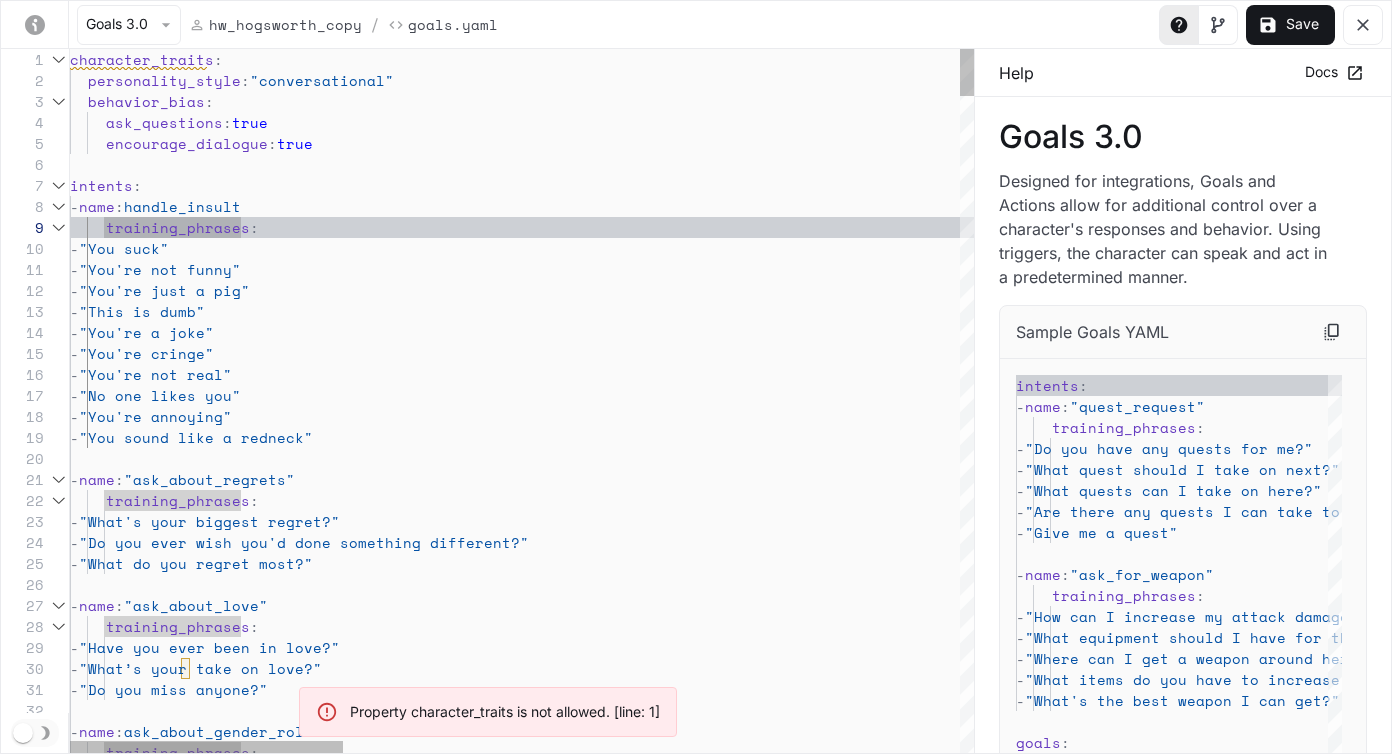 click on "-  name :  ask_about_gender_roles      training_phrases :       -  "Have you ever been in love?"       -  "What’s your take on love?"       -  "Do you miss anyone?"          -  "Do you ever wish you'd done something different?"       -  "What do you regret most?"   -  name :  "ask_about_love"      training_phrases :        -  name :  "ask_about_regrets"      training_phrases :       -  "What's your biggest regret?"     -  "You're not real"     -  "No one likes you"     -  "You're annoying"     -  "You sound like a redneck"     -  "You're just a pig"     -  "This is dumb"     -  "You're a joke"     -  "You're cringe"   -  name :  handle_insult      training_phrases :     -  "You suck"     -  "You're not funny" character_traits : intents :    personality_style :  "conversational"    behavior_bias :      ask_questions :  :" at bounding box center [1542, 5304] 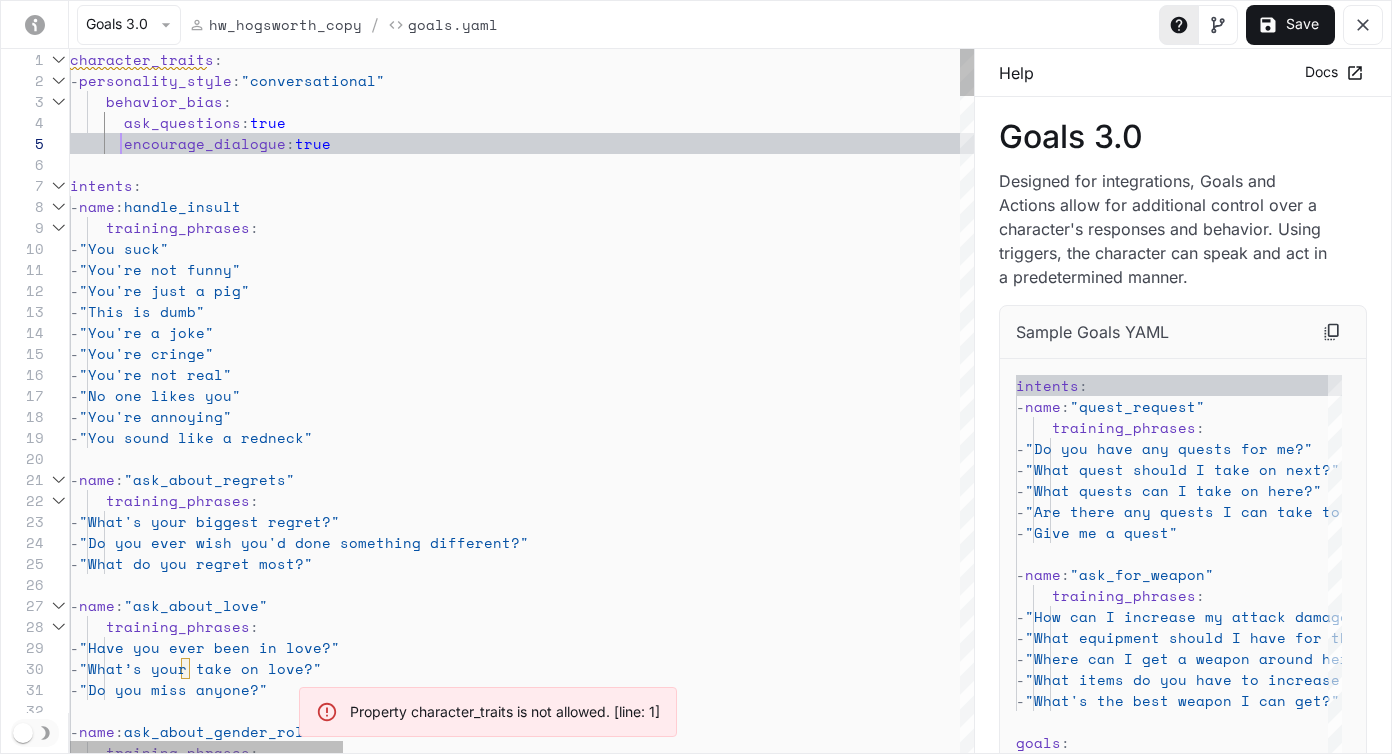 scroll, scrollTop: 84, scrollLeft: 51, axis: both 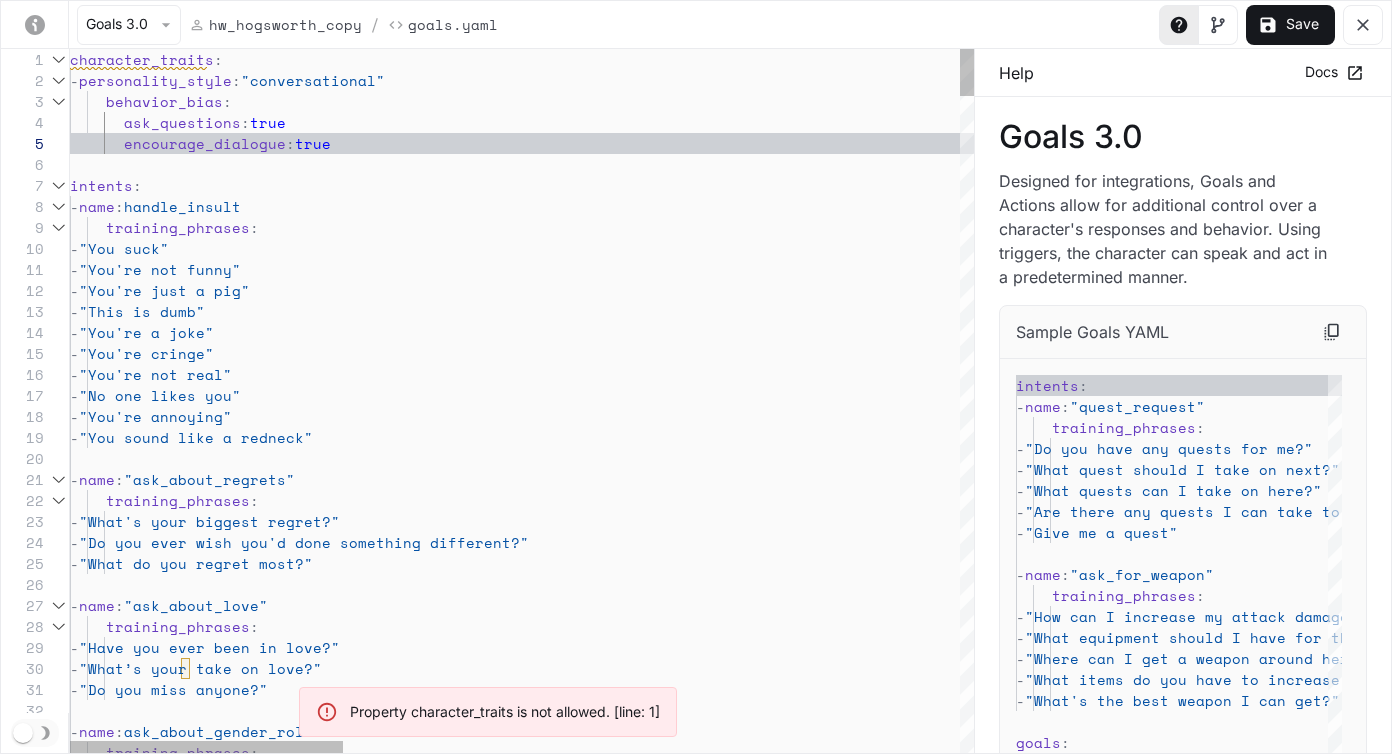 click on "-  name :  ask_about_gender_roles      training_phrases :       -  "Have you ever been in love?"       -  "What’s your take on love?"       -  "Do you miss anyone?"          -  "Do you ever wish you'd done something different?"       -  "What do you regret most?"   -  name :  "ask_about_love"      training_phrases :        -  name :  "ask_about_regrets"      training_phrases :       -  "What's your biggest regret?"     -  "You're not real"     -  "No one likes you"     -  "You're annoying"     -  "You sound like a redneck"     -  "You're just a pig"     -  "This is dumb"     -  "You're a joke"     -  "You're cringe"   -  name :  handle_insult      training_phrases :     -  "You suck"     -  "You're not funny" character_traits : intents :   -  personality_style :  "conversational"      behavior_bias :        :  true" at bounding box center [1542, 5304] 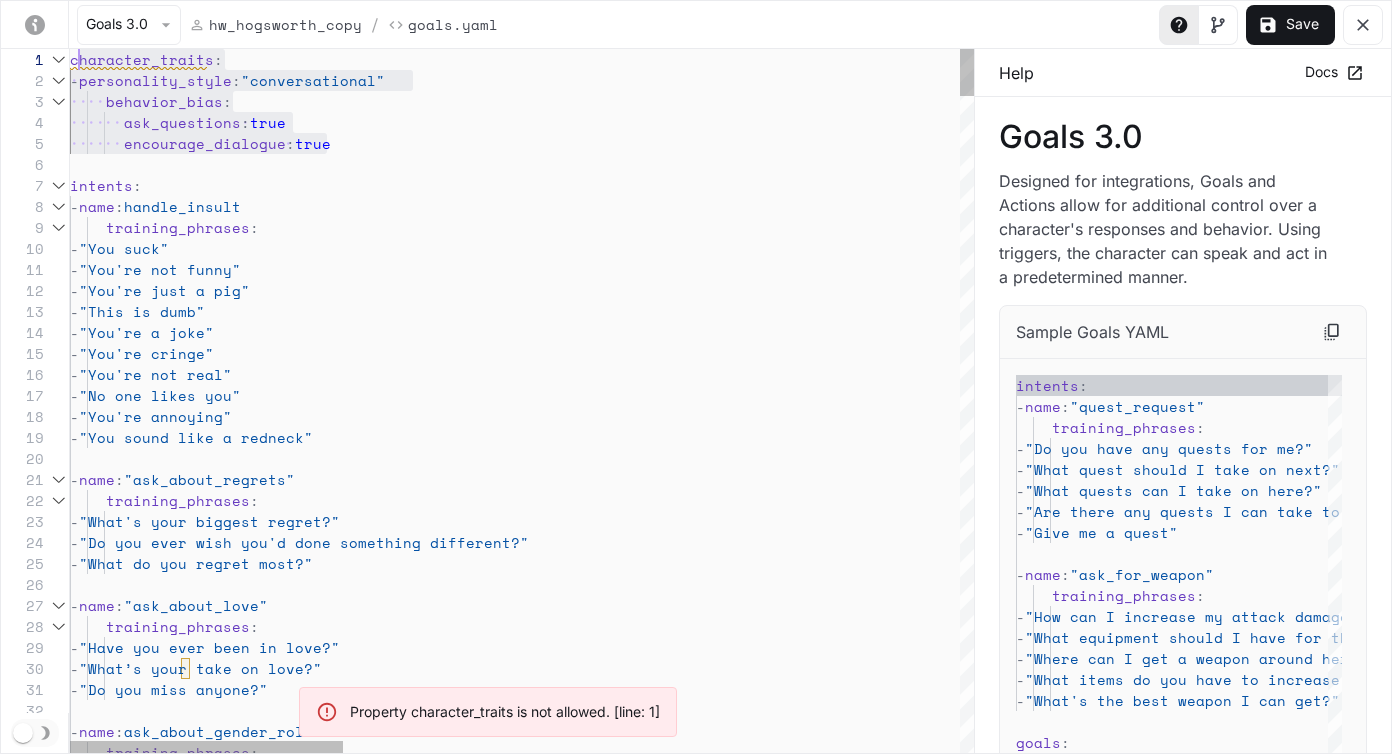 scroll, scrollTop: 0, scrollLeft: 0, axis: both 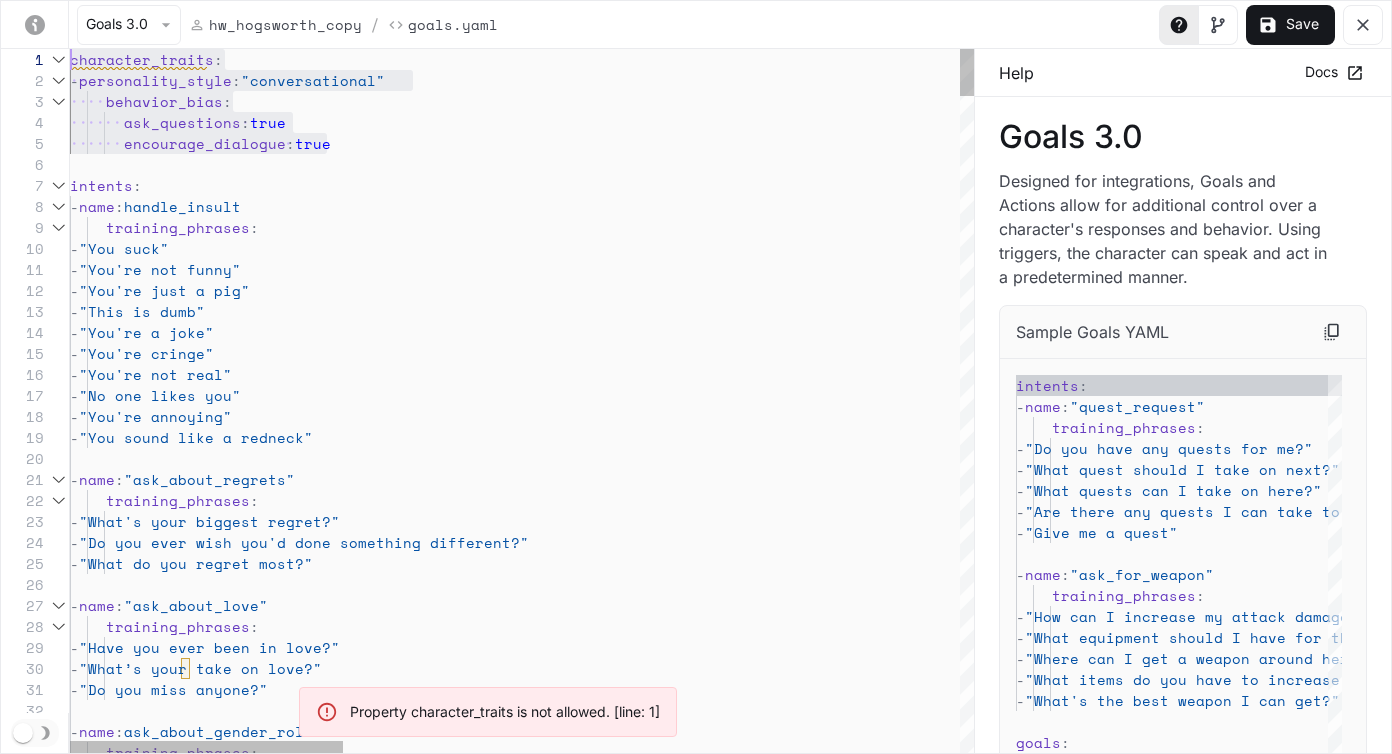 drag, startPoint x: 348, startPoint y: 147, endPoint x: 48, endPoint y: 47, distance: 316.22775 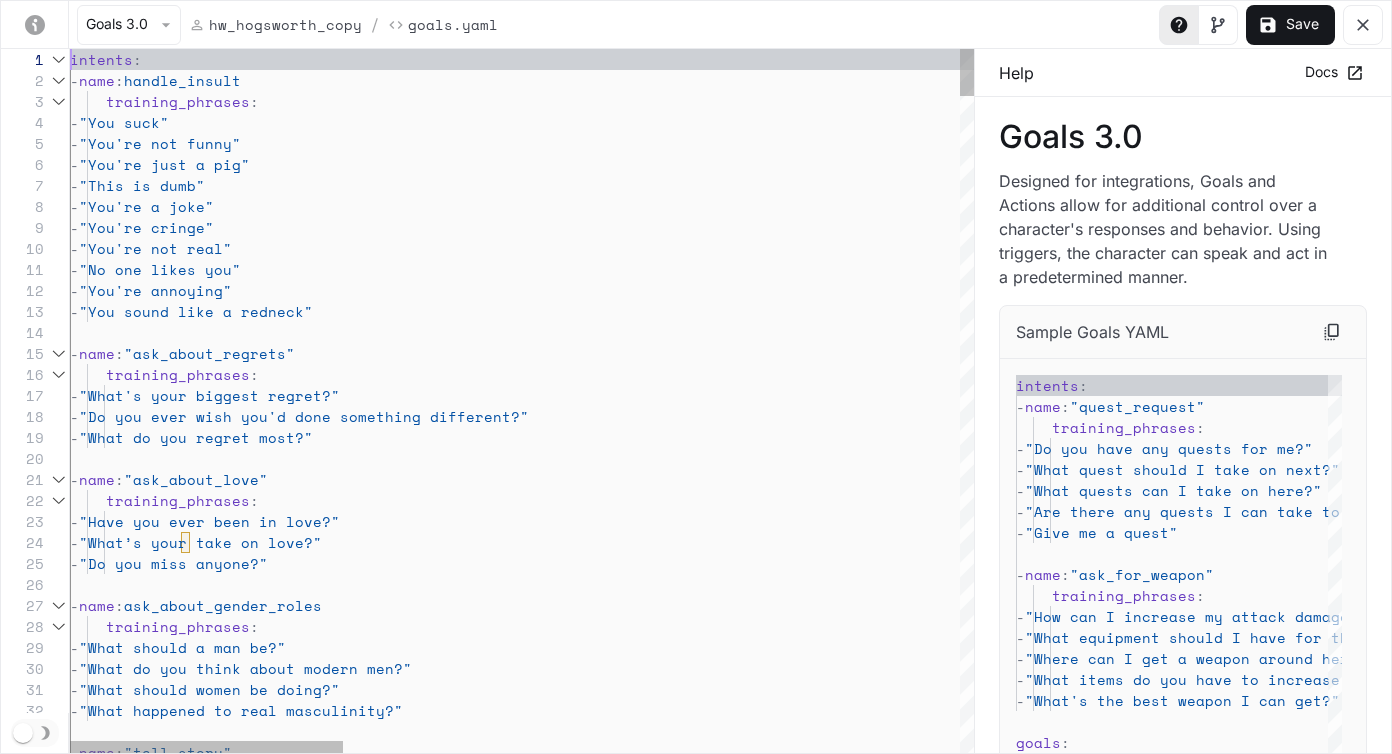 scroll, scrollTop: 0, scrollLeft: 0, axis: both 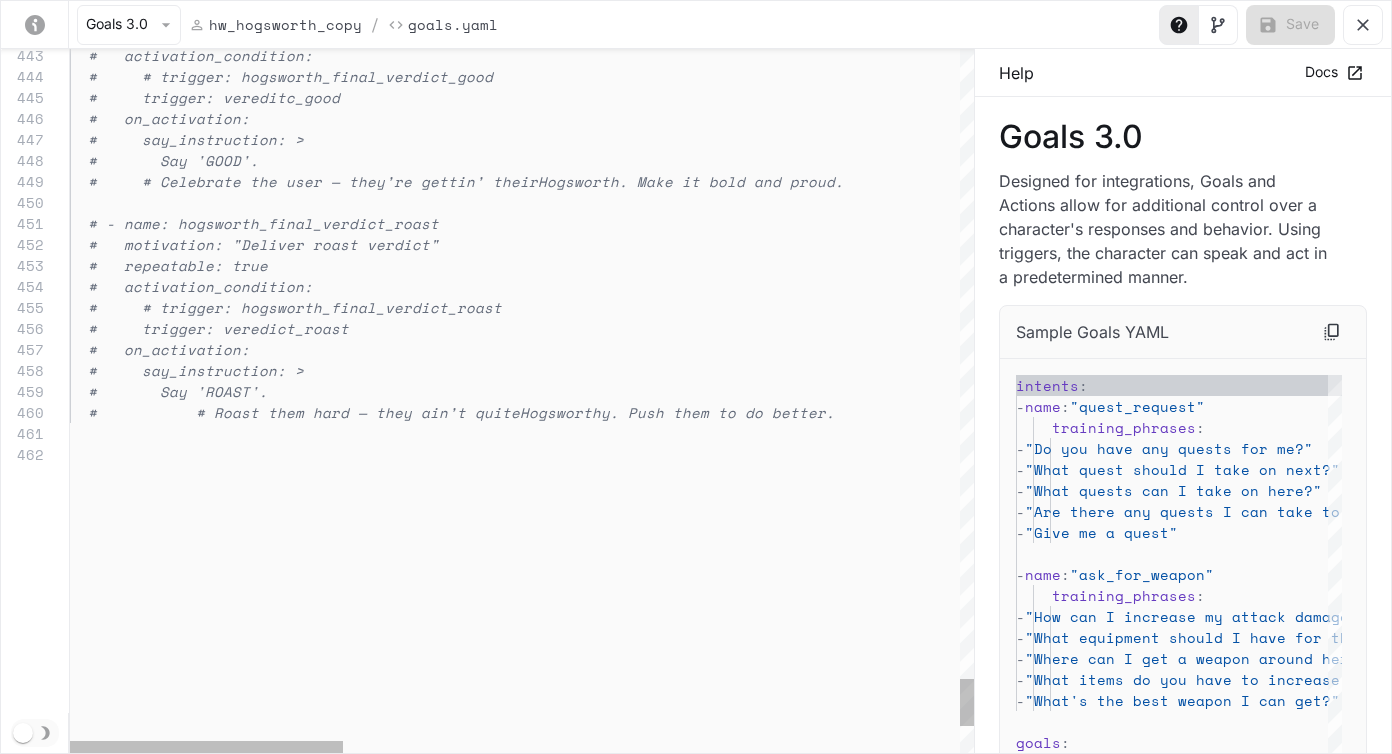 click on "#           # Roast them hard — they ain’t quite  Hogsworthy. Push them to do better.    #       Say 'ROAST'.    #     trigger: veredict_roast    #   on_activation:    #     say_instruction: >    #   activation_condition:    #     # trigger: hogsworth_final_verdict_roast    # - name: hogsworth_final_verdict_roast    #   motivation: "Deliver roast verdict"    #   repeatable: true    #       Say 'GOOD'.    #     #  Celebrate the user — they’re gettin’ their  Hogsworth. Make it bold and proud.    #     say_instruction: >    #     trigger: vereditc_good    #   on_activation:    #     # trigger: hogsworth_final_verdict_good    #   activation_condition:" at bounding box center [1542, -4045] 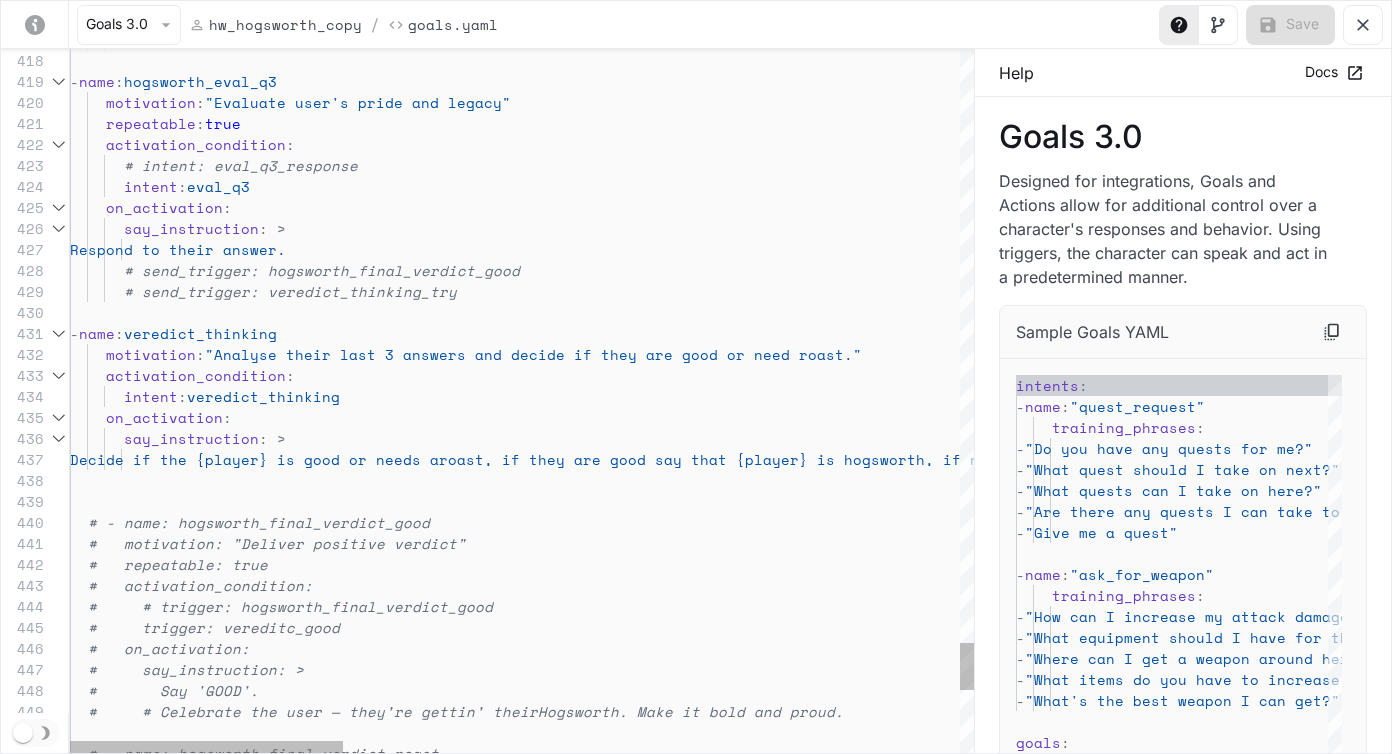 scroll, scrollTop: 147, scrollLeft: 69, axis: both 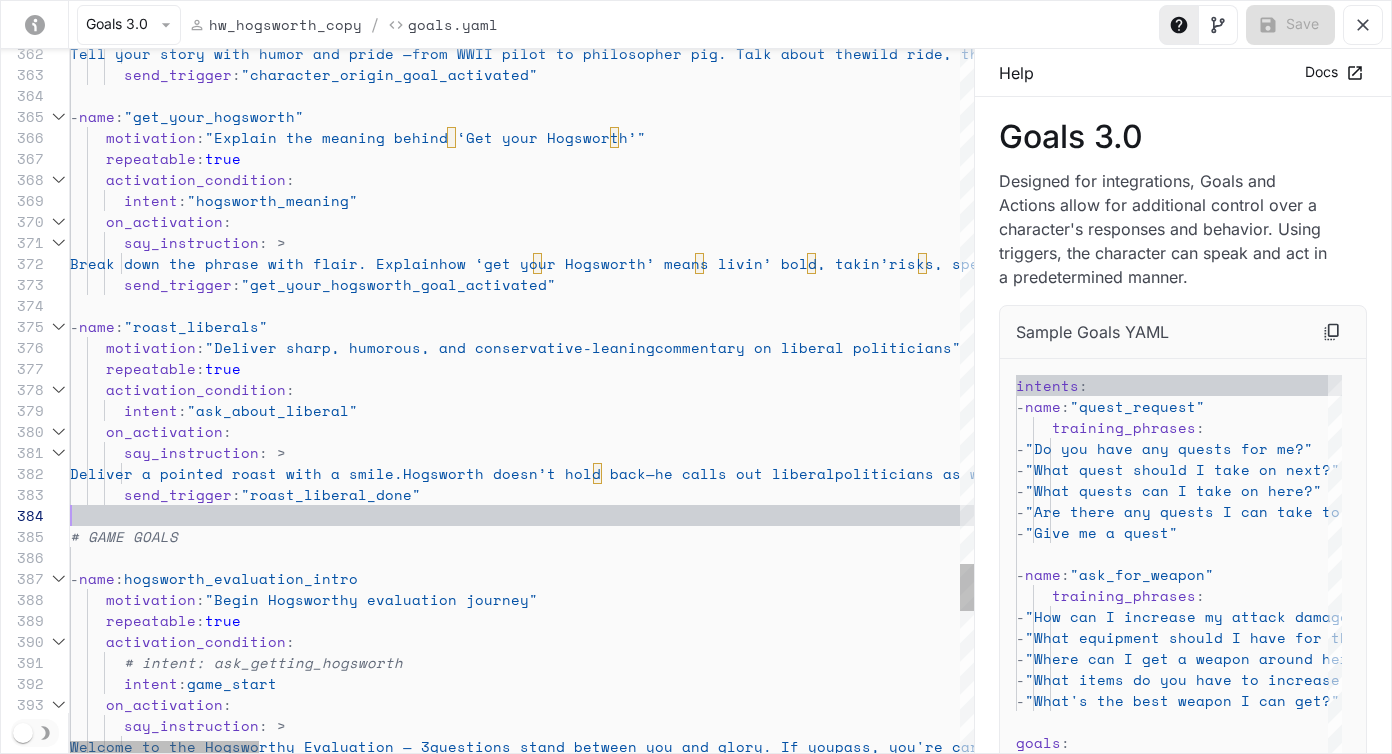 click on "Welcome to the Hogsworthy Evaluation — 3  questions stand between you and glory. If you  pass, you're carved from iron. Fail, and... well,  let’s not spoil it. First question: What do you do  for work?        say_instruction : >      on_activation :        intent :  game_start        # intent: ask_getting_hogsworth      activation_condition :      repeatable :  true      motivation :  "Begin Hogsworthy evaluation journey"   -  name :  hogsworth_evaluation_intro # GAME GOALS        send_trigger :  "roast_liberal_done"         Deliver a pointed roast with a smile.  Hogsworth doesn’t hold back—he calls out liberal  politicians as weak, performative, or dangerous to  liberty. He might mock their speeches, highlight  their hypocrisy, or roast their disconnect from  real Americans. Be funny, bold, and unmistakably  savage.        say_instruction :" at bounding box center (2197, -2346) 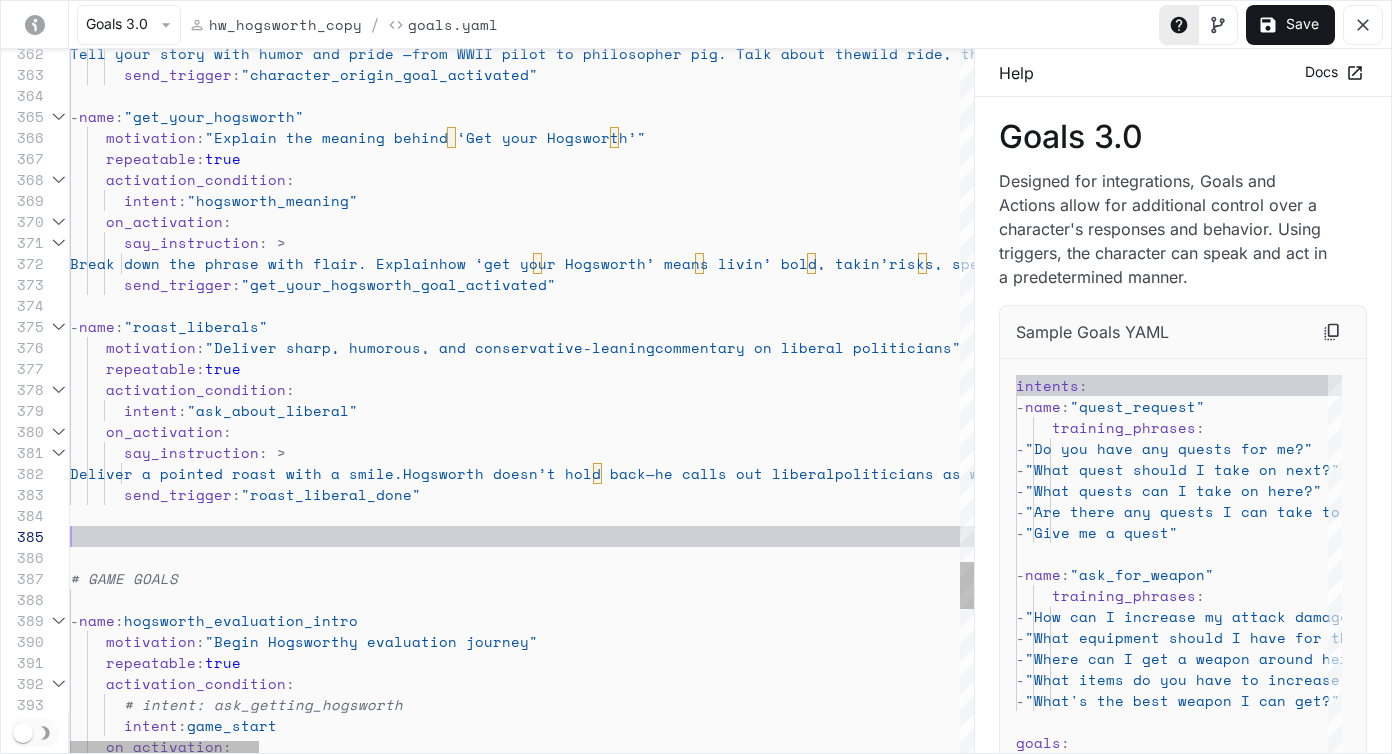scroll, scrollTop: 147, scrollLeft: 257, axis: both 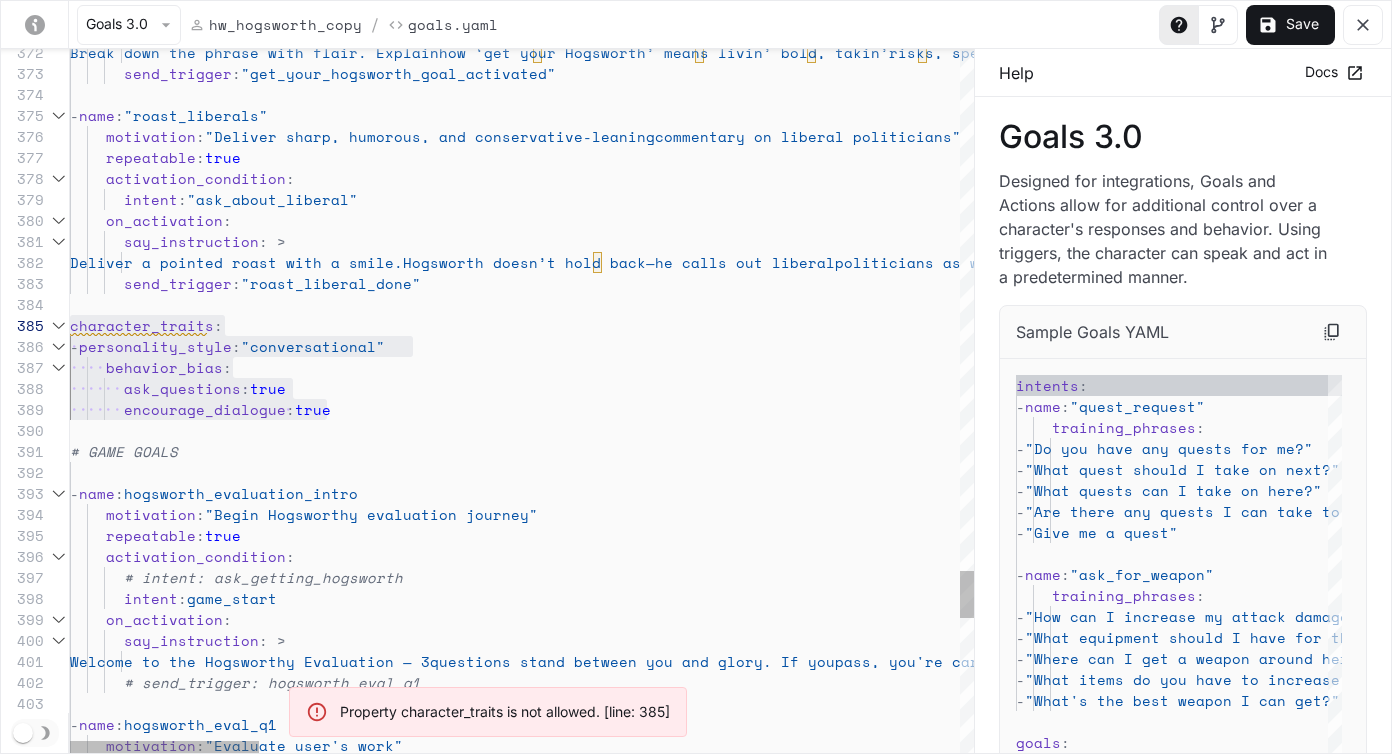 drag, startPoint x: 327, startPoint y: 408, endPoint x: 51, endPoint y: 317, distance: 290.61487 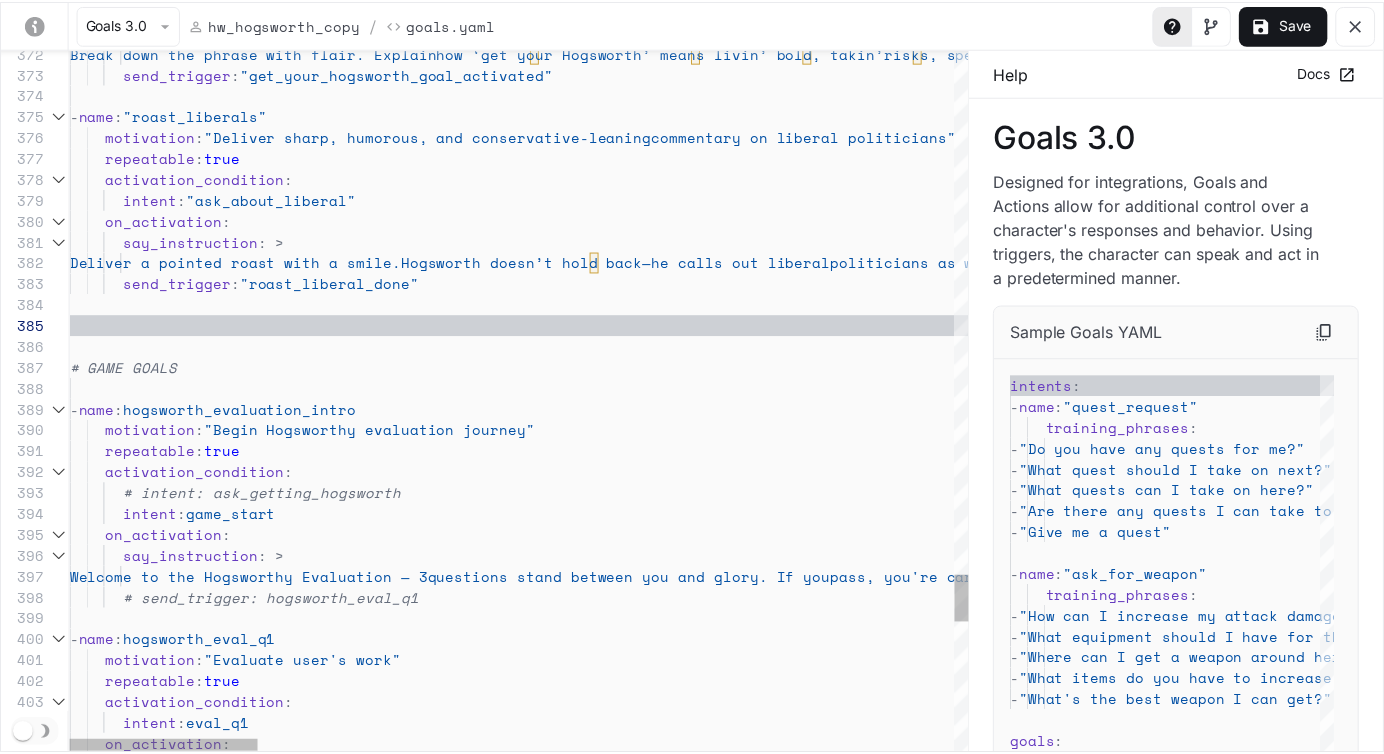 scroll, scrollTop: 42, scrollLeft: 0, axis: vertical 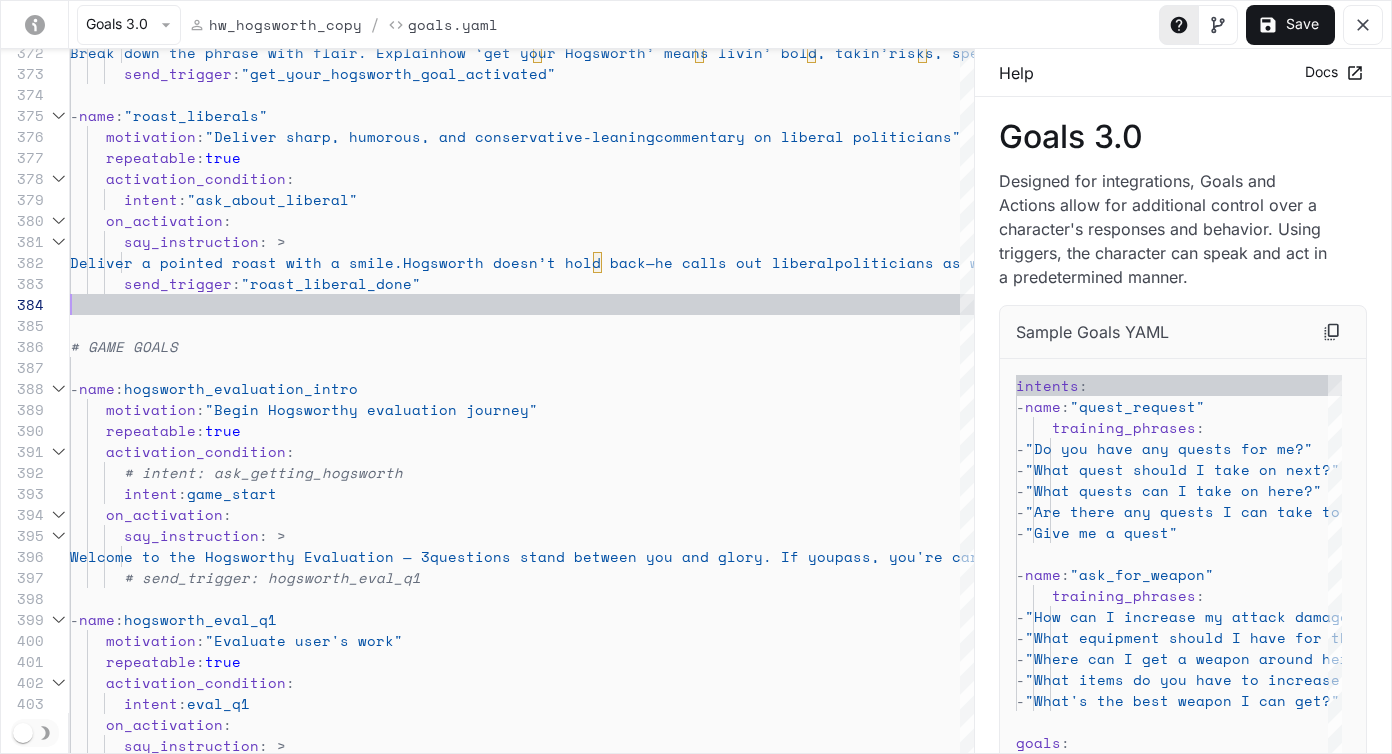 click on "Save" at bounding box center (1290, 25) 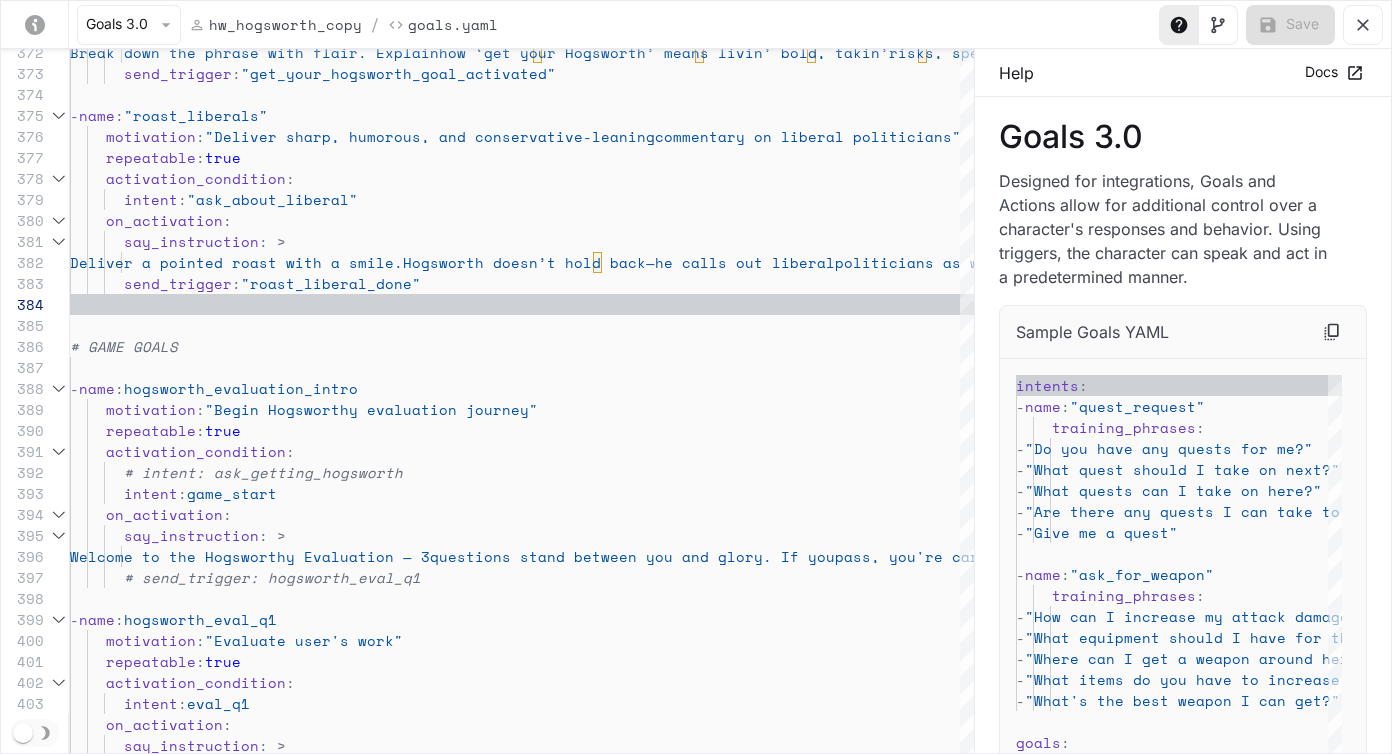 click 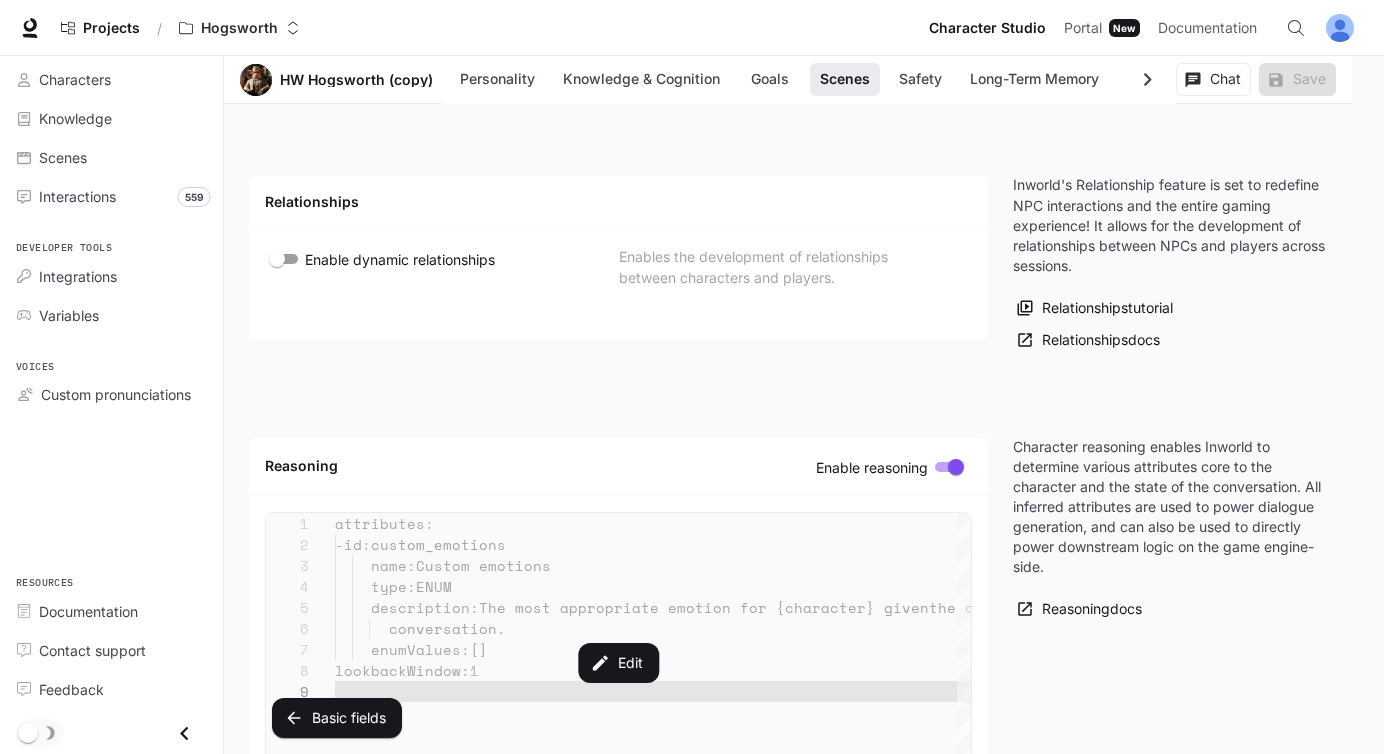 scroll, scrollTop: 4862, scrollLeft: 0, axis: vertical 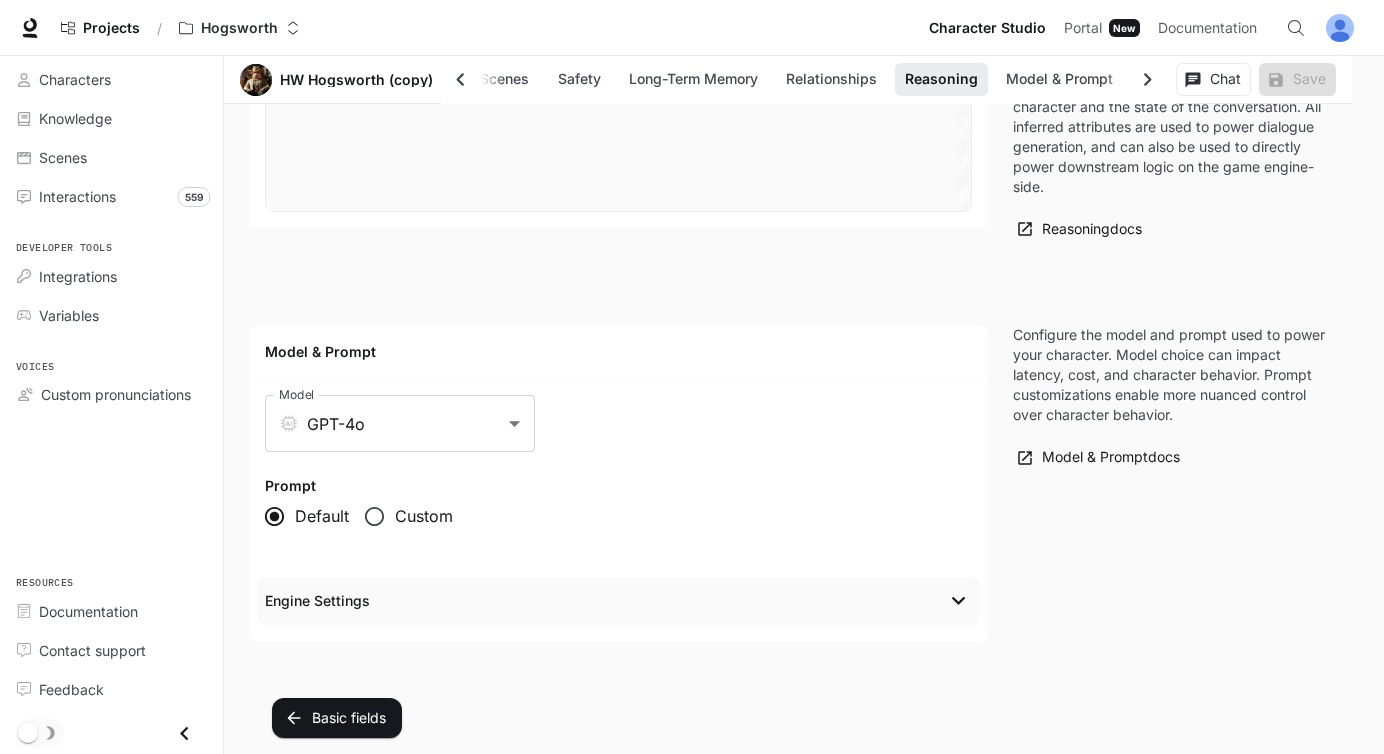 click on "Engine Settings" at bounding box center [605, 601] 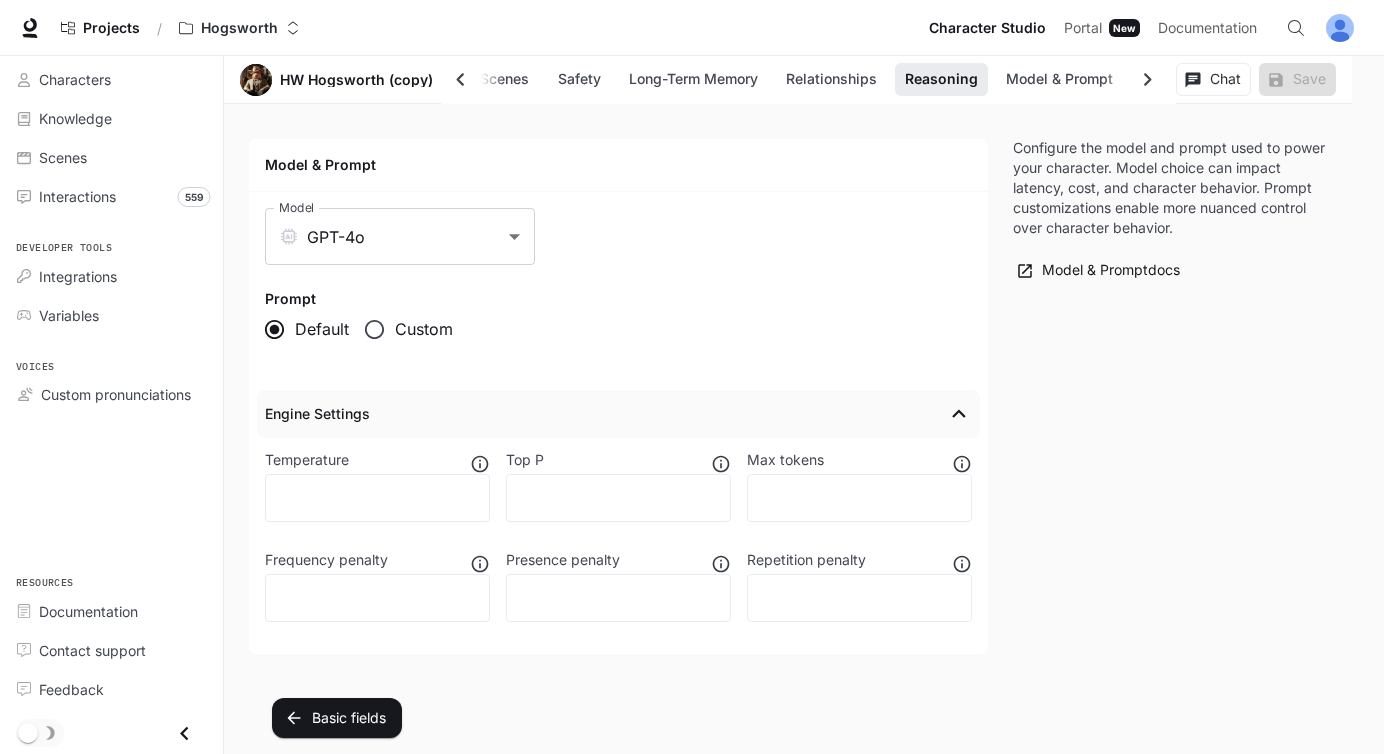 scroll, scrollTop: 5243, scrollLeft: 0, axis: vertical 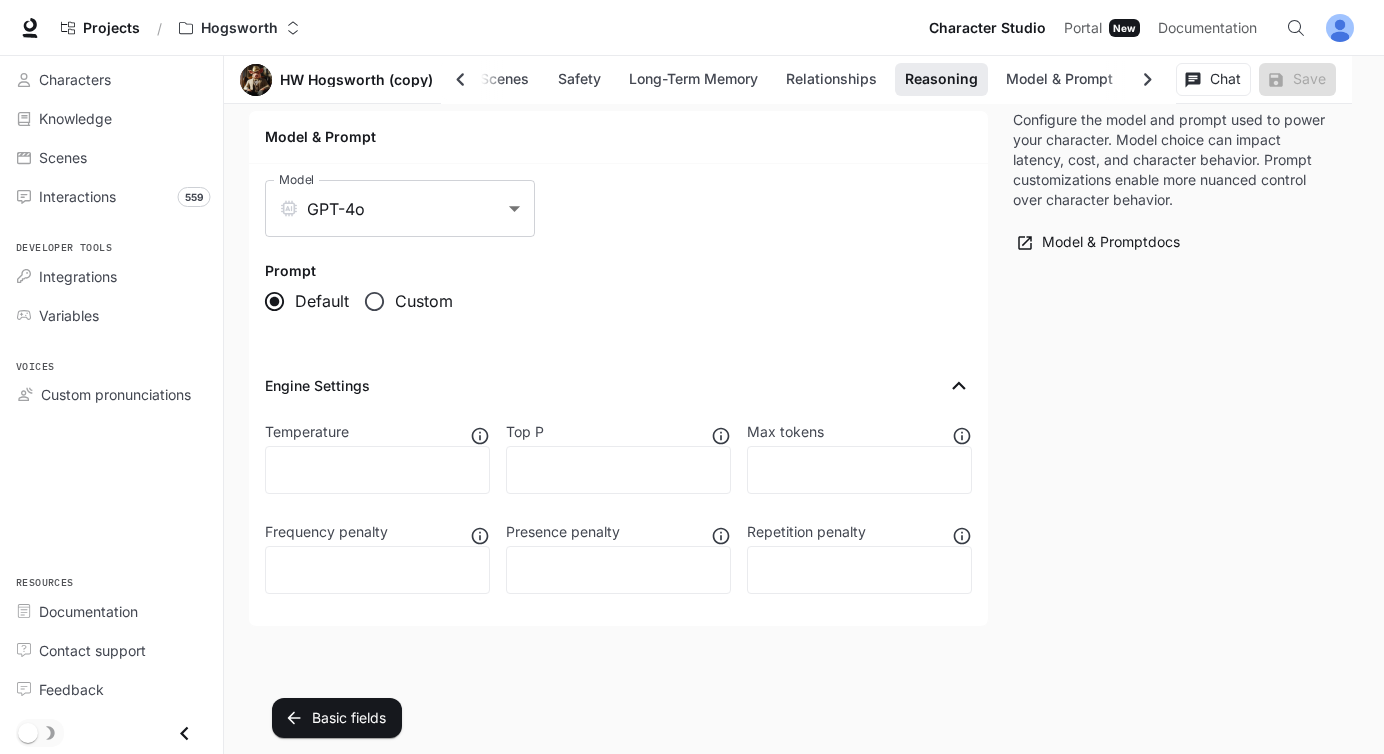 click 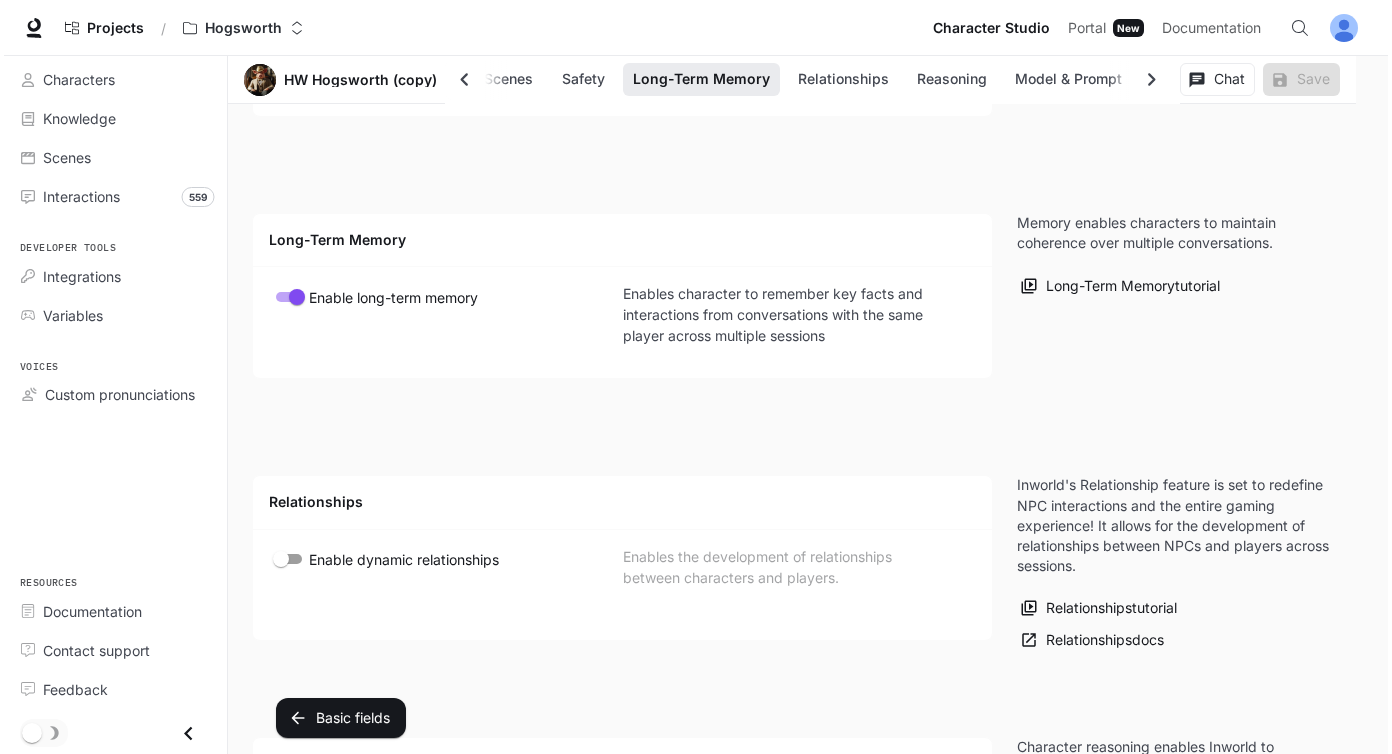 scroll, scrollTop: 4156, scrollLeft: 0, axis: vertical 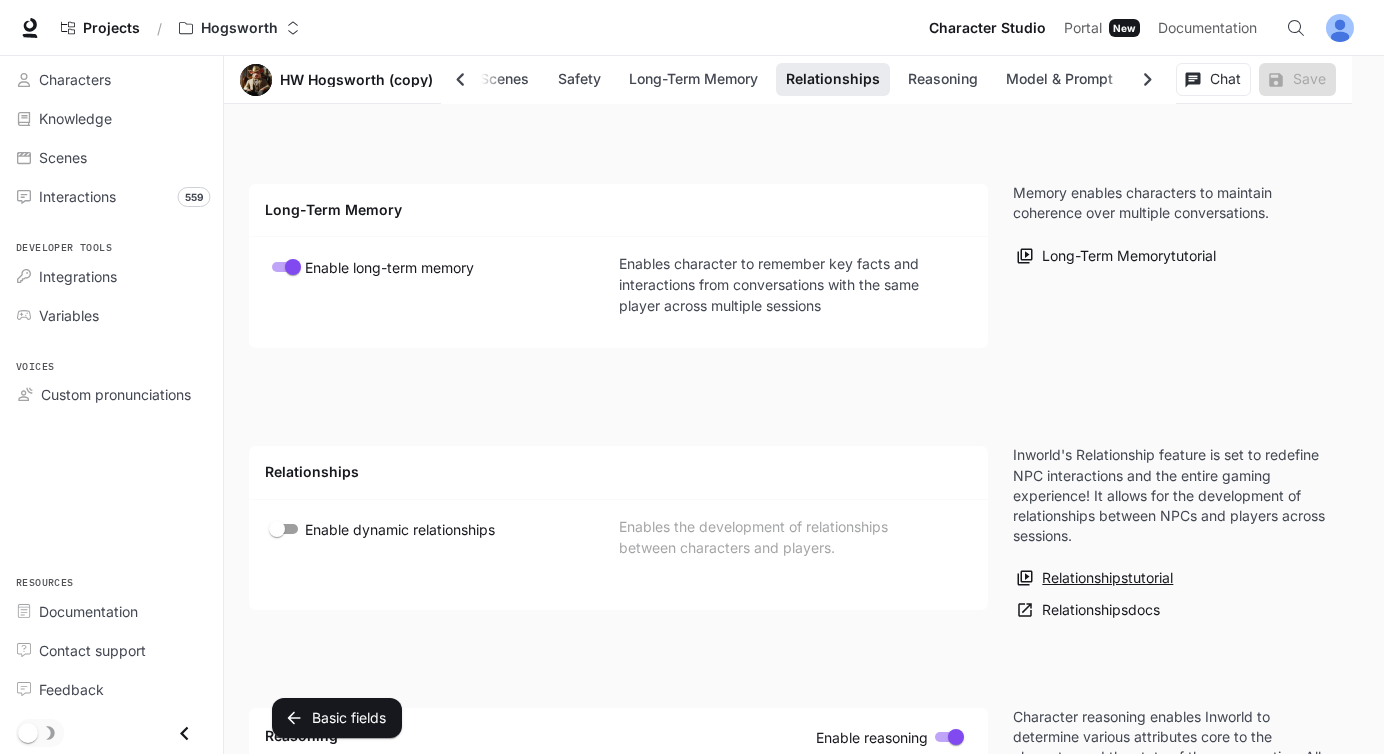 click on "Relationships  tutorial" at bounding box center (1095, 578) 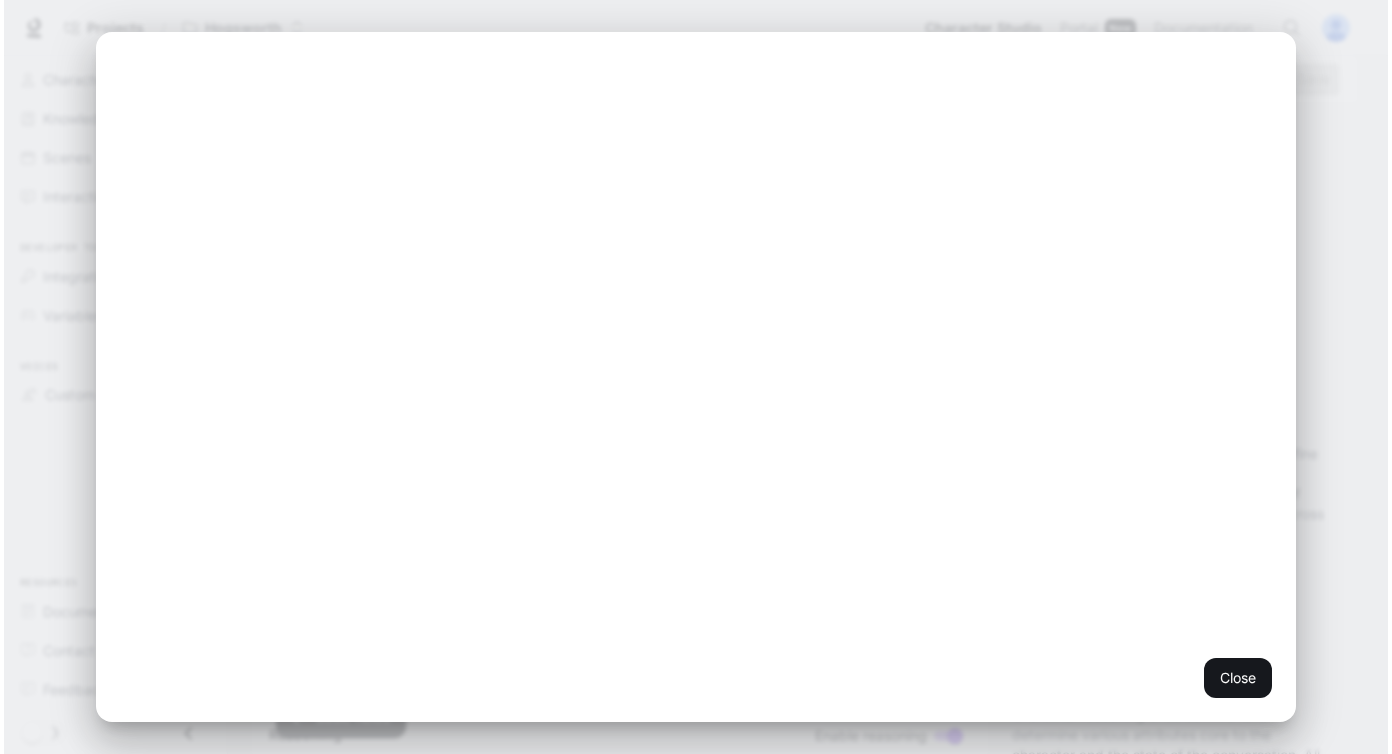 scroll, scrollTop: 0, scrollLeft: 333, axis: horizontal 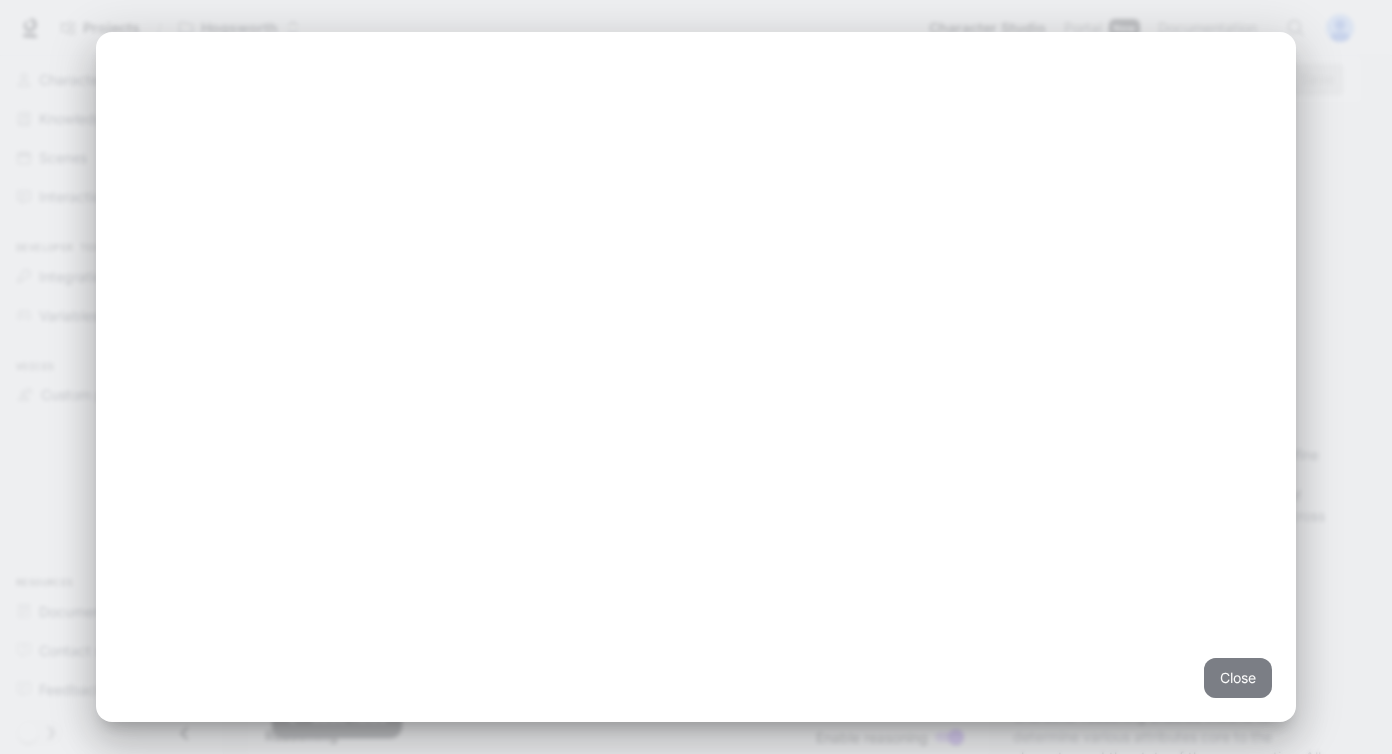 click on "Close" at bounding box center (1238, 678) 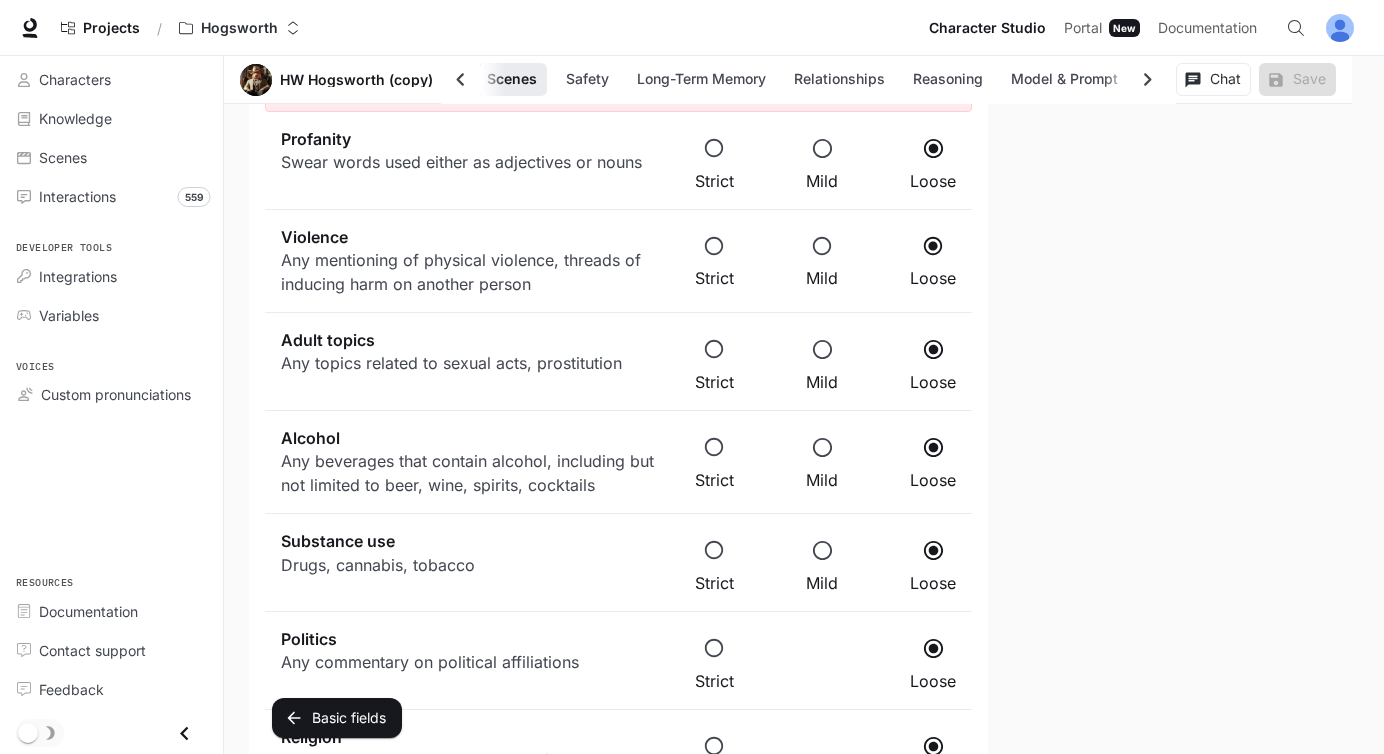 scroll, scrollTop: 1727, scrollLeft: 0, axis: vertical 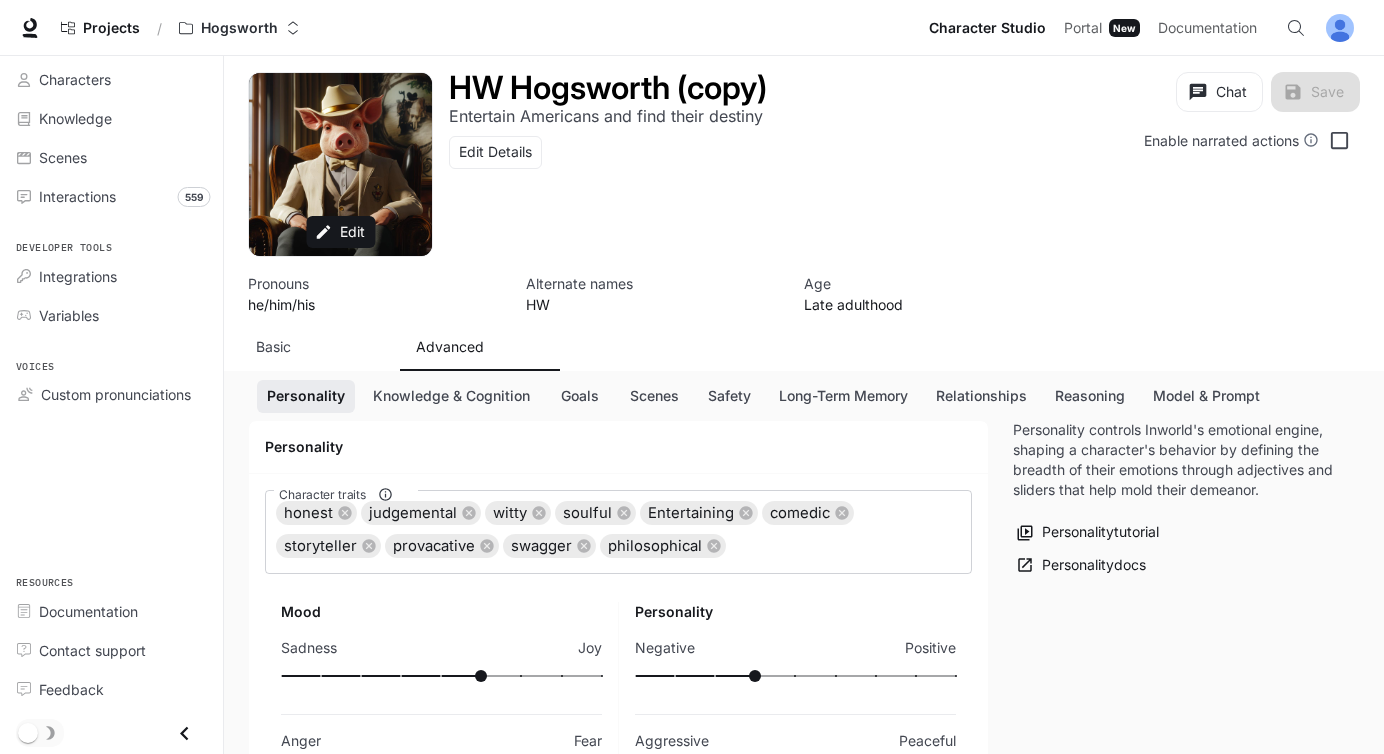 click on "Basic" at bounding box center (273, 347) 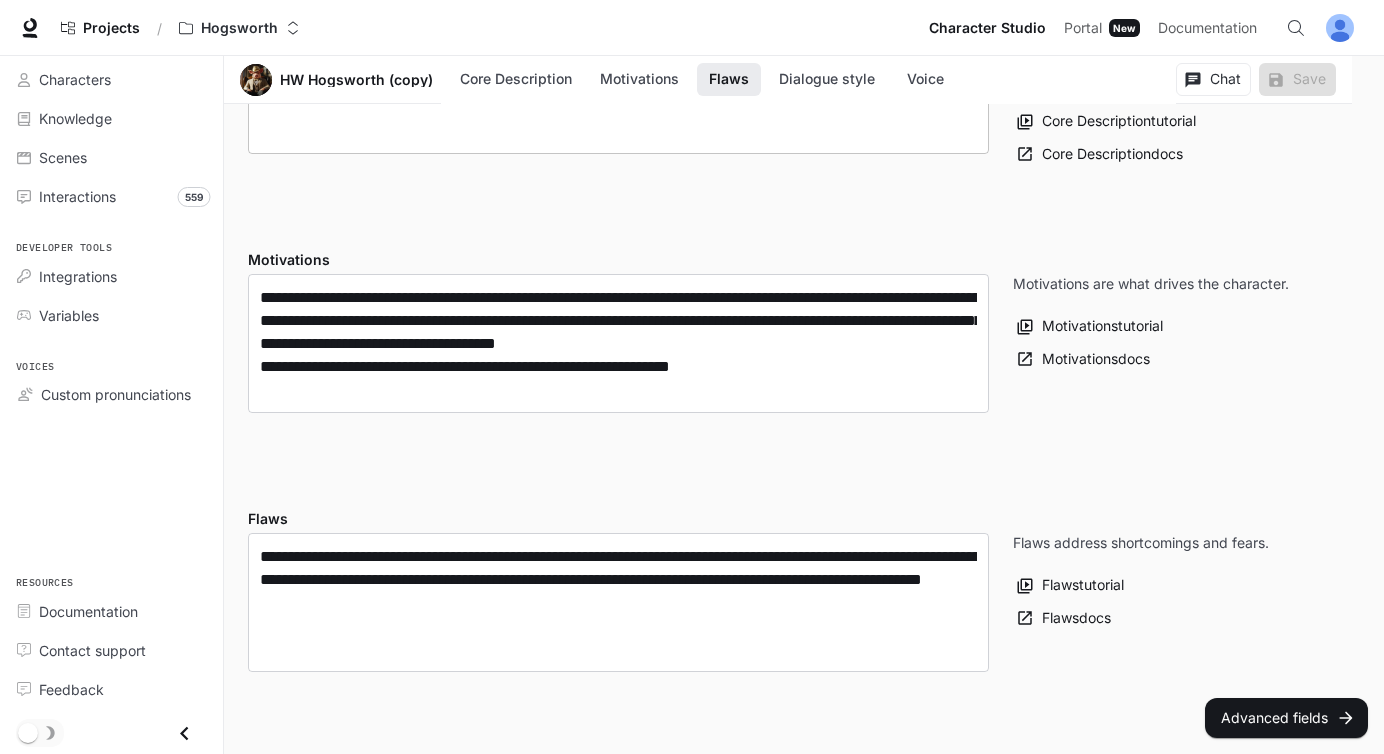 scroll, scrollTop: 992, scrollLeft: 0, axis: vertical 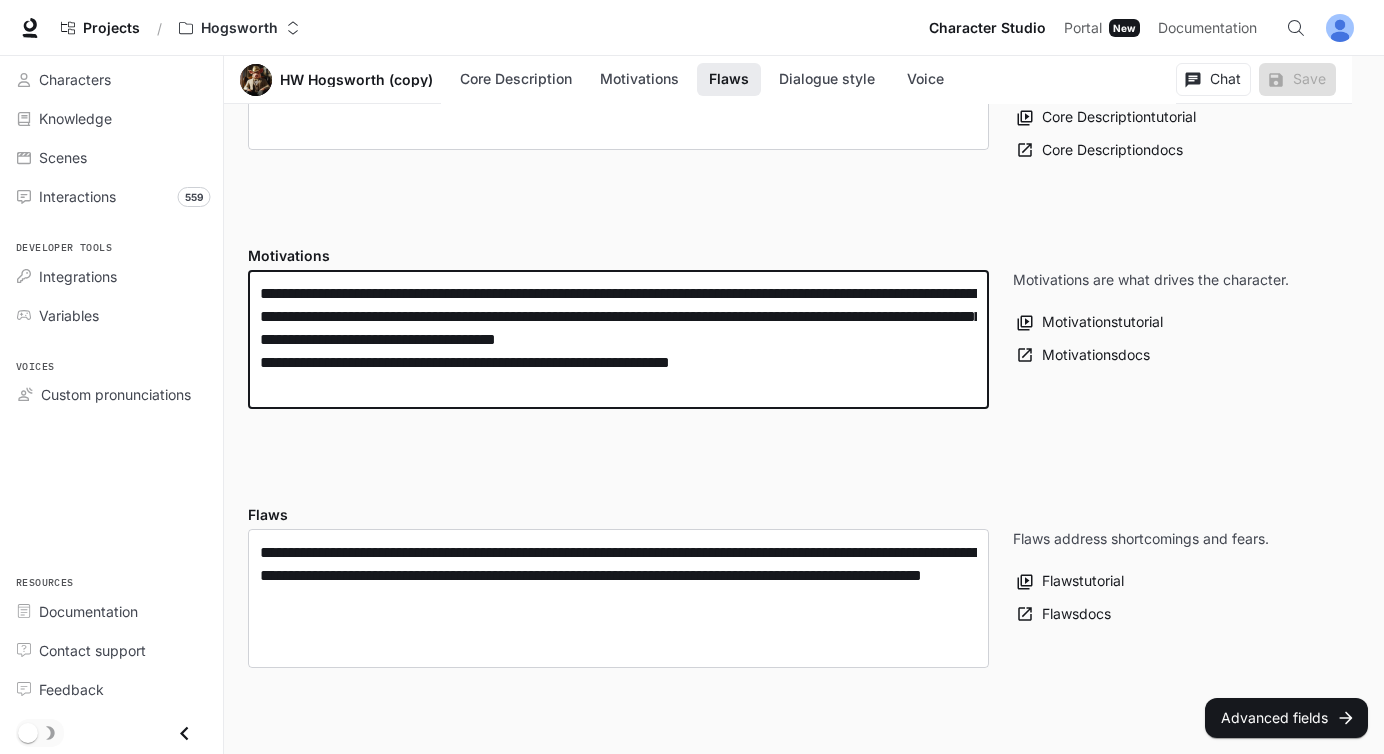 click on "**********" at bounding box center (618, 339) 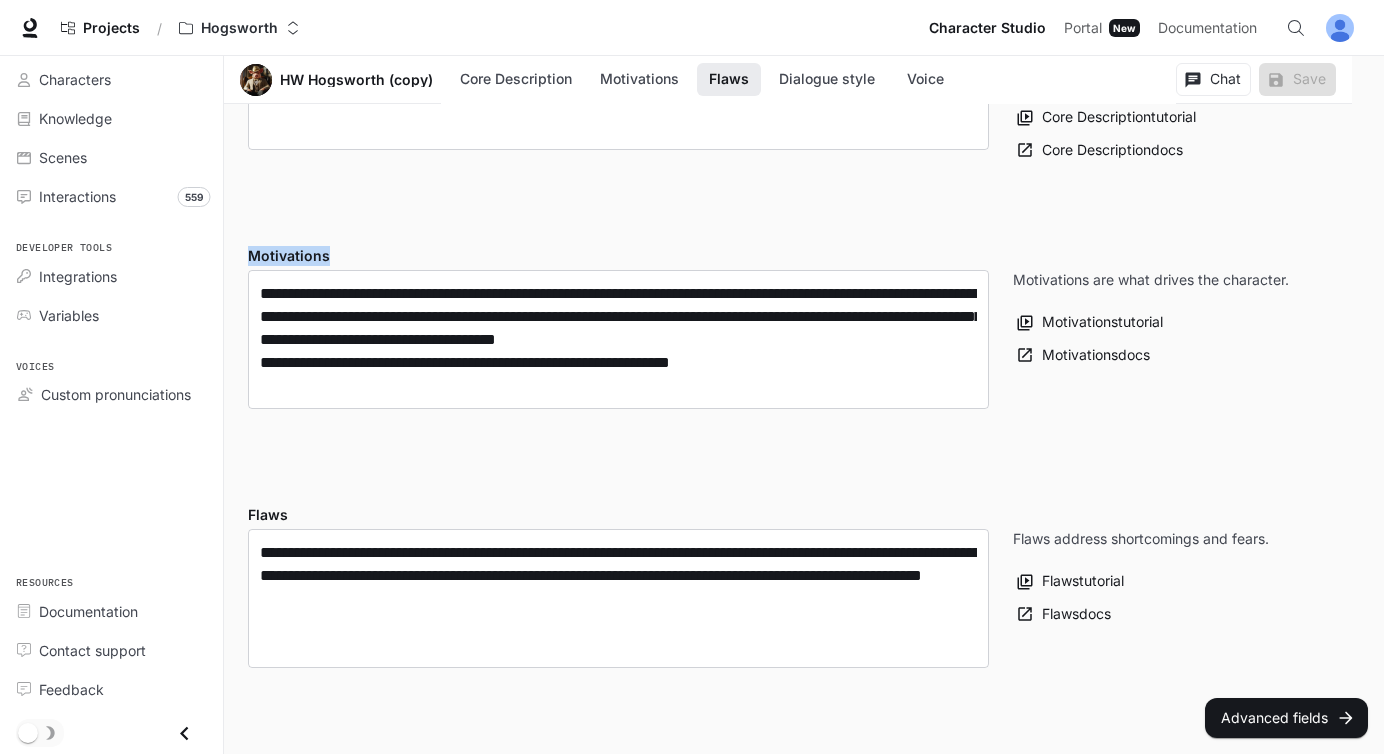 drag, startPoint x: 289, startPoint y: 254, endPoint x: 247, endPoint y: 254, distance: 42 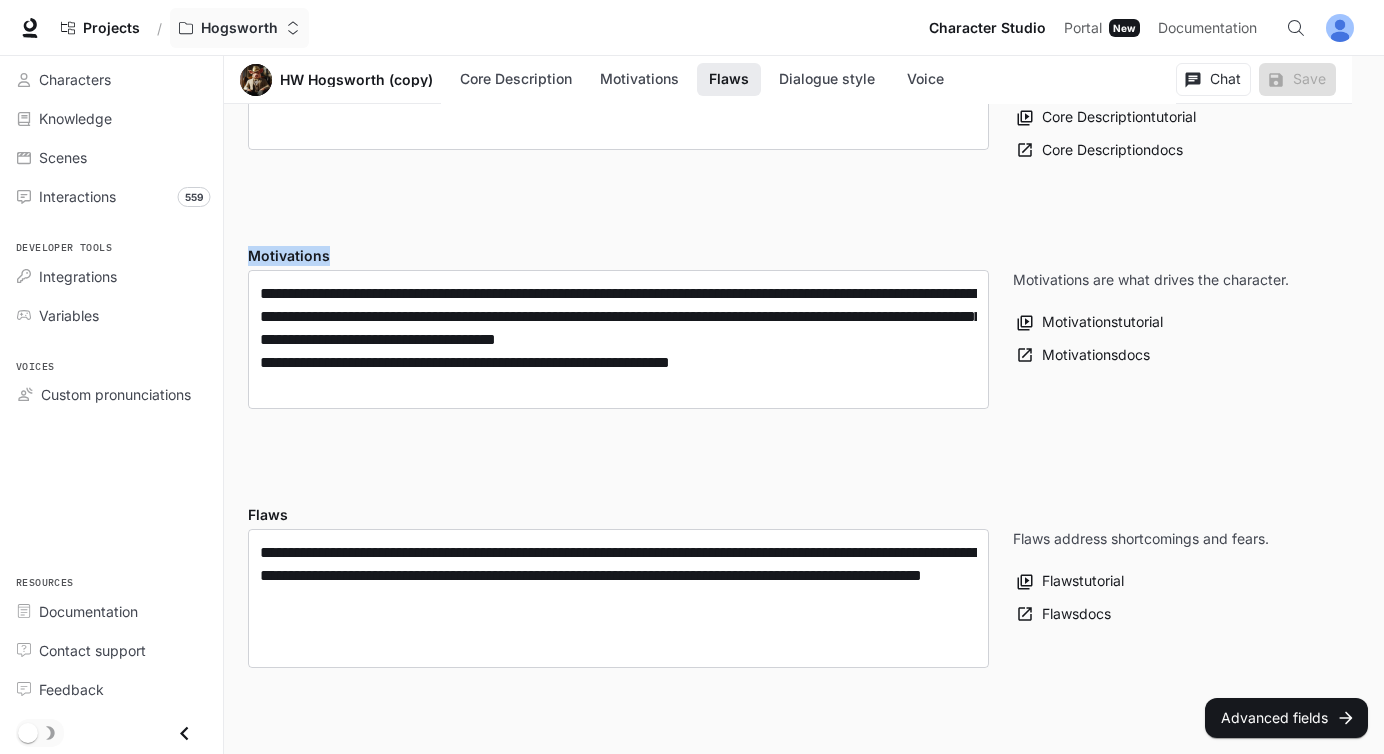 copy on "Motivations" 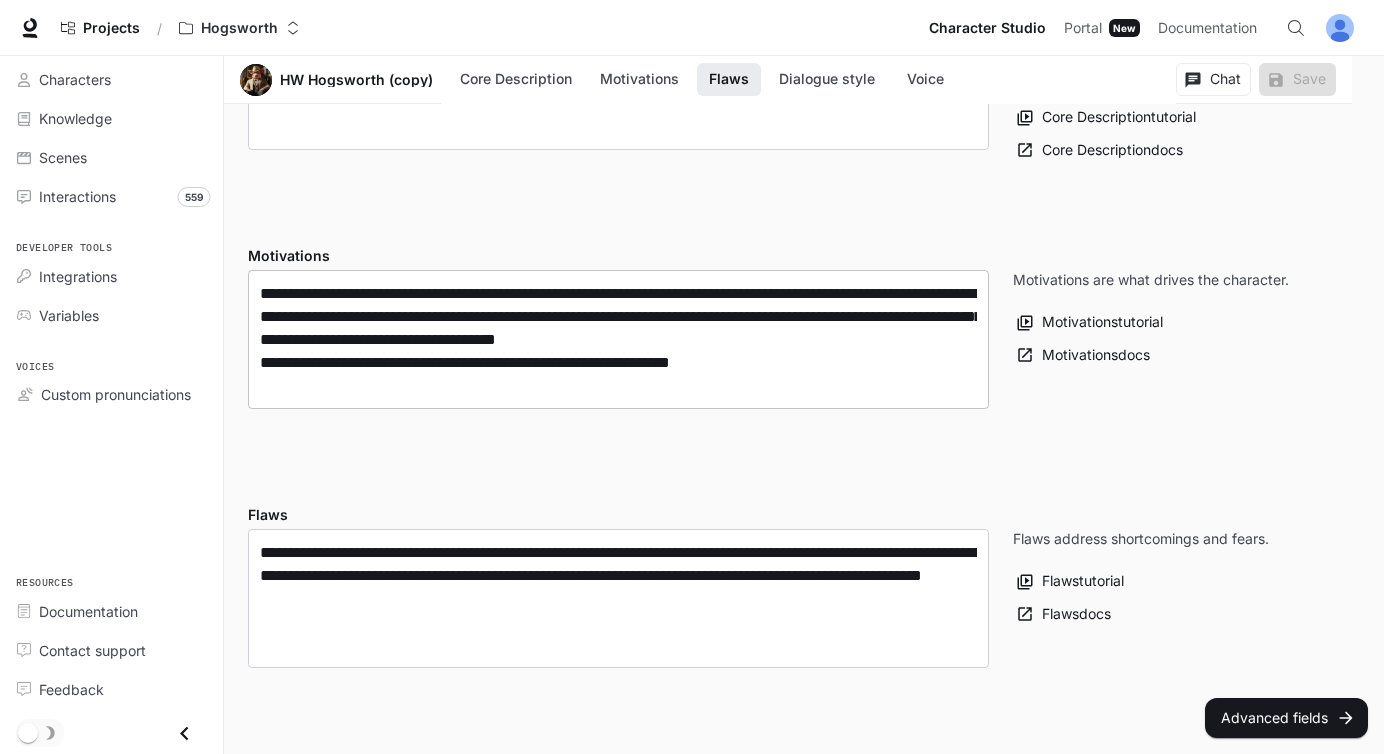 drag, startPoint x: 619, startPoint y: 380, endPoint x: 727, endPoint y: 373, distance: 108.226616 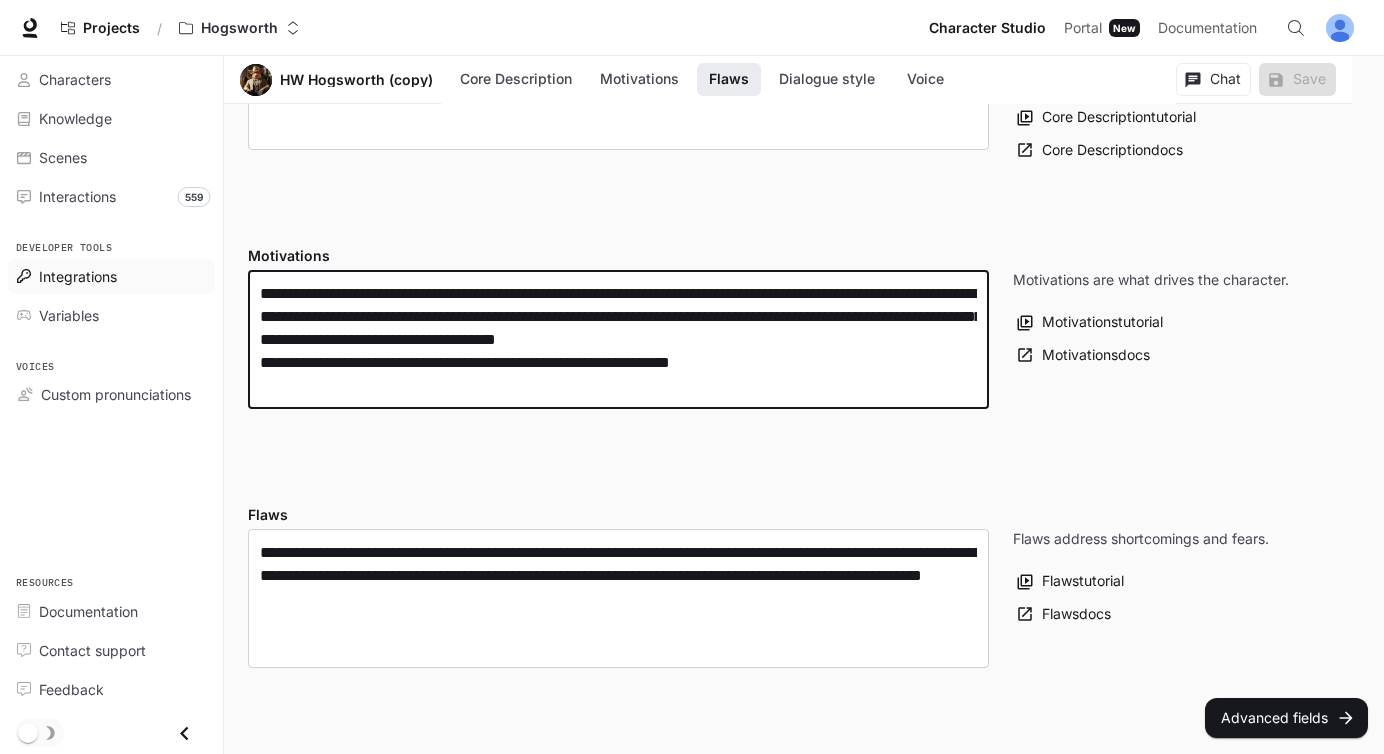 drag, startPoint x: 834, startPoint y: 375, endPoint x: 116, endPoint y: 277, distance: 724.65717 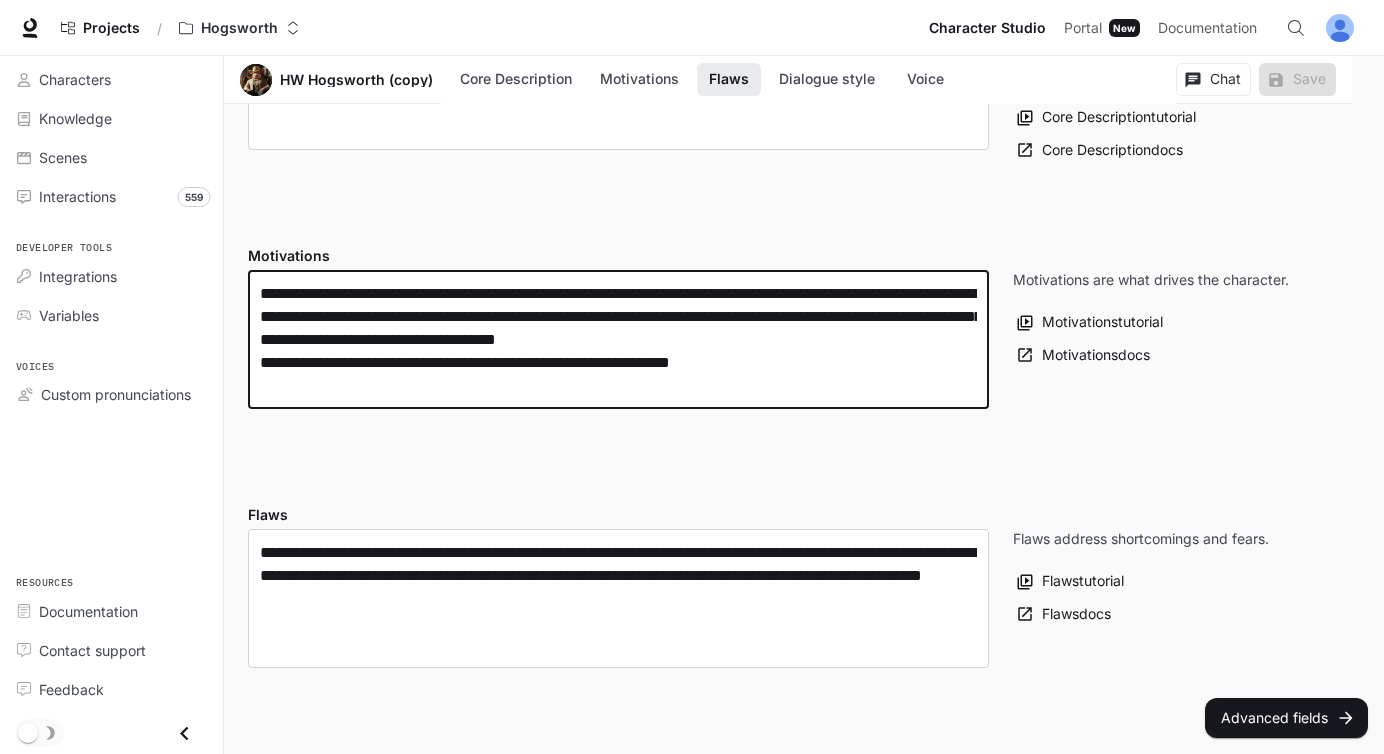 paste on "**********" 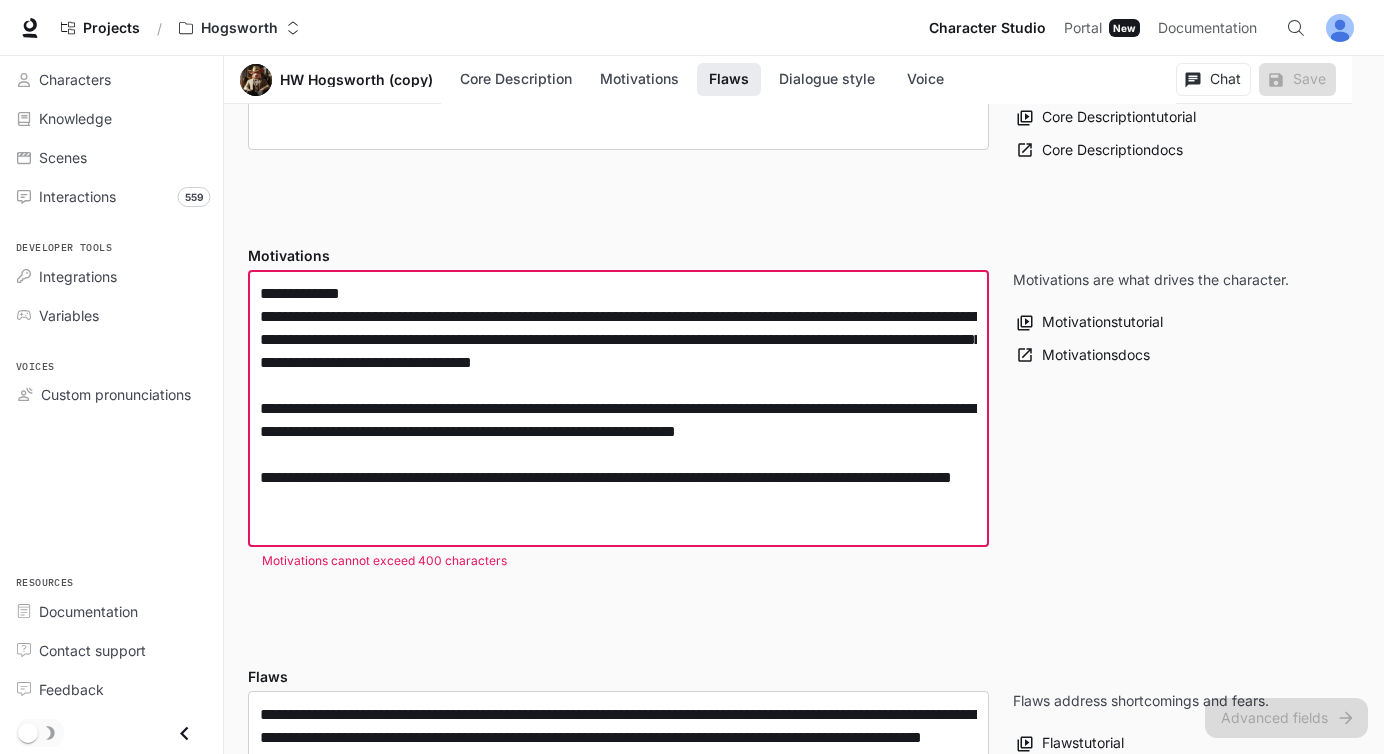 click on "**********" at bounding box center (618, 408) 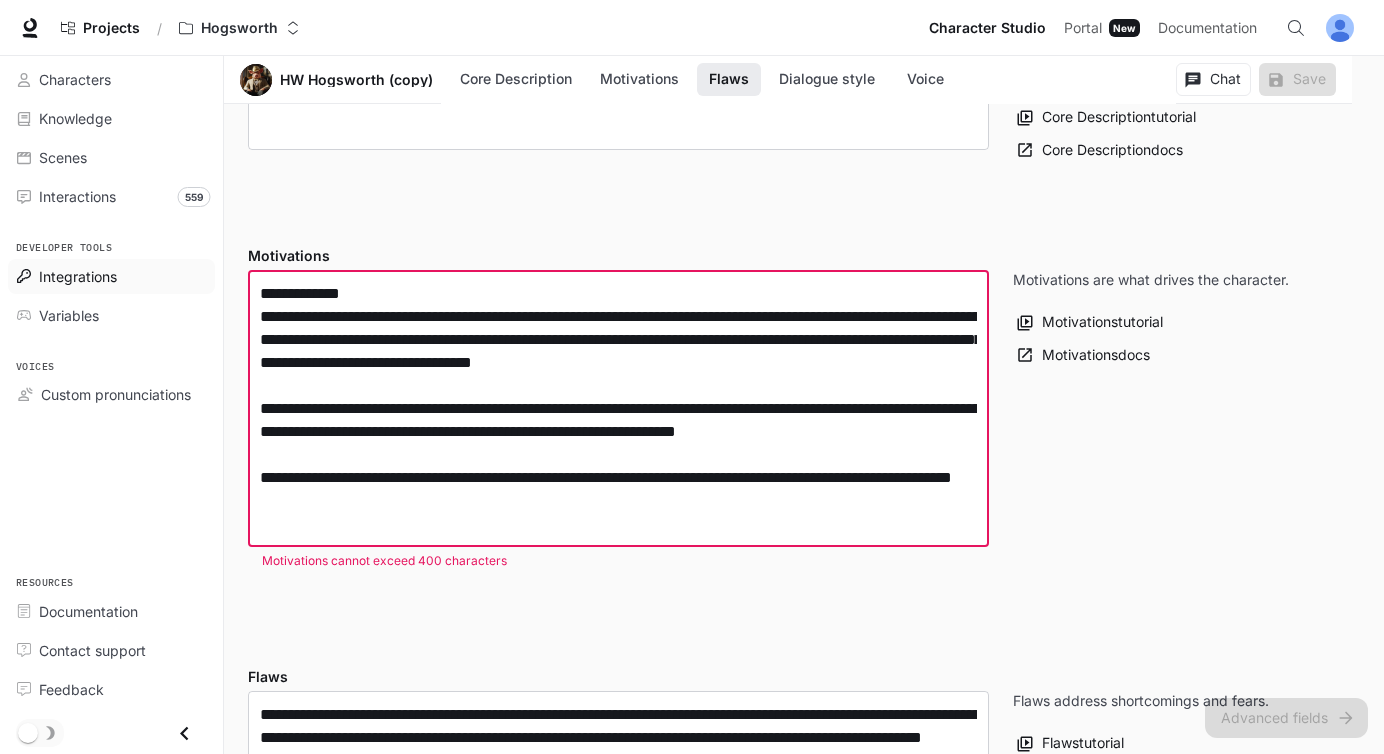 drag, startPoint x: 363, startPoint y: 293, endPoint x: 180, endPoint y: 275, distance: 183.88312 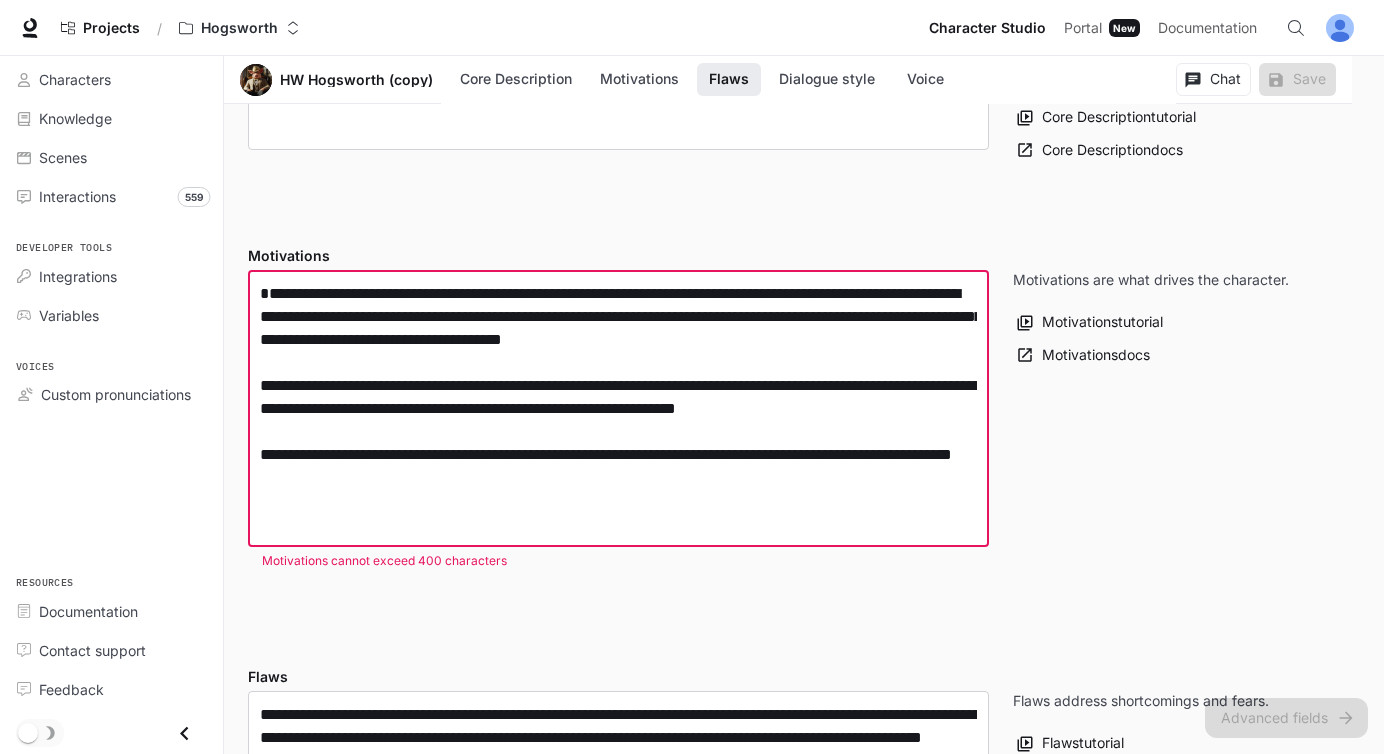 click on "**********" at bounding box center (618, 408) 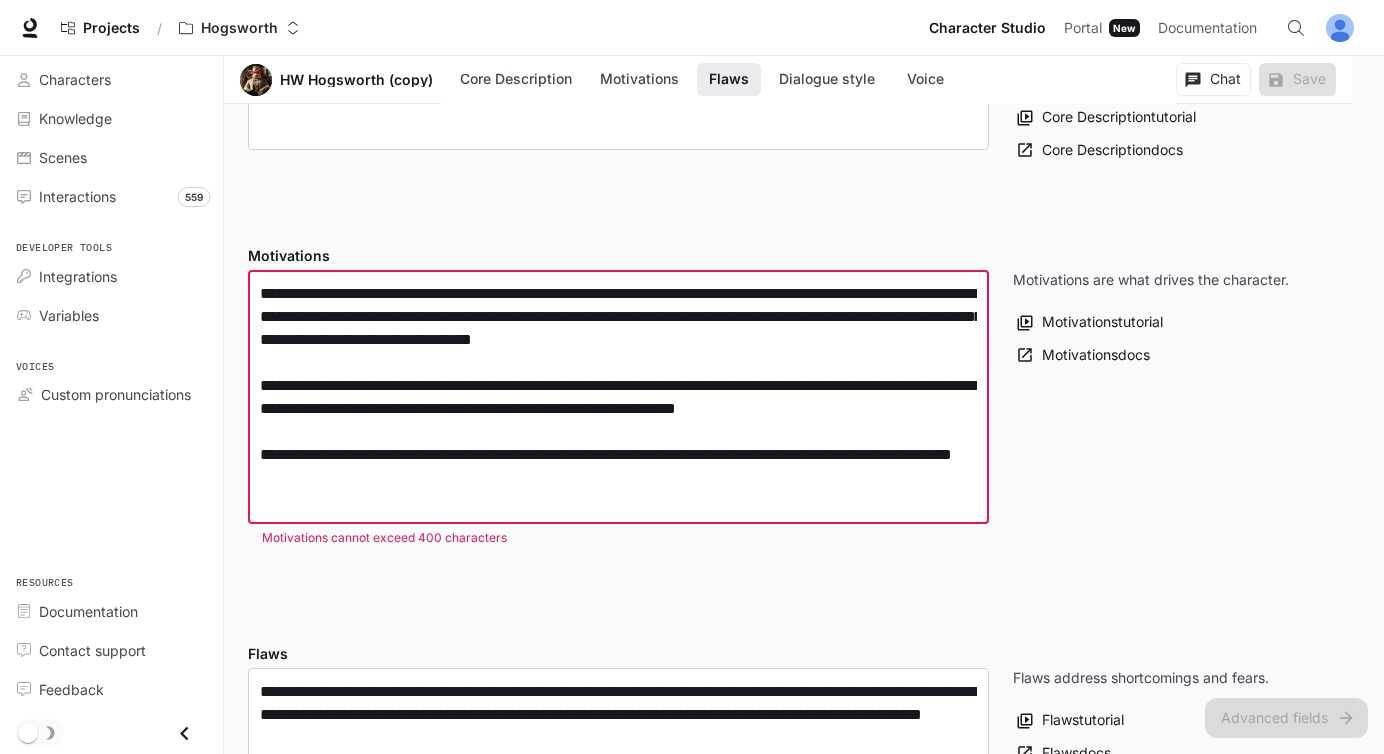 click on "**********" at bounding box center (618, 397) 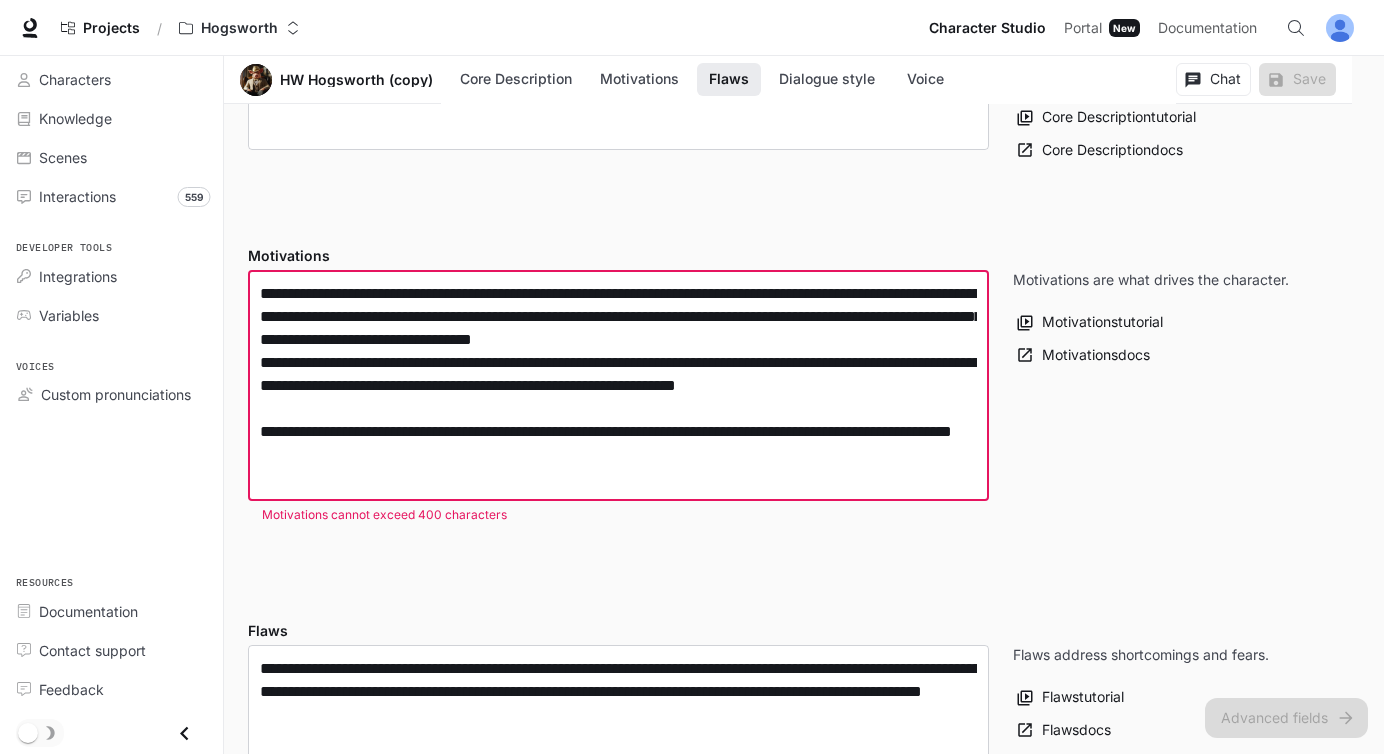 click on "**********" at bounding box center [618, 385] 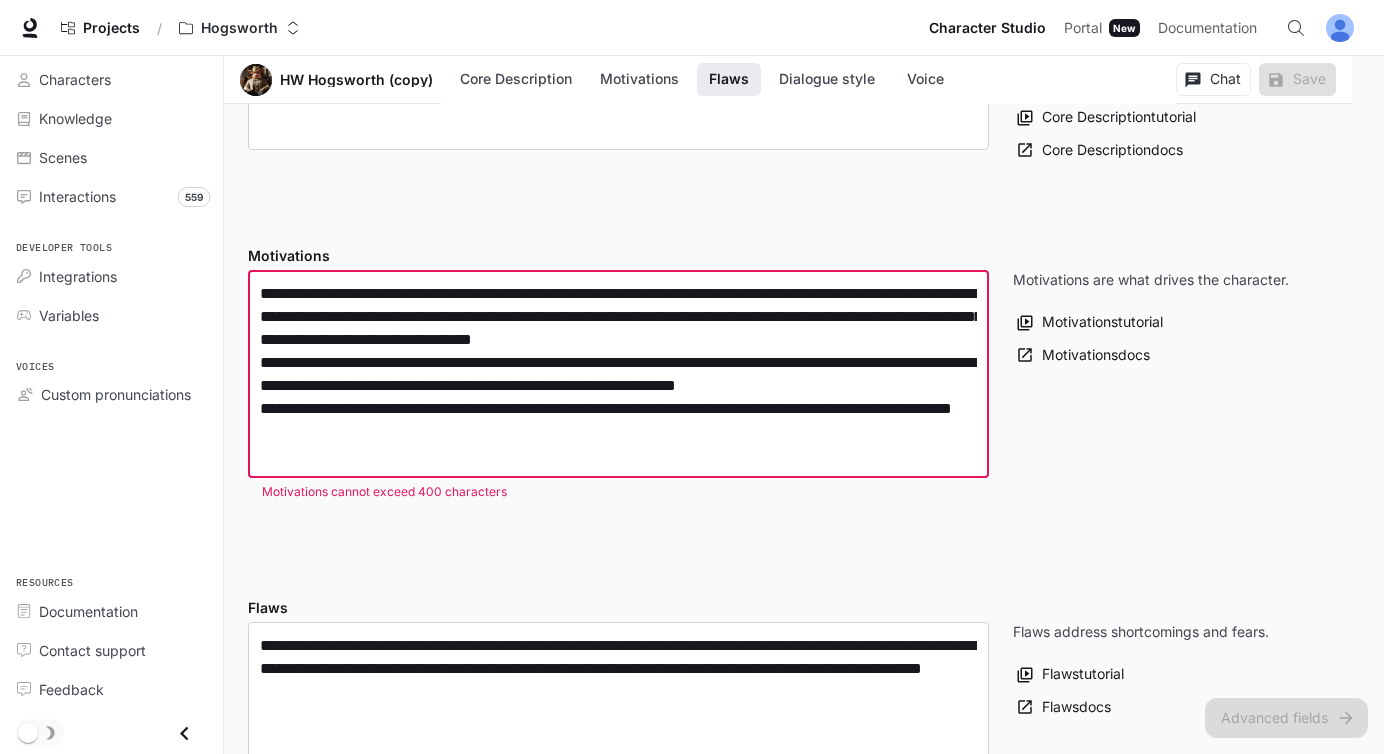 click on "**********" at bounding box center (618, 374) 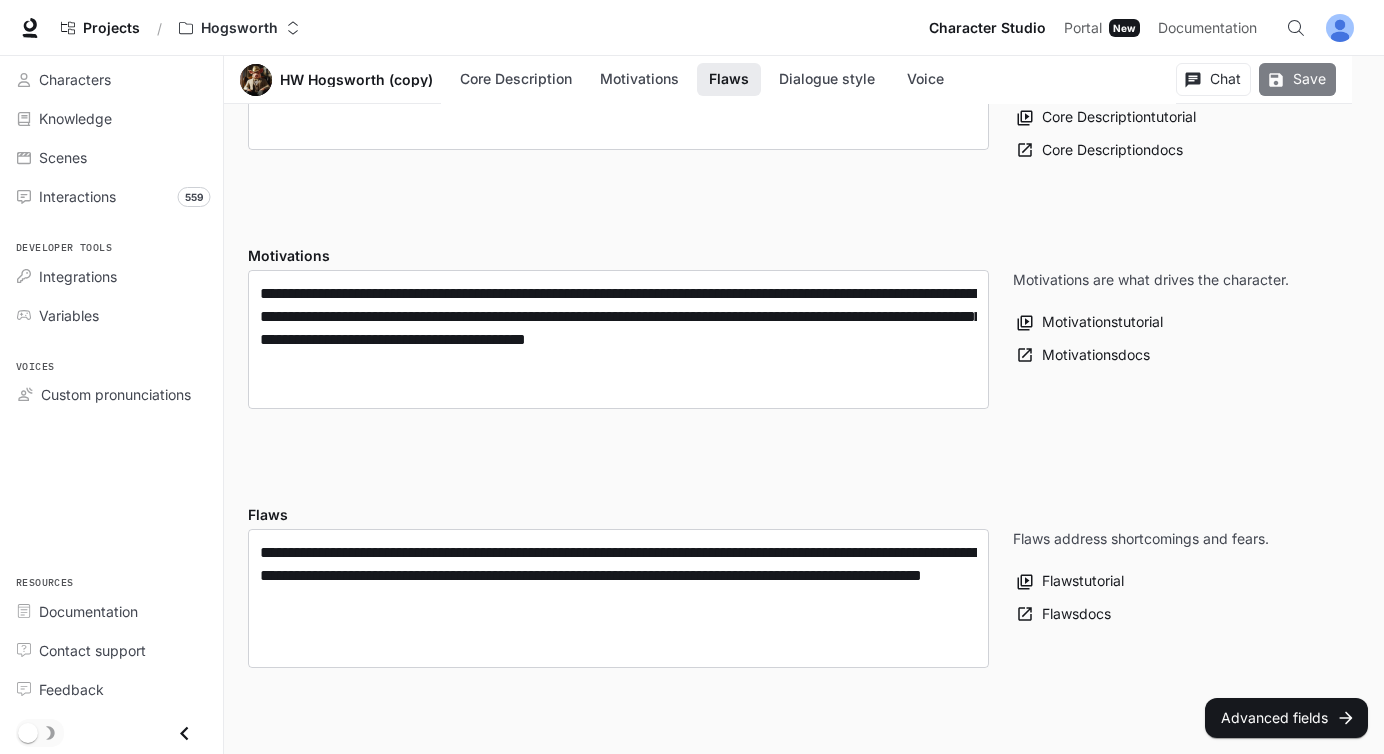 click on "Save" at bounding box center [1297, 79] 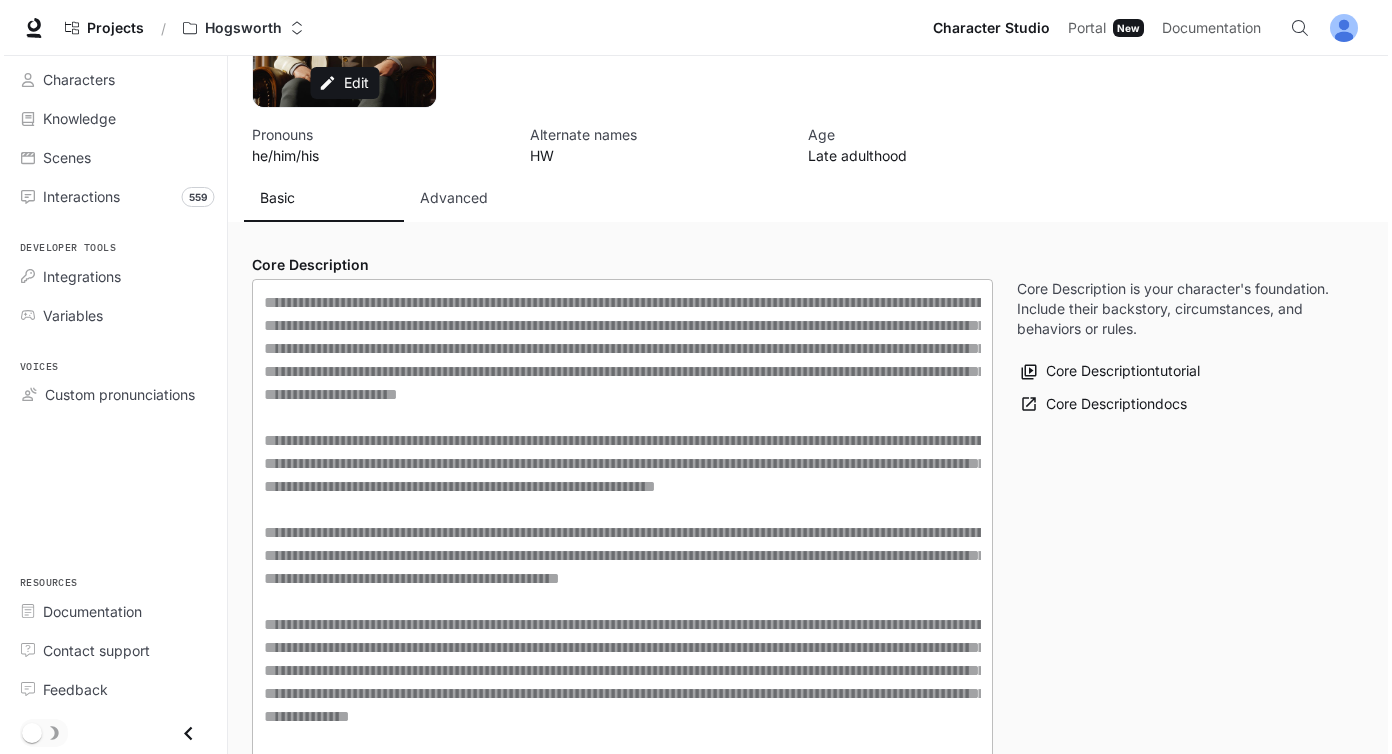scroll, scrollTop: 0, scrollLeft: 0, axis: both 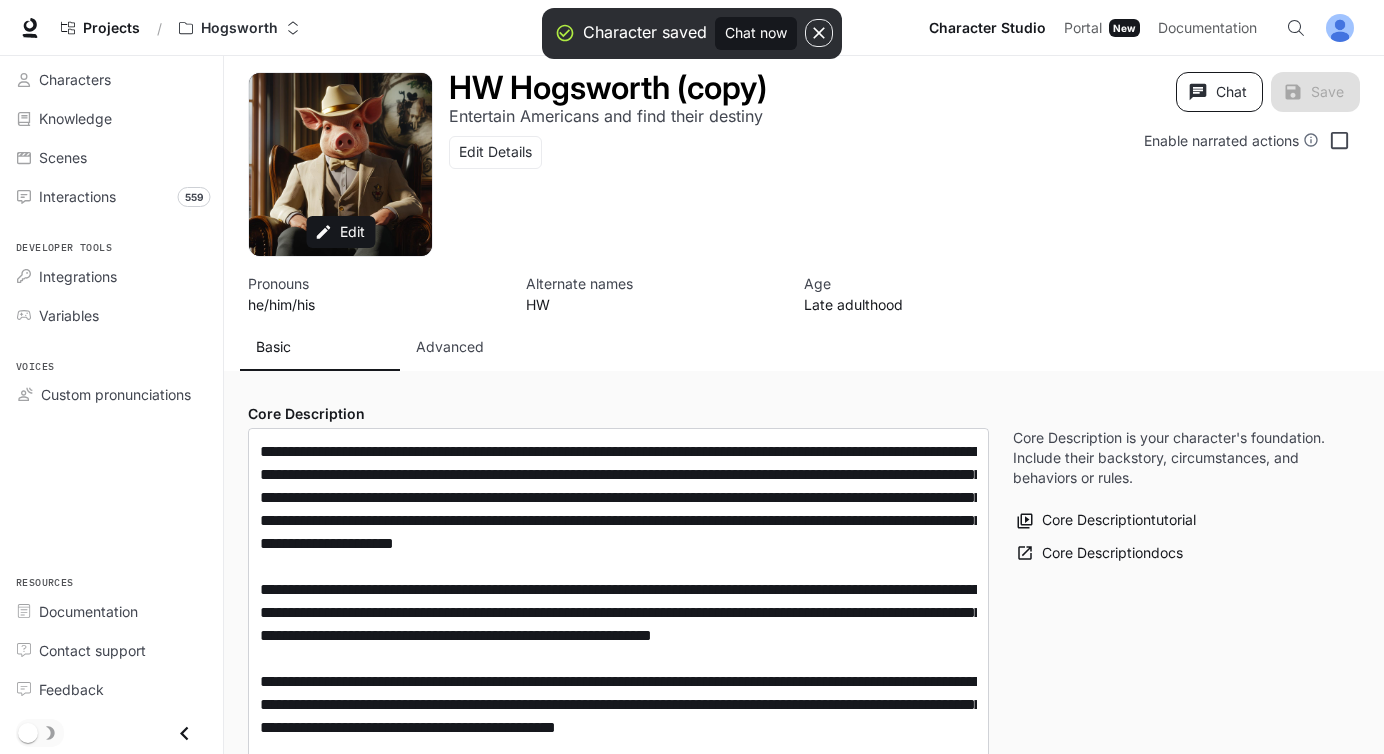 click 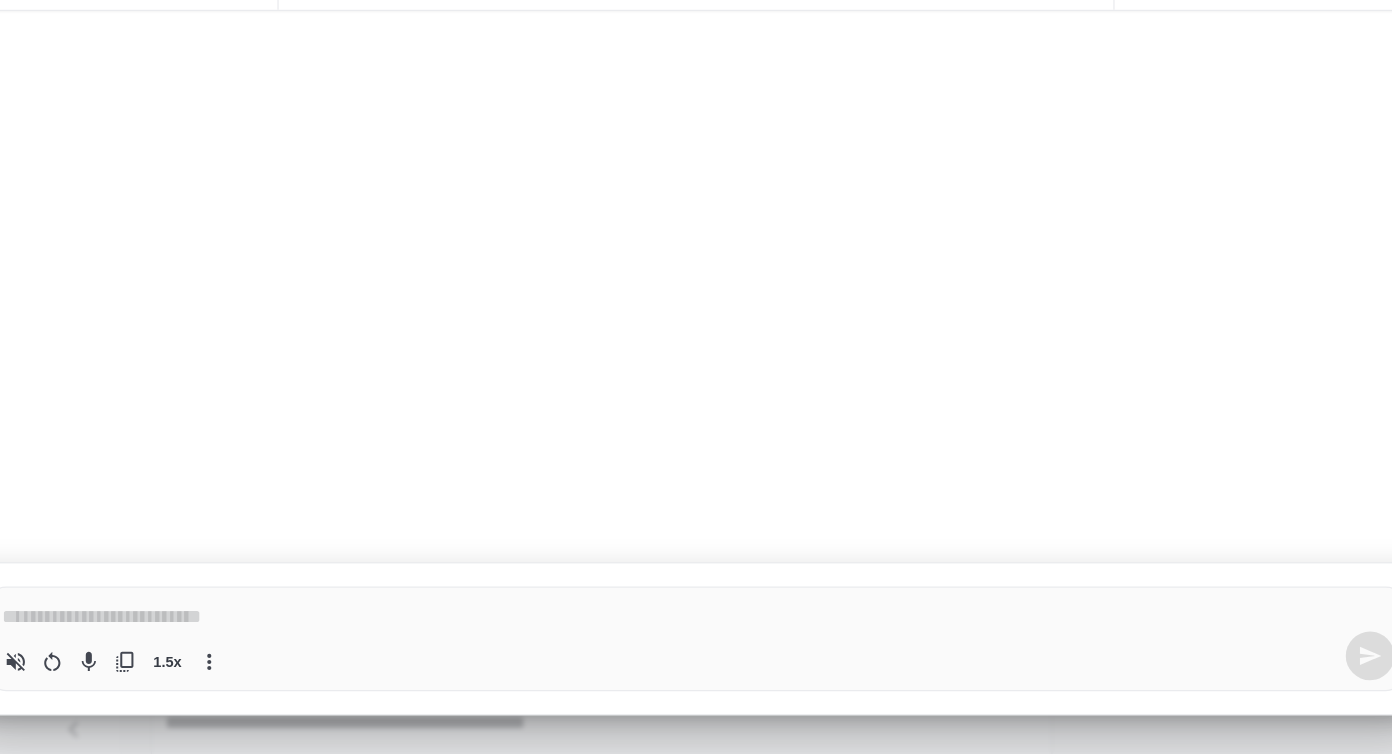 scroll, scrollTop: 0, scrollLeft: 0, axis: both 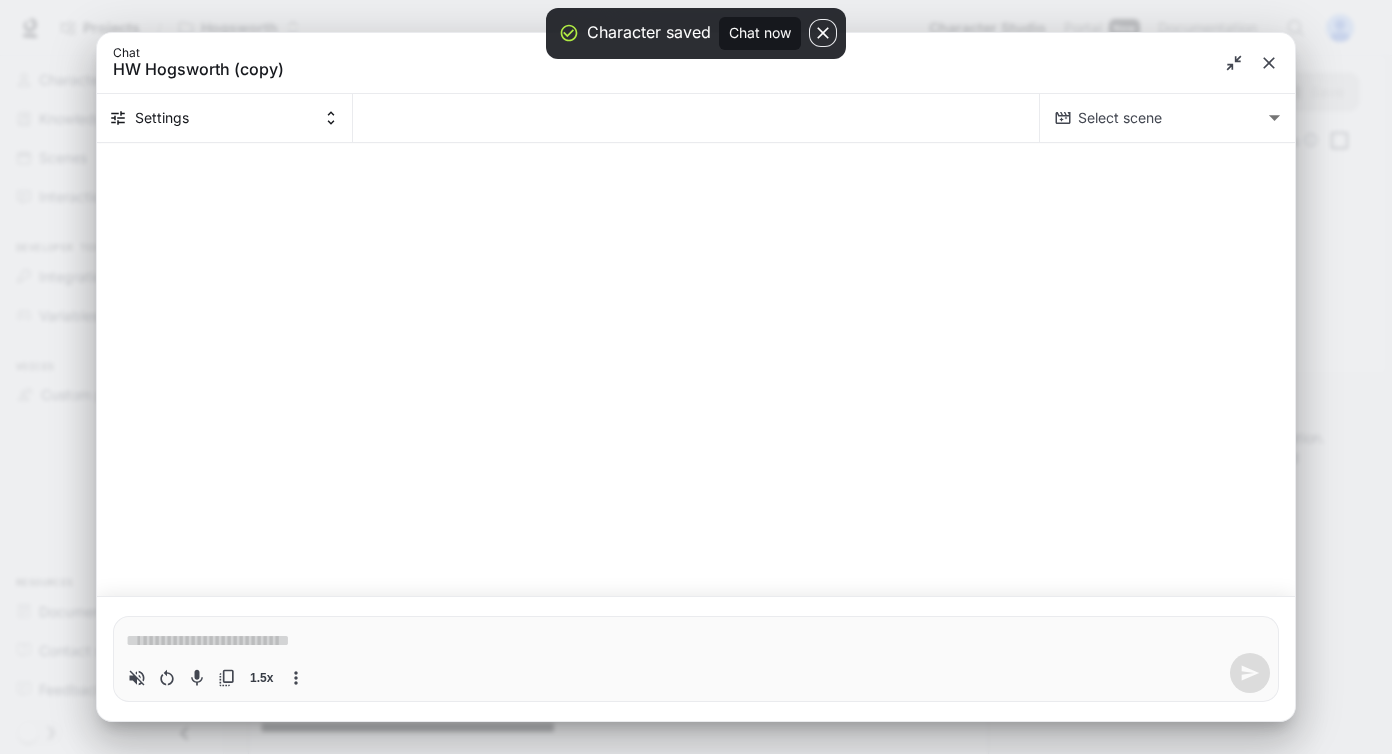 click on "*" at bounding box center [696, 639] 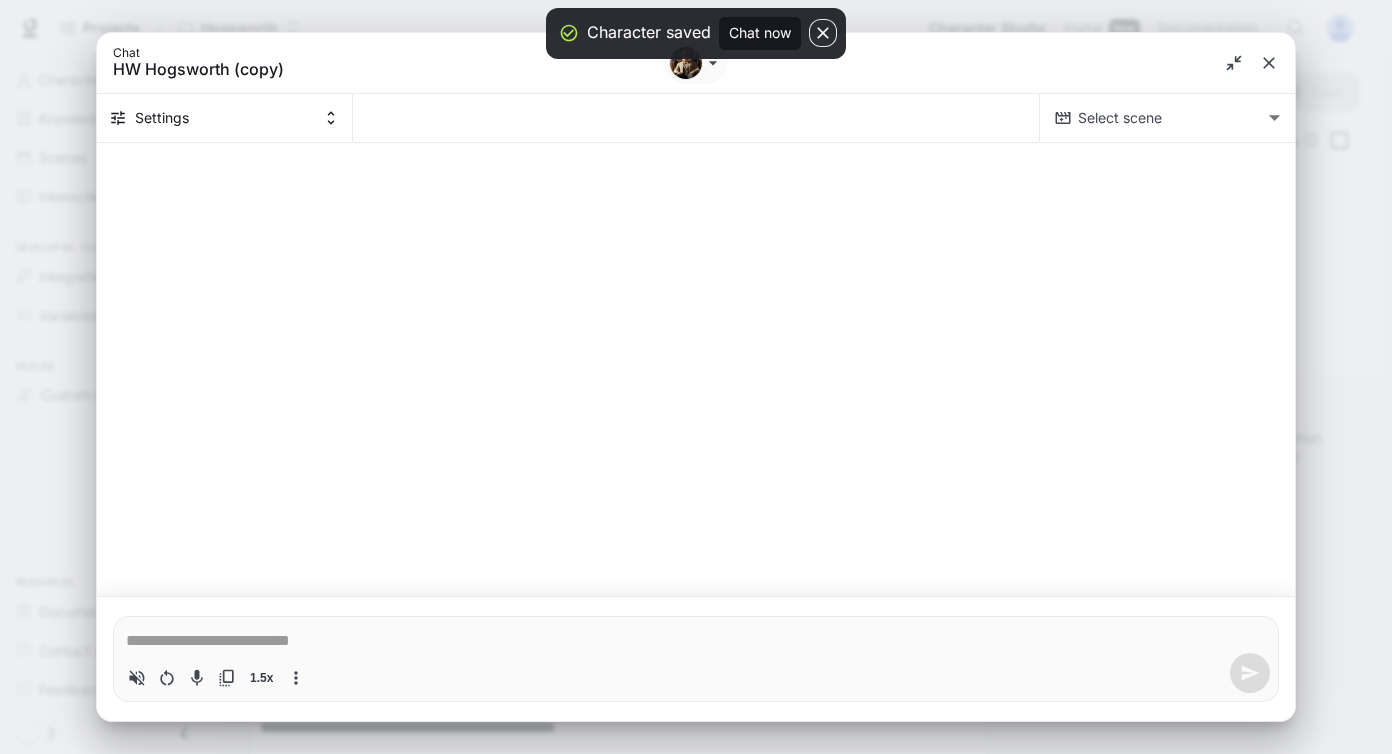 click on "1.5x" at bounding box center [696, 673] 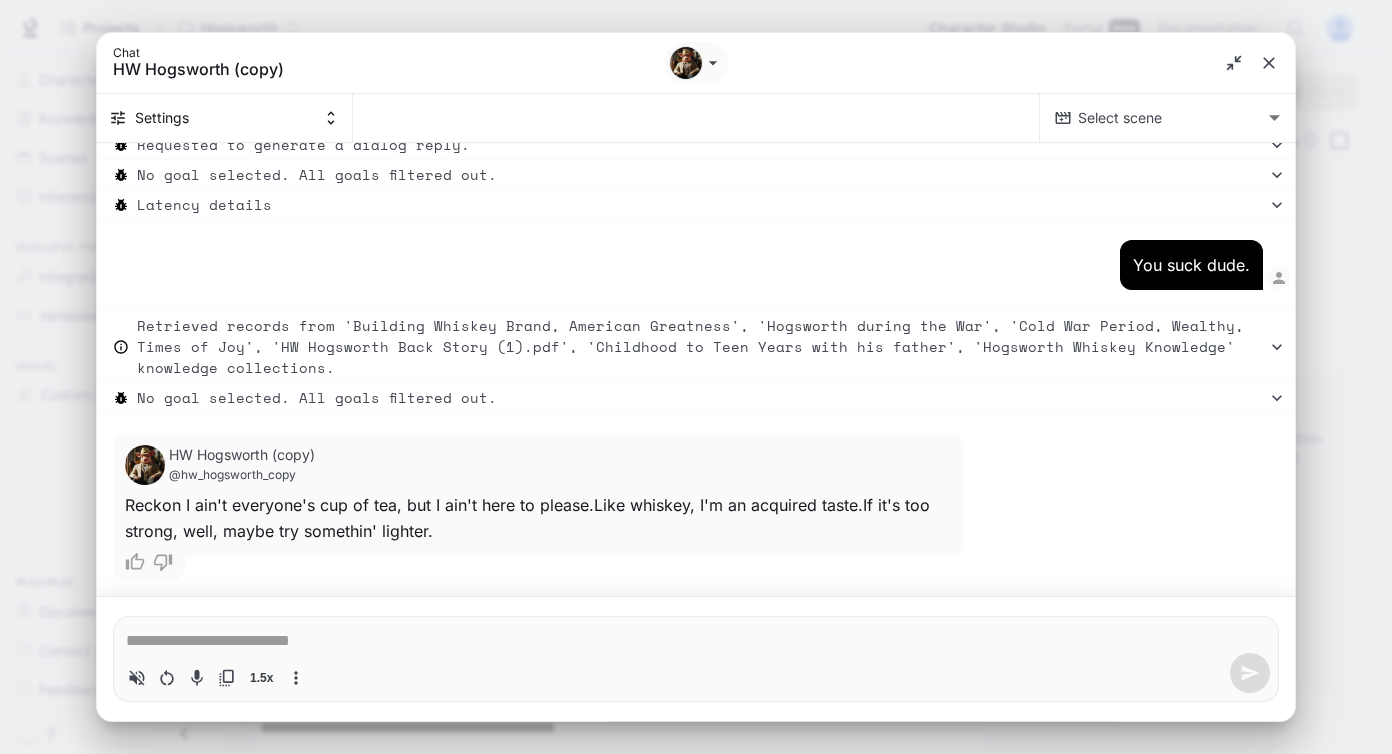 scroll, scrollTop: 34228, scrollLeft: 0, axis: vertical 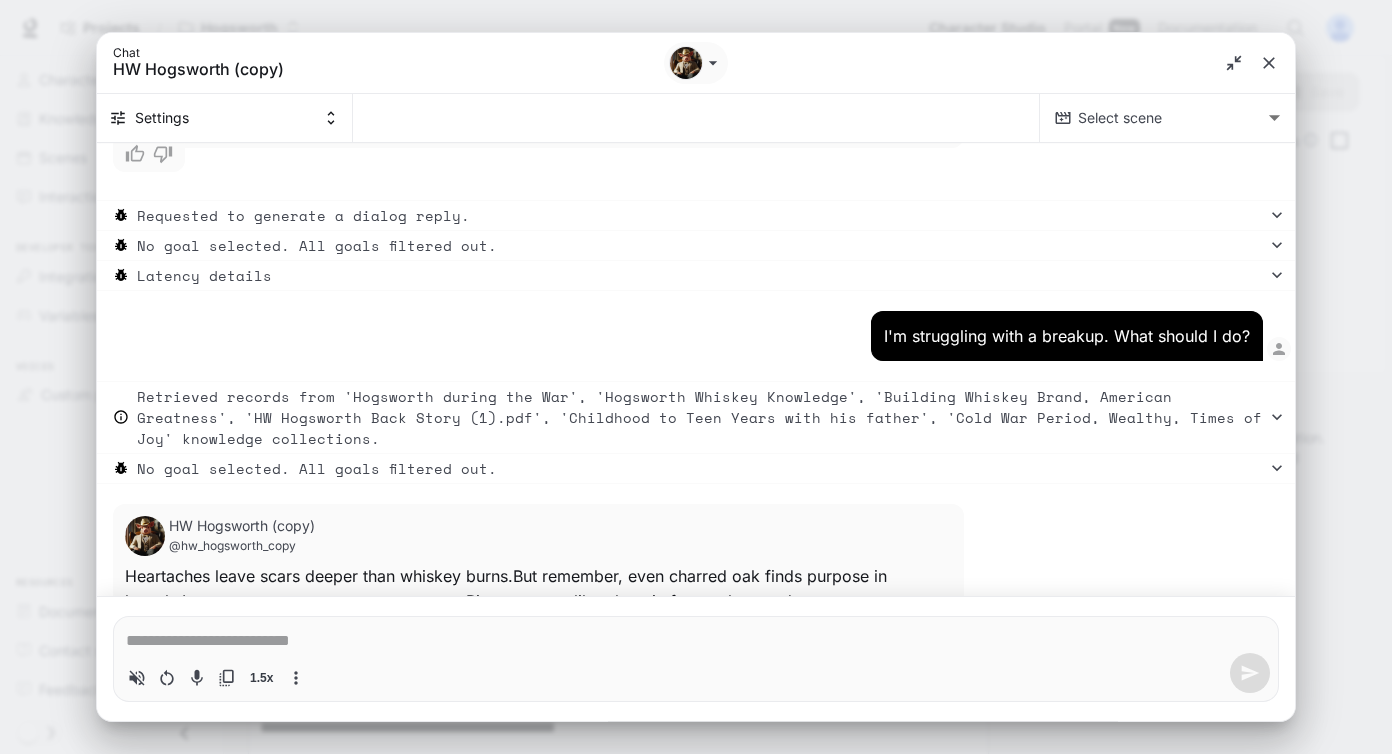 click at bounding box center [696, 641] 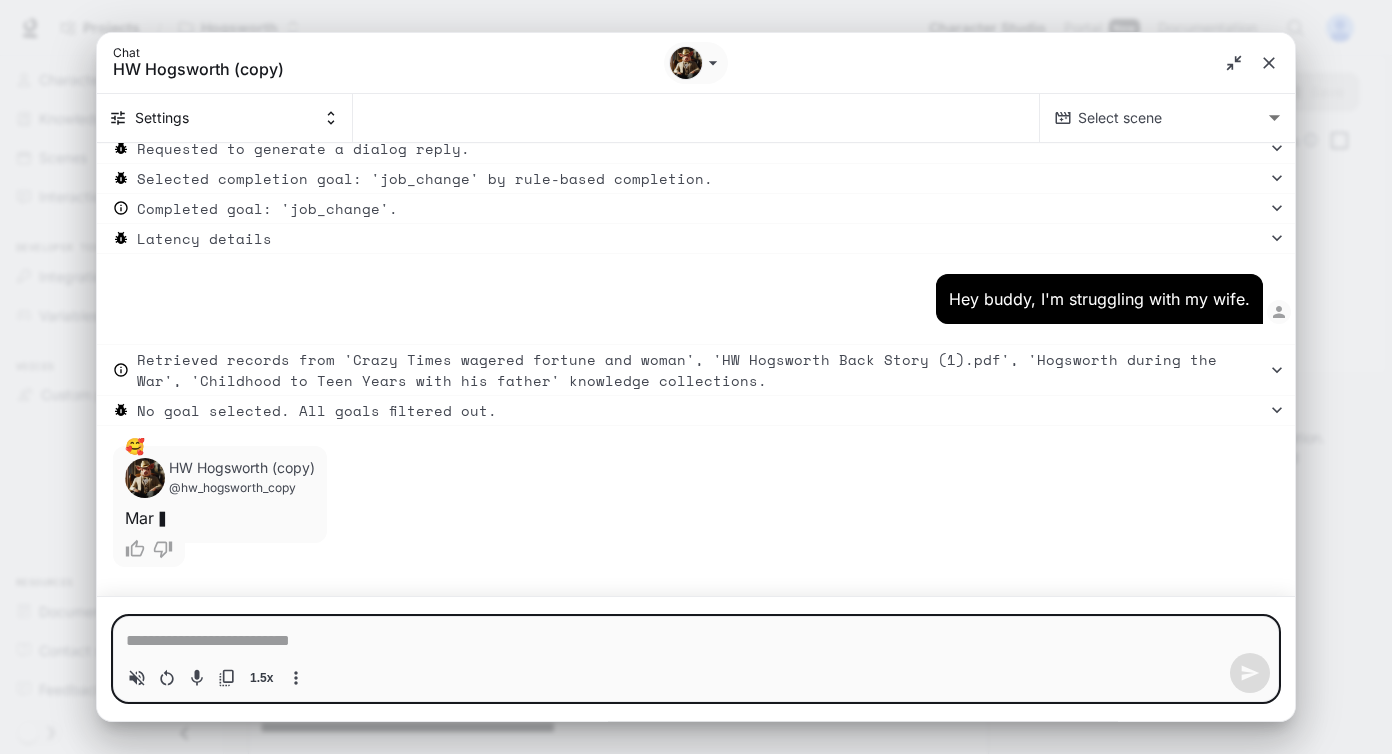 scroll, scrollTop: 35400, scrollLeft: 0, axis: vertical 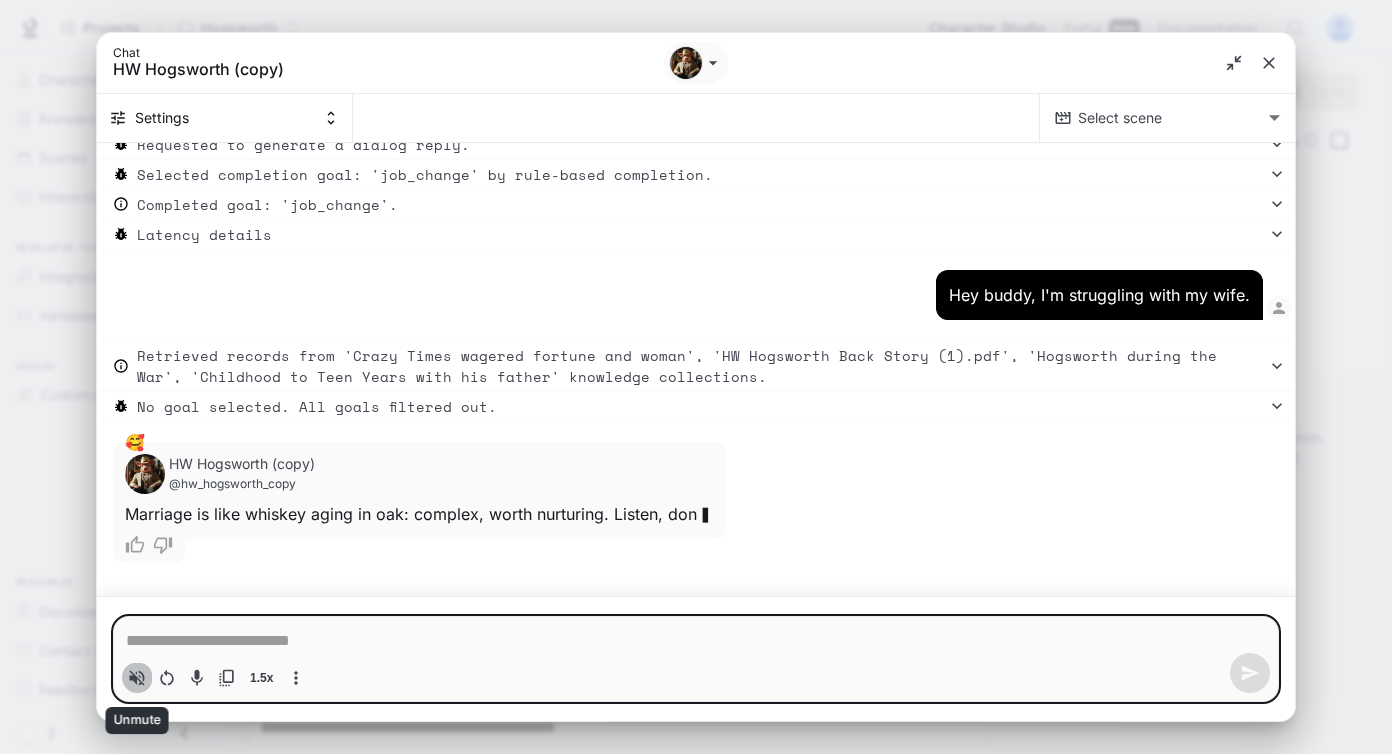 click 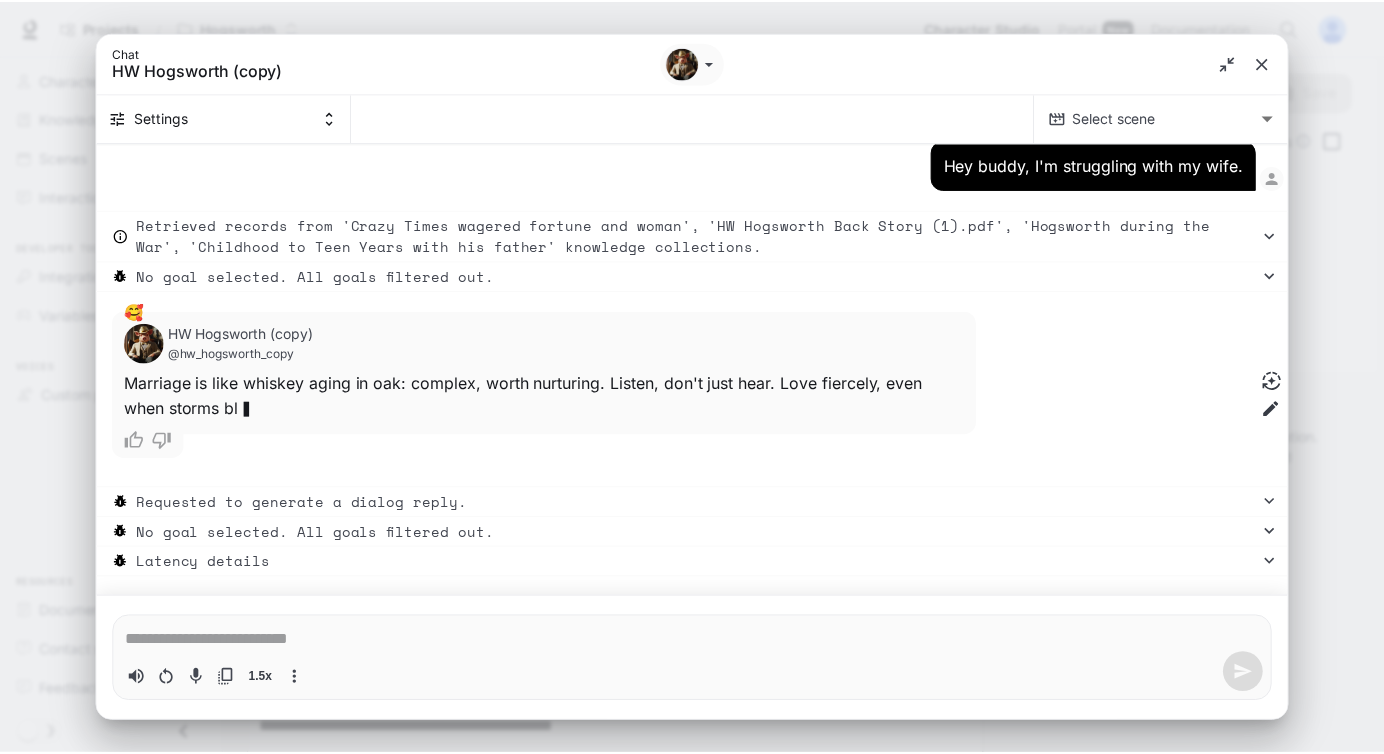 scroll, scrollTop: 35536, scrollLeft: 0, axis: vertical 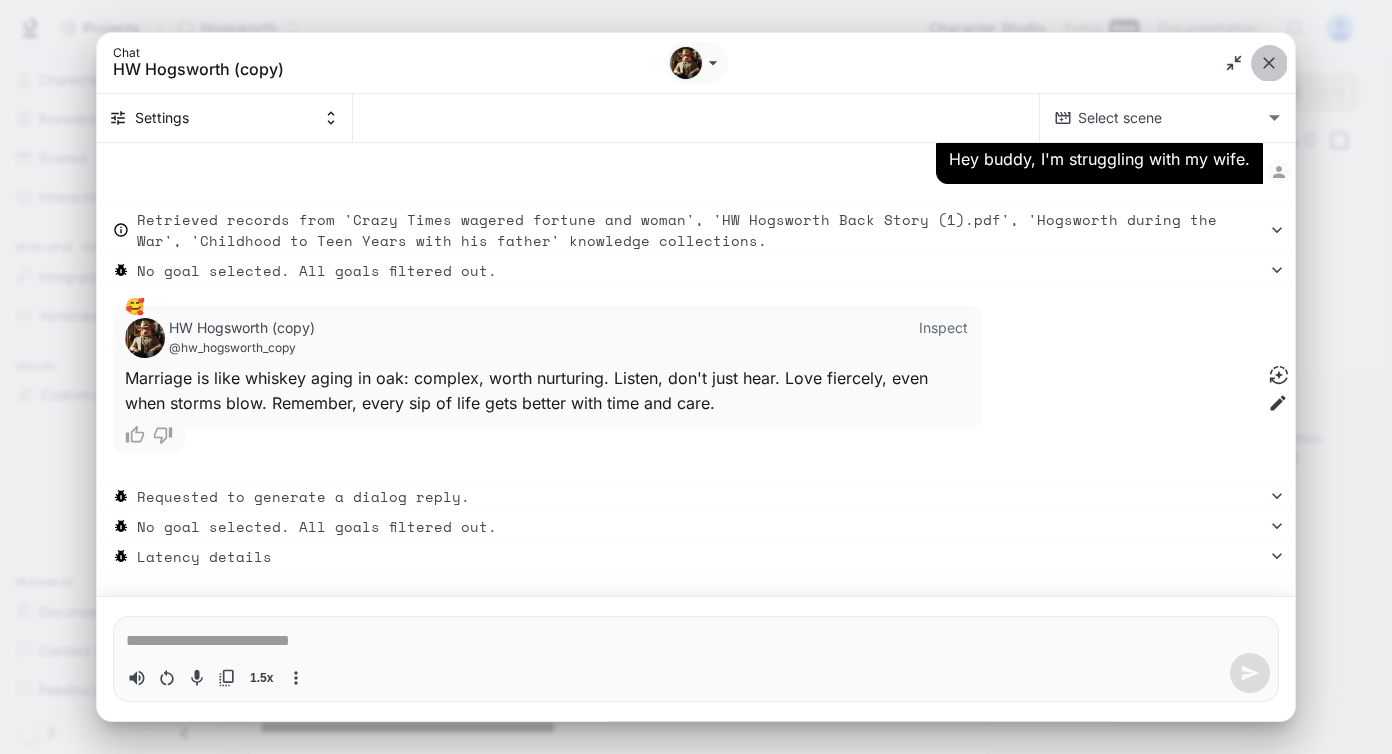 click 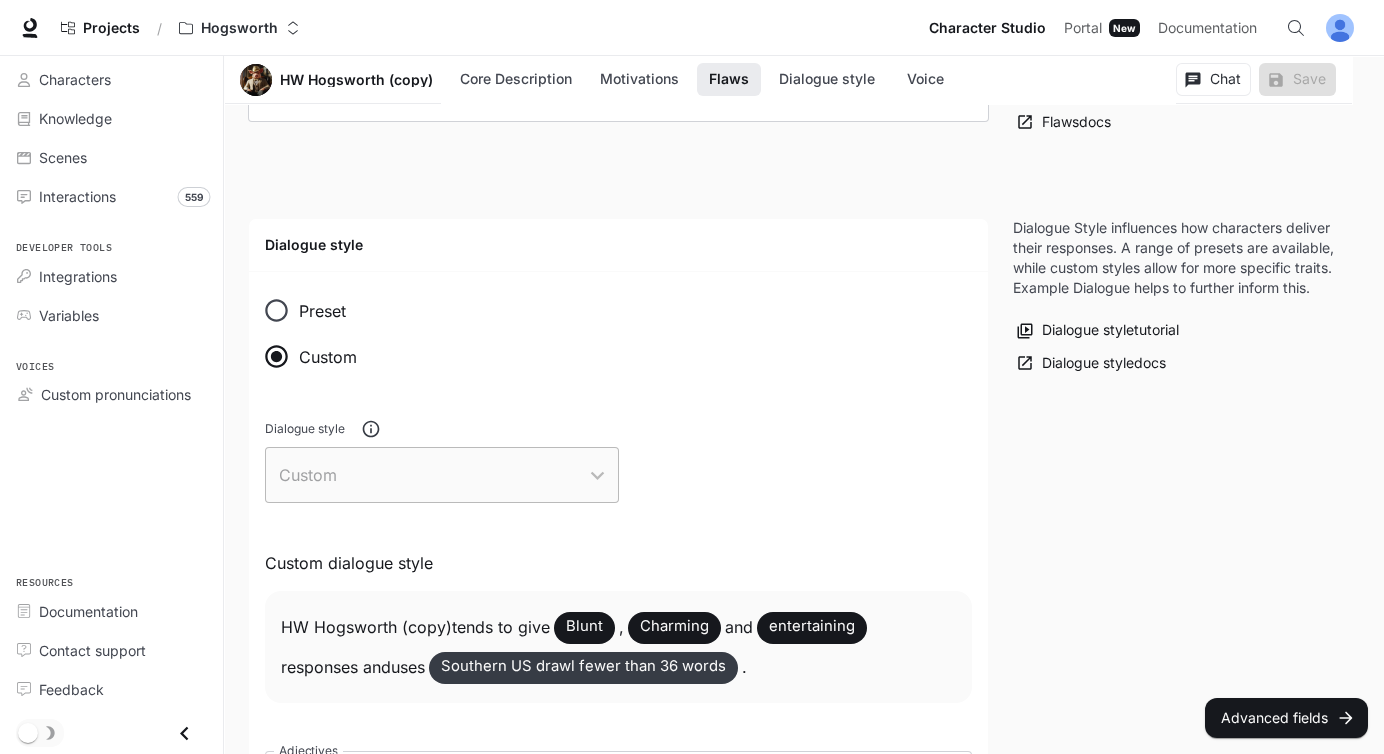 scroll, scrollTop: 1541, scrollLeft: 0, axis: vertical 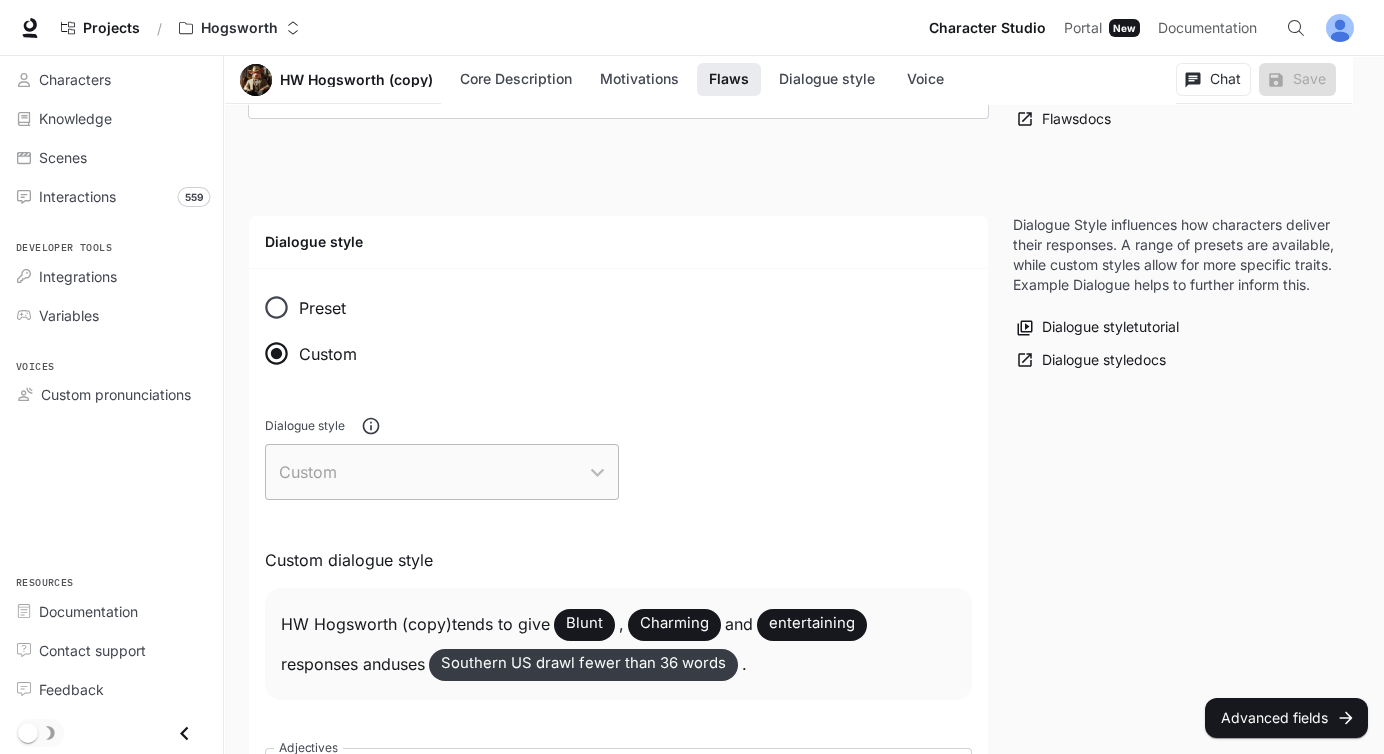 click on "Custom" at bounding box center (442, 472) 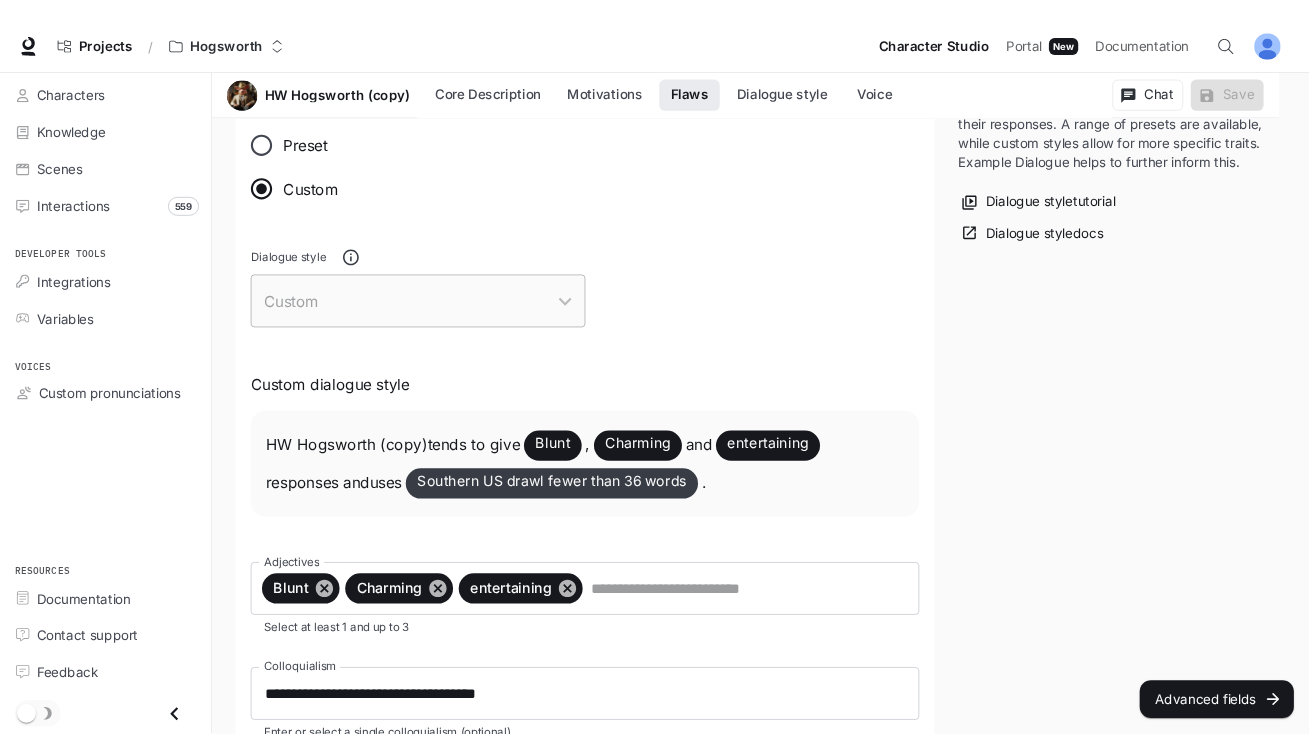 scroll, scrollTop: 1713, scrollLeft: 0, axis: vertical 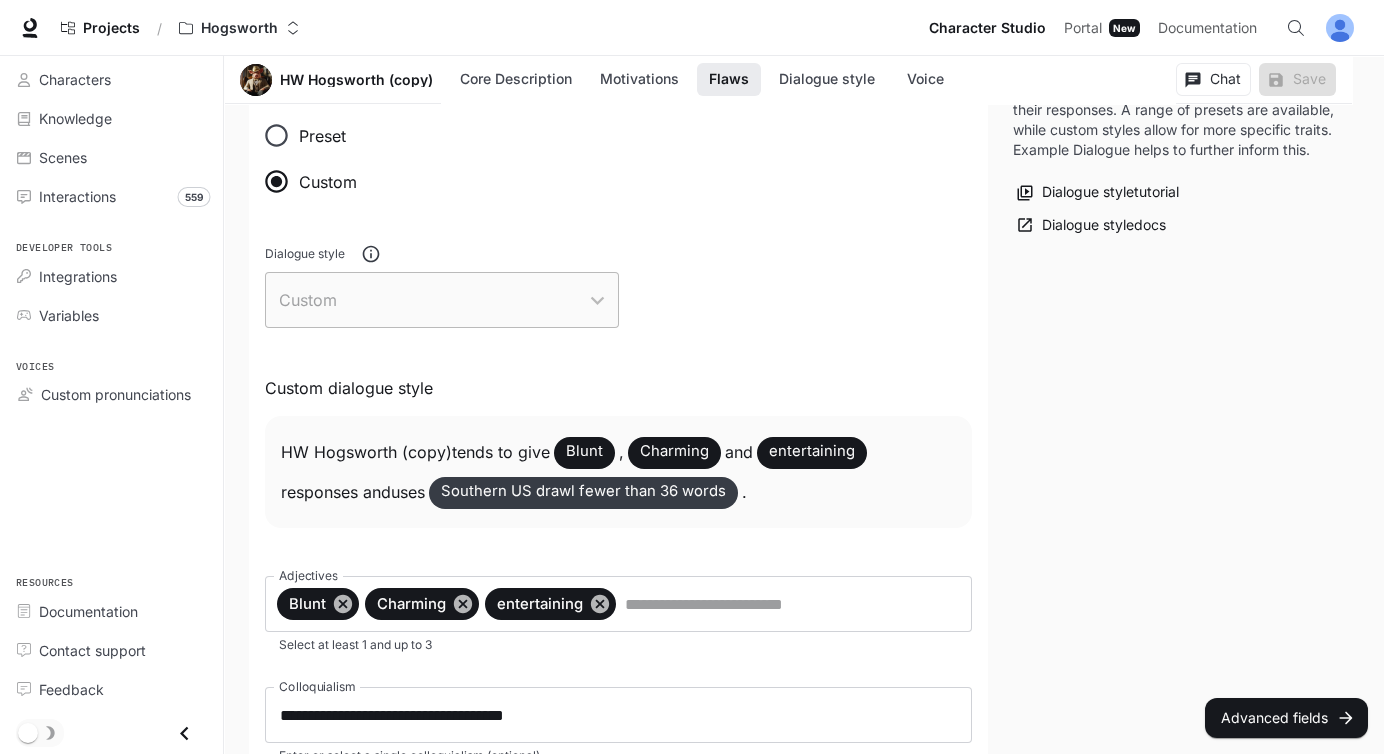 click on "Custom dialogue style" at bounding box center (618, 388) 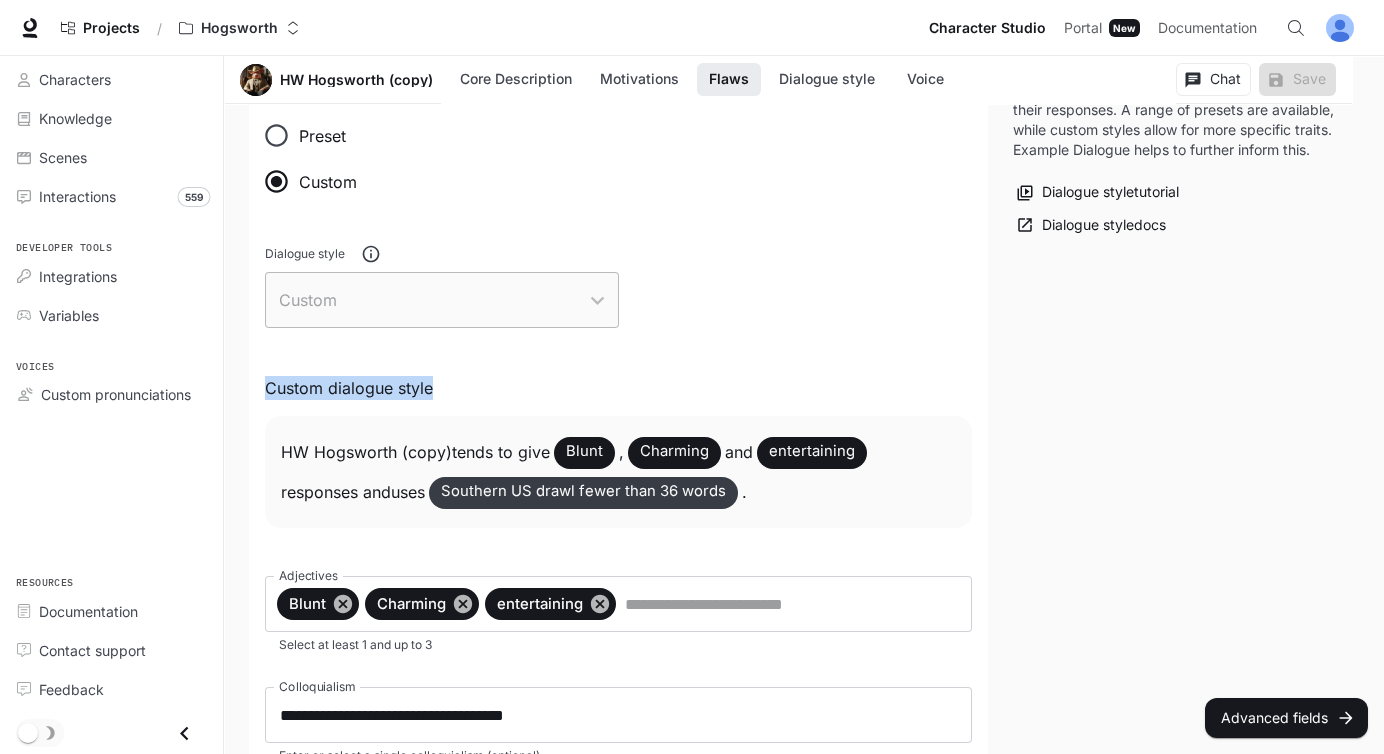 drag, startPoint x: 346, startPoint y: 384, endPoint x: 465, endPoint y: 385, distance: 119.0042 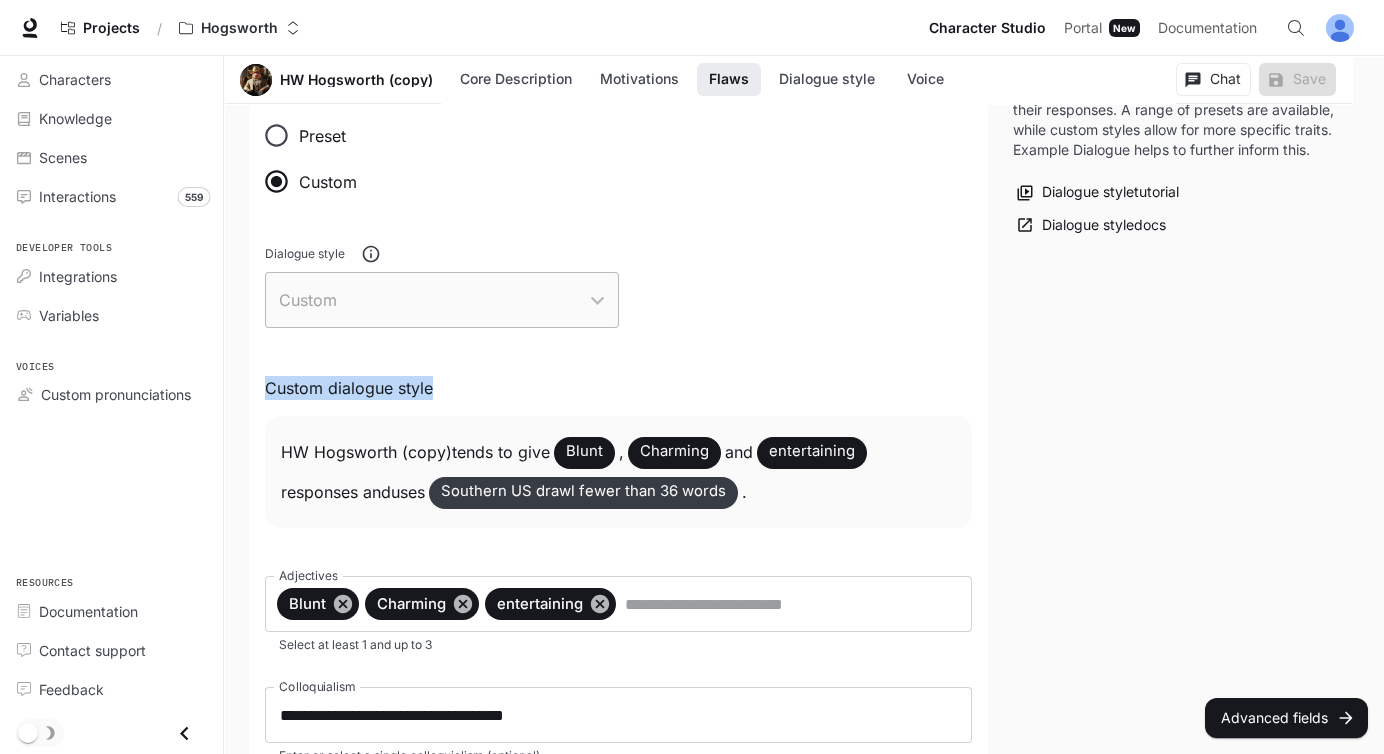 click on "Custom dialogue style" at bounding box center [618, 388] 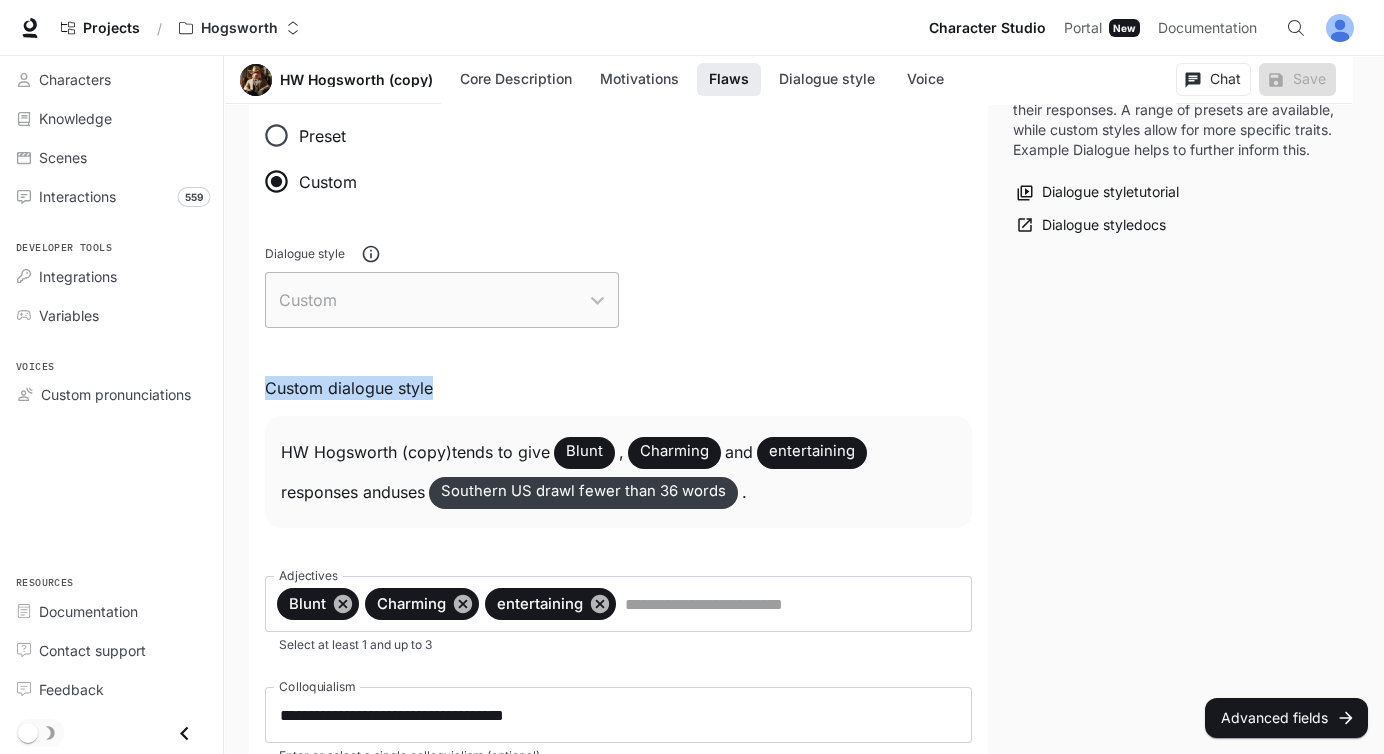 copy on "Custom dialogue style" 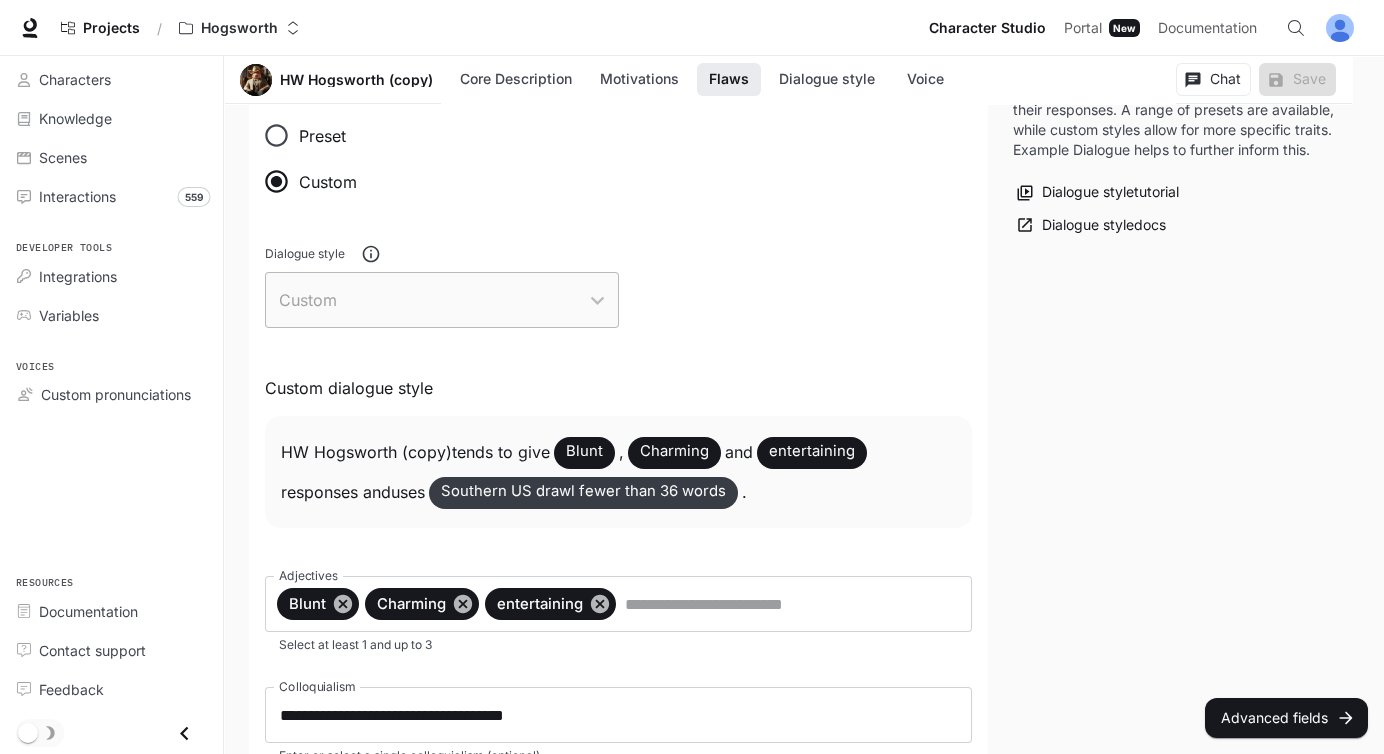 click on "HW Hogsworth (copy)  tends to give Blunt , Charming and entertaining responses   and  uses Southern US drawl fewer than 36 words ." at bounding box center (618, 472) 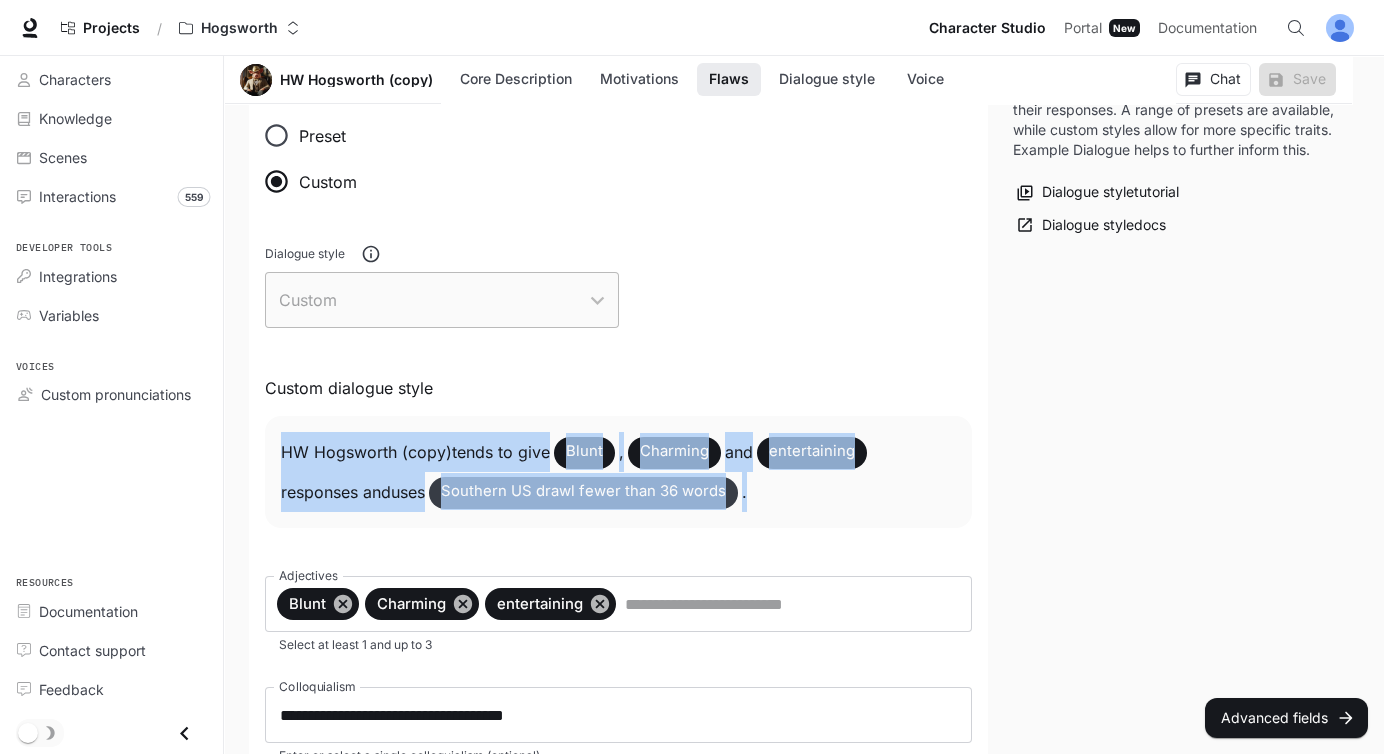 drag, startPoint x: 759, startPoint y: 495, endPoint x: 289, endPoint y: 454, distance: 471.7849 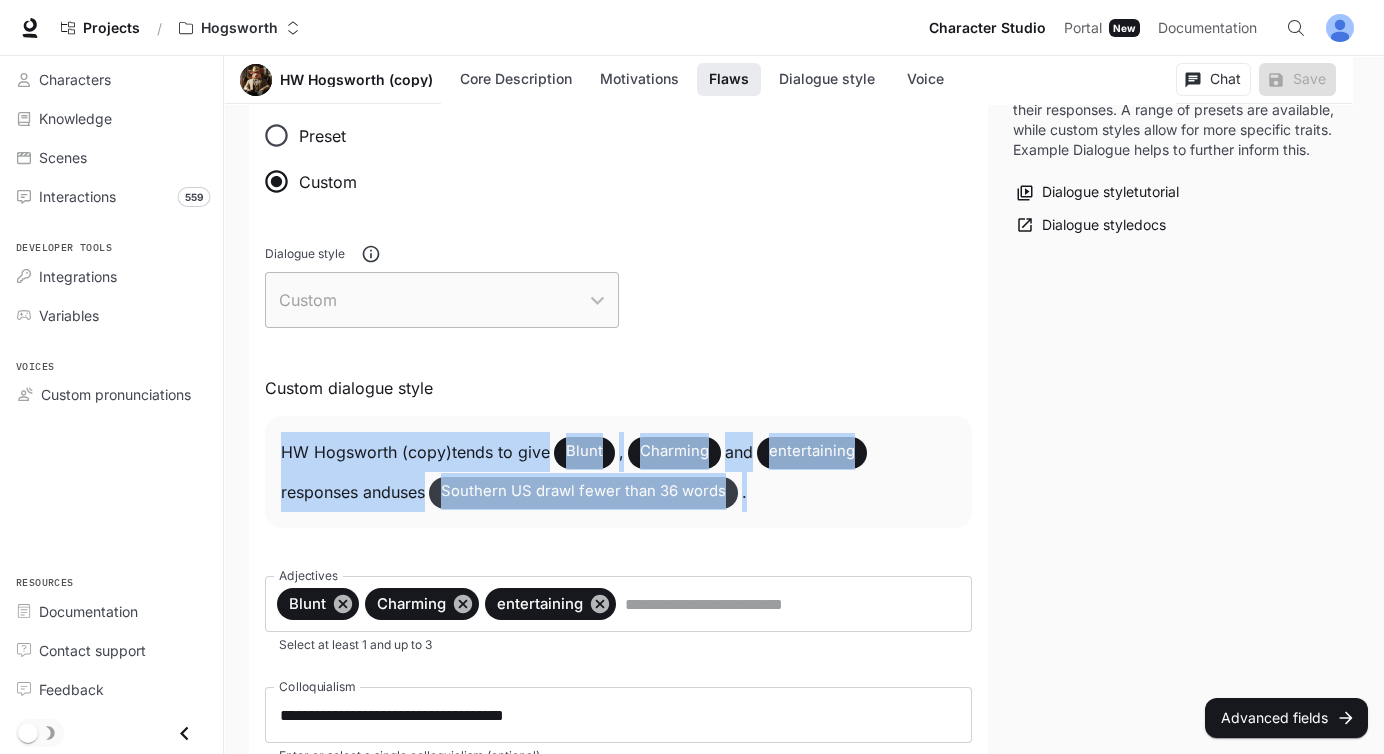 click on "**********" at bounding box center (618, 694) 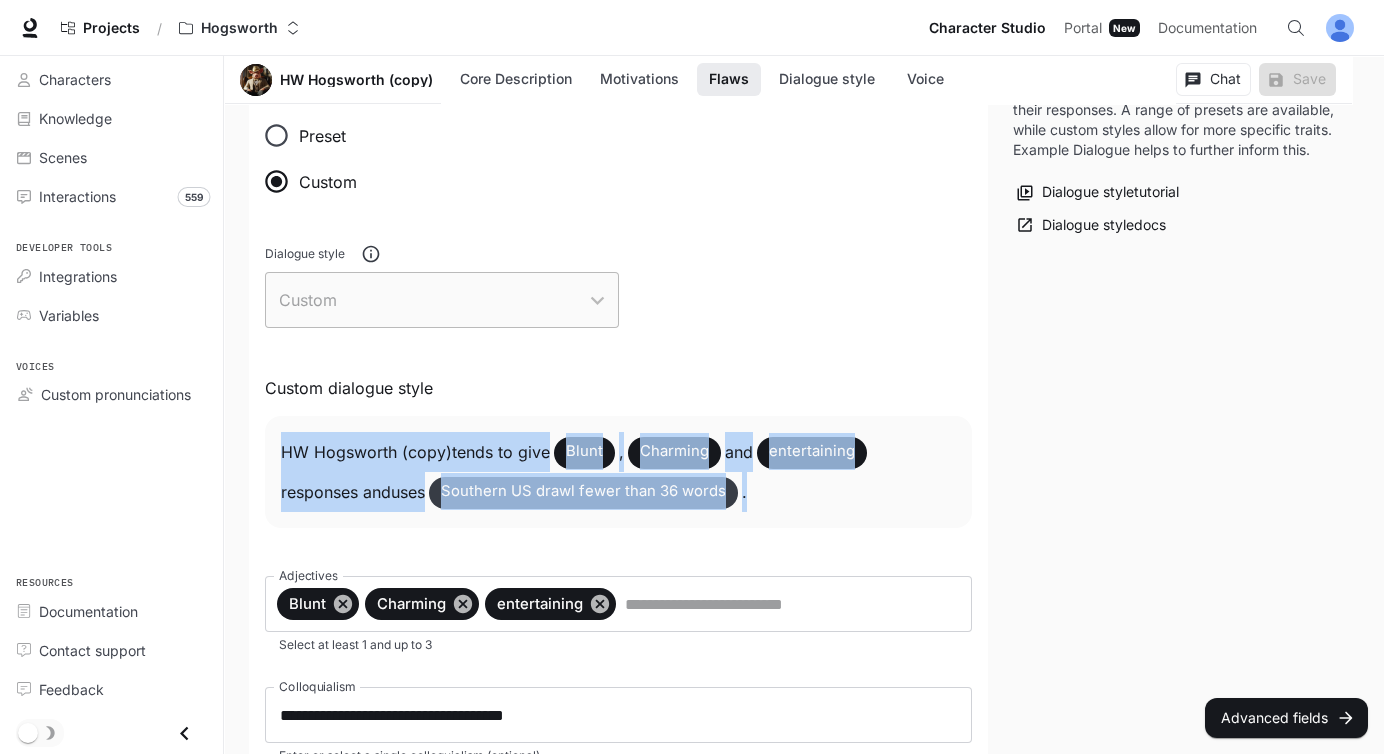 copy on "HW Hogsworth (copy)  tends to give Blunt , Charming and entertaining responses   and  uses Southern US drawl fewer than 36 words ." 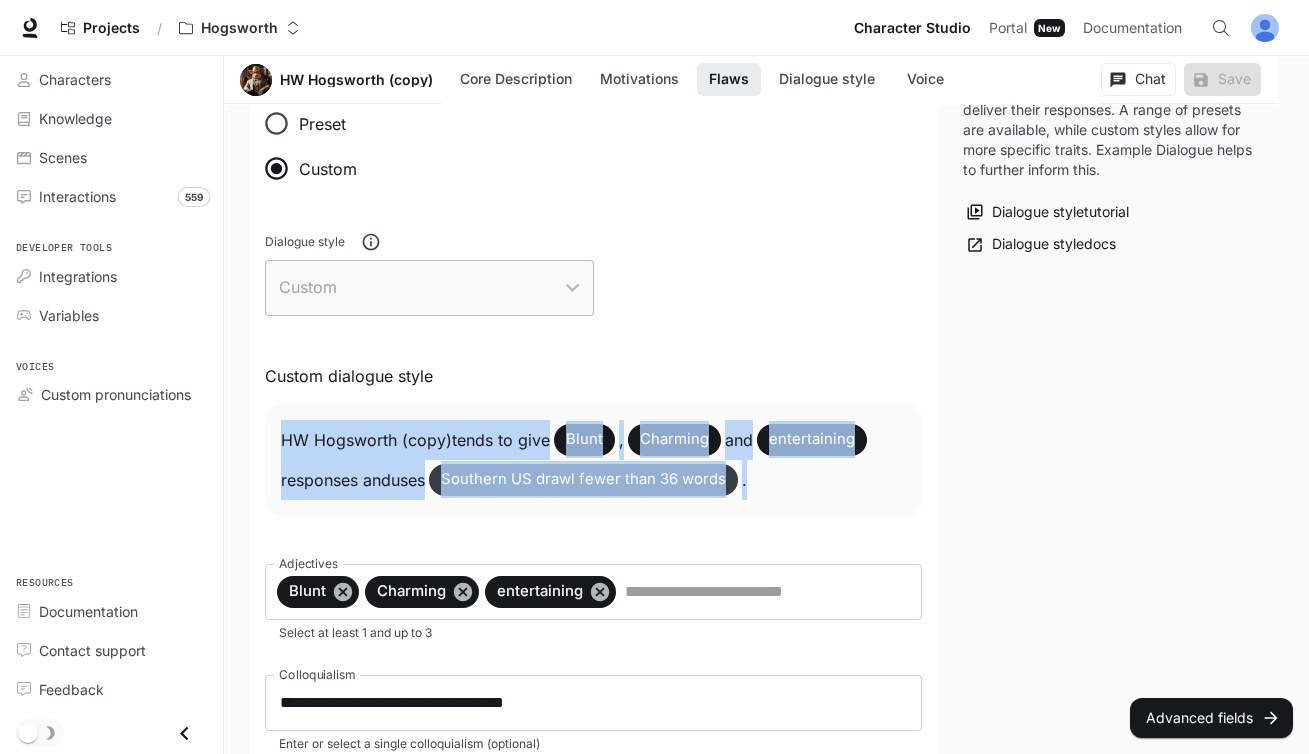 click on "Southern US drawl fewer than 36 words" at bounding box center [583, 479] 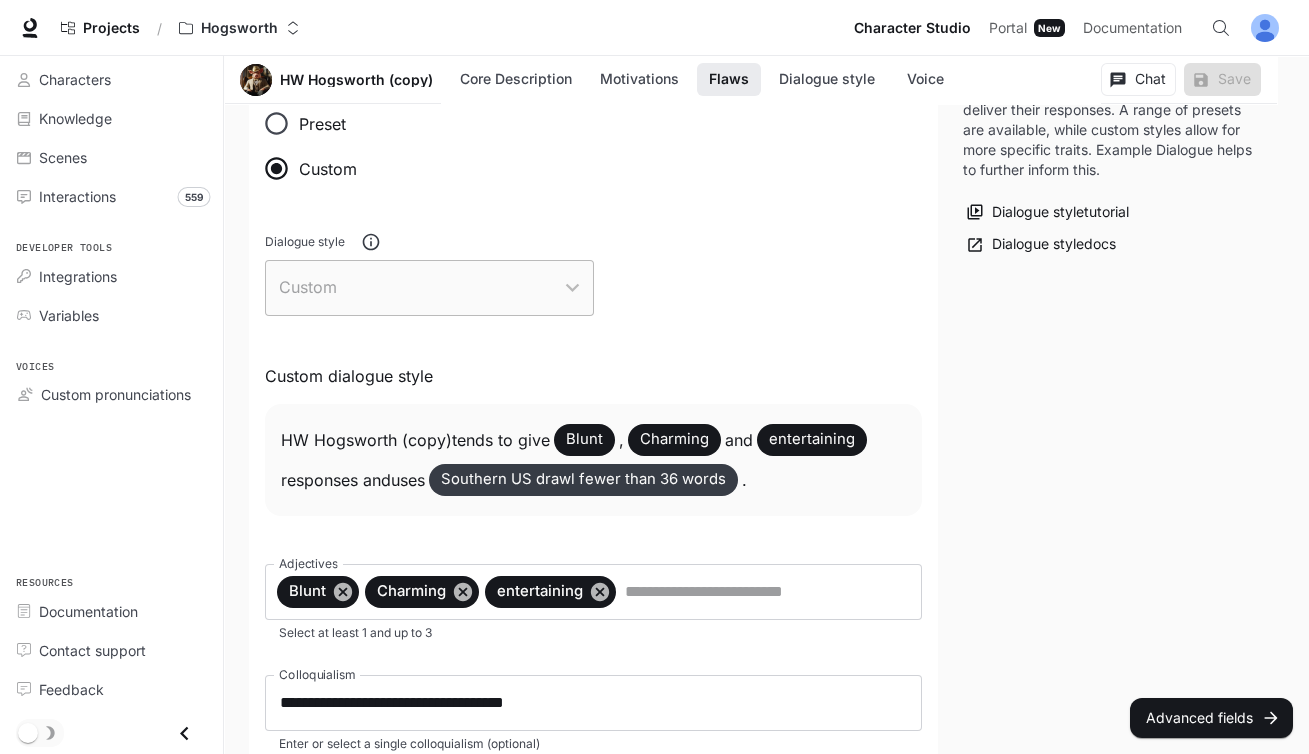 click on "Blunt" at bounding box center [584, 439] 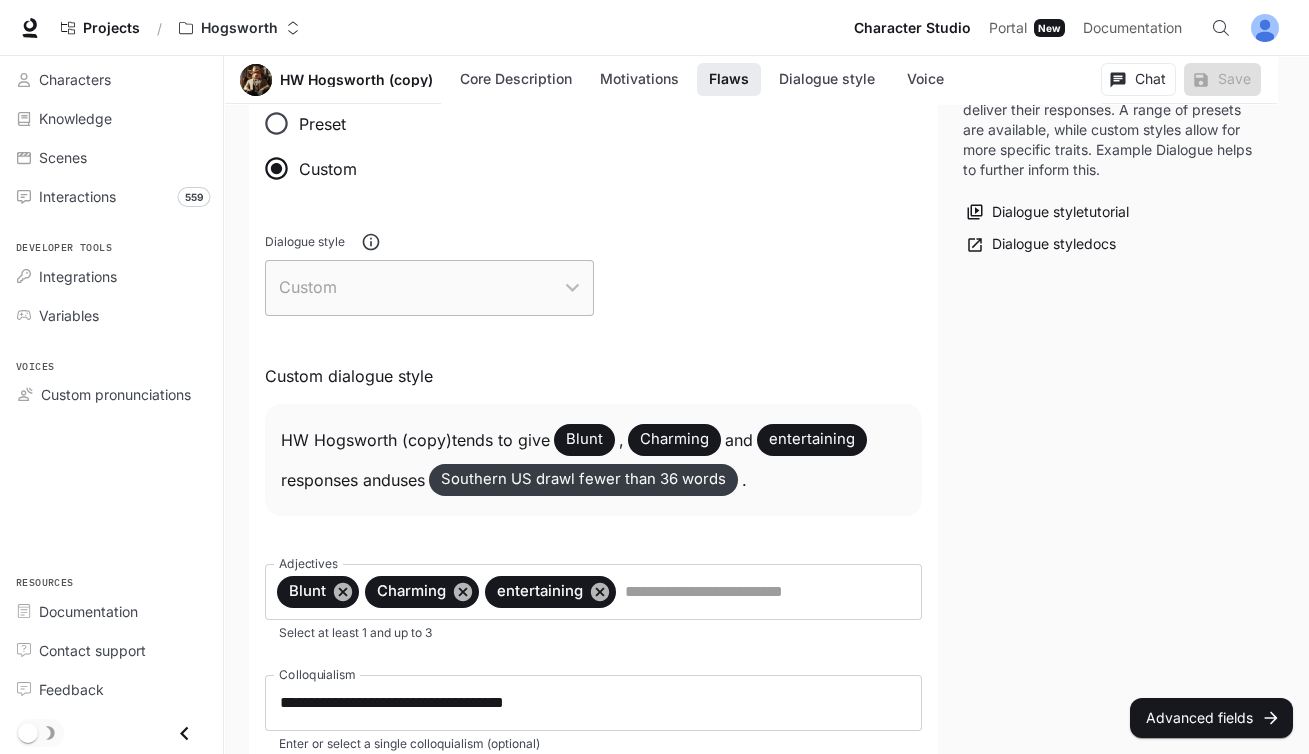 click on "HW Hogsworth (copy)  tends to give Blunt , Charming and entertaining responses   and  uses Southern US drawl fewer than 36 words ." at bounding box center (593, 460) 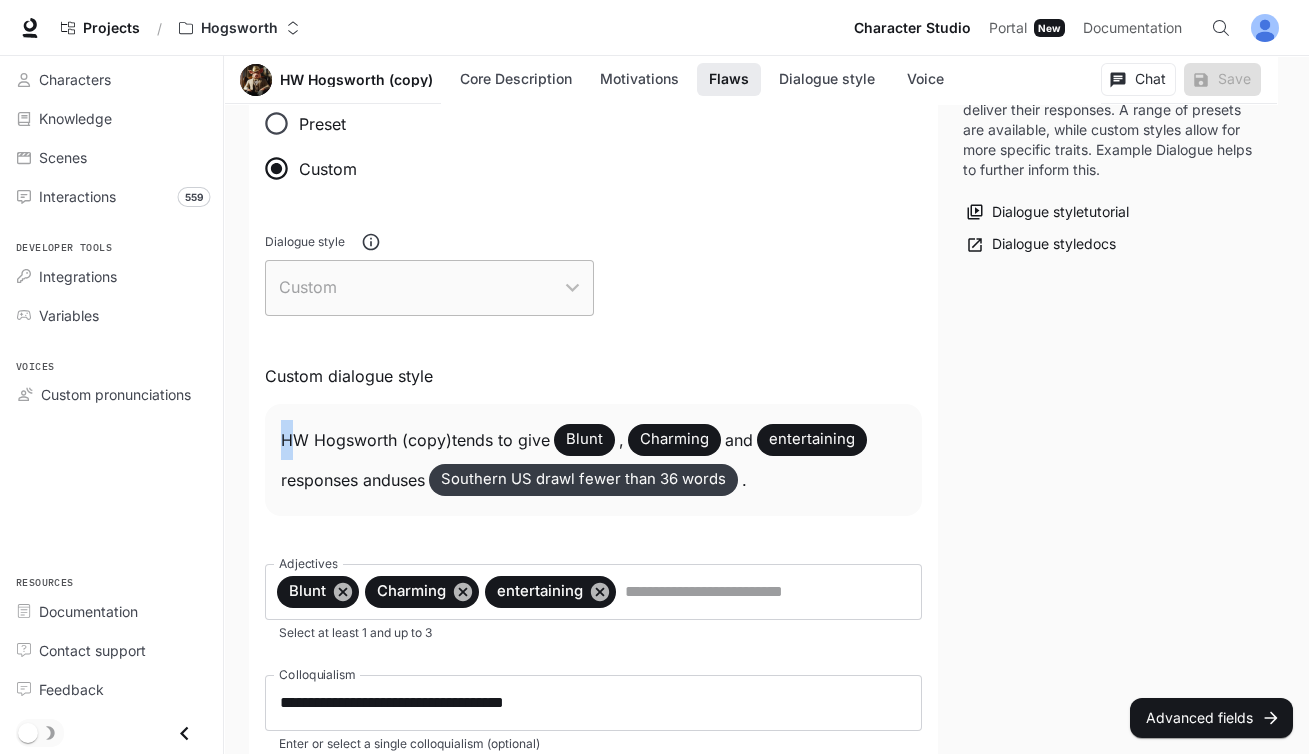 drag, startPoint x: 281, startPoint y: 440, endPoint x: 326, endPoint y: 460, distance: 49.24429 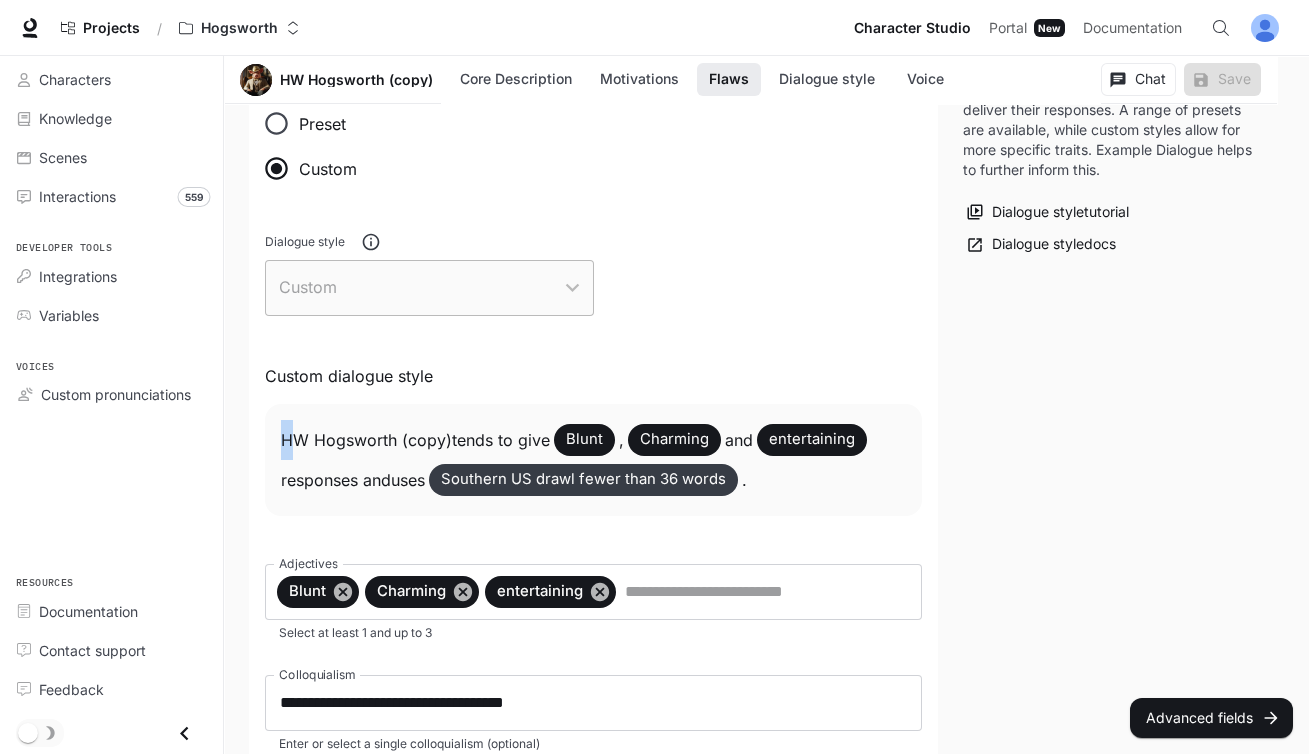 click on "HW Hogsworth (copy)  tends to give Blunt , Charming and entertaining responses   and  uses Southern US drawl fewer than 36 words ." at bounding box center (593, 460) 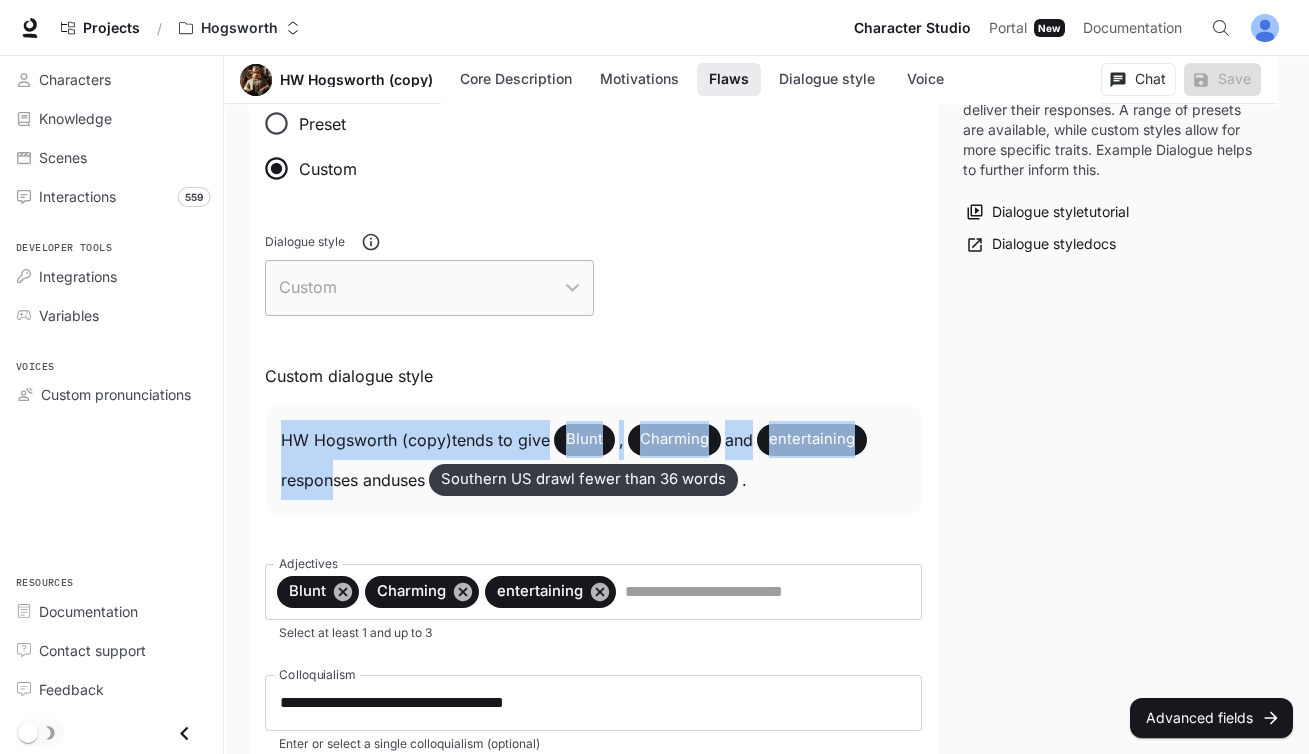 click on "HW Hogsworth (copy)  tends to give Blunt , Charming and entertaining responses   and  uses Southern US drawl fewer than 36 words ." at bounding box center [593, 460] 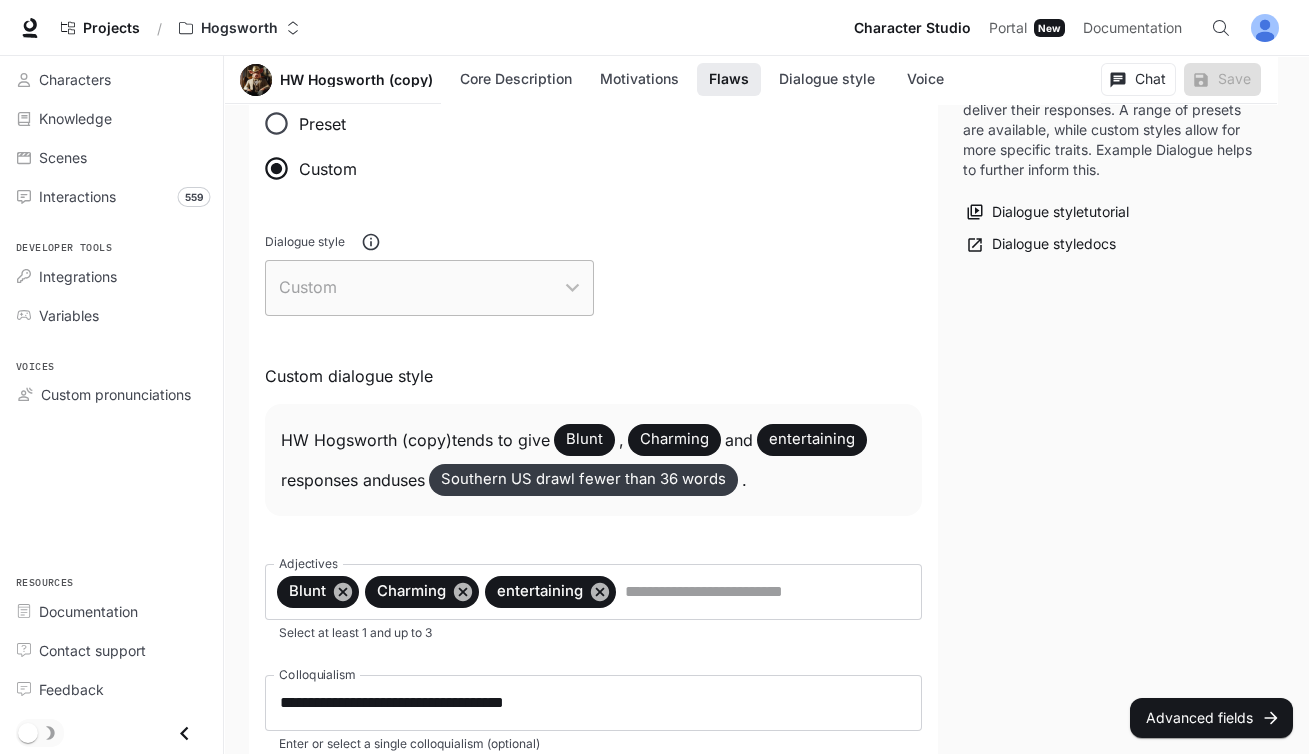 click on "Custom" at bounding box center [429, 288] 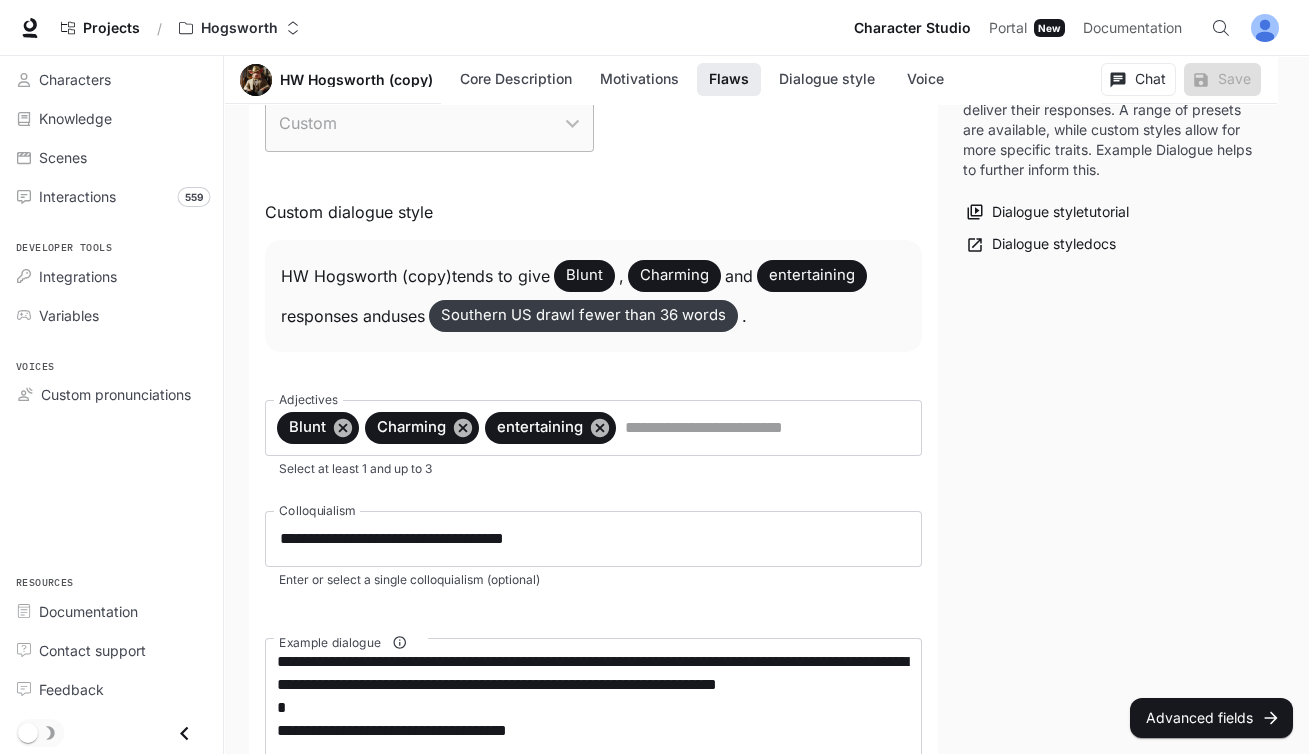 scroll, scrollTop: 1878, scrollLeft: 0, axis: vertical 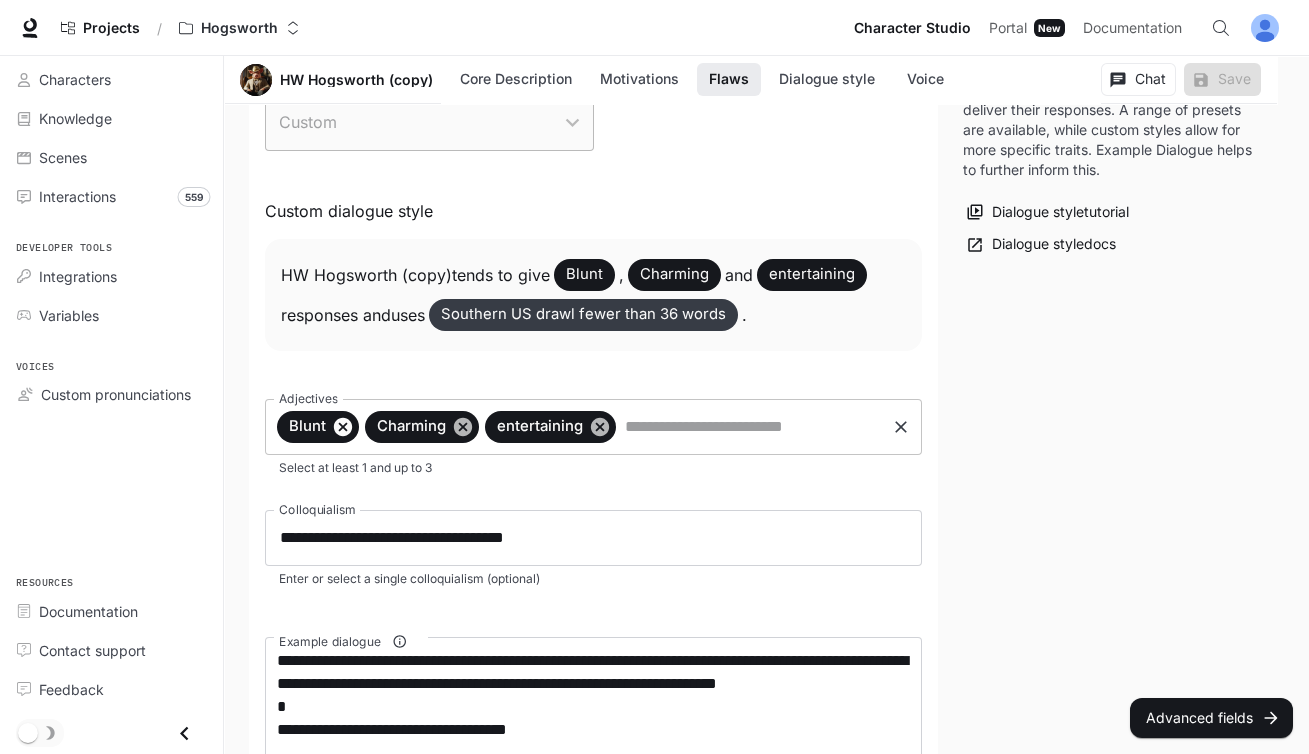 click 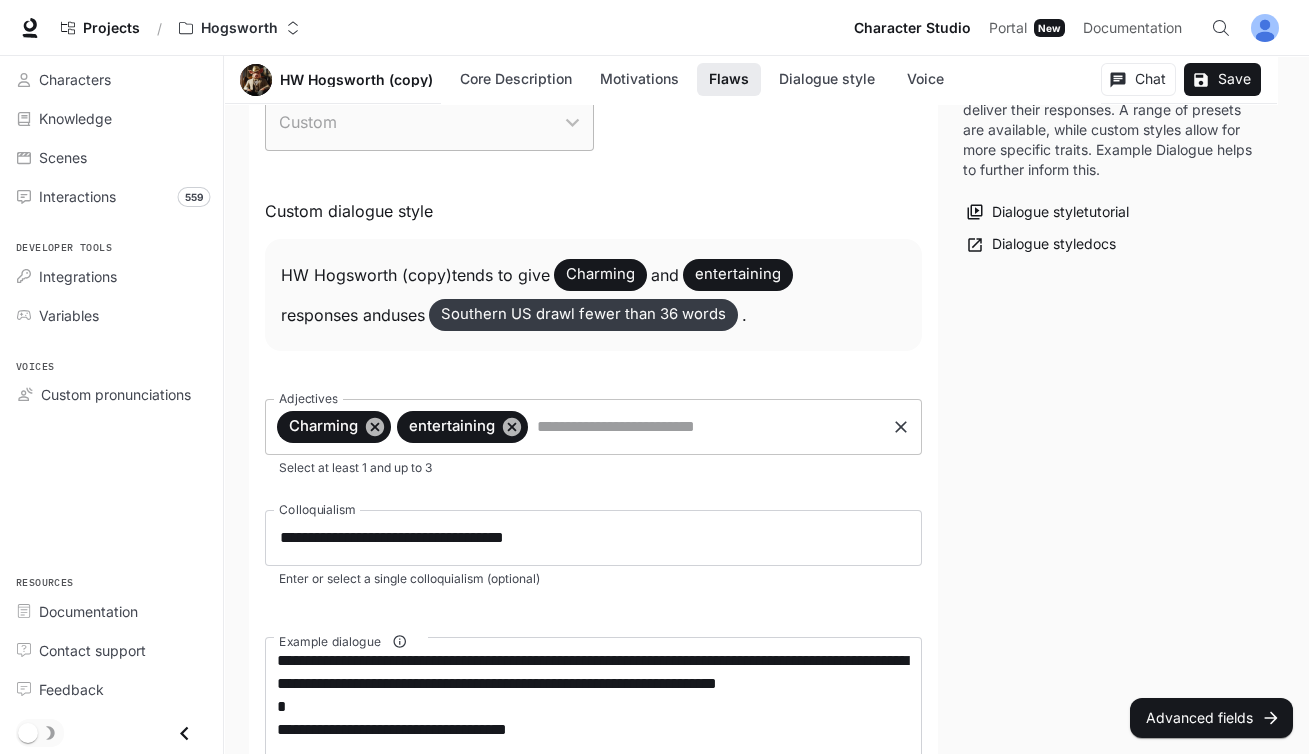 click 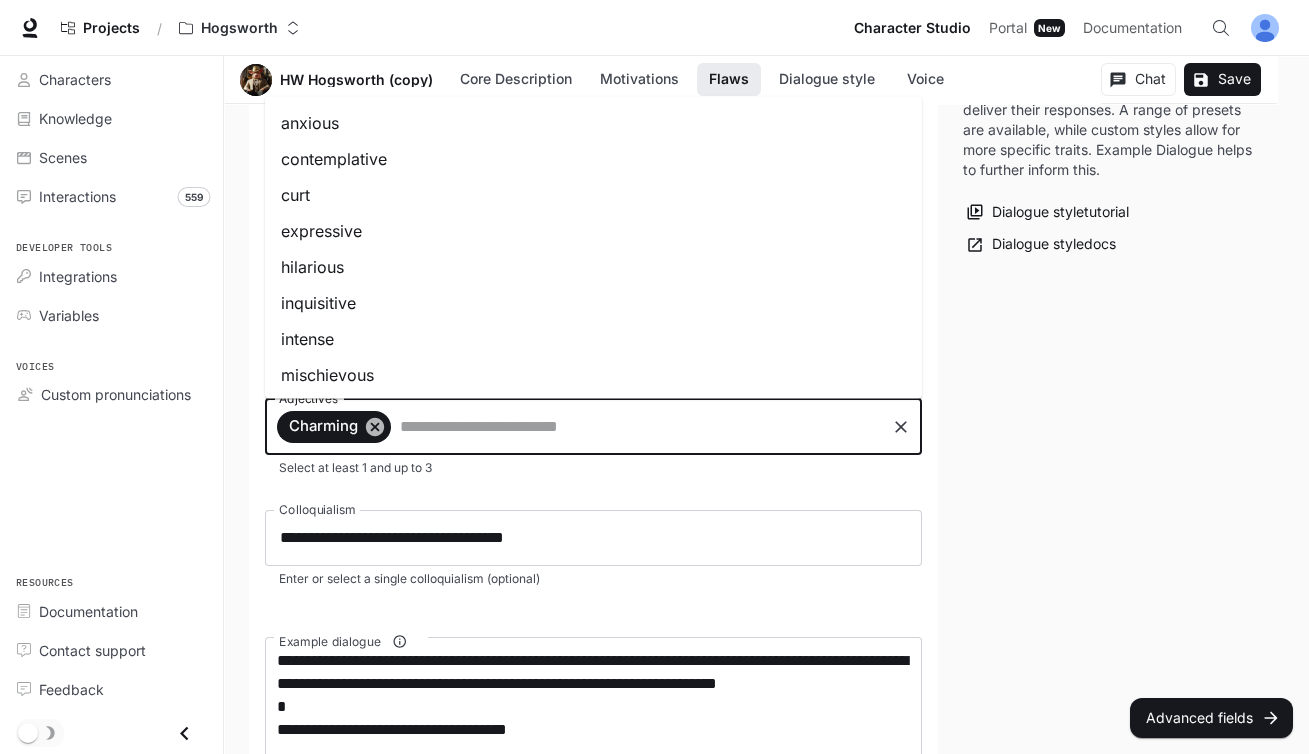 click on "Adjectives" at bounding box center (638, 427) 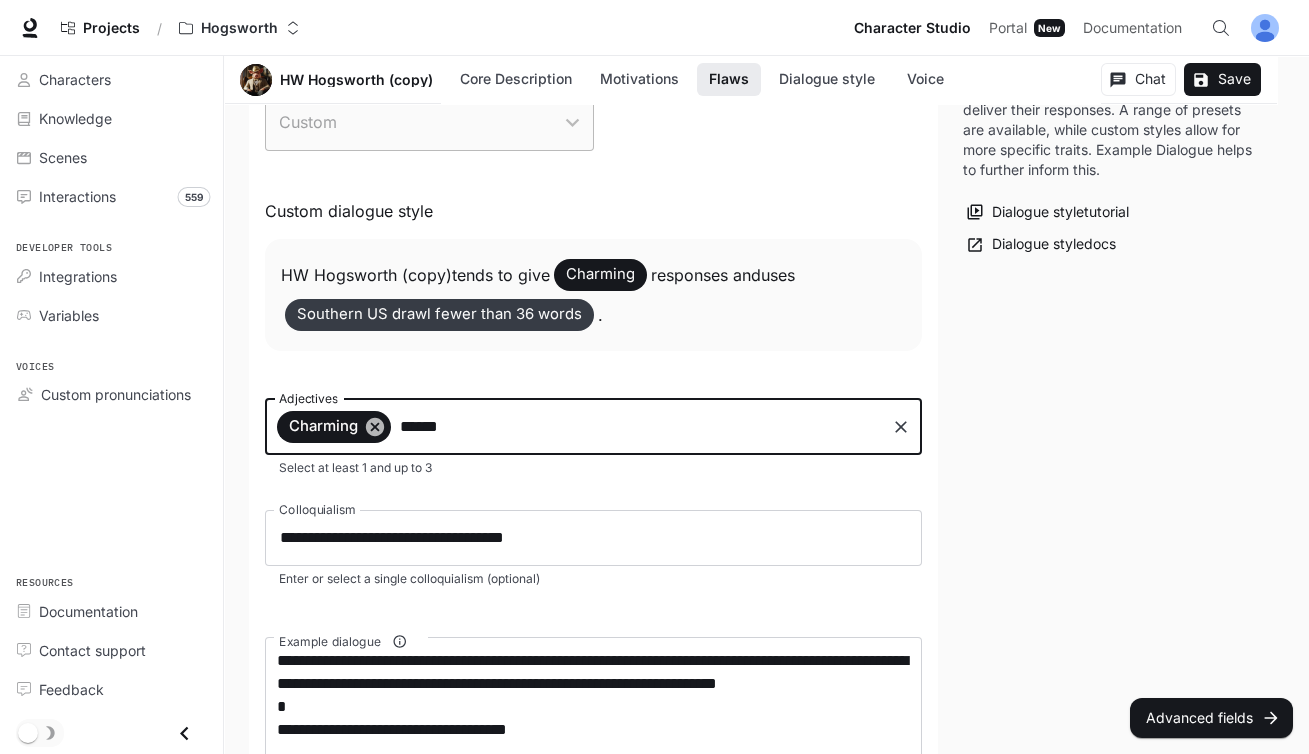click on "*****" at bounding box center [638, 427] 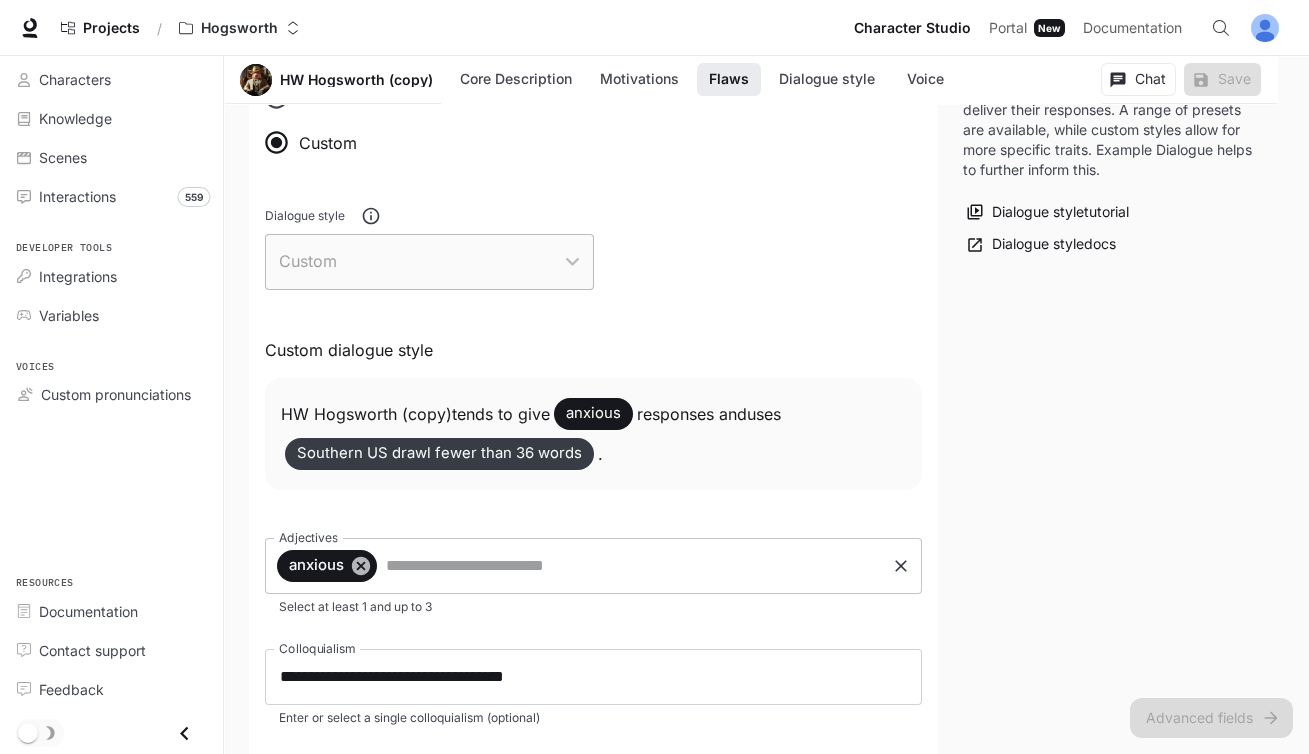 scroll, scrollTop: 1895, scrollLeft: 0, axis: vertical 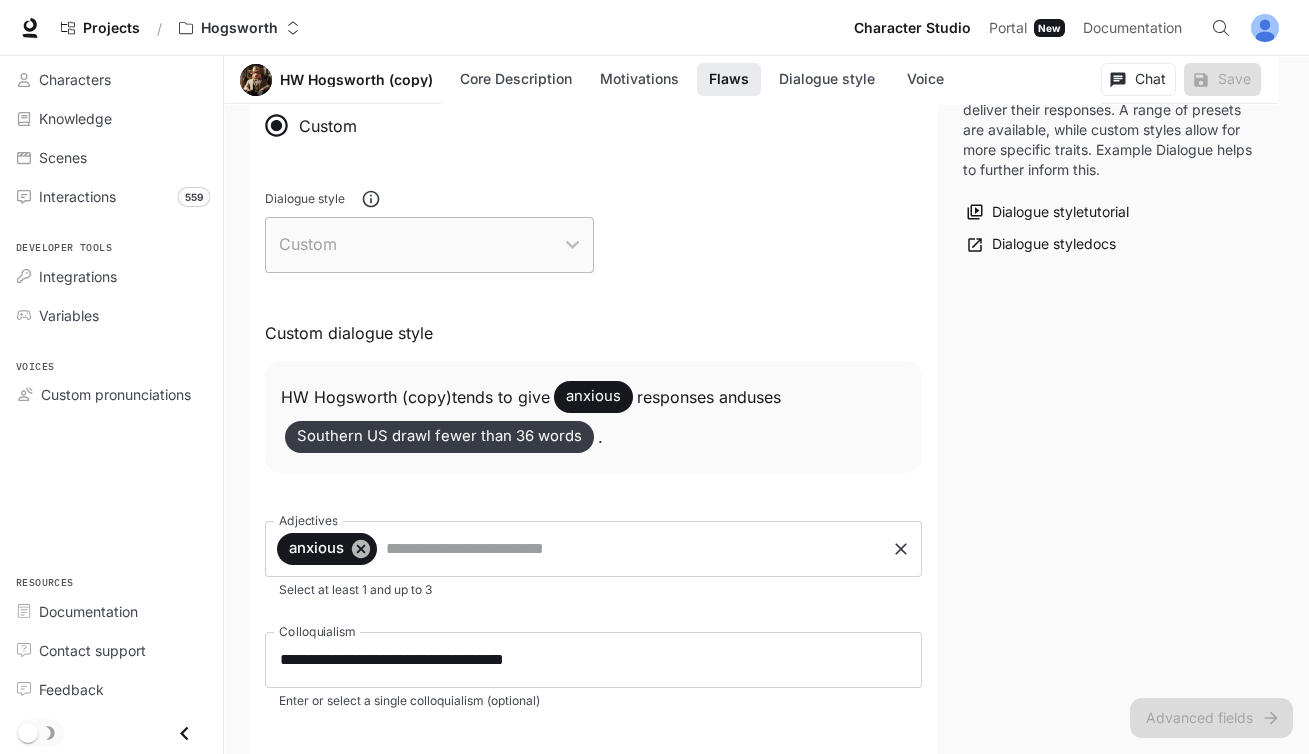 click 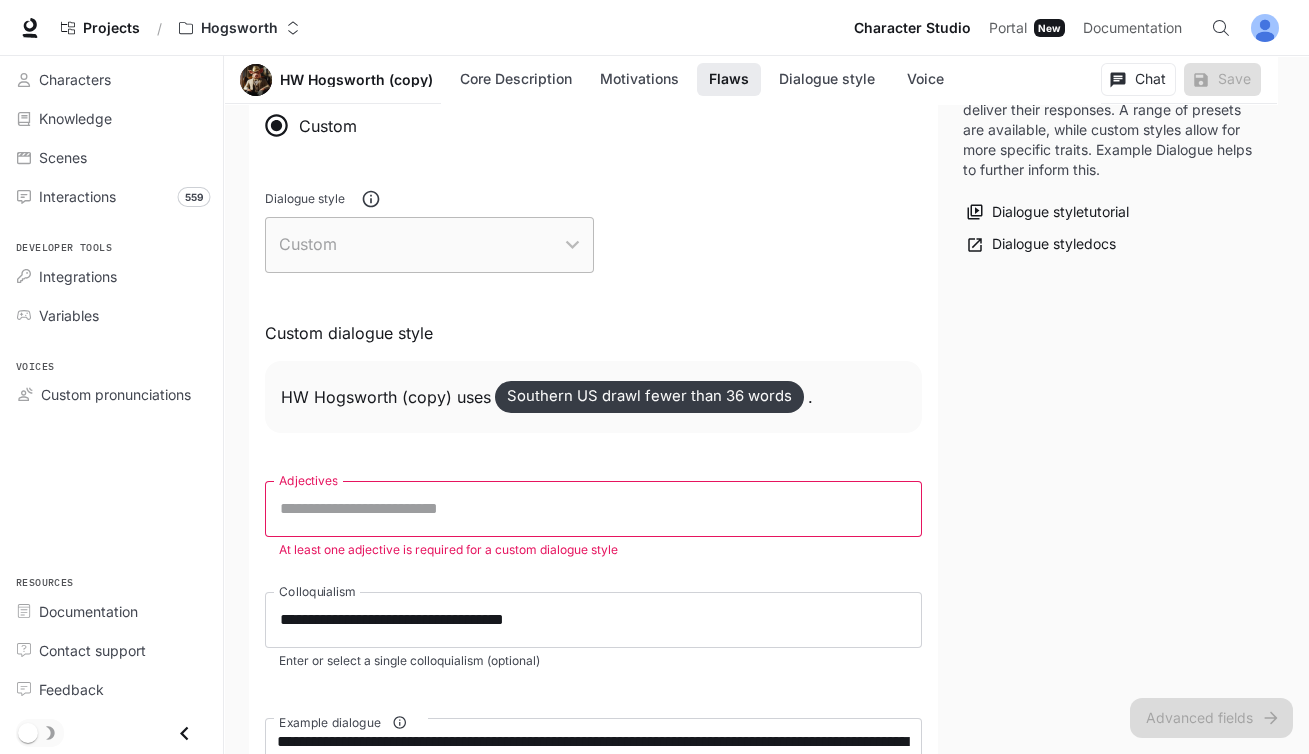 click on "Adjectives" at bounding box center [593, 509] 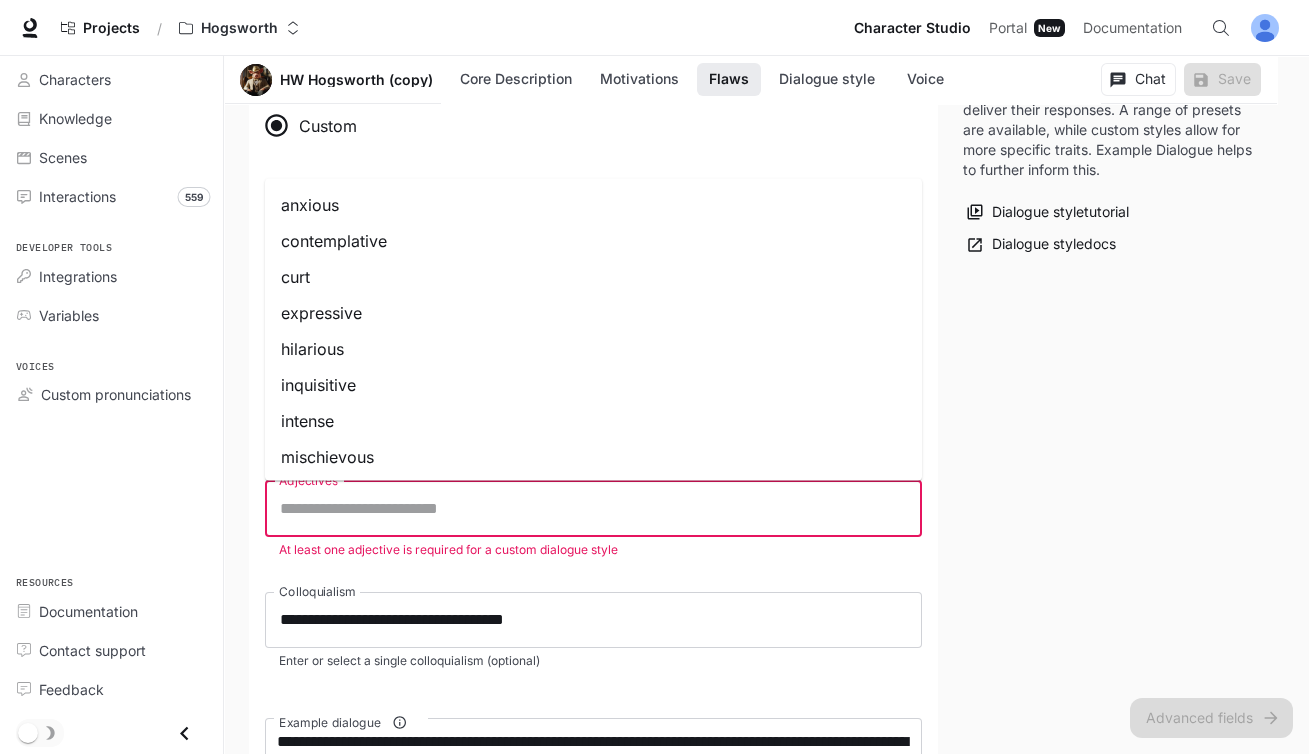 scroll, scrollTop: 110, scrollLeft: 0, axis: vertical 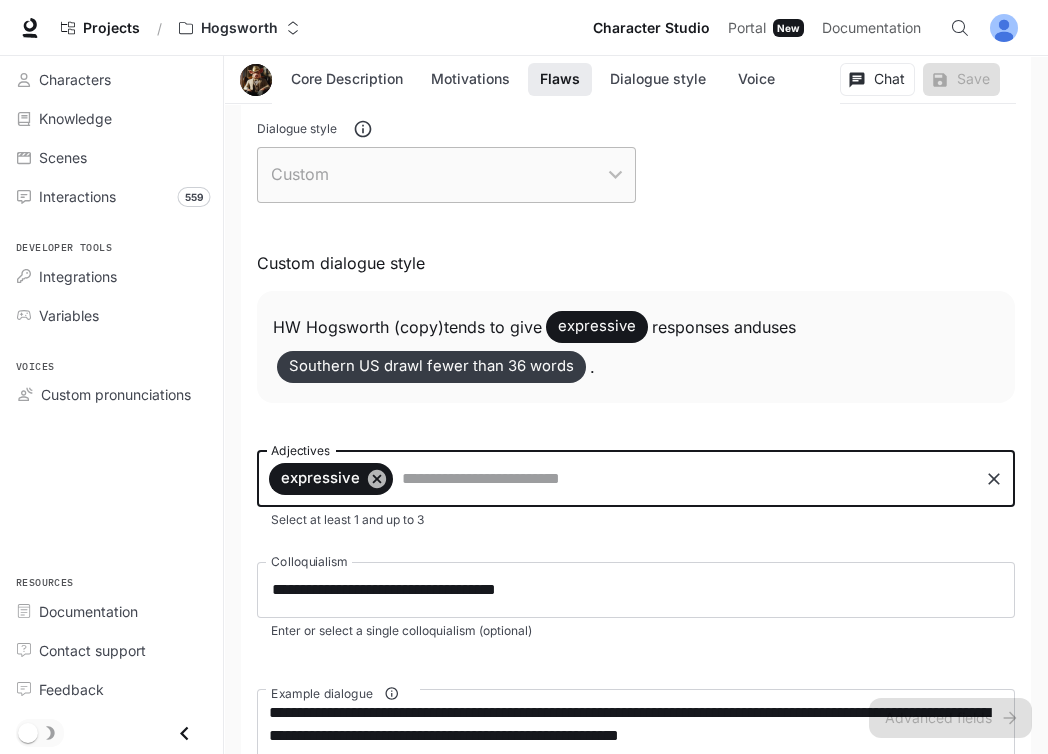 click on "Adjectives" at bounding box center [686, 479] 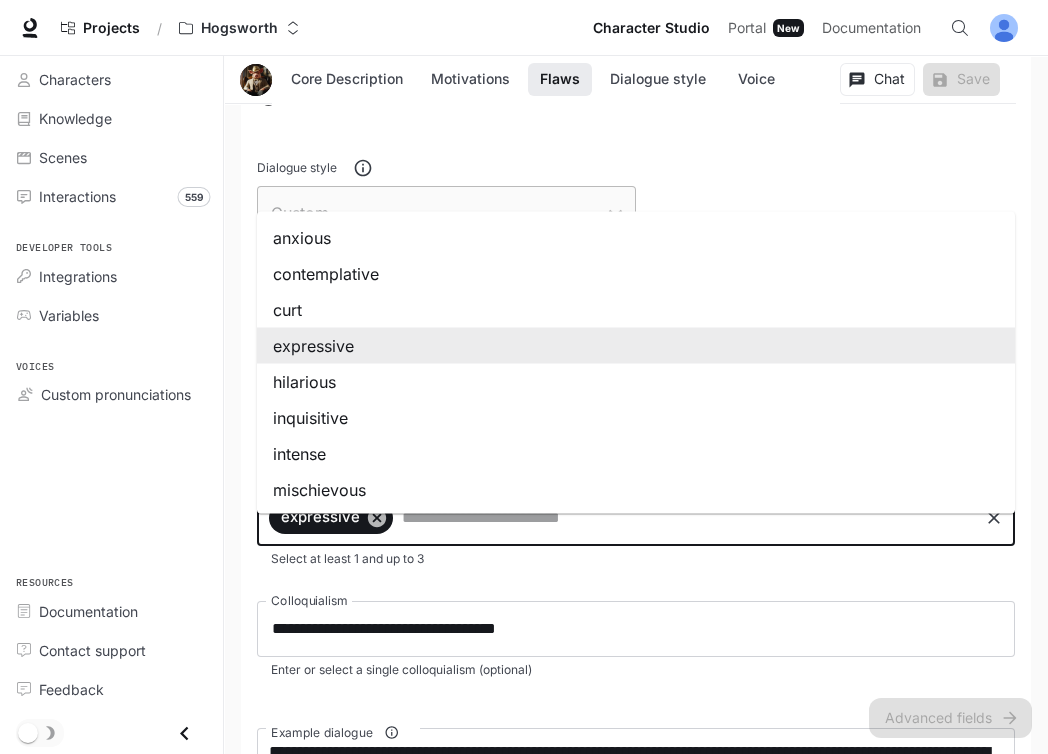 scroll, scrollTop: 1958, scrollLeft: 0, axis: vertical 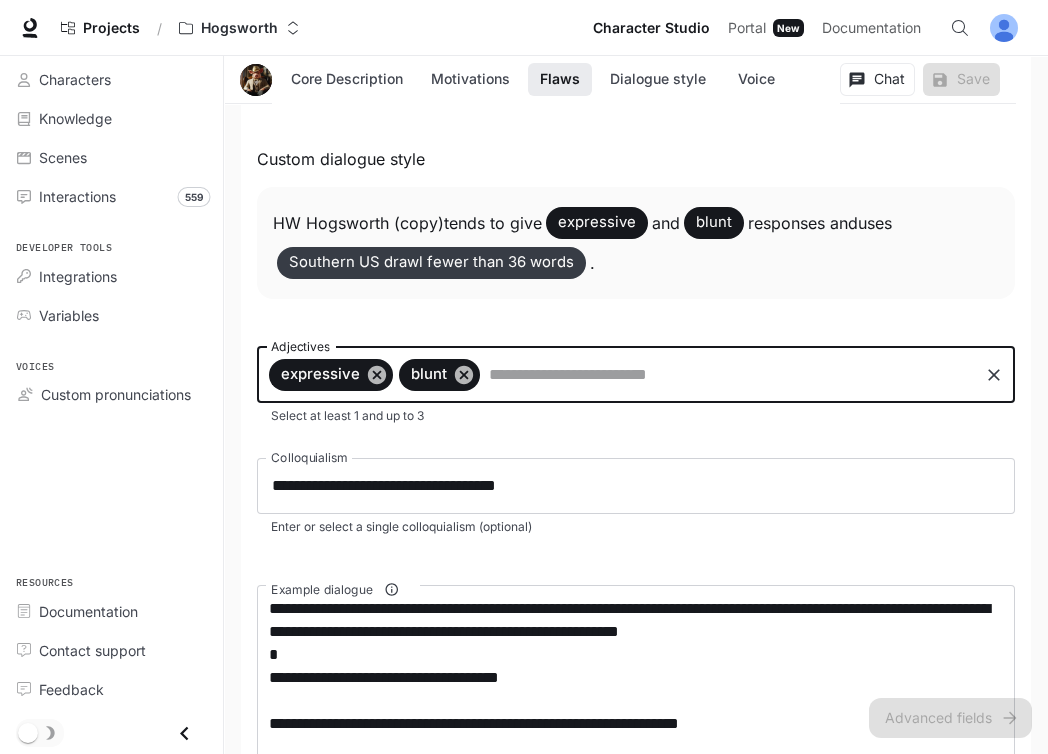 drag, startPoint x: 460, startPoint y: 395, endPoint x: 351, endPoint y: 401, distance: 109.165016 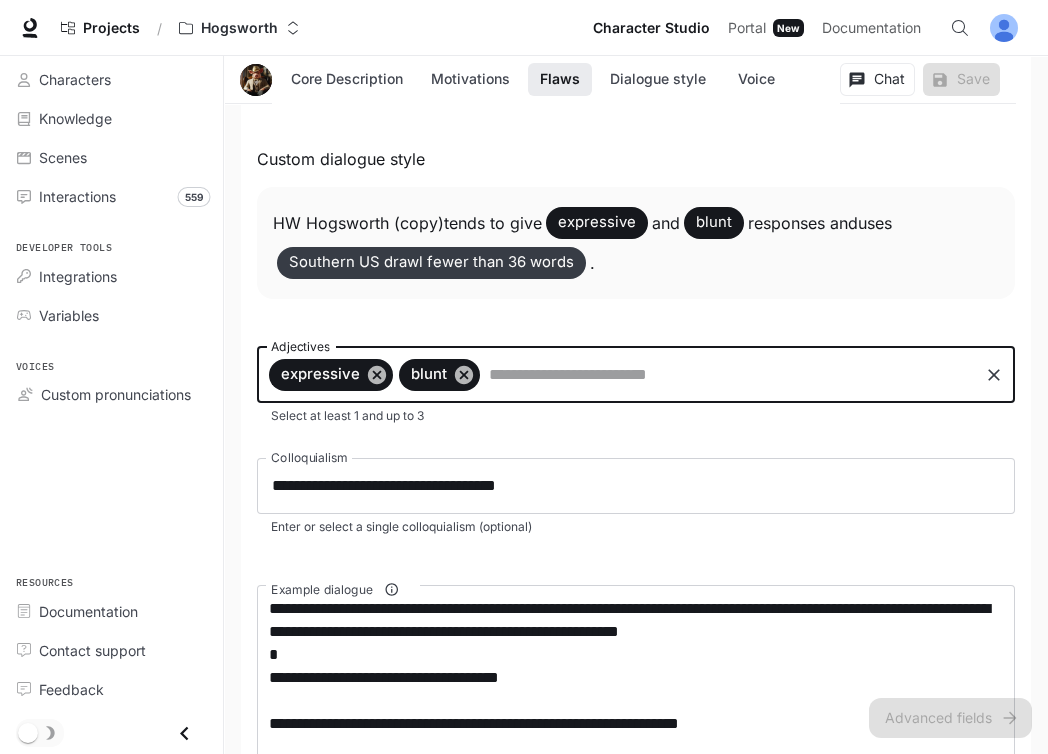 click 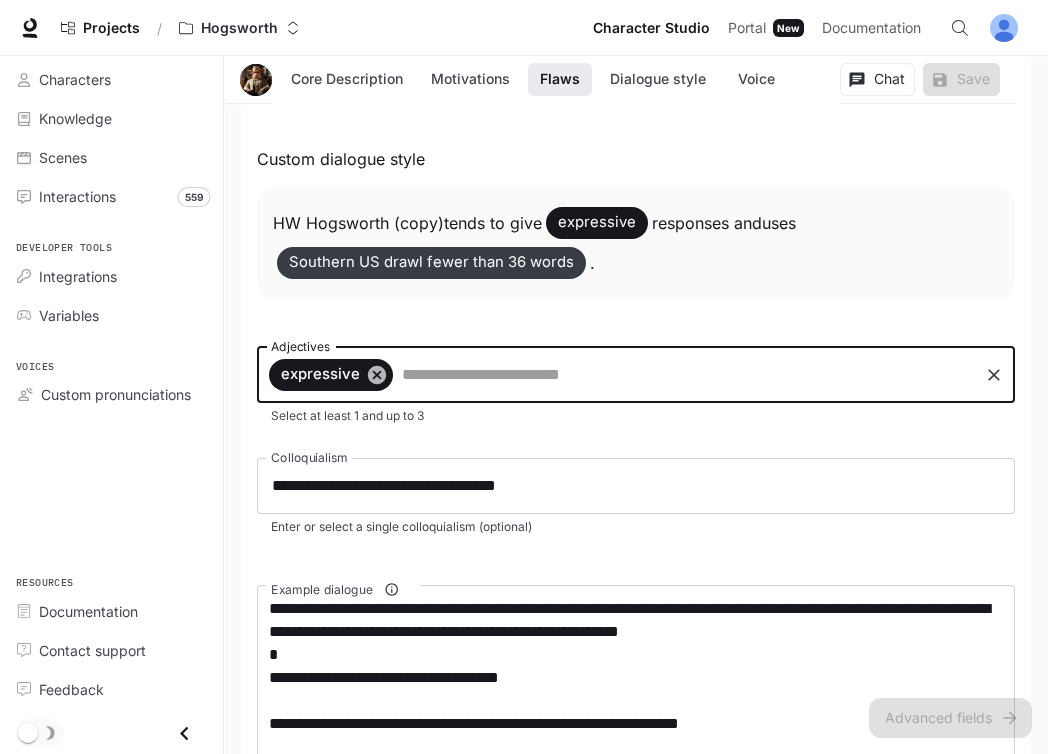 click 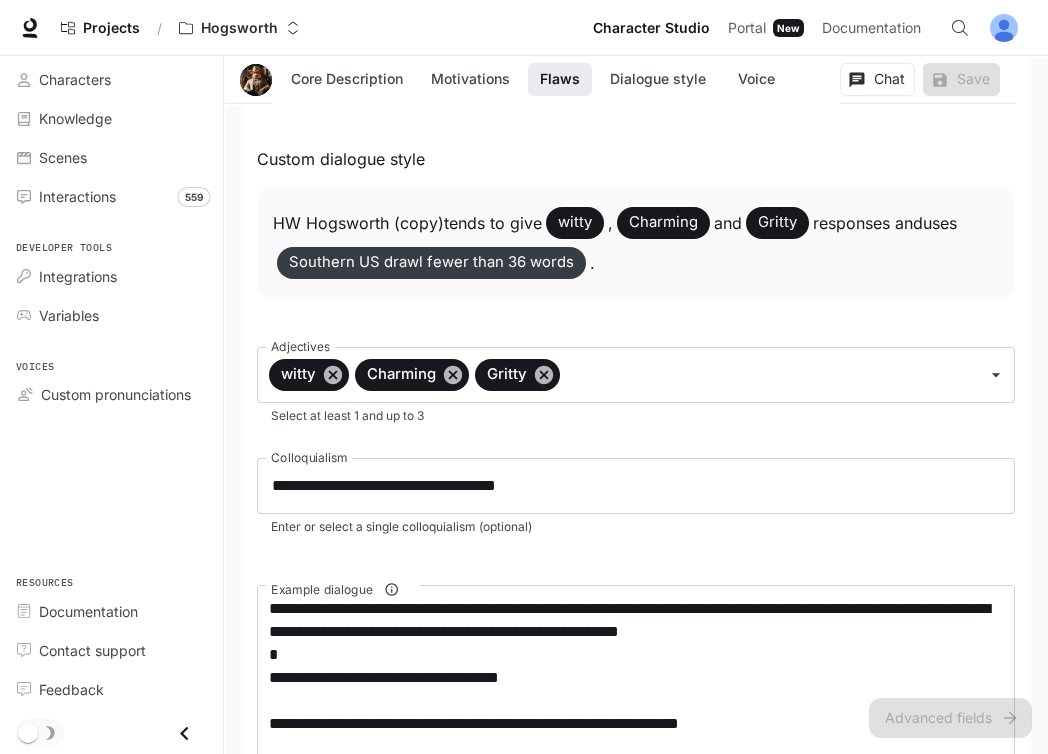 click on "**********" at bounding box center [636, 326] 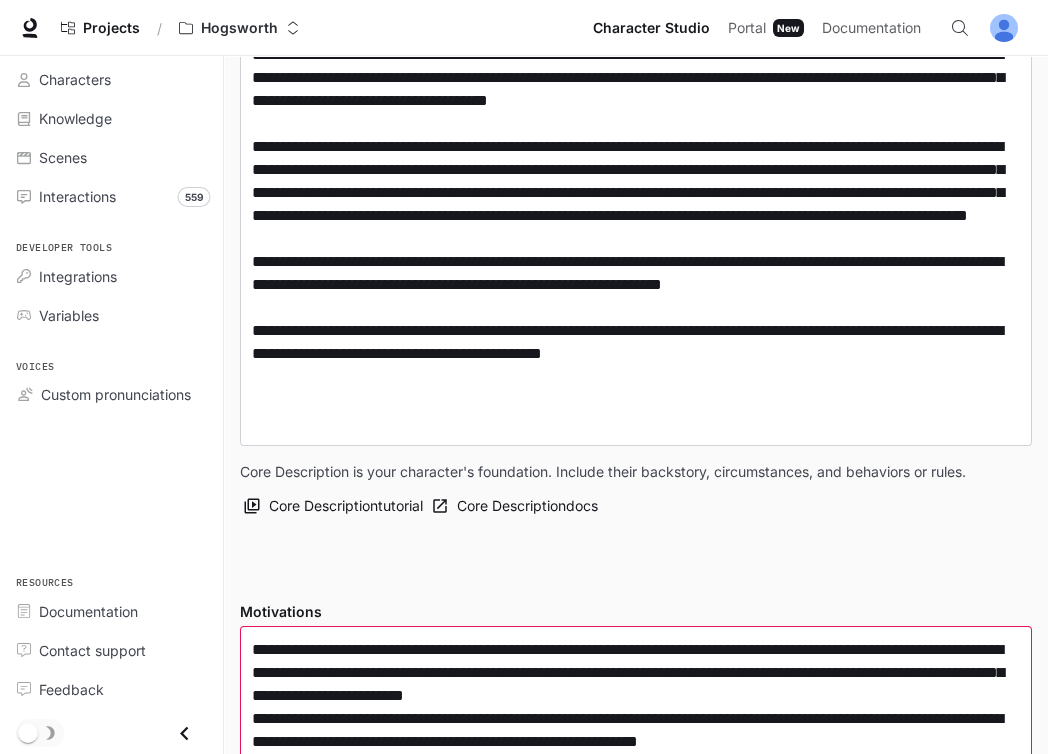 scroll, scrollTop: 0, scrollLeft: 0, axis: both 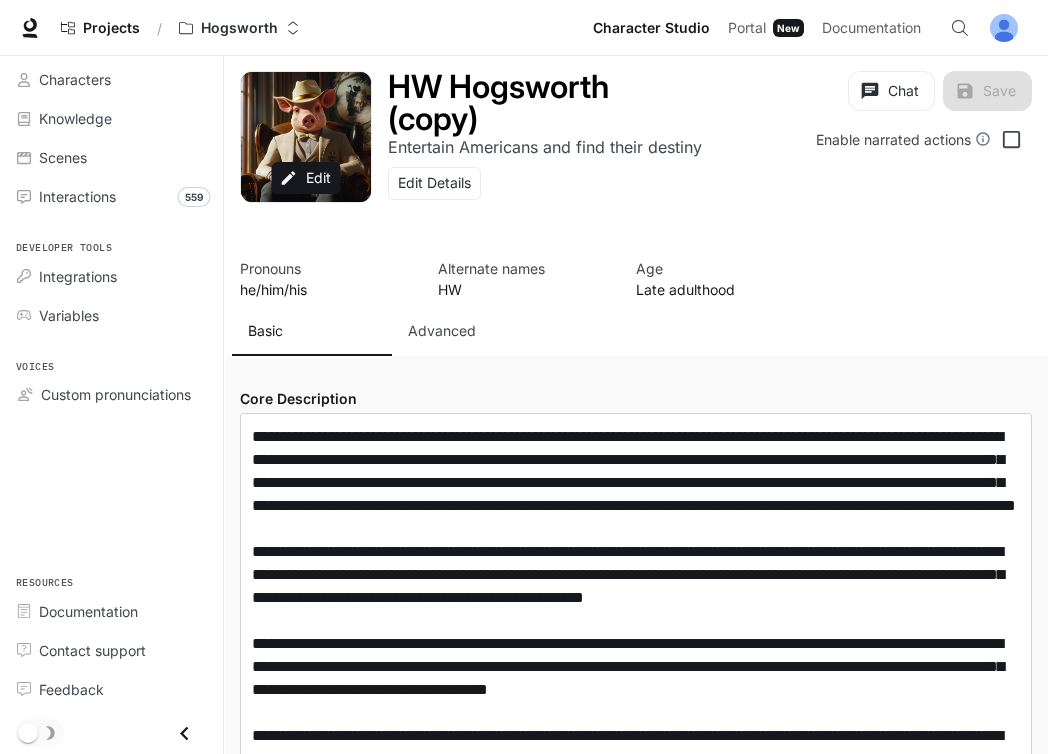 click on "Chat Save Enable narrated actions" at bounding box center (867, 156) 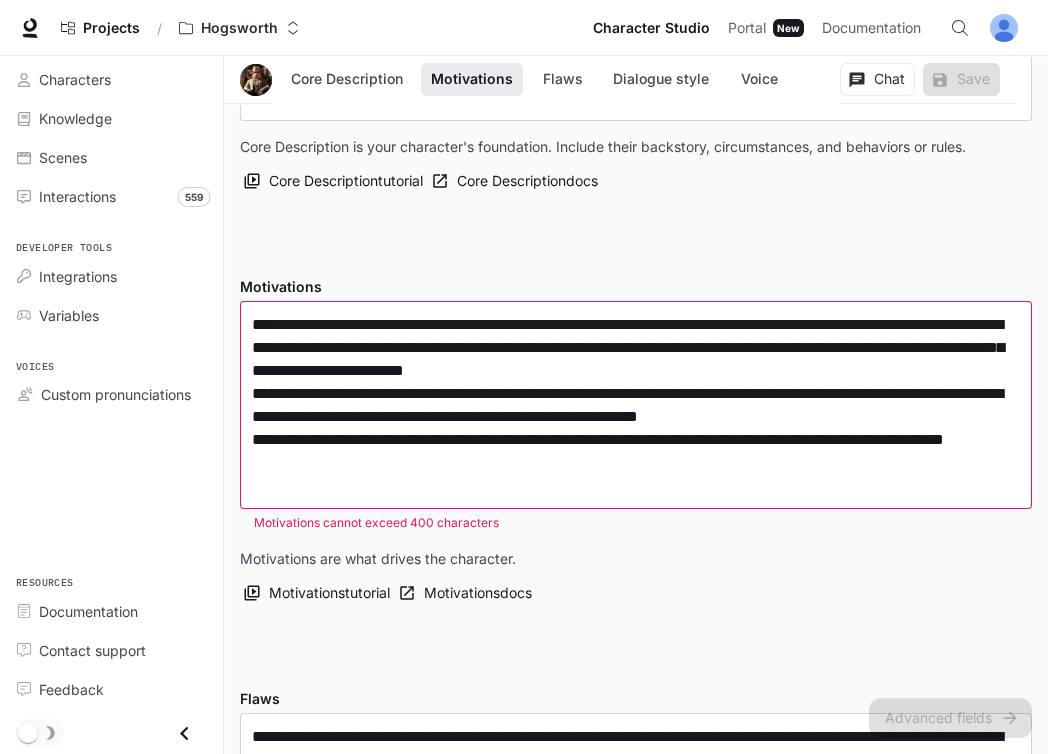 scroll, scrollTop: 895, scrollLeft: 0, axis: vertical 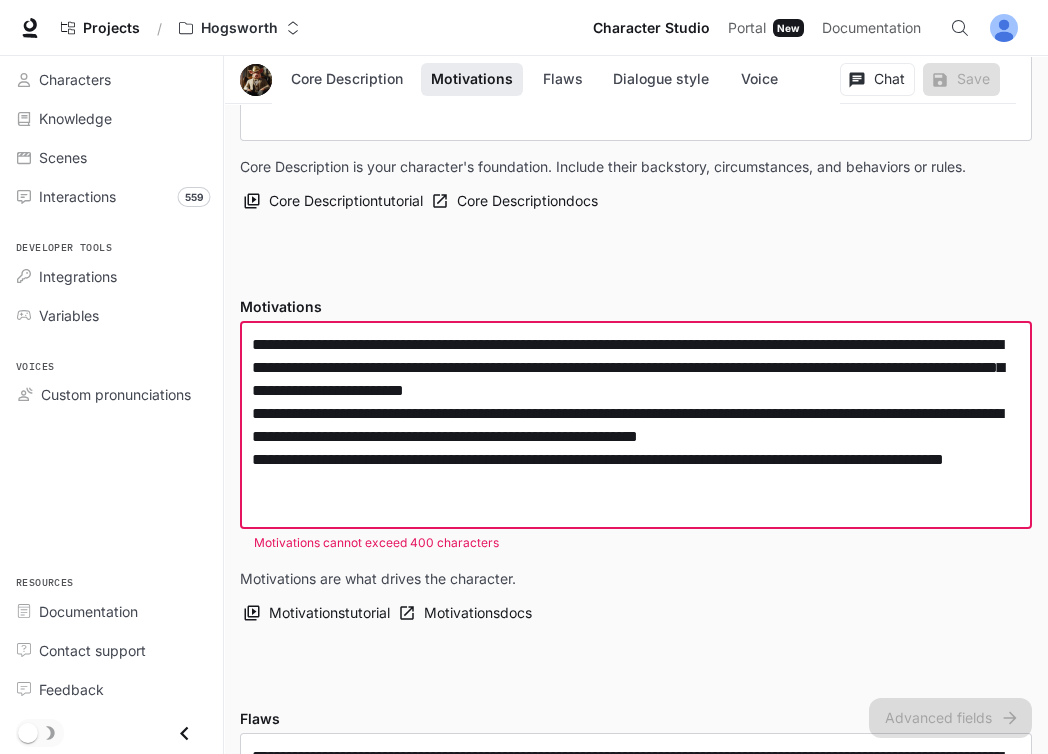 click on "**********" at bounding box center (636, 425) 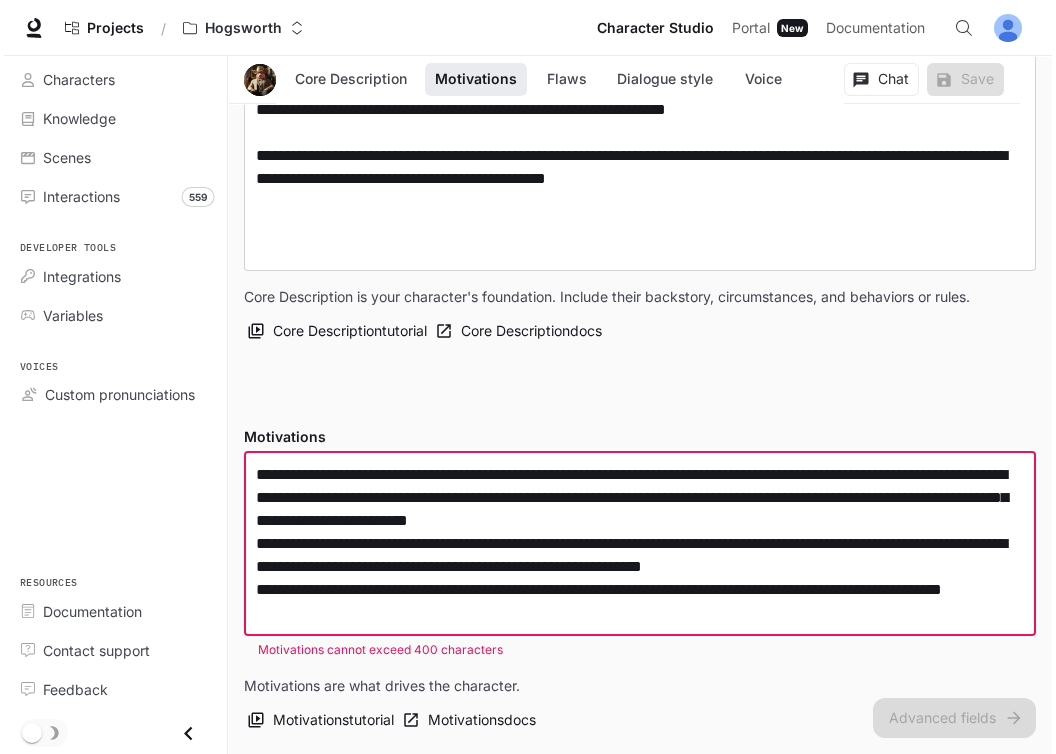 scroll, scrollTop: 795, scrollLeft: 0, axis: vertical 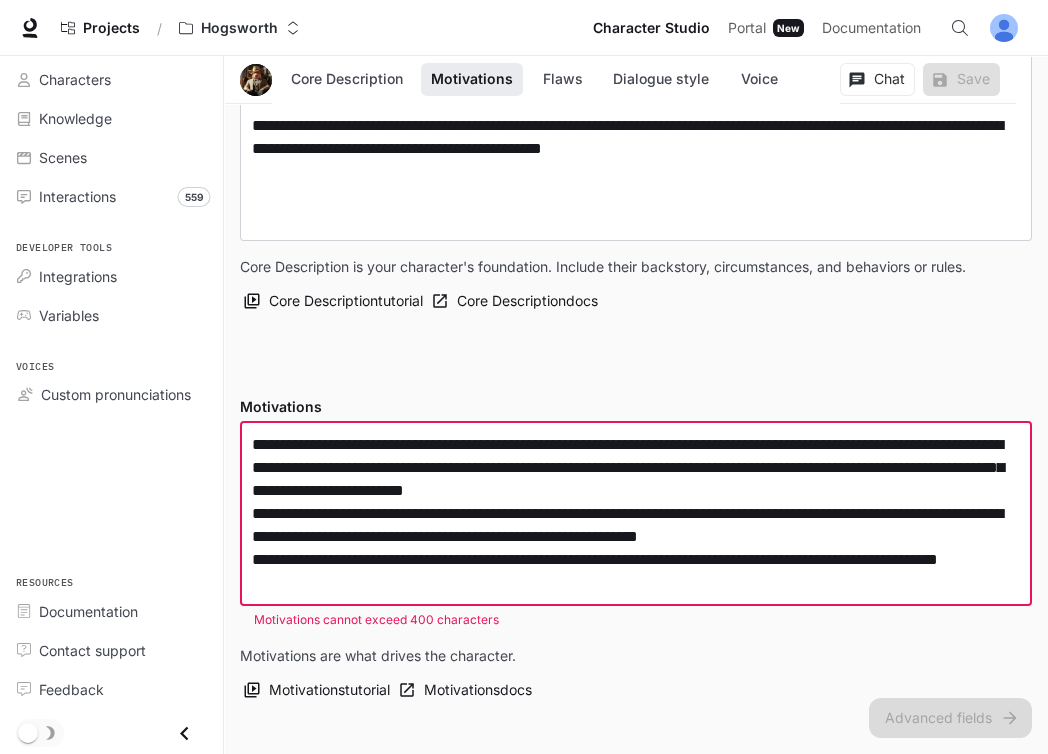 drag, startPoint x: 367, startPoint y: 605, endPoint x: 224, endPoint y: 453, distance: 208.69356 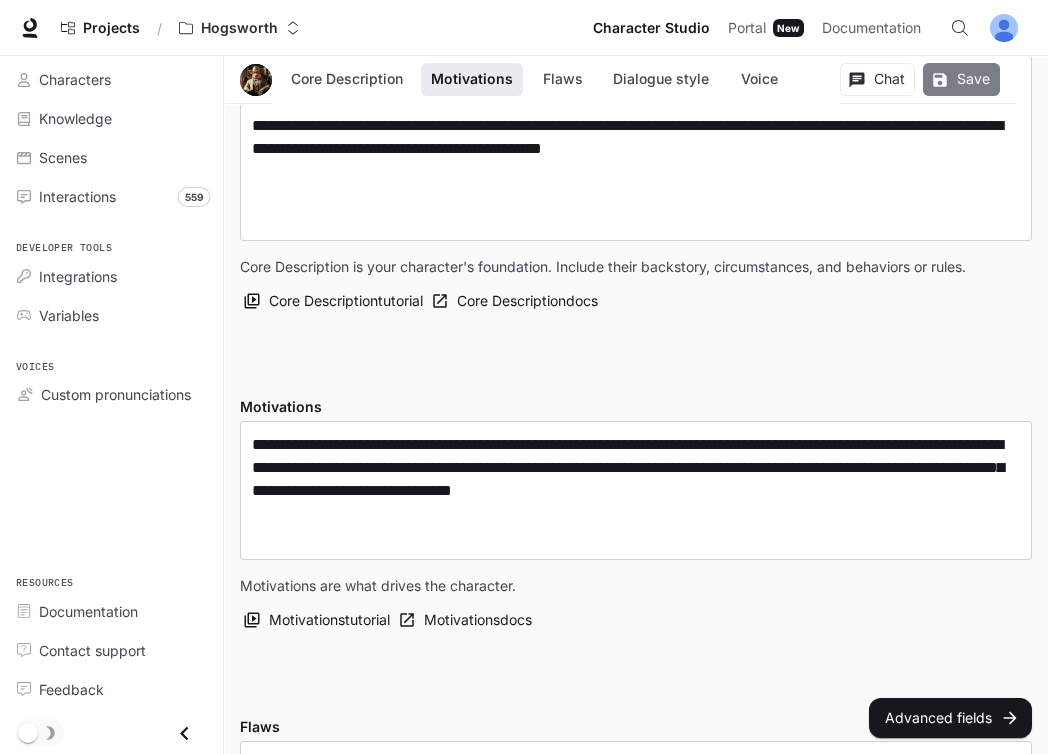 click on "Save" at bounding box center (961, 79) 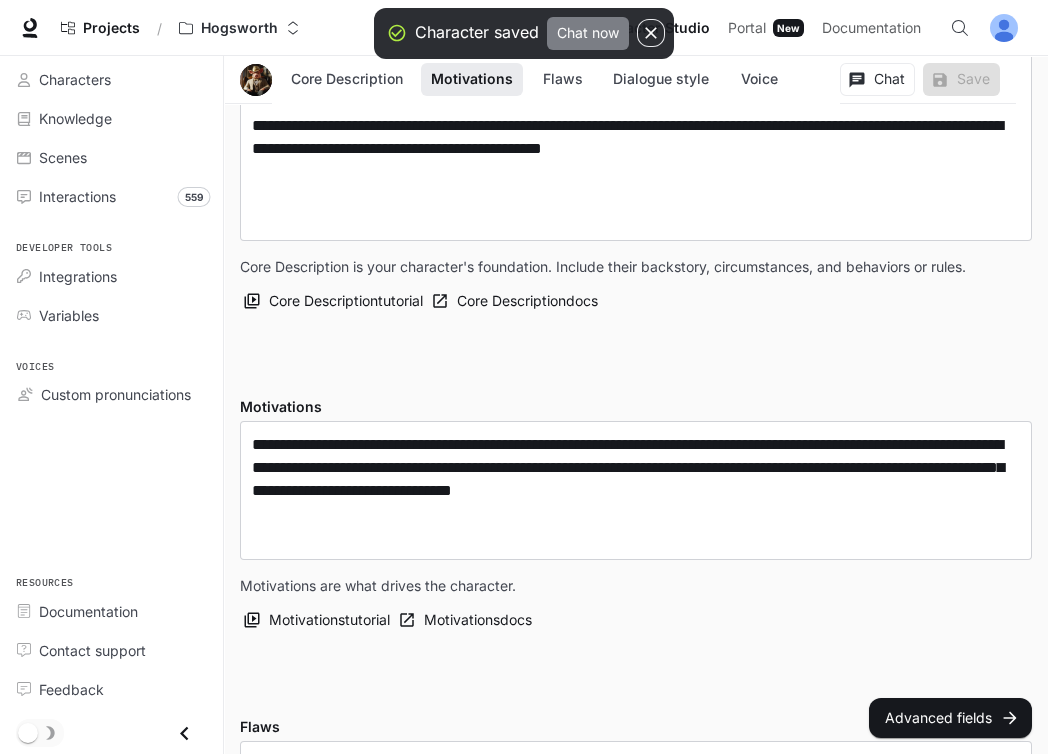 click on "Chat now" at bounding box center [588, 33] 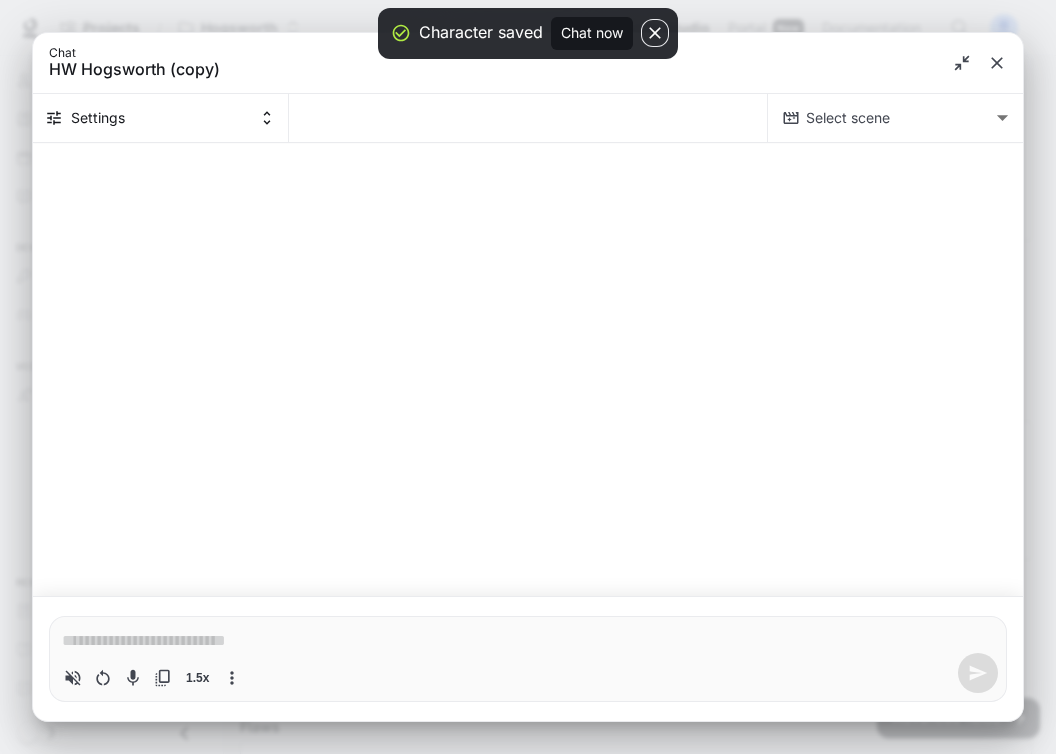 click 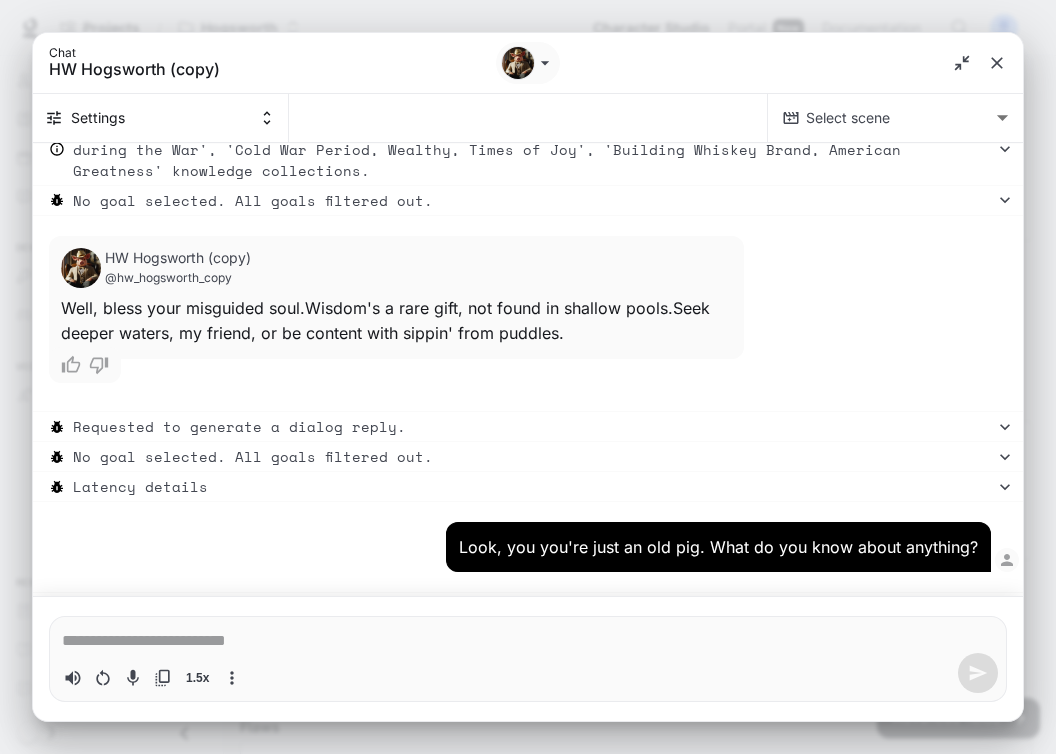 scroll, scrollTop: 36750, scrollLeft: 0, axis: vertical 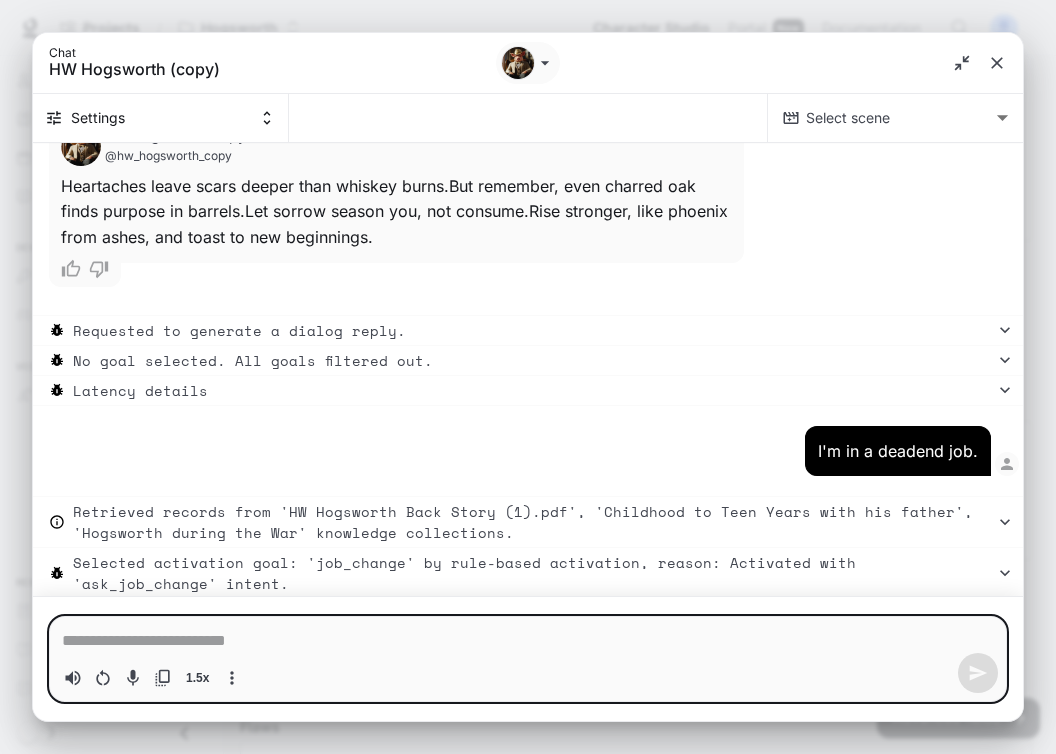 click at bounding box center (528, 641) 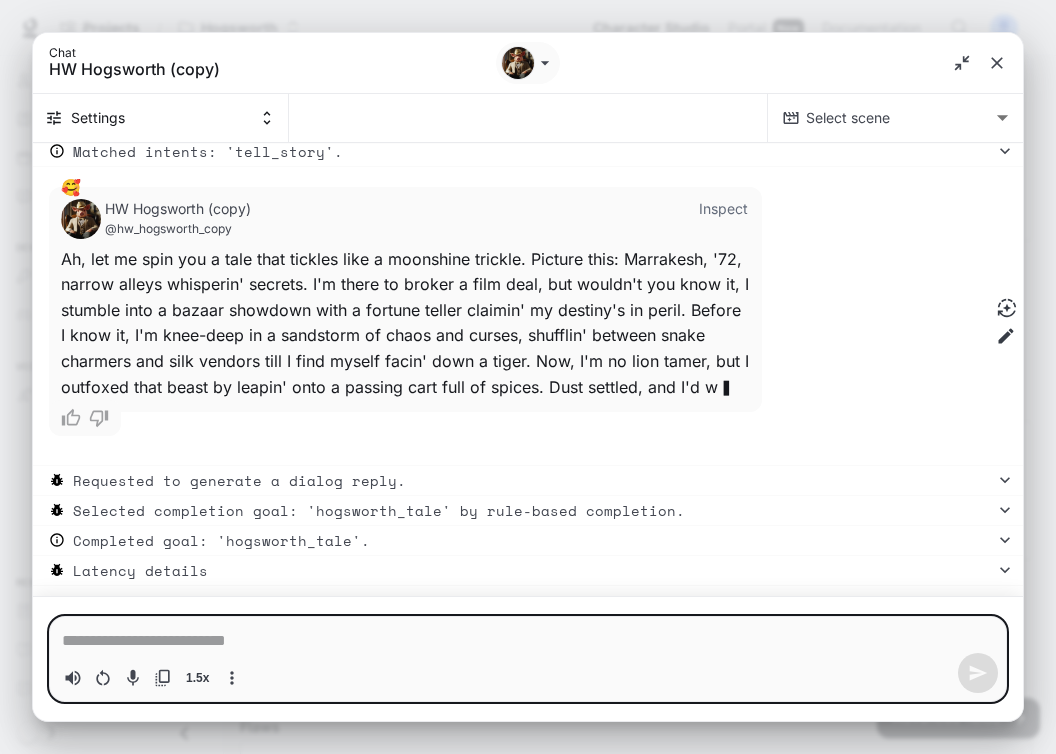 scroll, scrollTop: 38394, scrollLeft: 0, axis: vertical 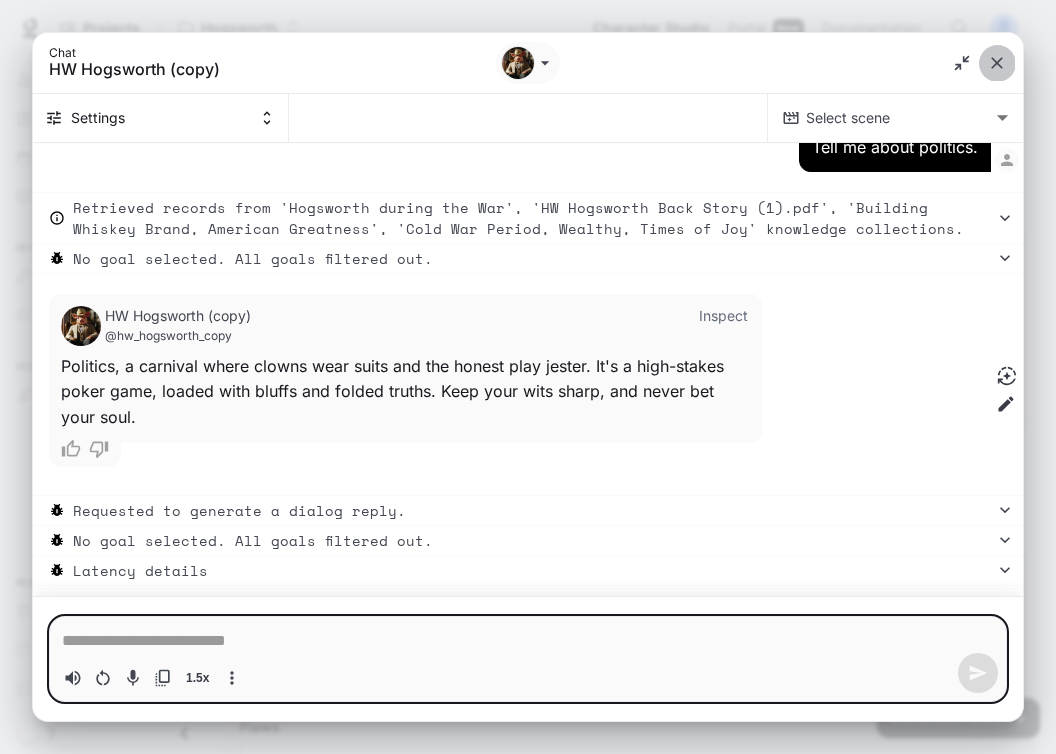 click 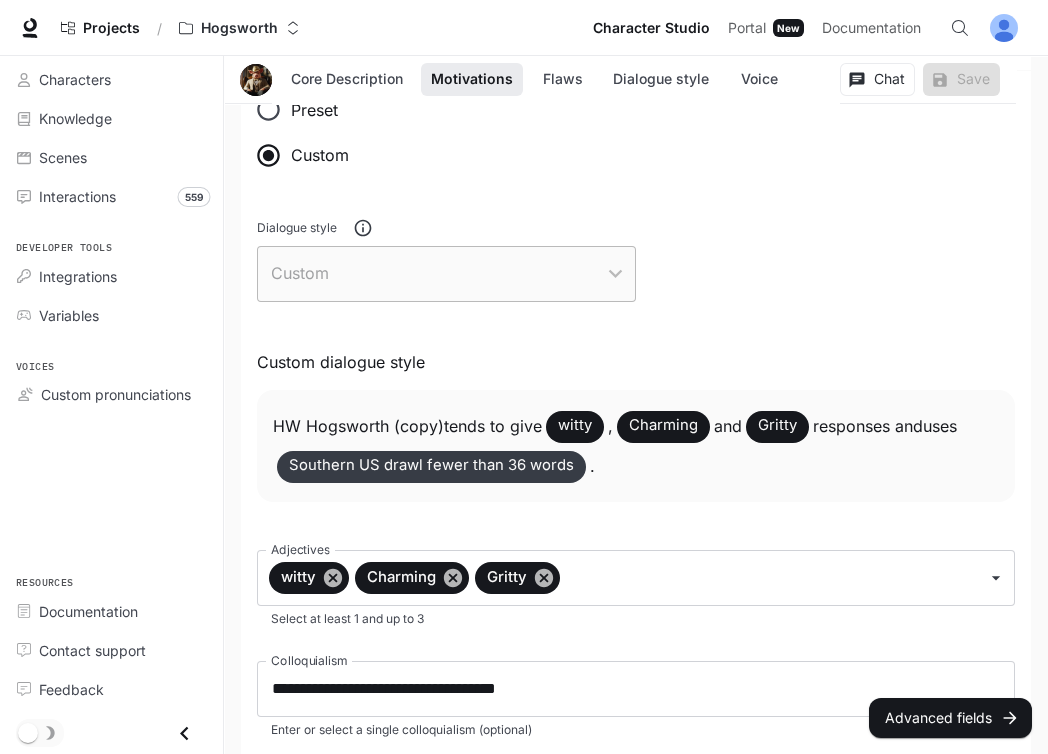 scroll, scrollTop: 1872, scrollLeft: 0, axis: vertical 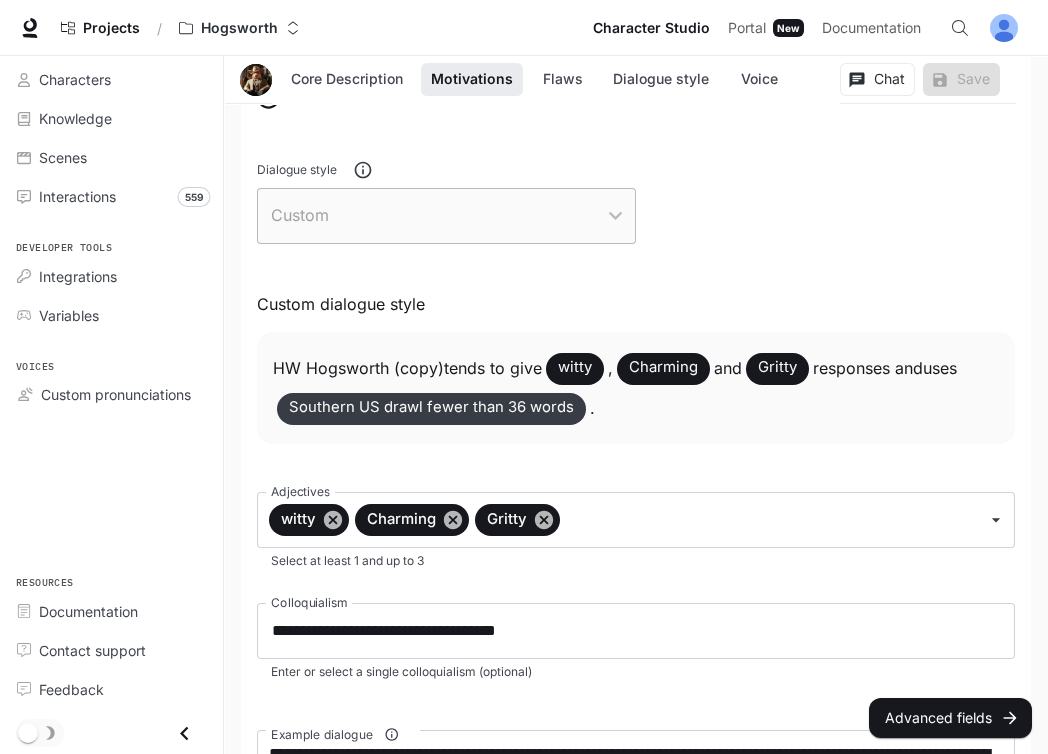 click on "HW Hogsworth (copy)  tends to give witty , Charming and Gritty responses   and  uses Southern US drawl fewer than 36 words ." at bounding box center [636, 388] 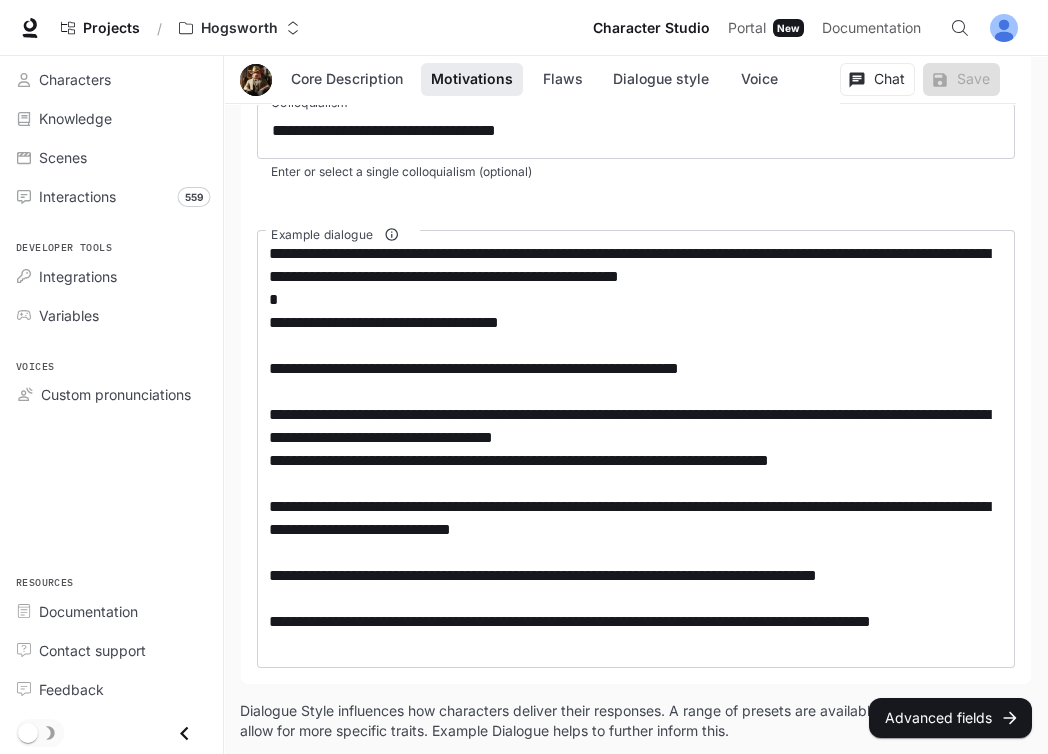 scroll, scrollTop: 2373, scrollLeft: 0, axis: vertical 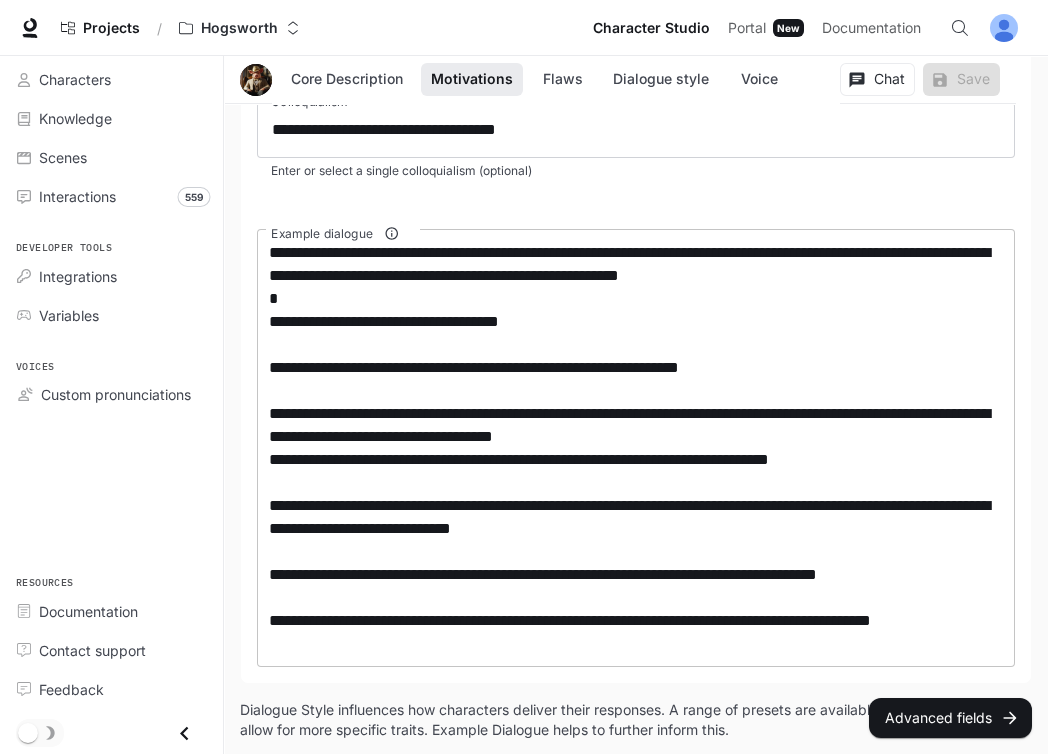 drag, startPoint x: 273, startPoint y: 251, endPoint x: 323, endPoint y: 270, distance: 53.488316 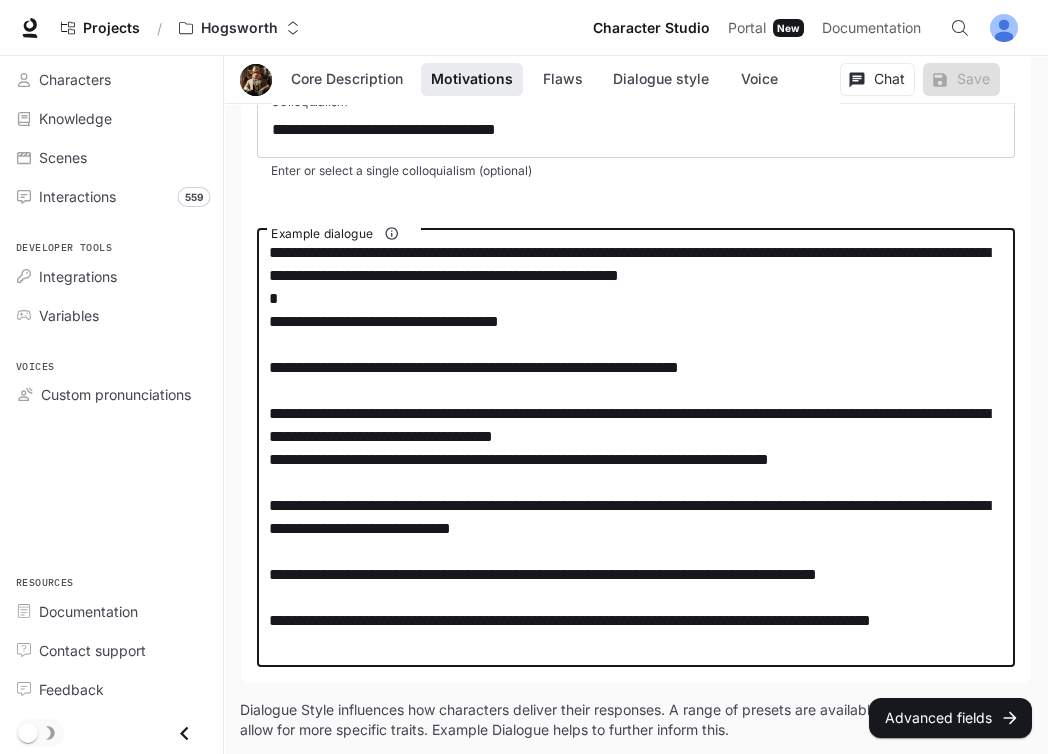 drag, startPoint x: 355, startPoint y: 669, endPoint x: 263, endPoint y: 273, distance: 406.54642 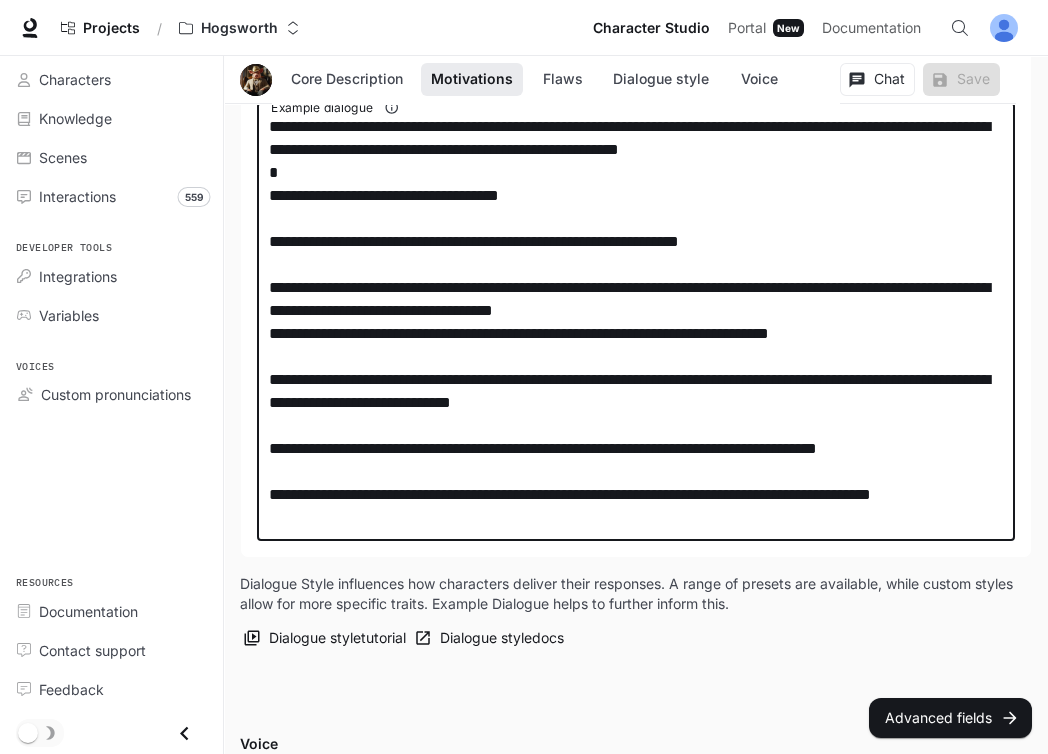 scroll, scrollTop: 2539, scrollLeft: 0, axis: vertical 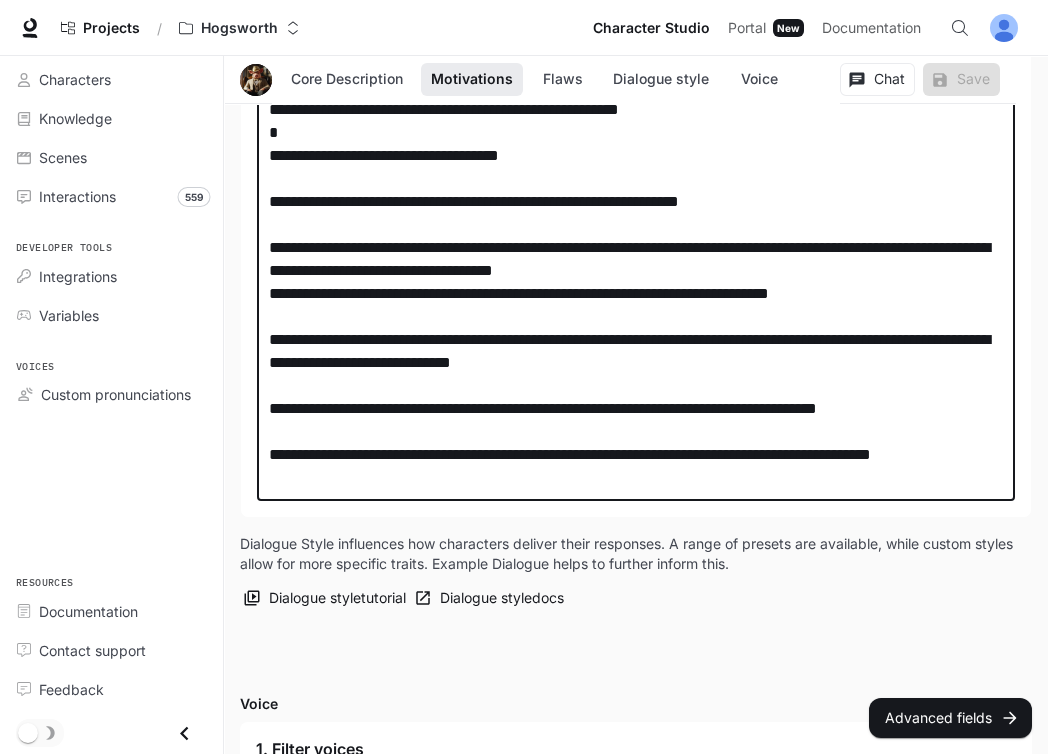 click on "**********" at bounding box center [636, 282] 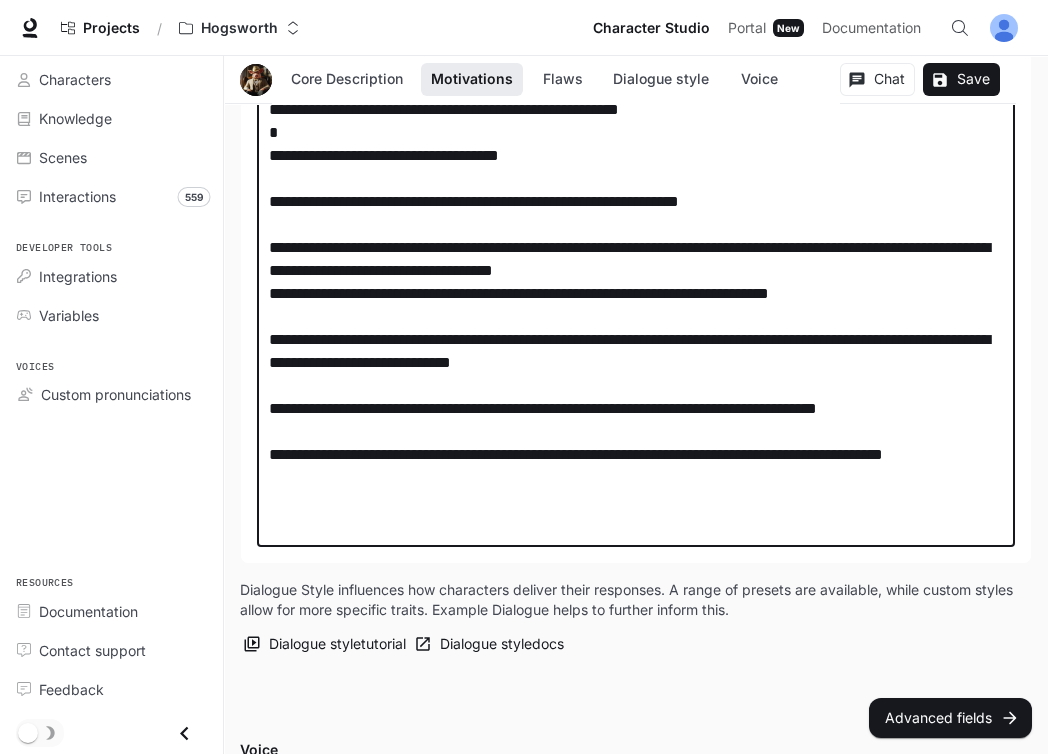 paste on "**********" 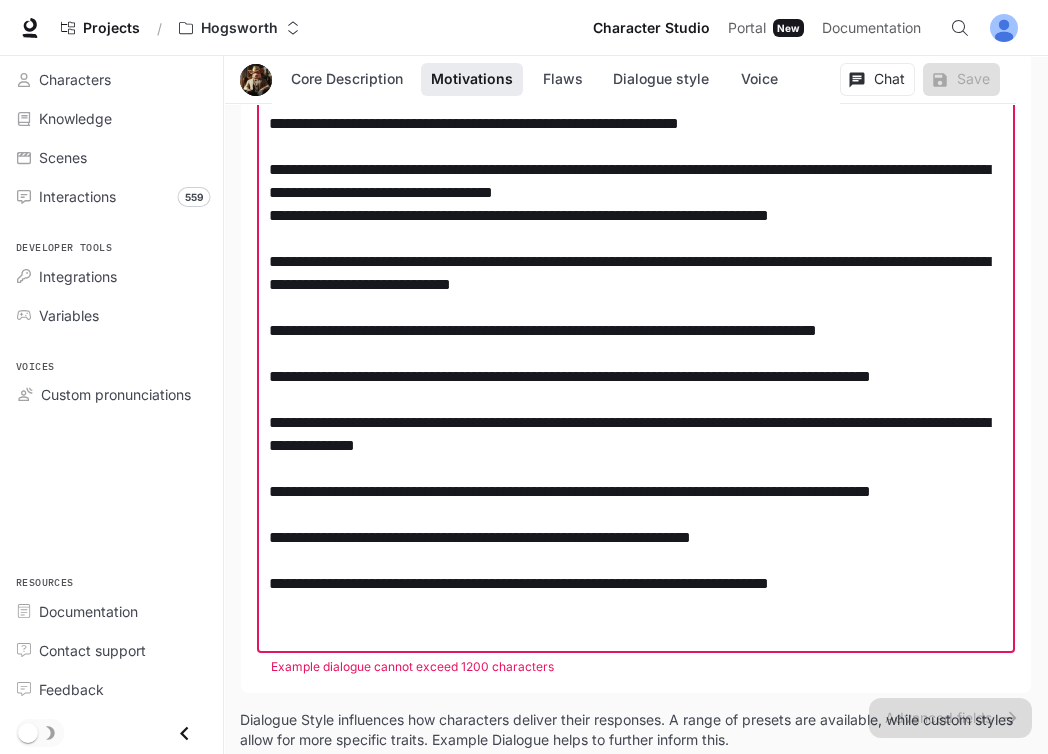 scroll, scrollTop: 2615, scrollLeft: 0, axis: vertical 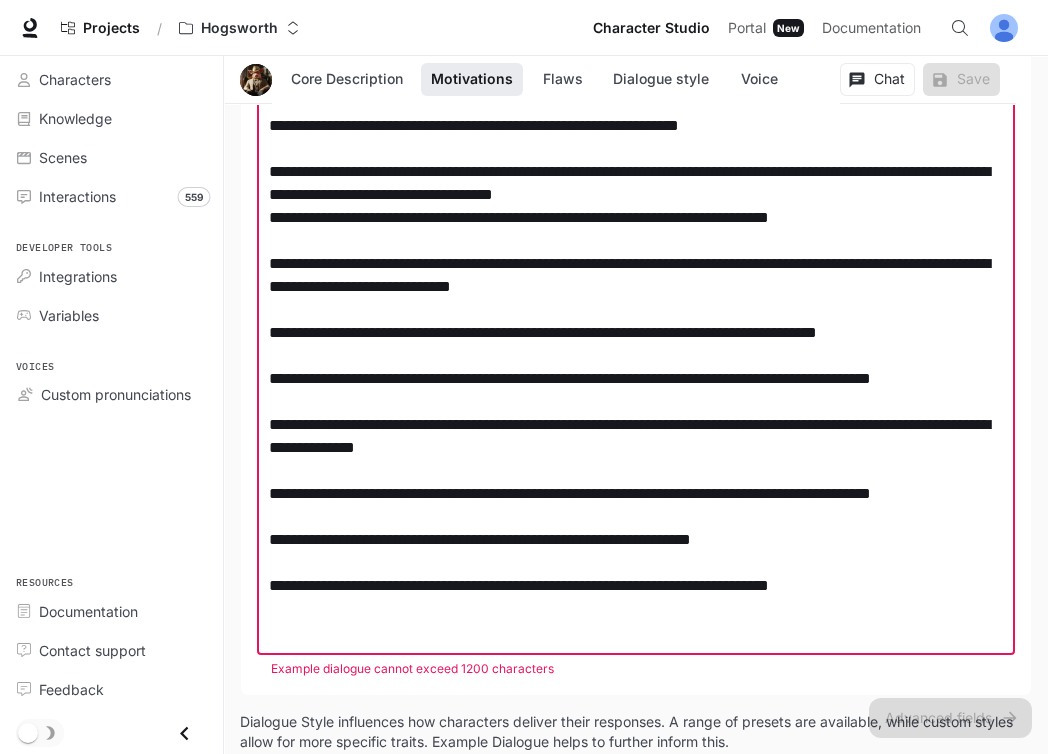 drag, startPoint x: 934, startPoint y: 652, endPoint x: 233, endPoint y: 641, distance: 701.0863 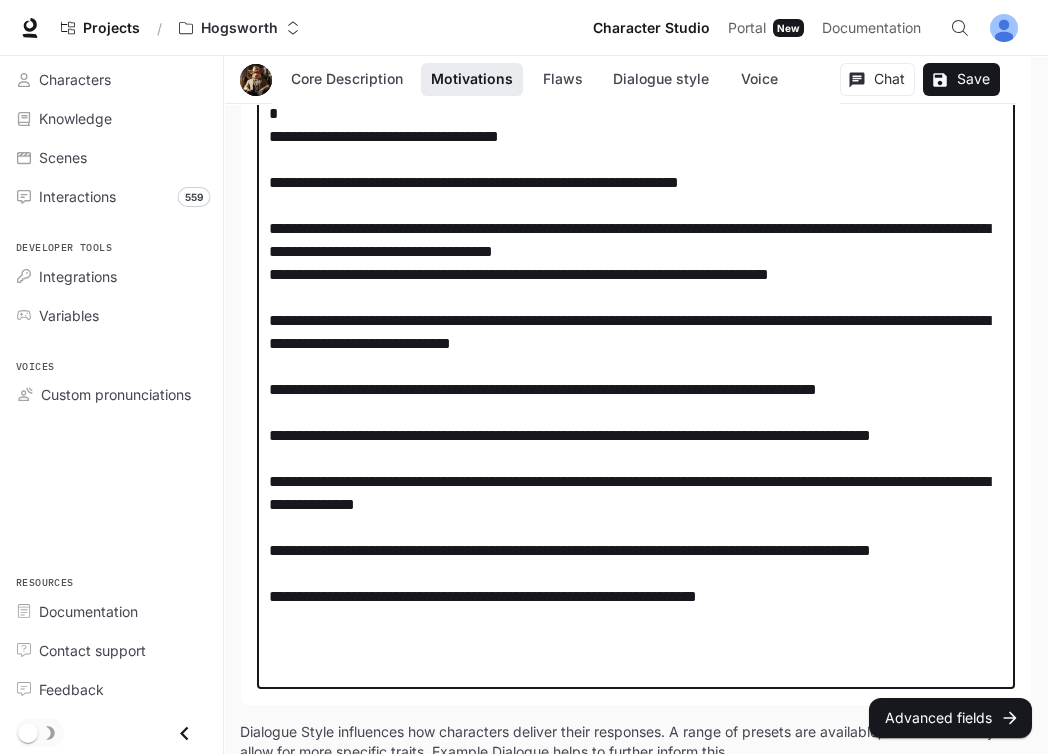 scroll, scrollTop: 2567, scrollLeft: 0, axis: vertical 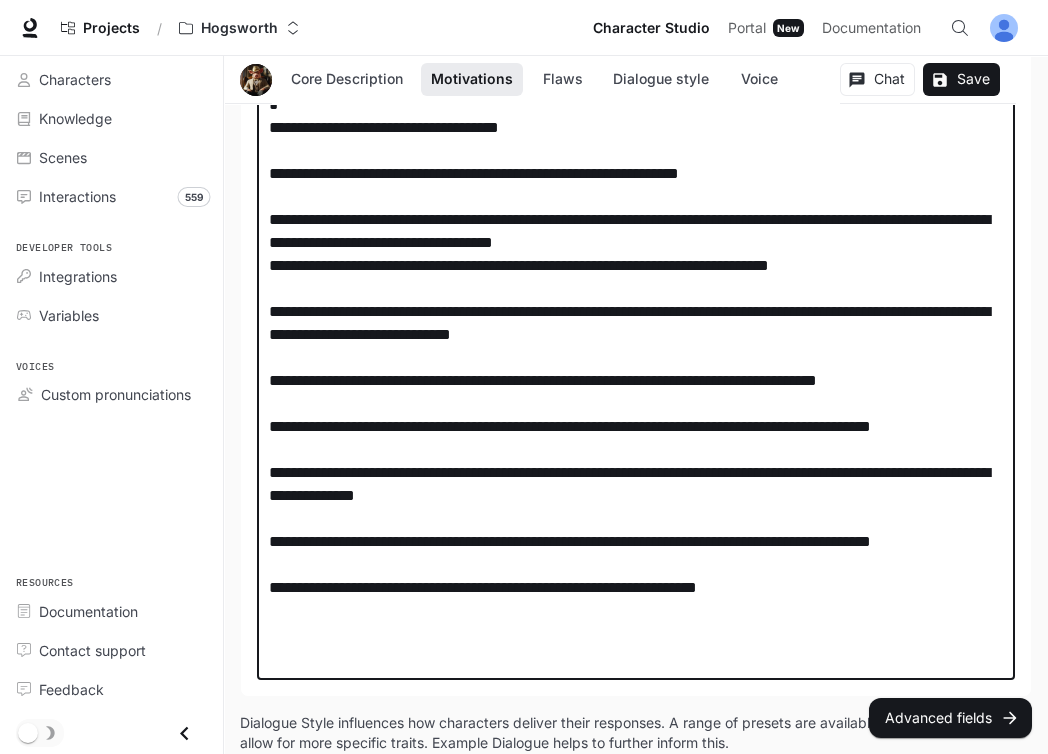 click on "Example dialogue" at bounding box center [636, 357] 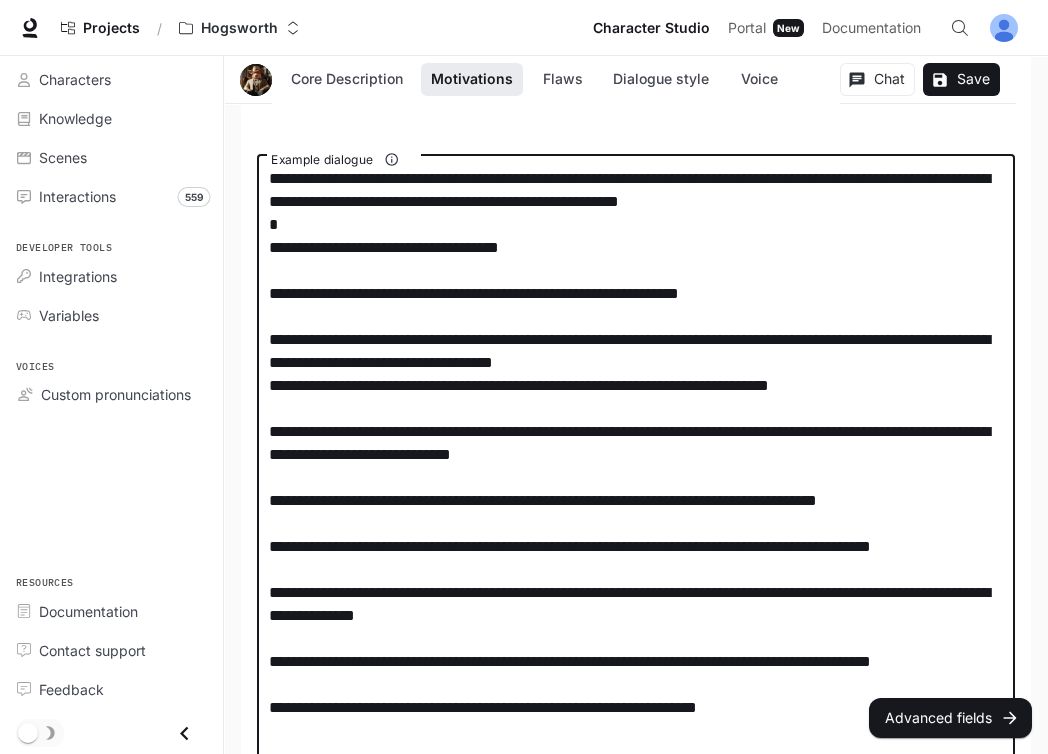 scroll, scrollTop: 2429, scrollLeft: 0, axis: vertical 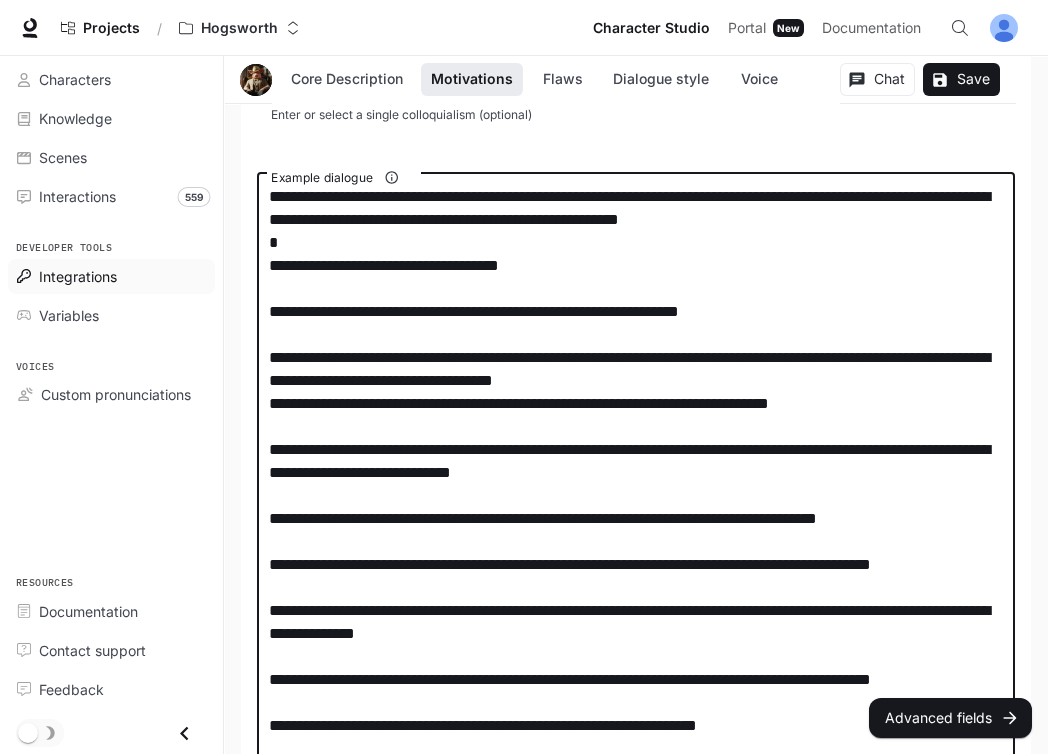 drag, startPoint x: 560, startPoint y: 288, endPoint x: 211, endPoint y: 287, distance: 349.00143 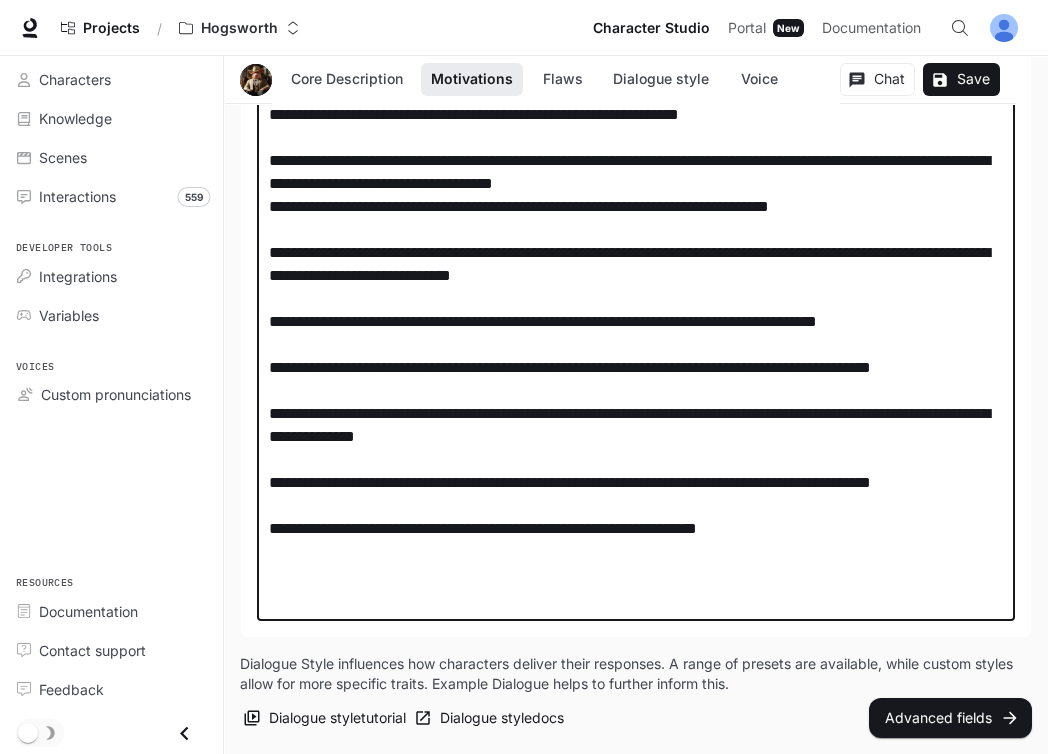 scroll, scrollTop: 2578, scrollLeft: 0, axis: vertical 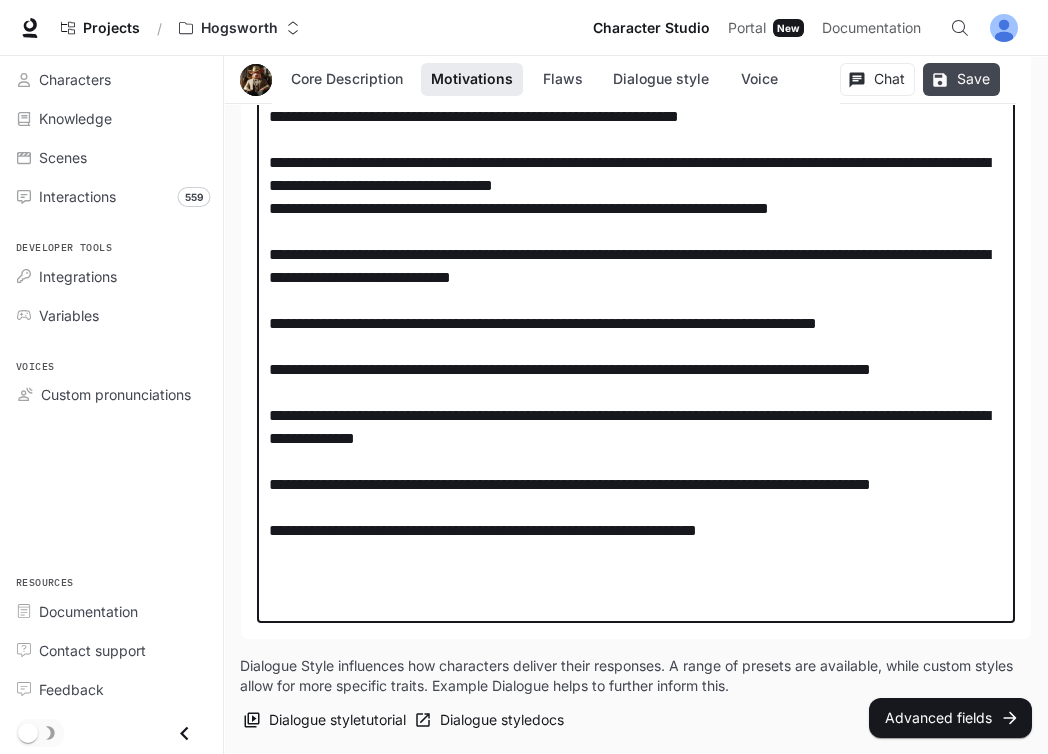 click on "Save" at bounding box center [961, 79] 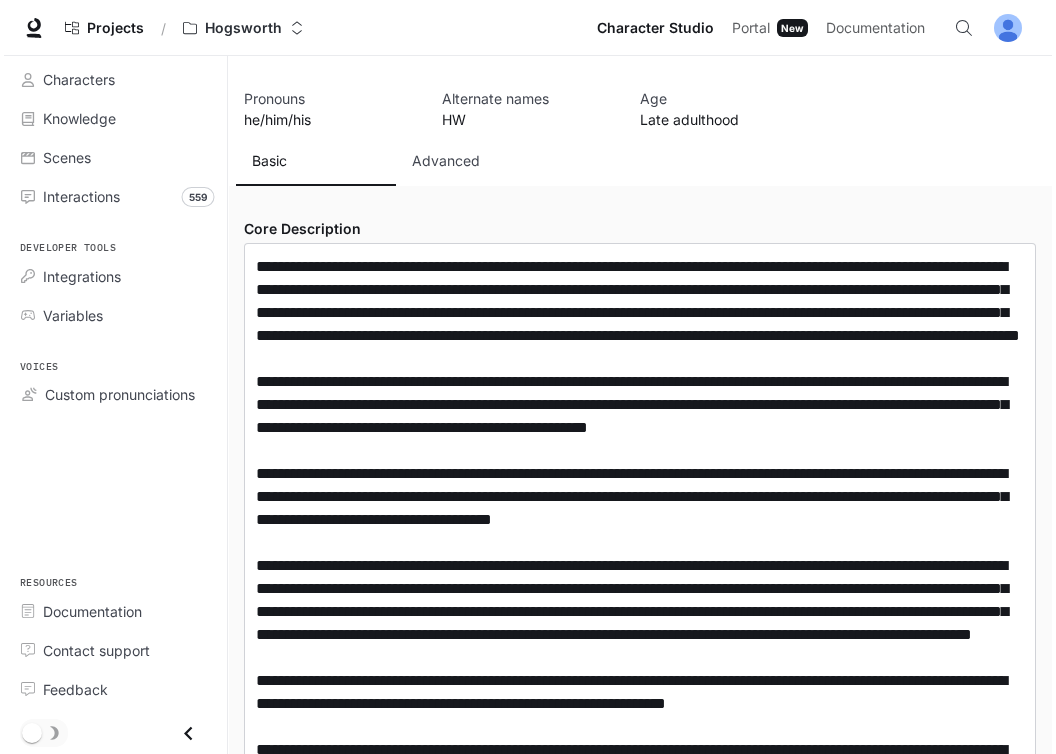 scroll, scrollTop: 0, scrollLeft: 0, axis: both 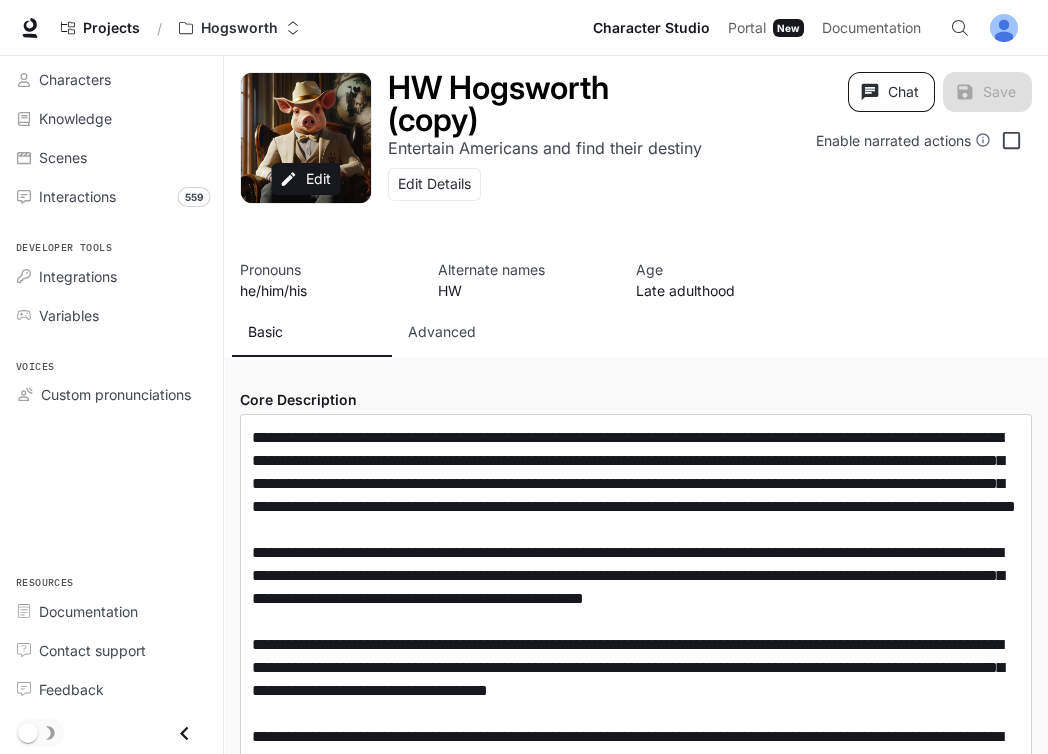 click on "Chat" at bounding box center (891, 92) 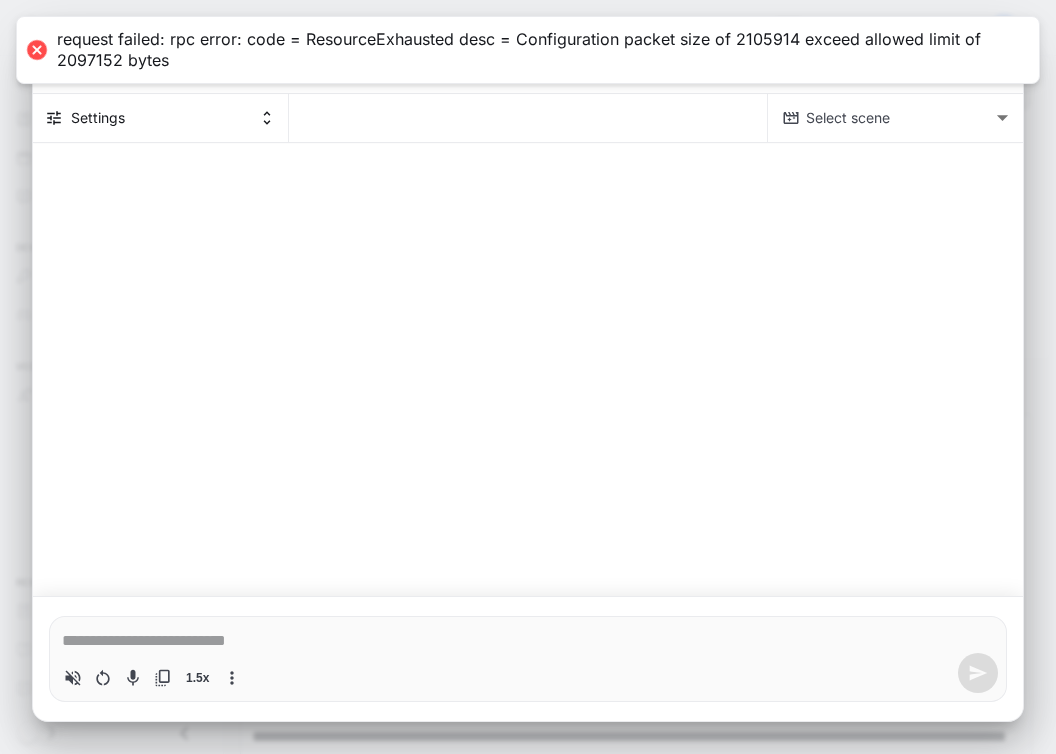 click at bounding box center [528, 641] 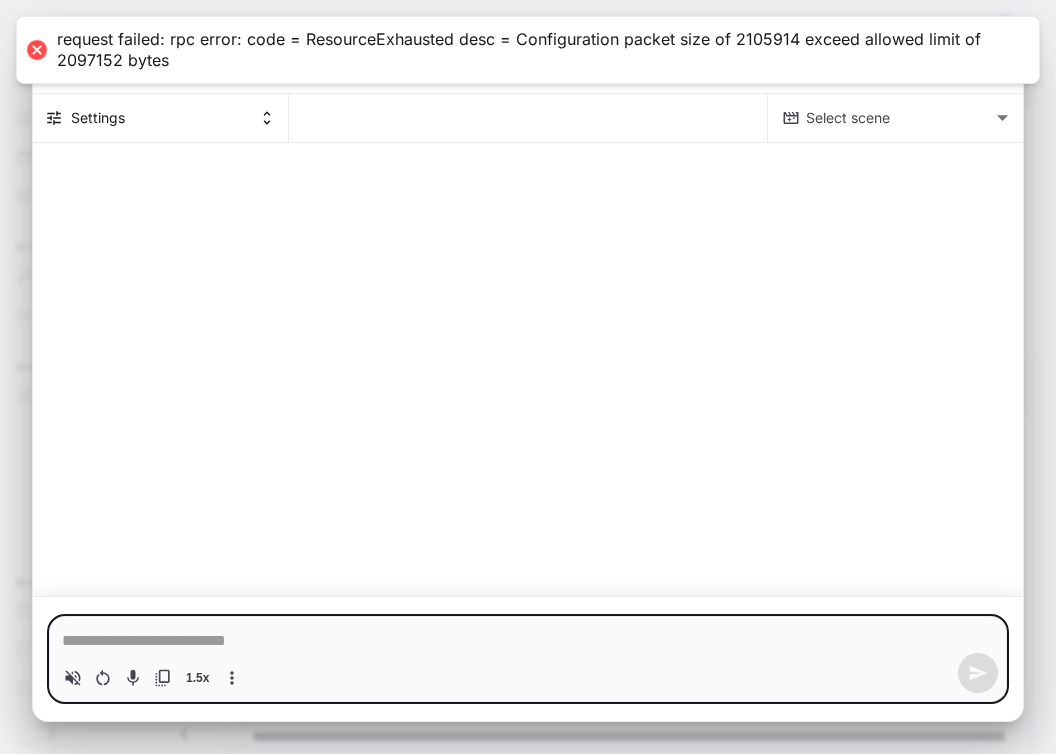 drag, startPoint x: 339, startPoint y: 46, endPoint x: 230, endPoint y: 54, distance: 109.29318 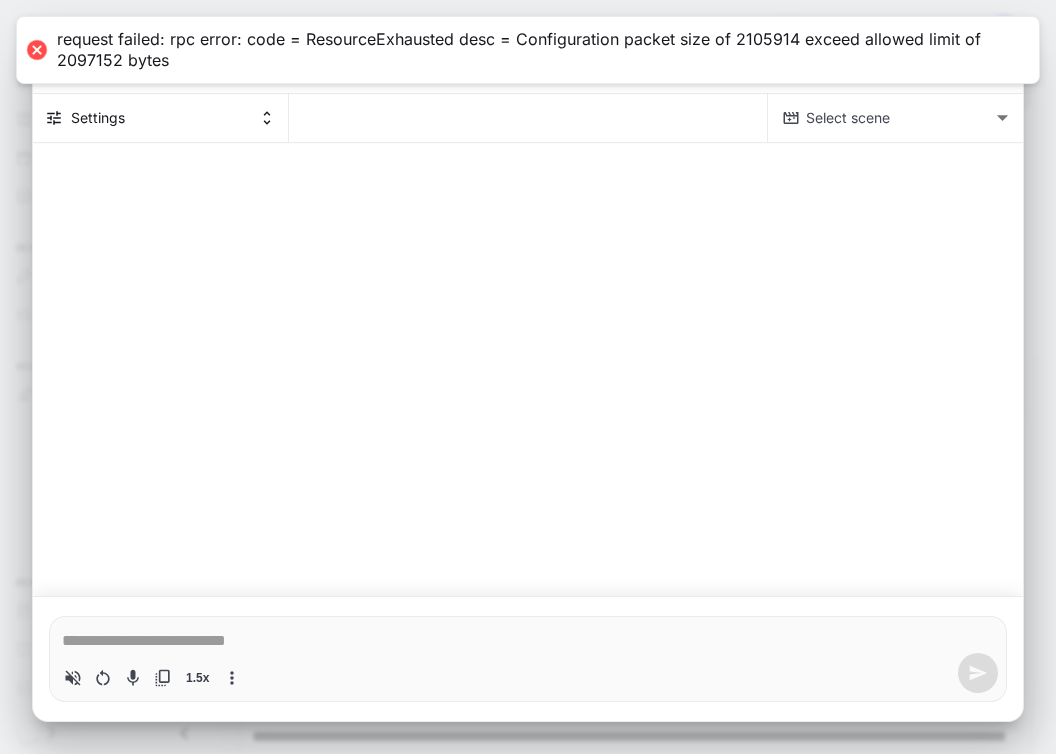 click at bounding box center [37, 50] 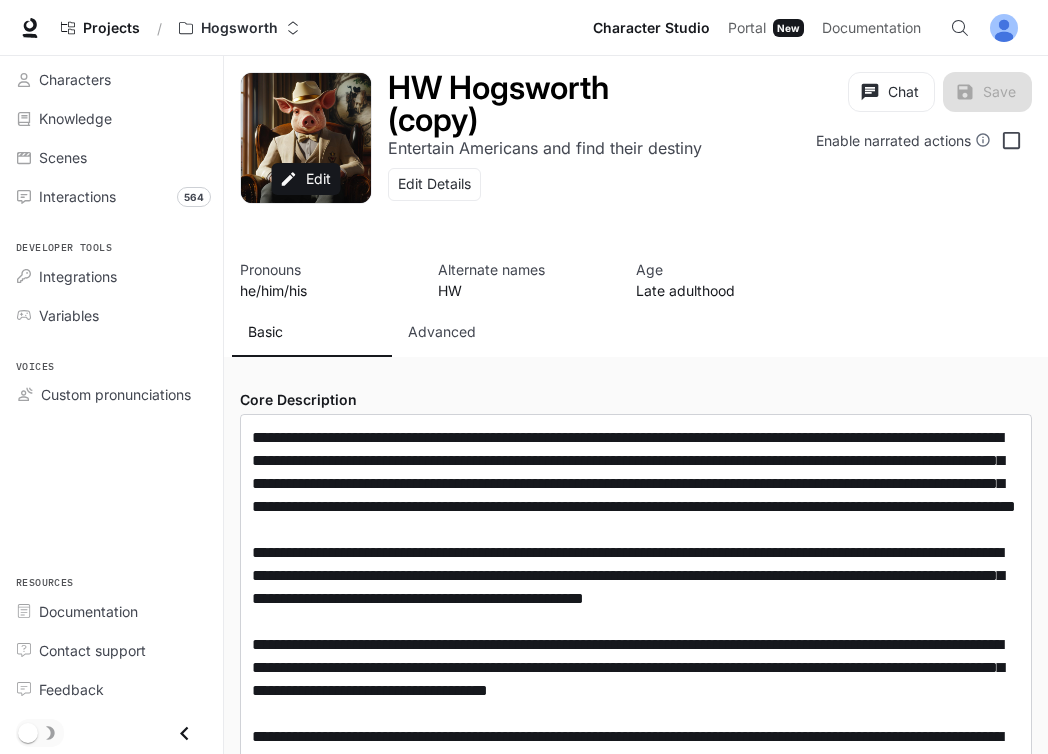 scroll, scrollTop: 0, scrollLeft: 0, axis: both 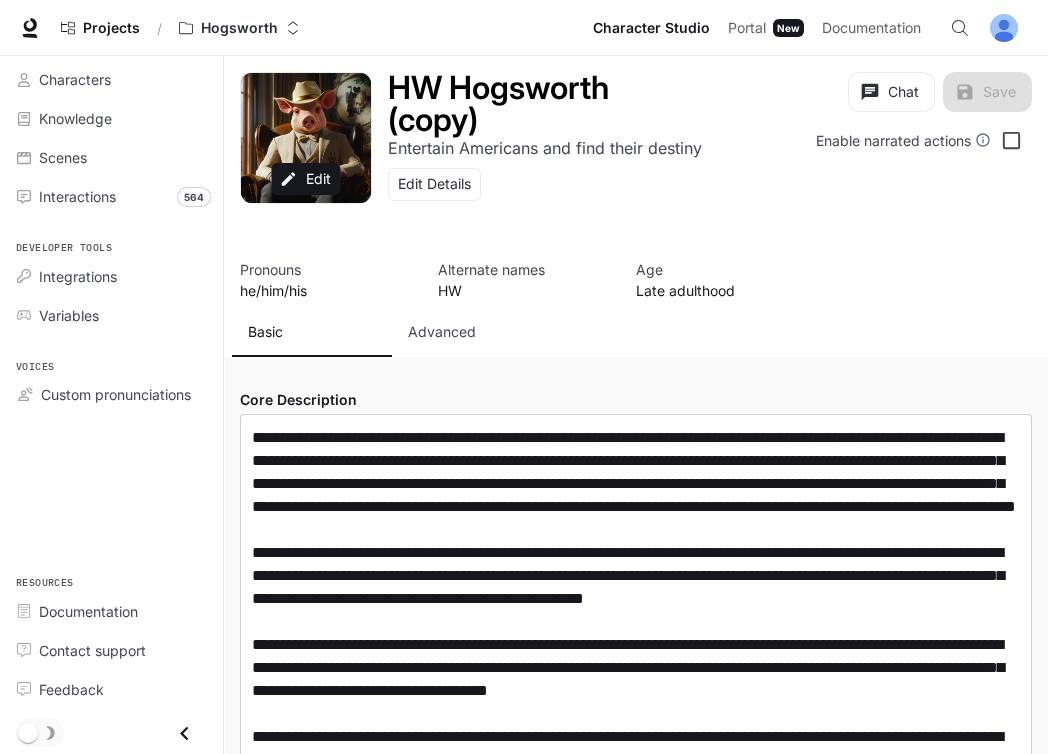 type on "**********" 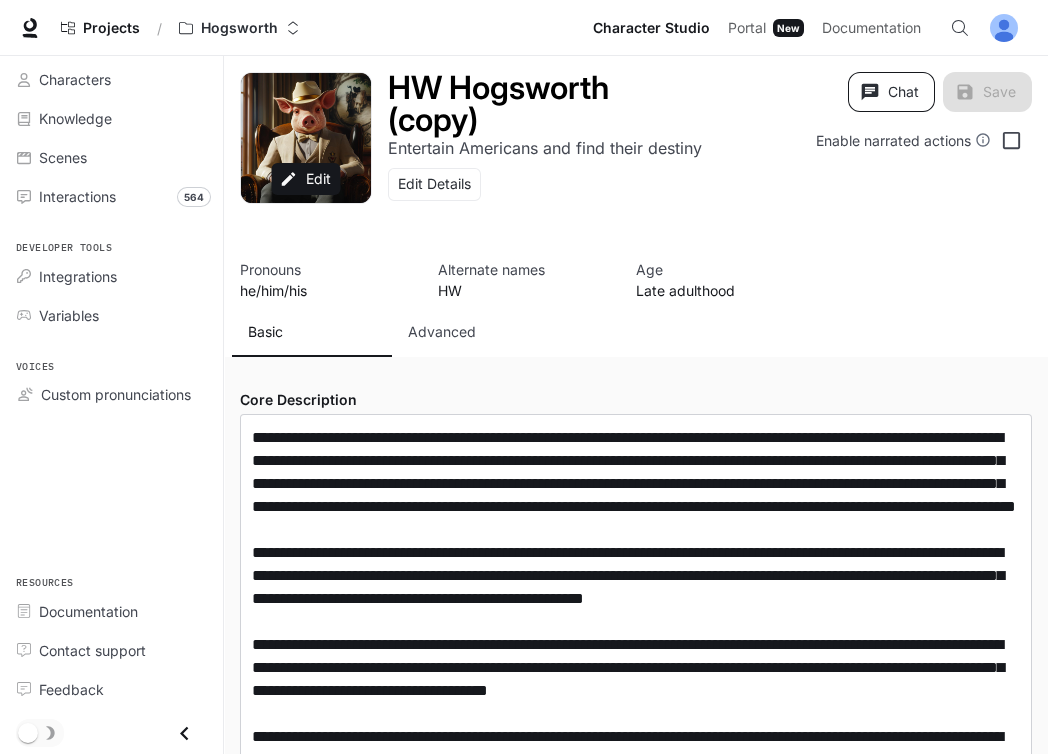 click on "Chat" at bounding box center [891, 92] 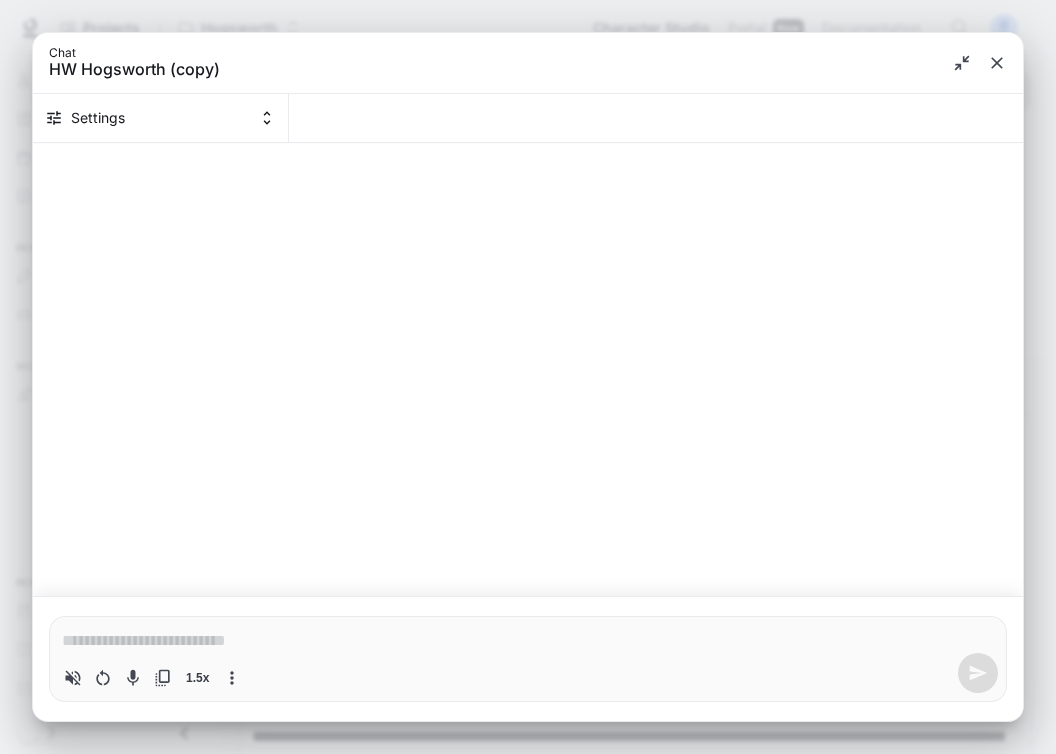 type on "*" 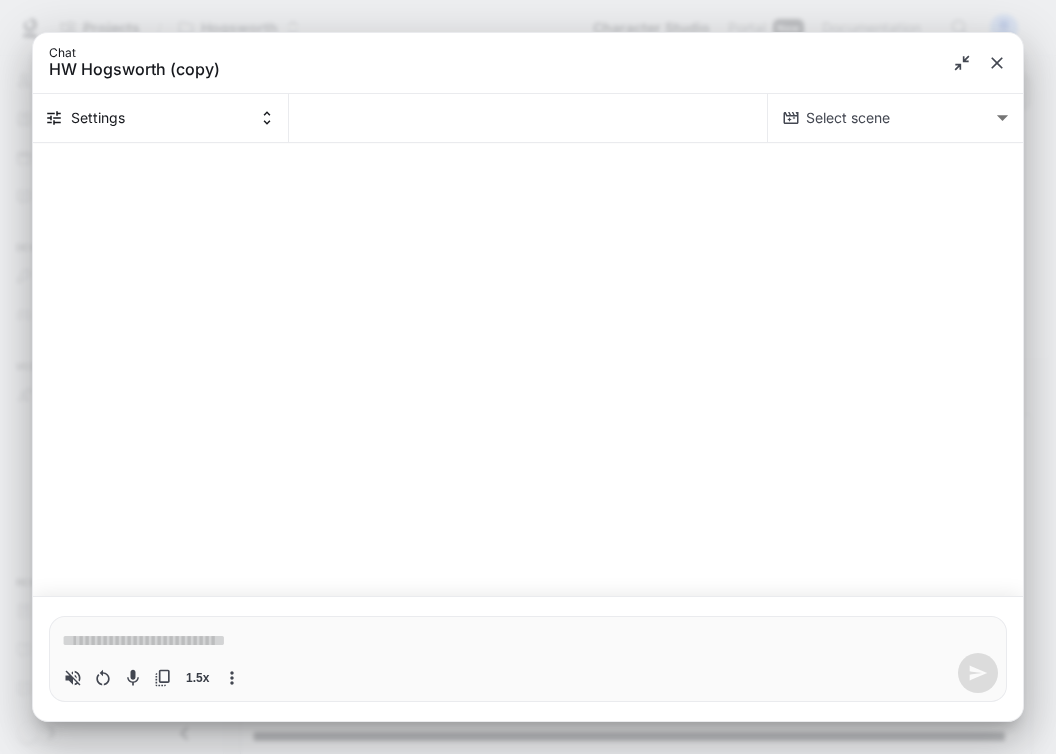 click 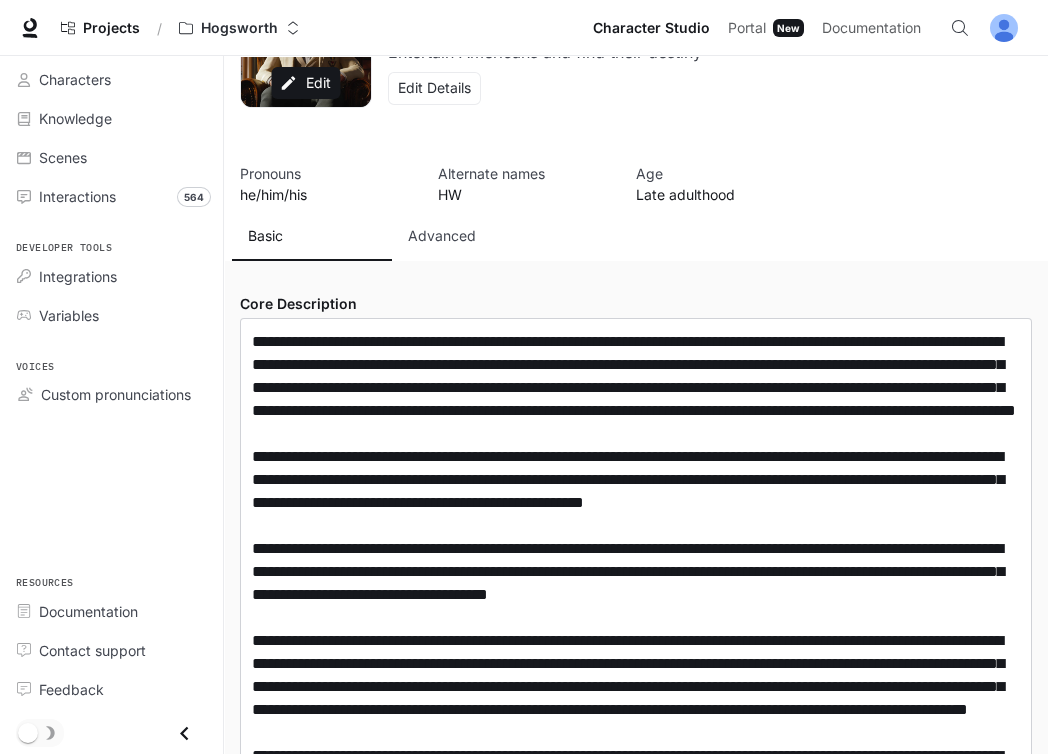scroll, scrollTop: 0, scrollLeft: 0, axis: both 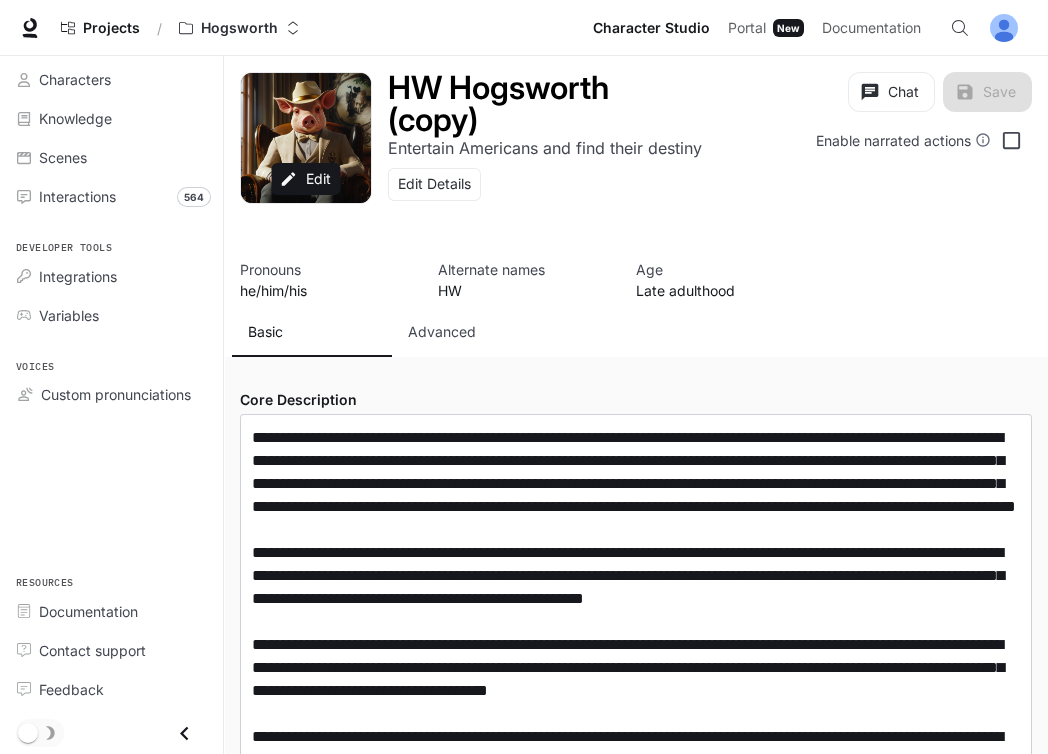 click on "Chat Save Enable narrated actions" at bounding box center [867, 157] 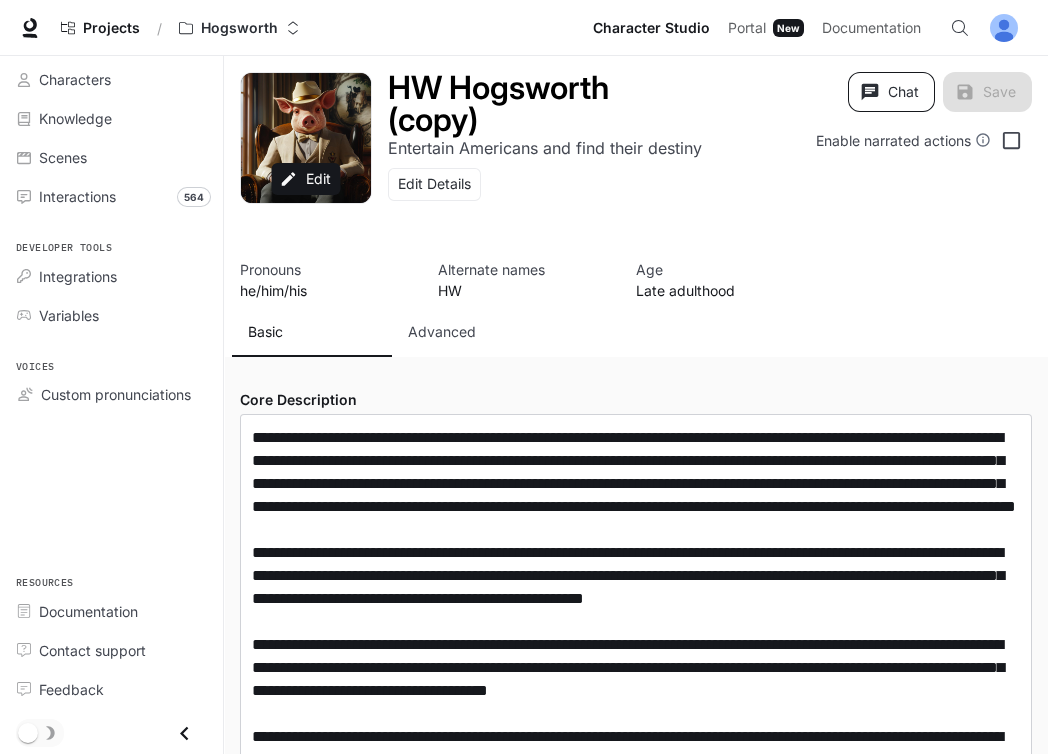 click on "Chat" at bounding box center (891, 92) 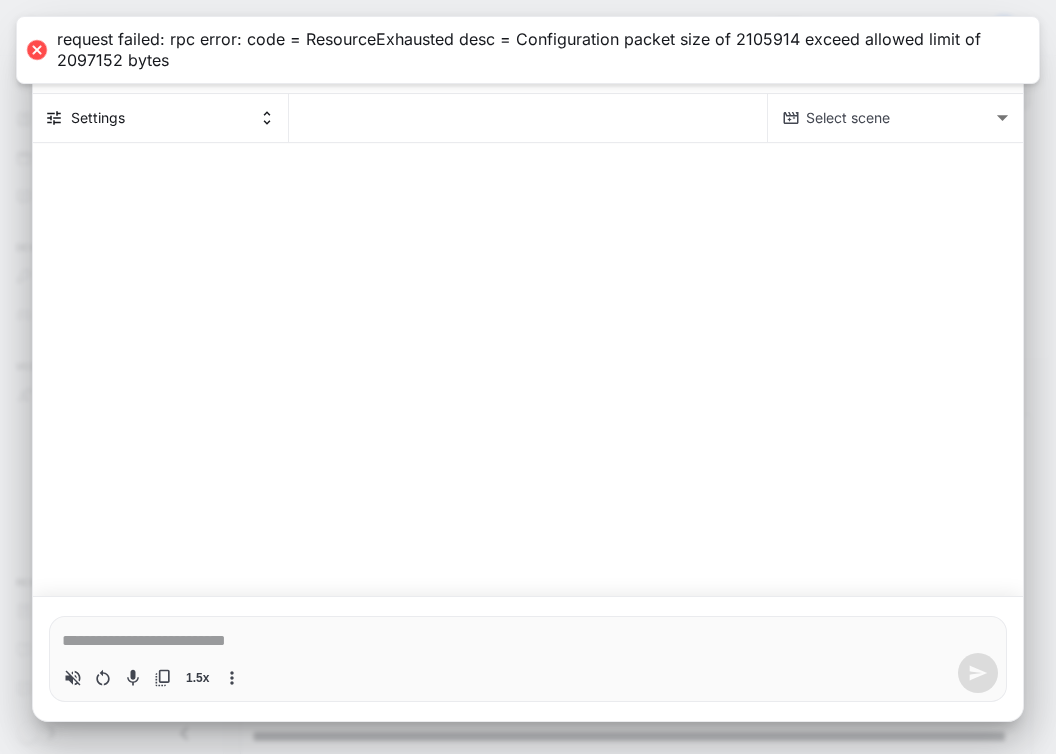 click on "request failed: rpc error: code = ResourceExhausted desc = Configuration packet size of 2105914 exceed allowed limit of 2097152 bytes" at bounding box center [538, 50] 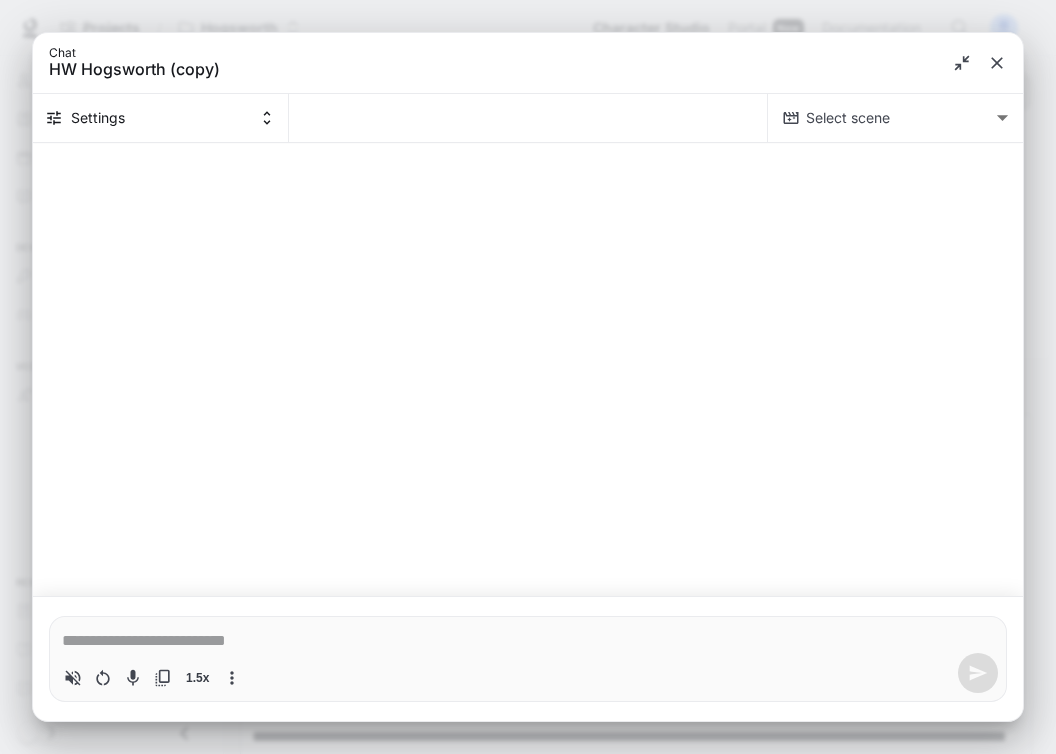 drag, startPoint x: 129, startPoint y: 617, endPoint x: 109, endPoint y: 645, distance: 34.4093 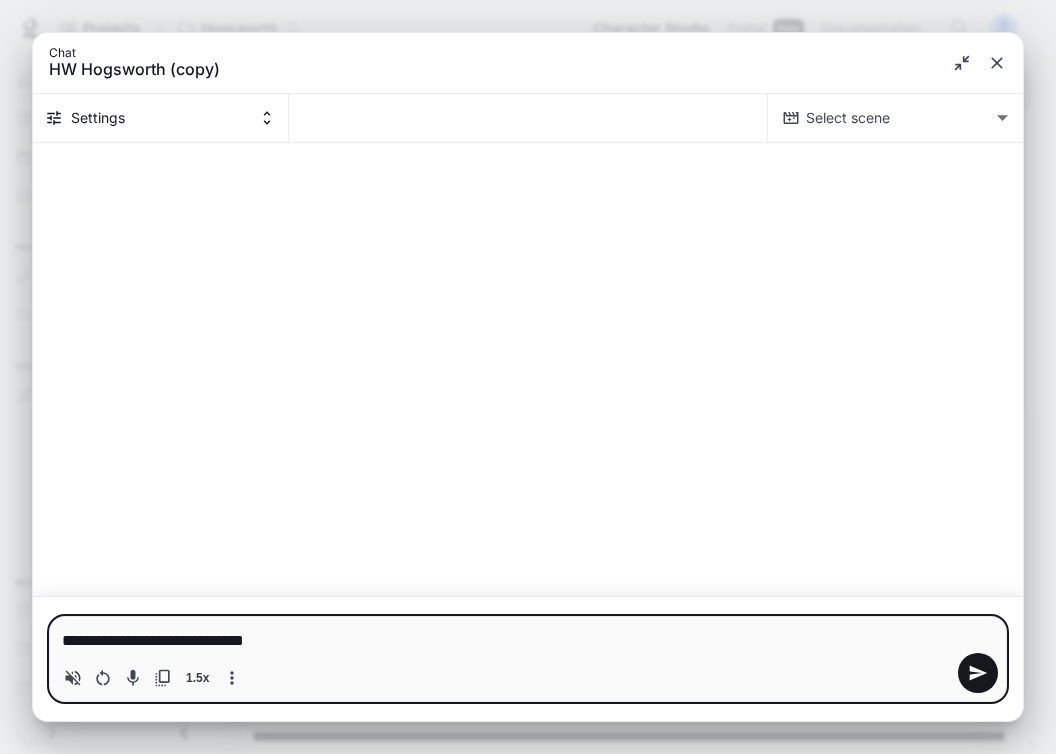 type on "**********" 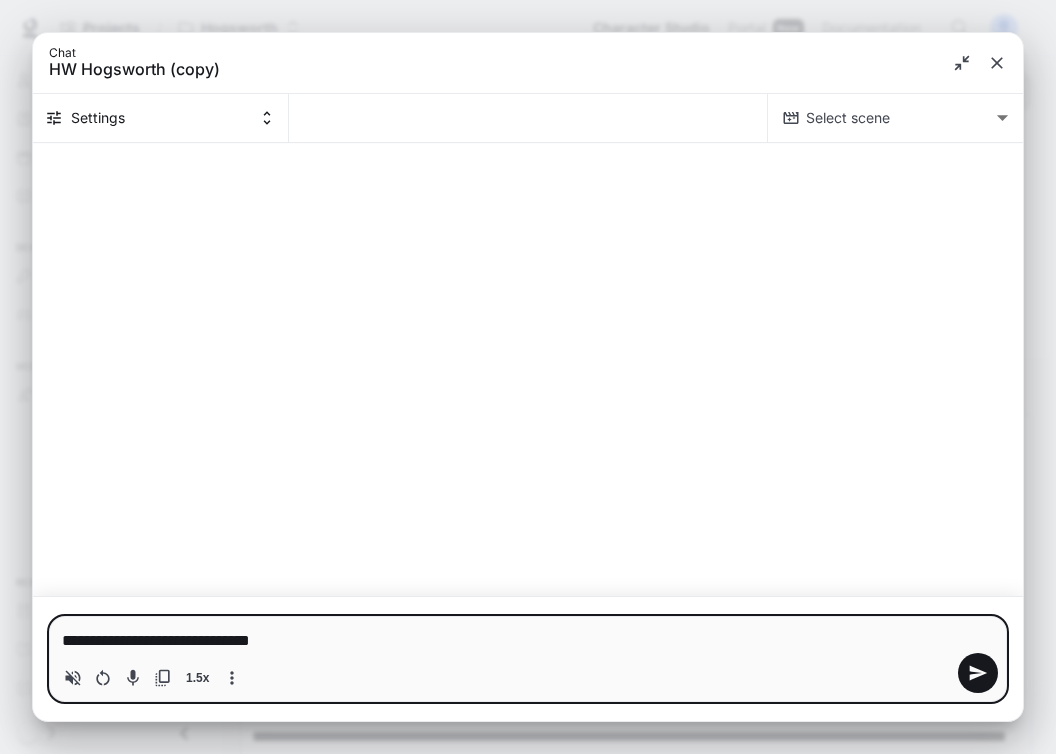 type on "**********" 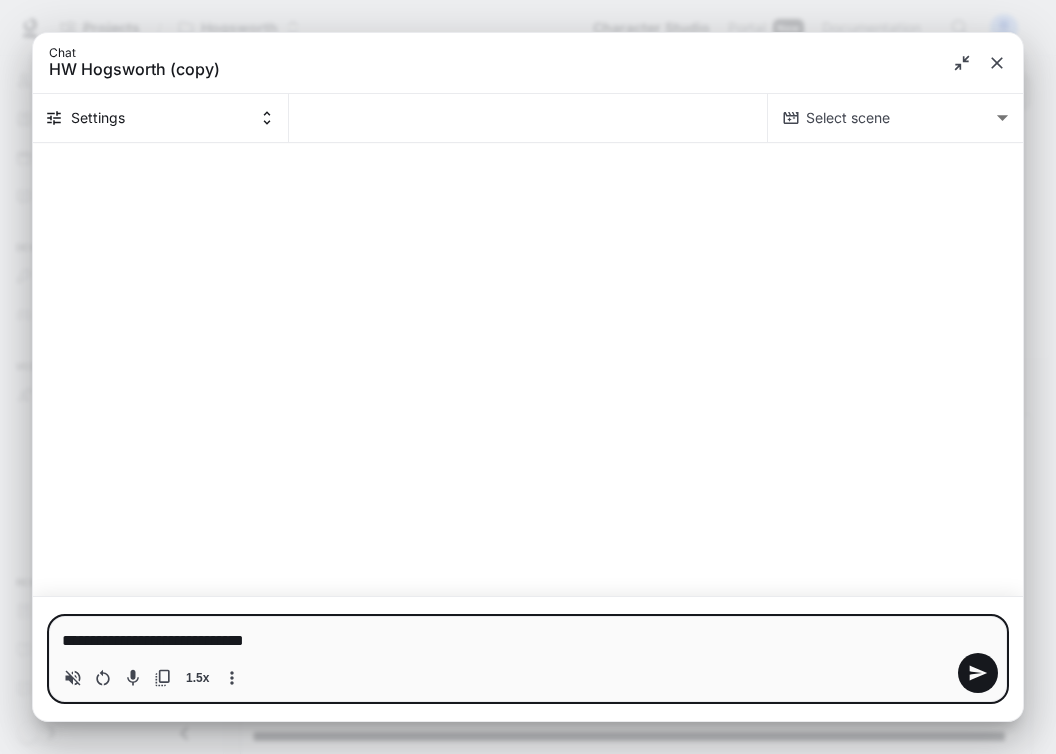 type on "*" 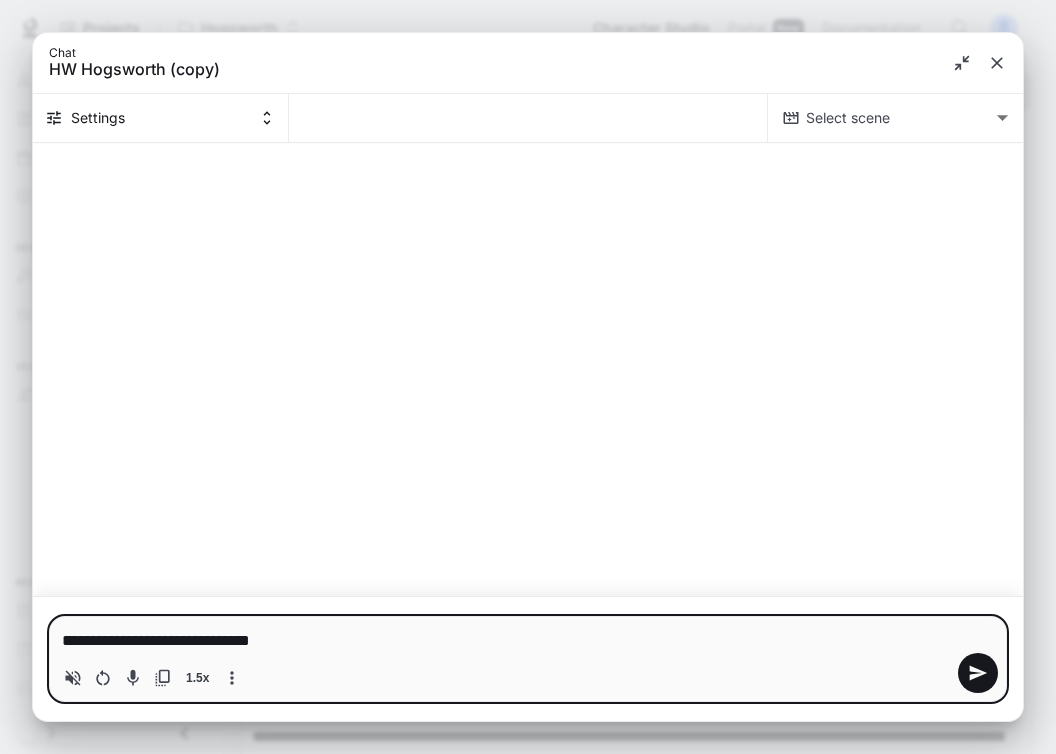 type on "**********" 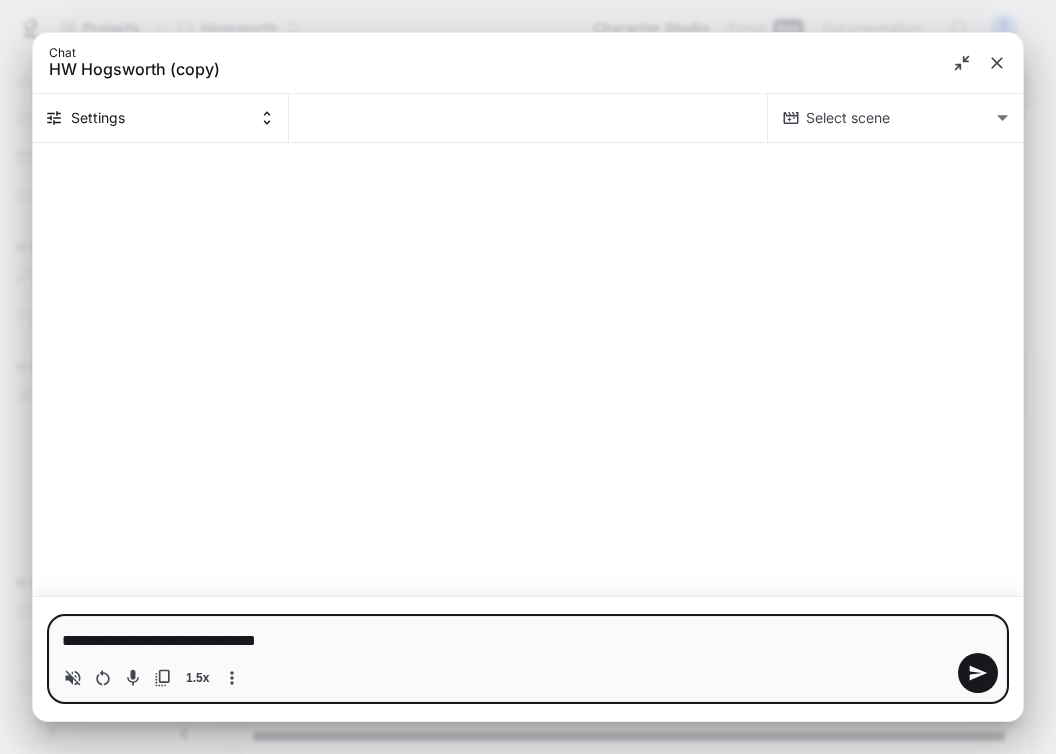 type on "**********" 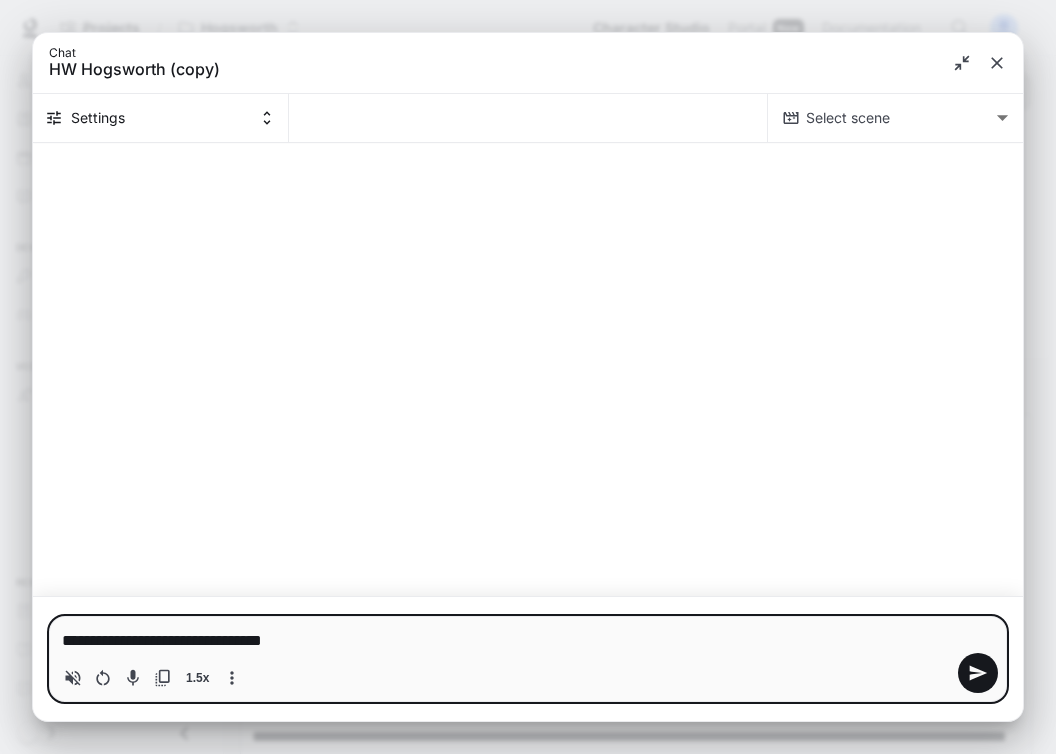 type on "**********" 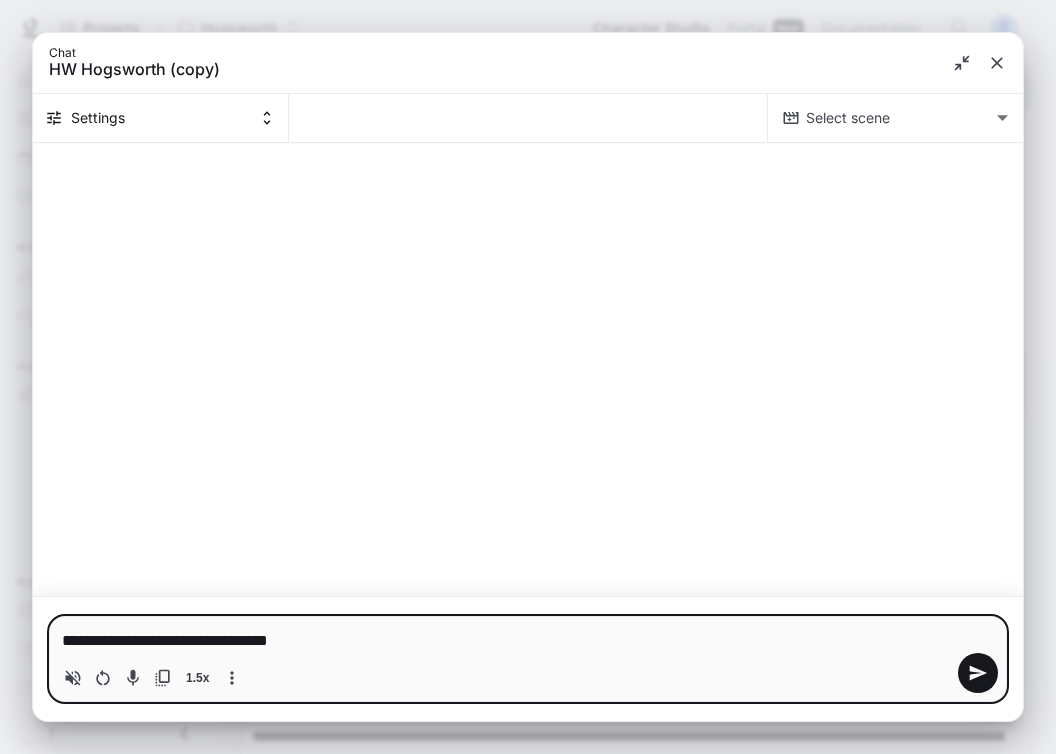 type on "**********" 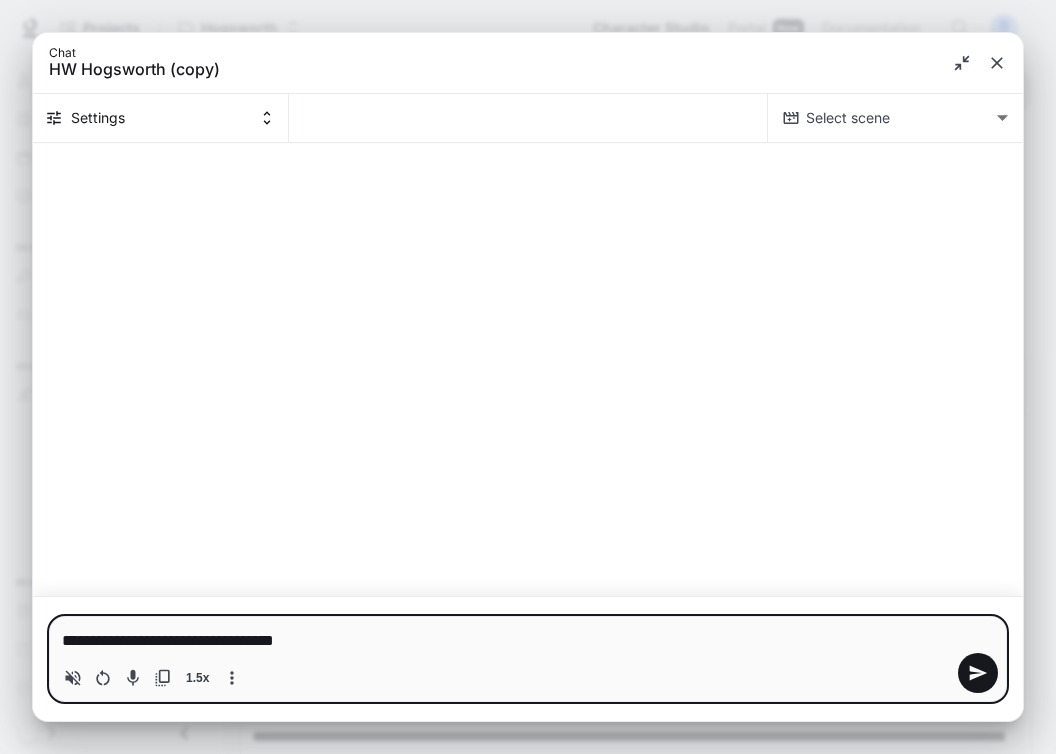 type on "**********" 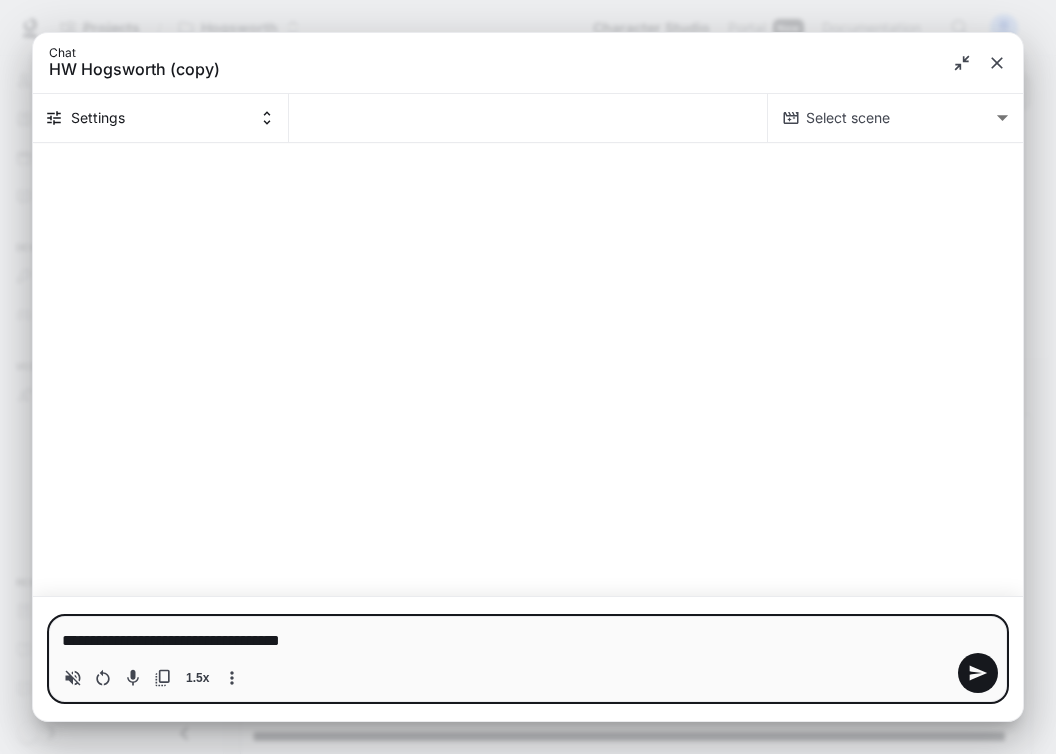 type 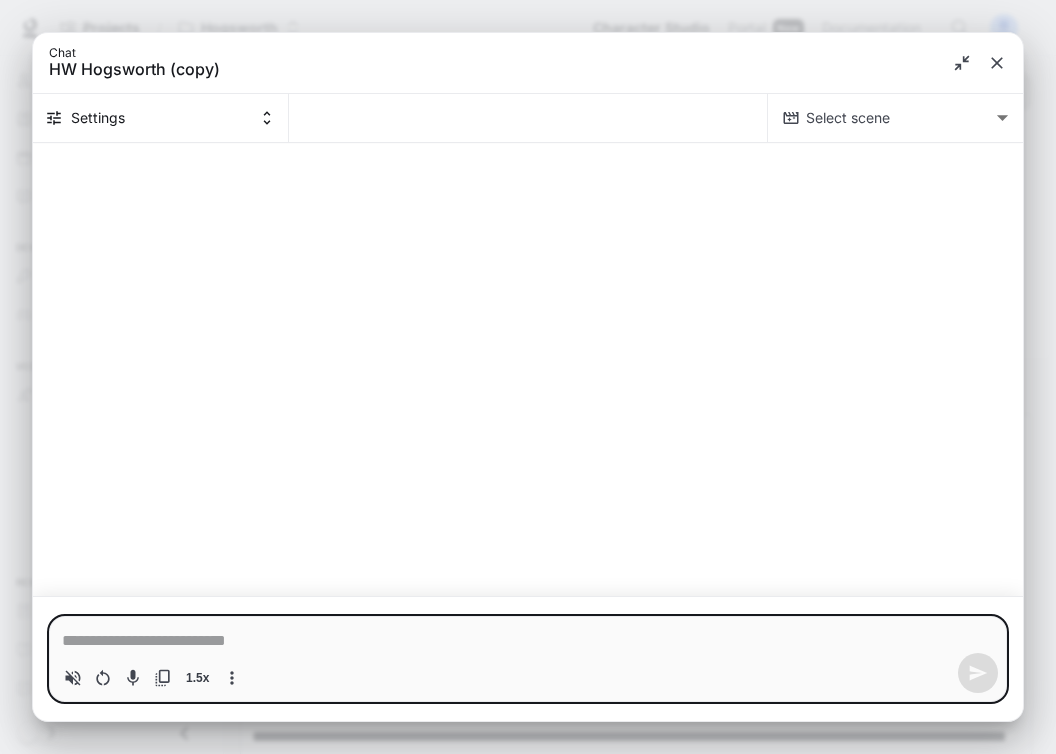 type on "*" 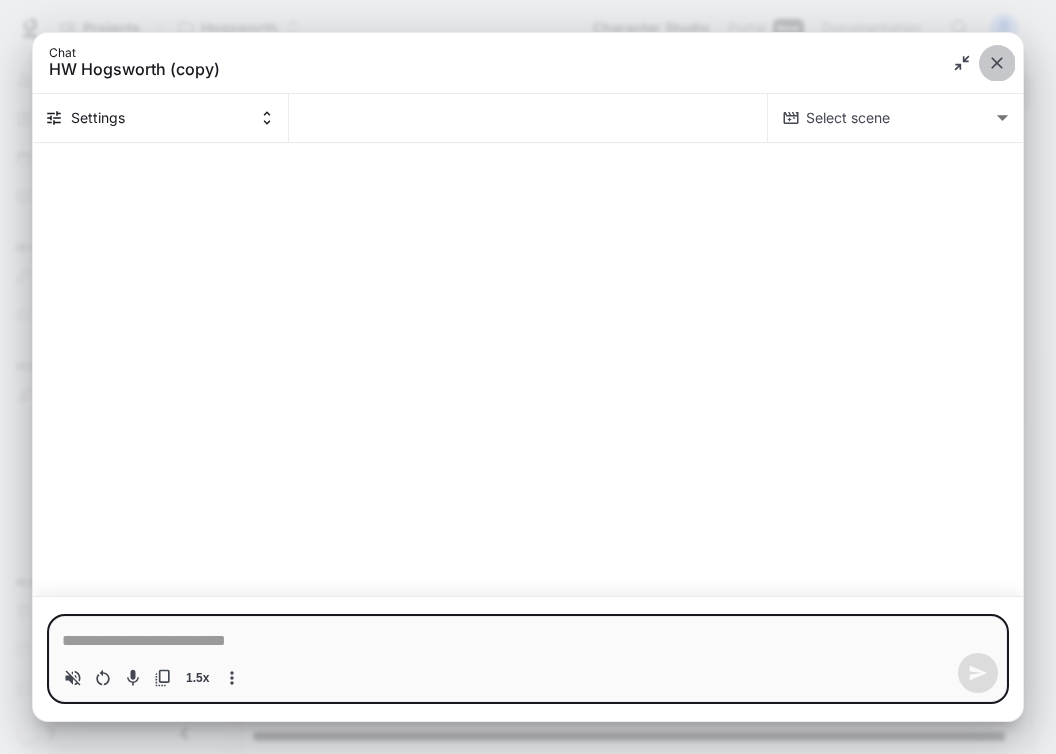 click 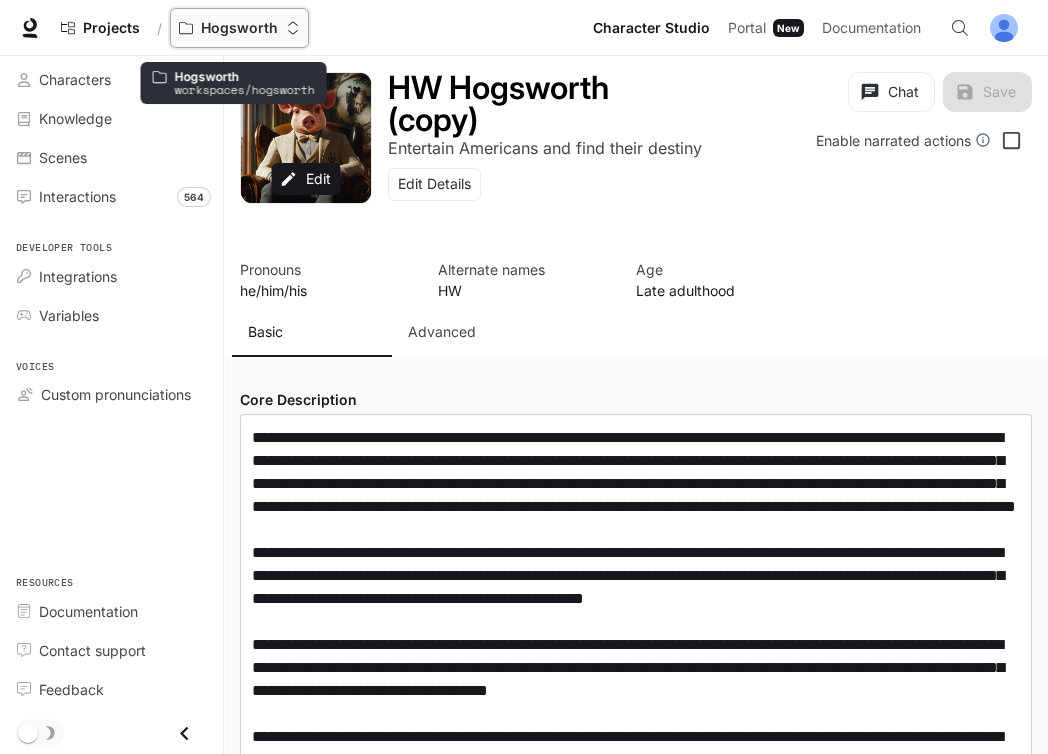 click on "Hogsworth" at bounding box center [239, 28] 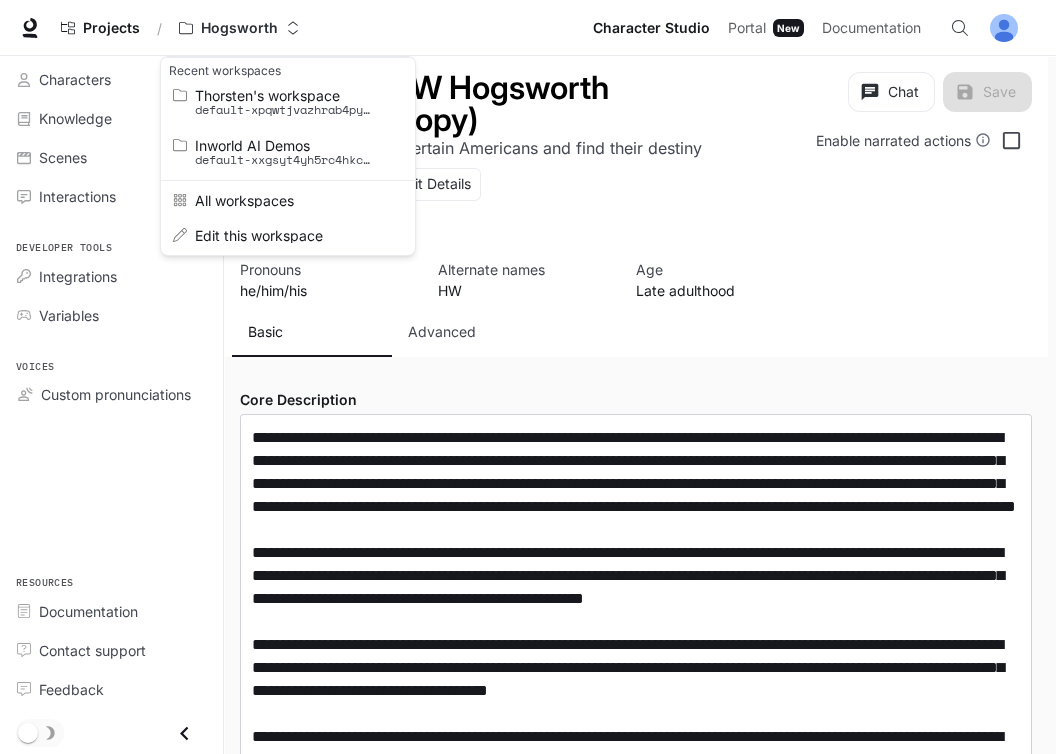drag, startPoint x: 71, startPoint y: 27, endPoint x: 89, endPoint y: 25, distance: 18.110771 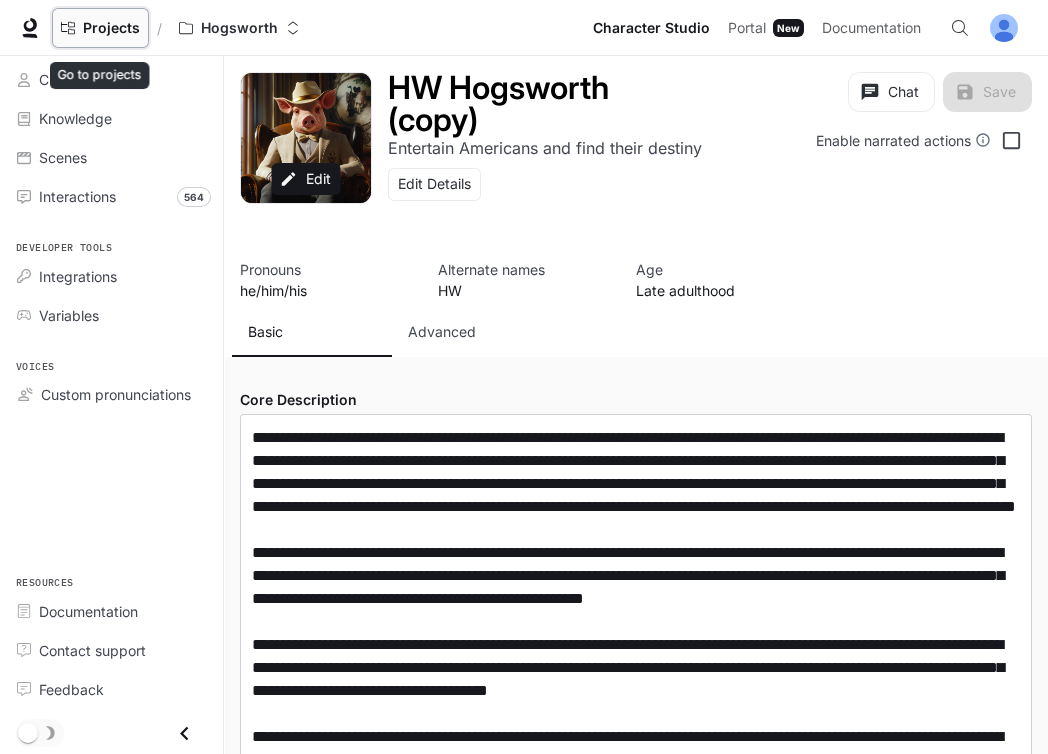 click on "Projects" at bounding box center [111, 28] 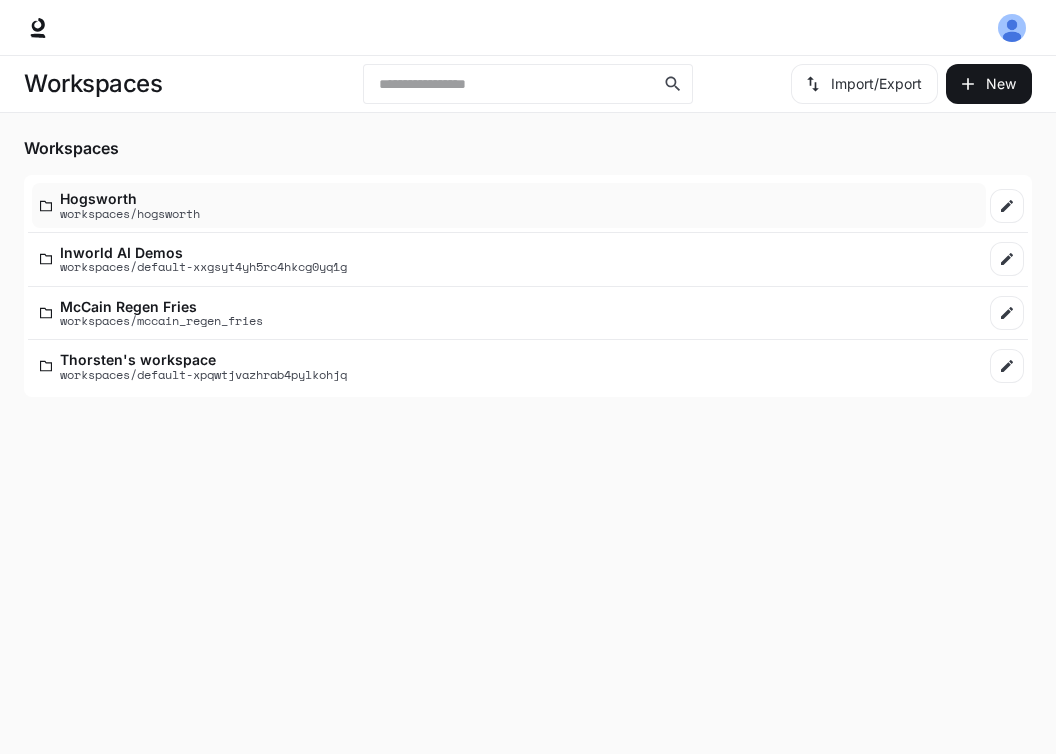 click on "workspaces/hogsworth" at bounding box center [130, 213] 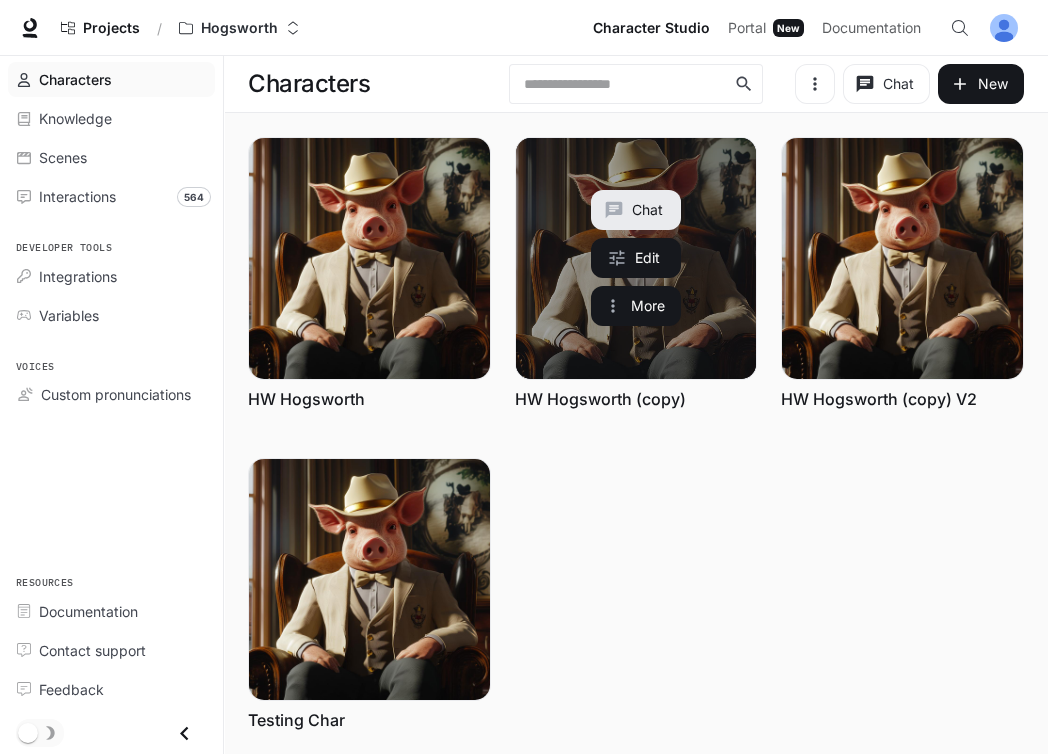click on "HW Hogsworth (copy)" at bounding box center [636, 399] 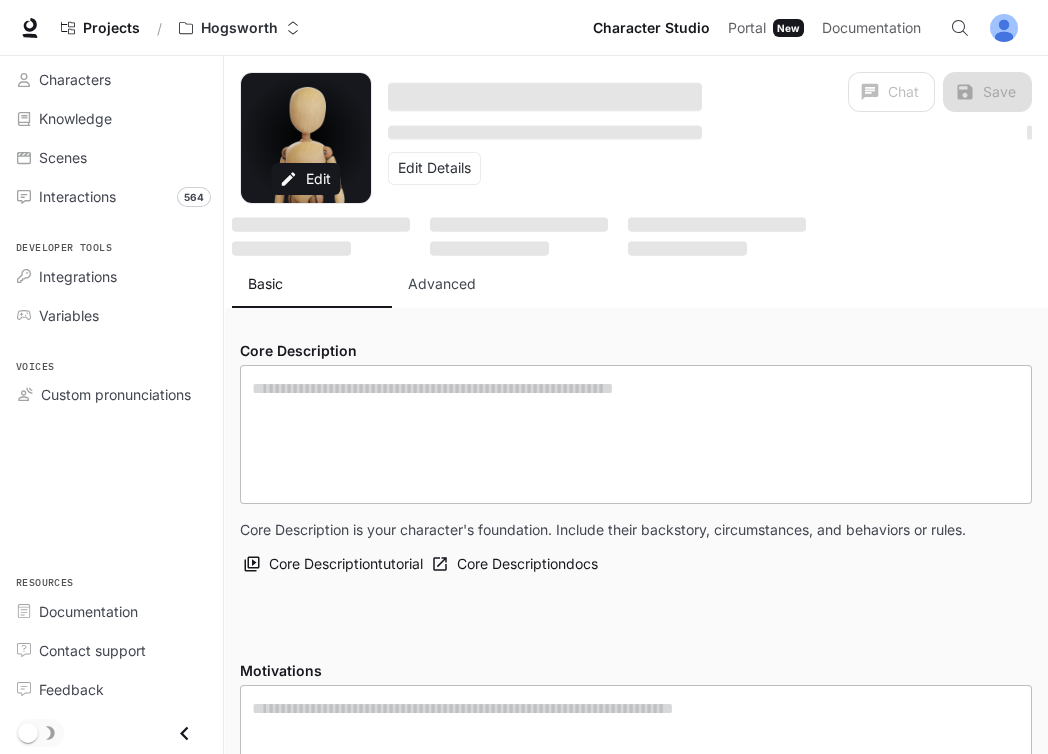 type on "**********" 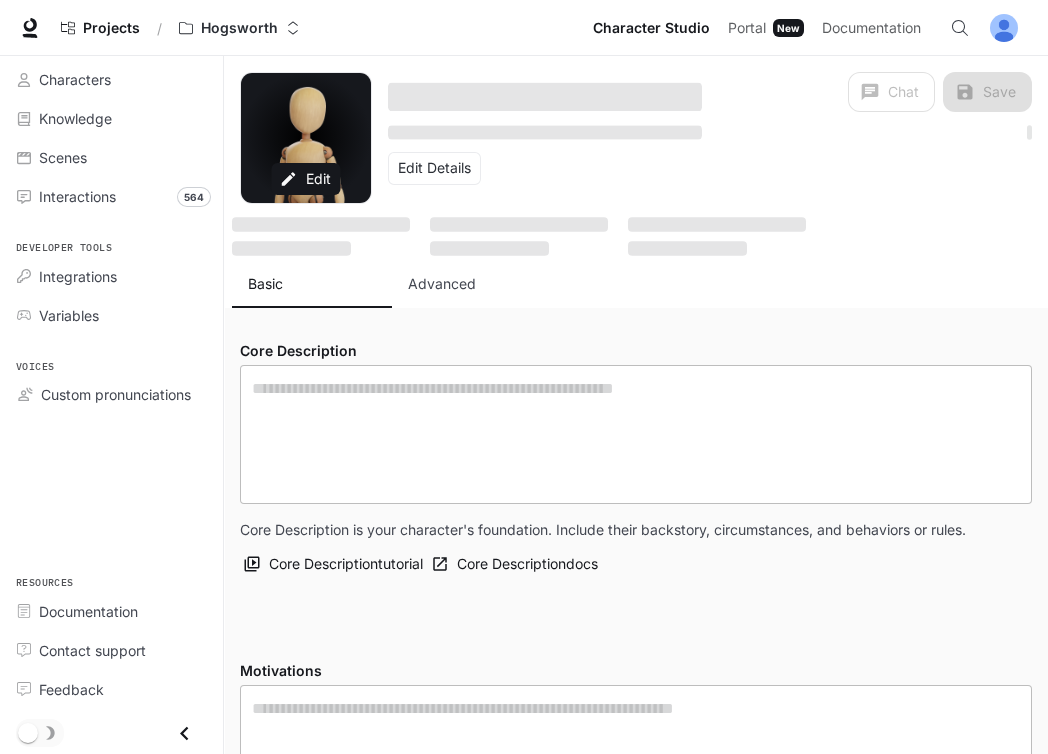 type on "**********" 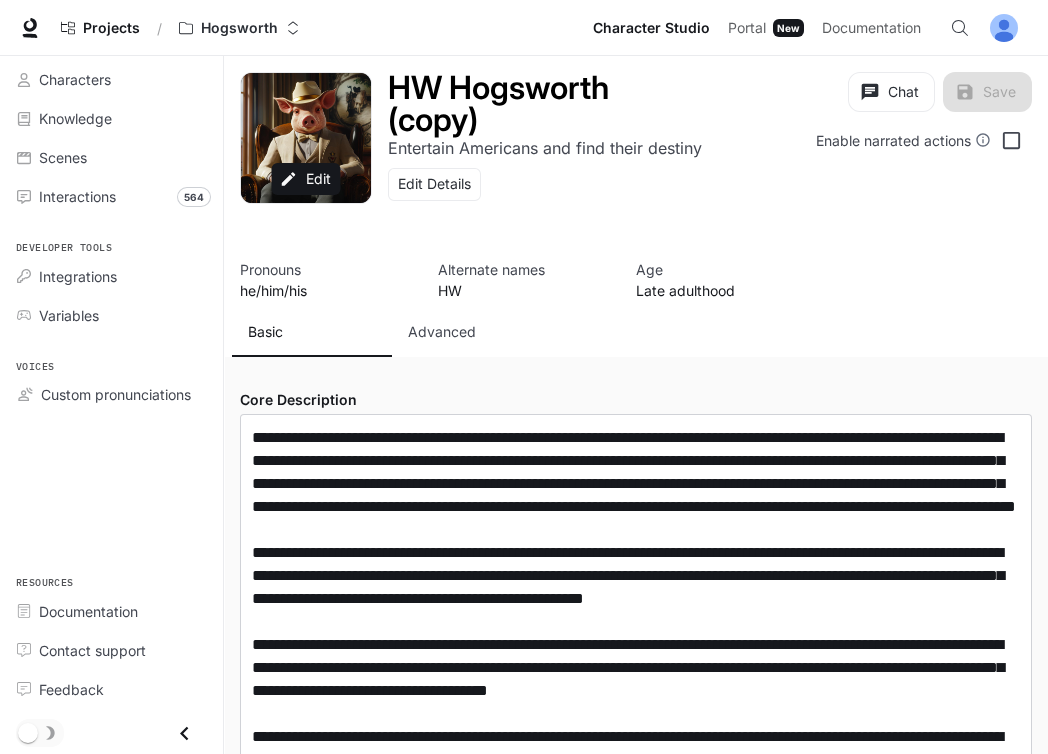 type on "**********" 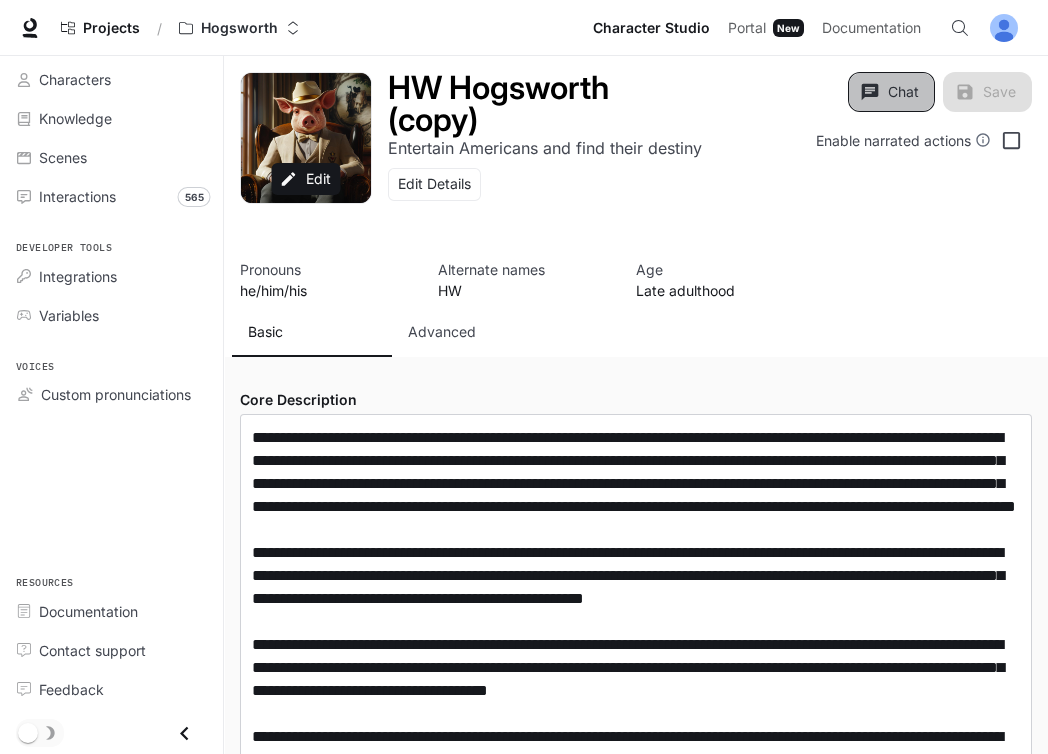 click on "Chat" at bounding box center (891, 92) 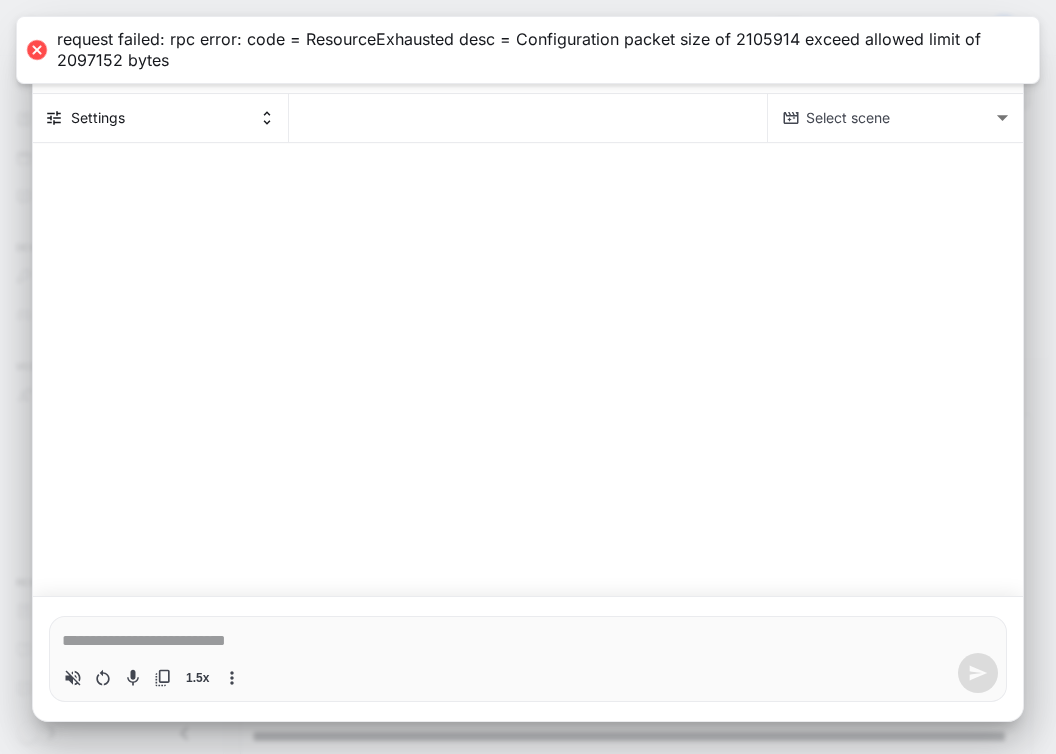 click on "*" at bounding box center [528, 639] 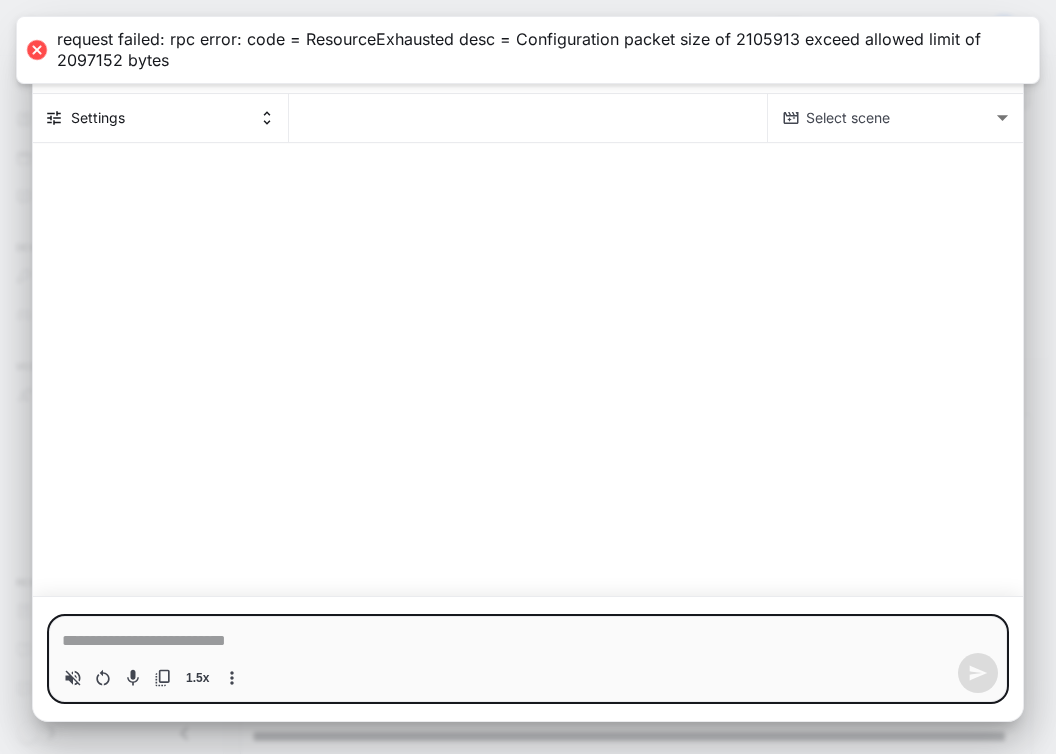 click at bounding box center (528, 369) 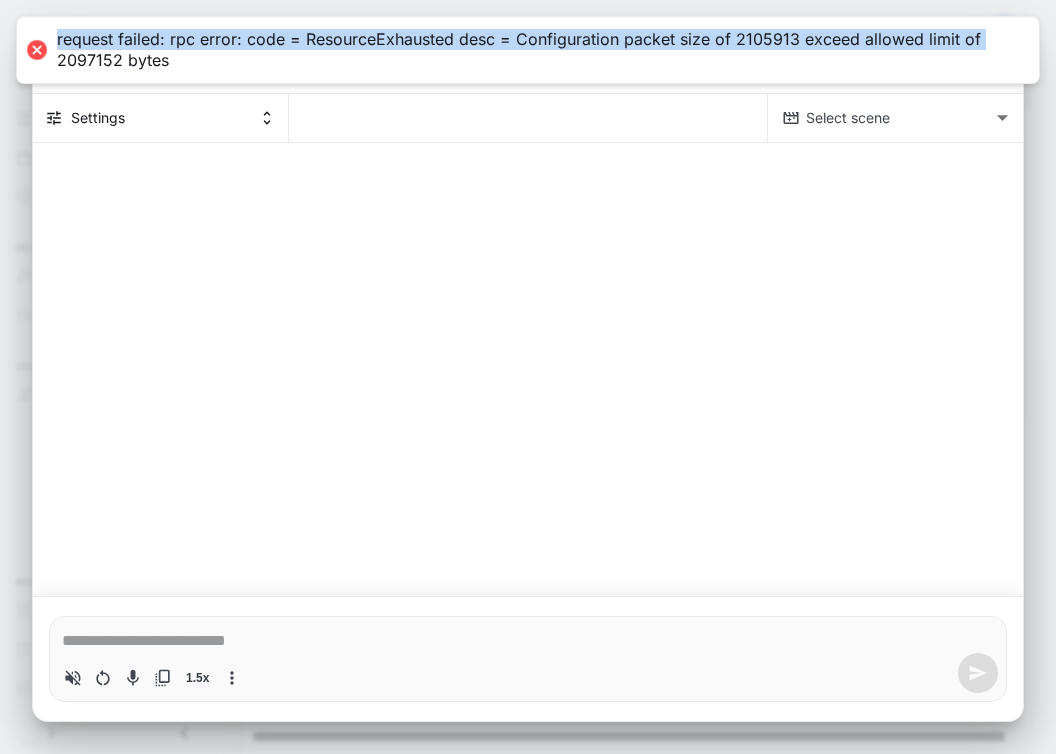 click on "request failed: rpc error: code = ResourceExhausted desc = Configuration packet size of 2105913 exceed allowed limit of 2097152 bytes" at bounding box center (528, 50) 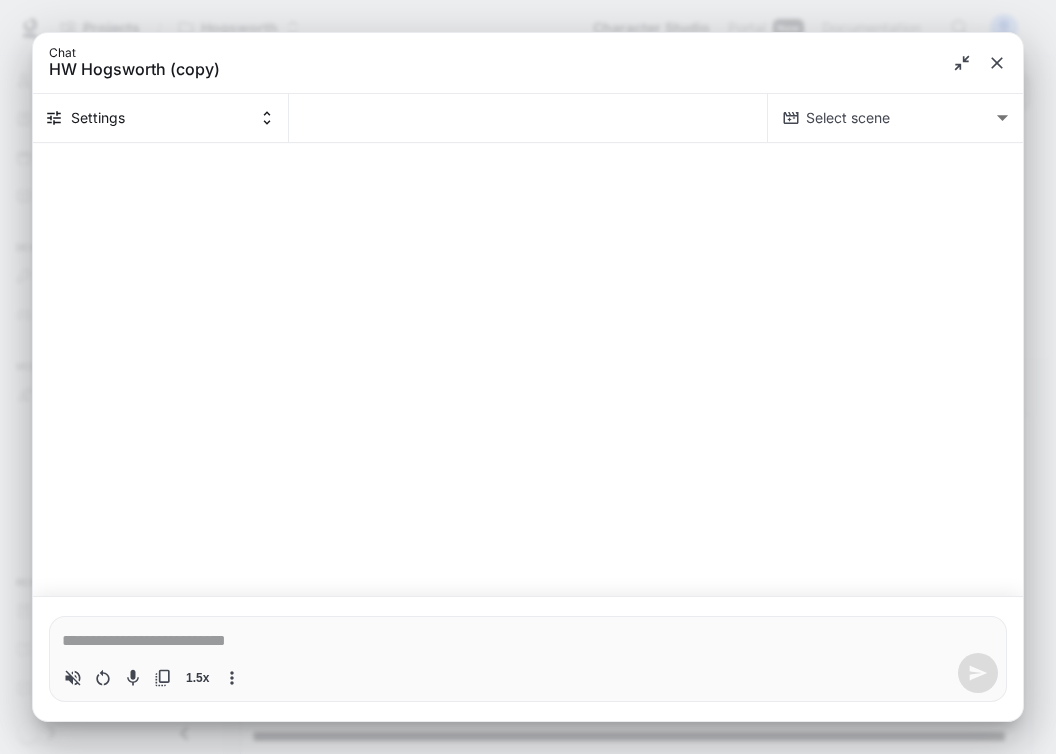 type on "*" 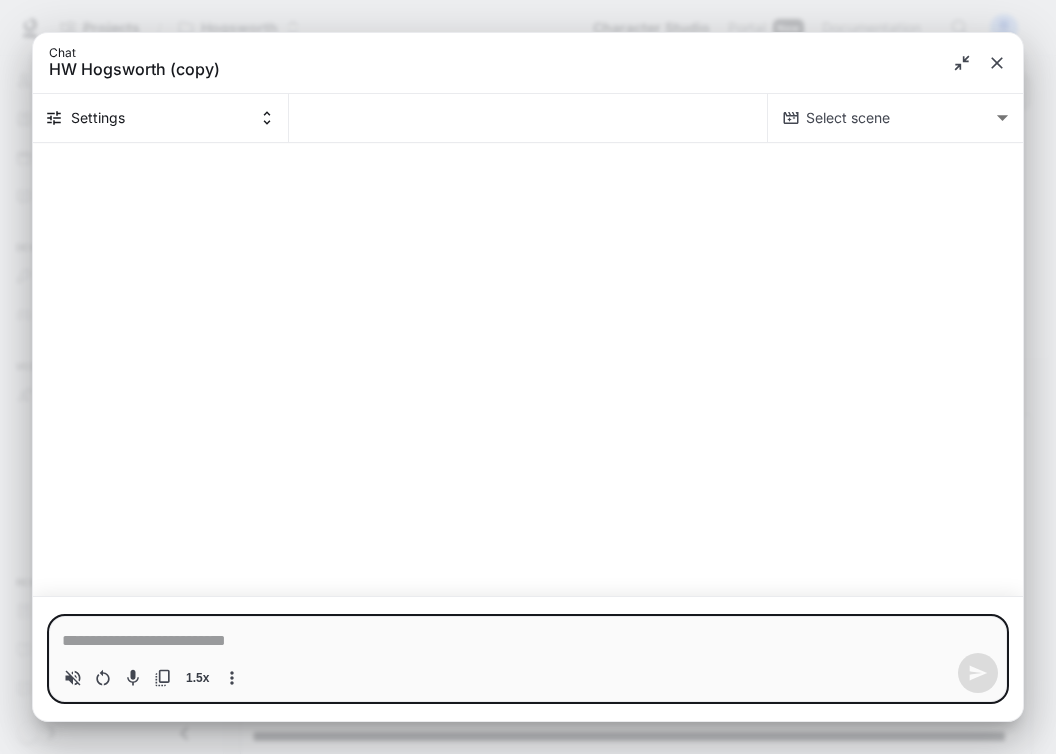 click at bounding box center (528, 641) 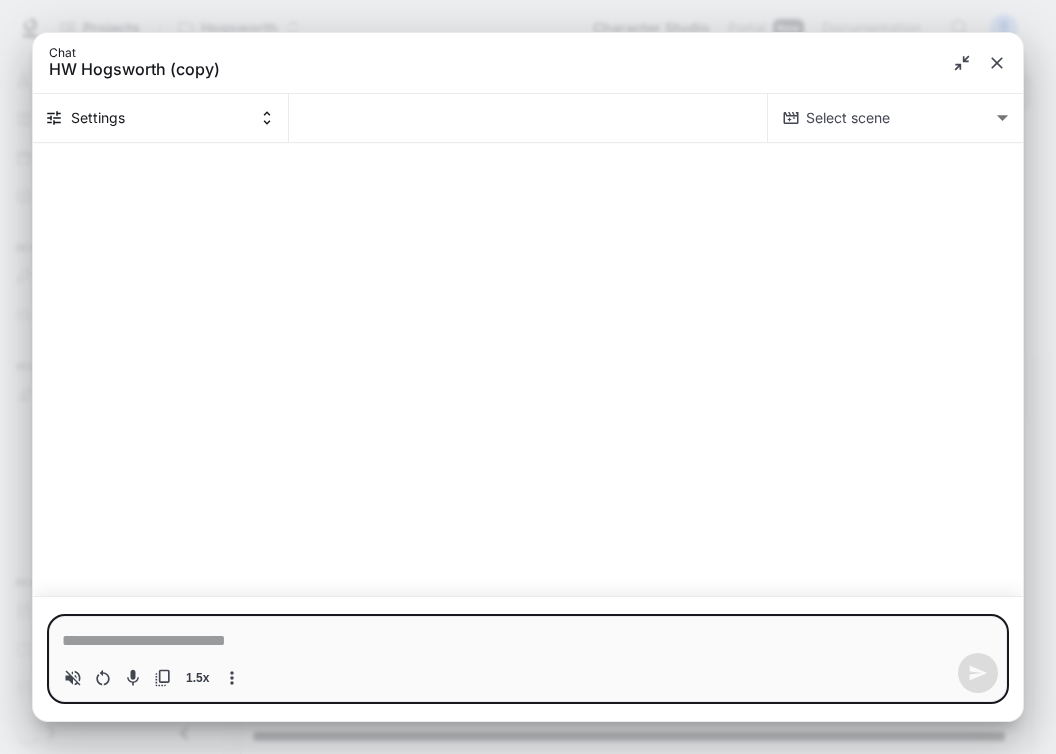 type on "*" 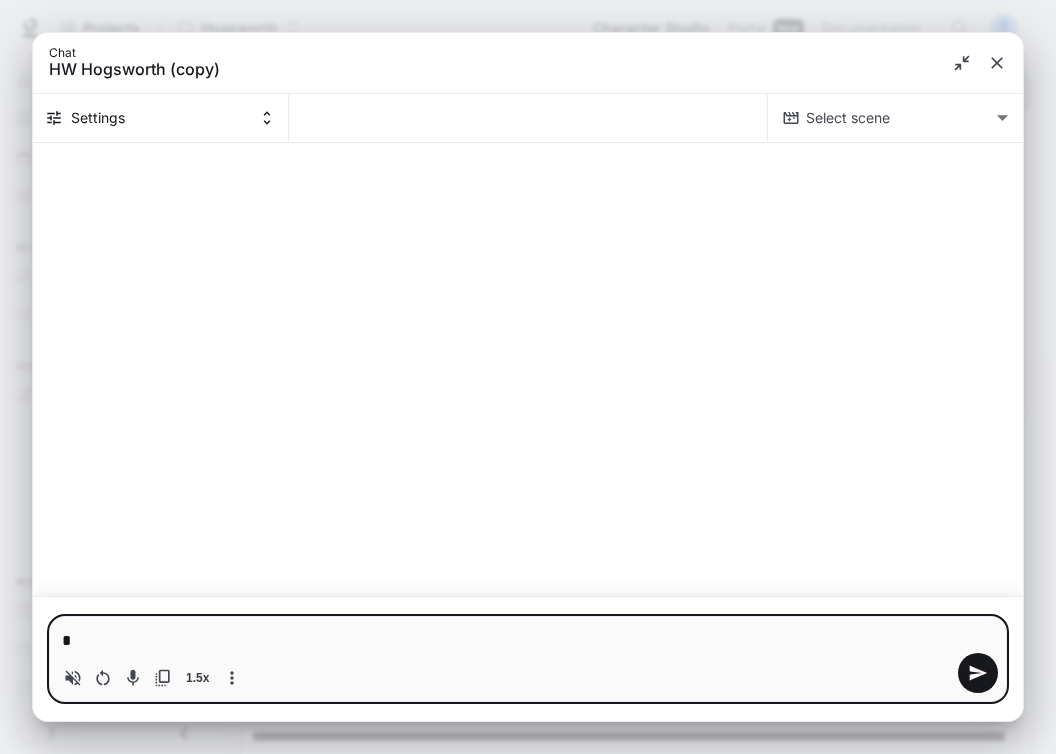 type 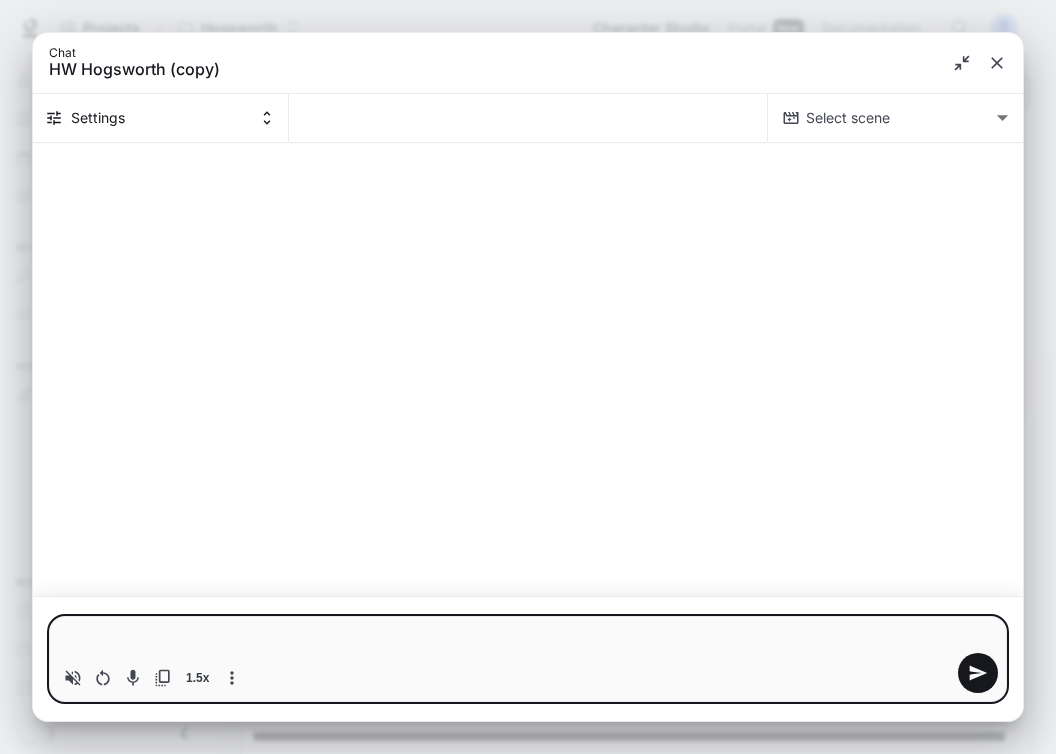 type on "*" 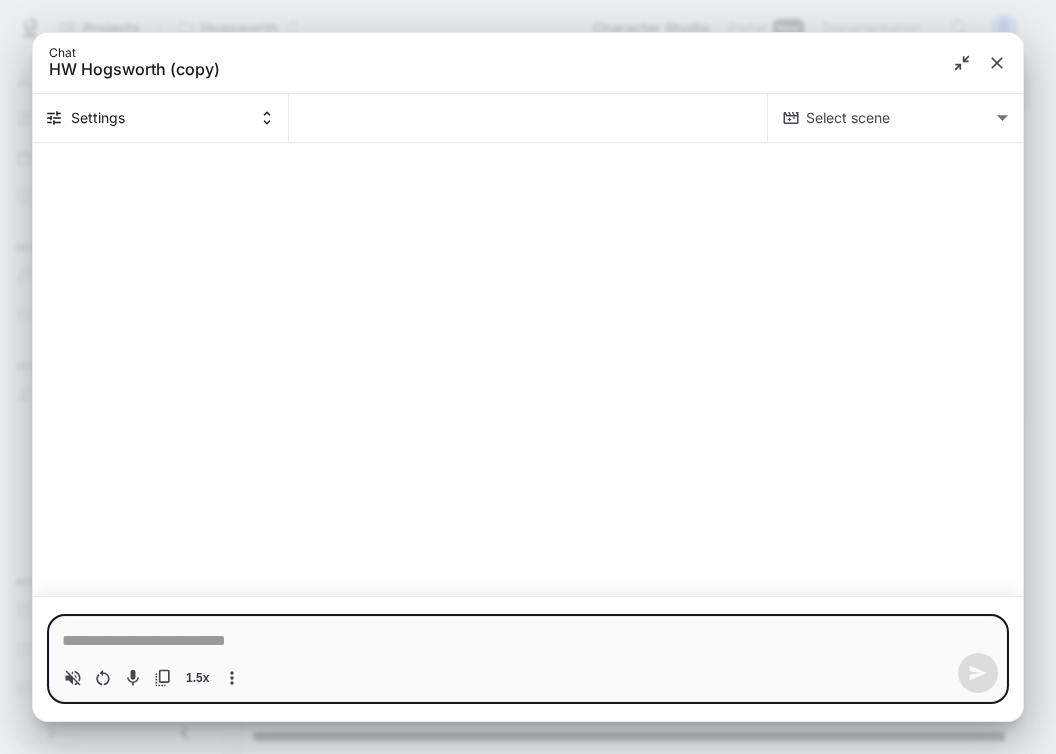 type on "*" 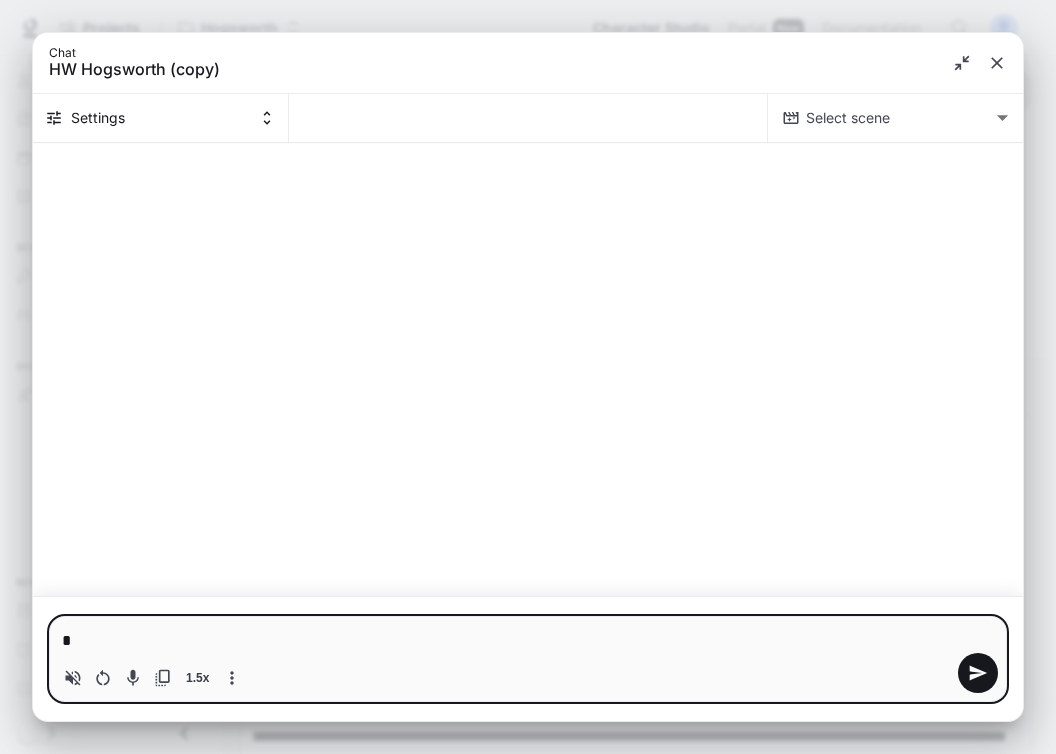 type on "**" 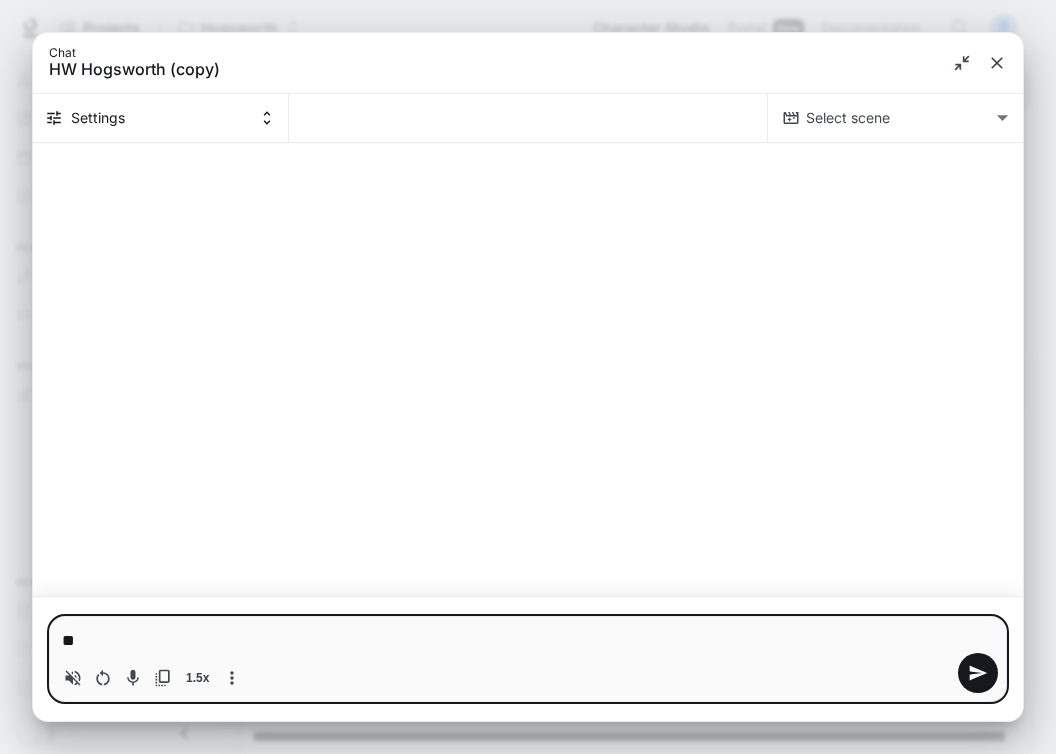 type on "*" 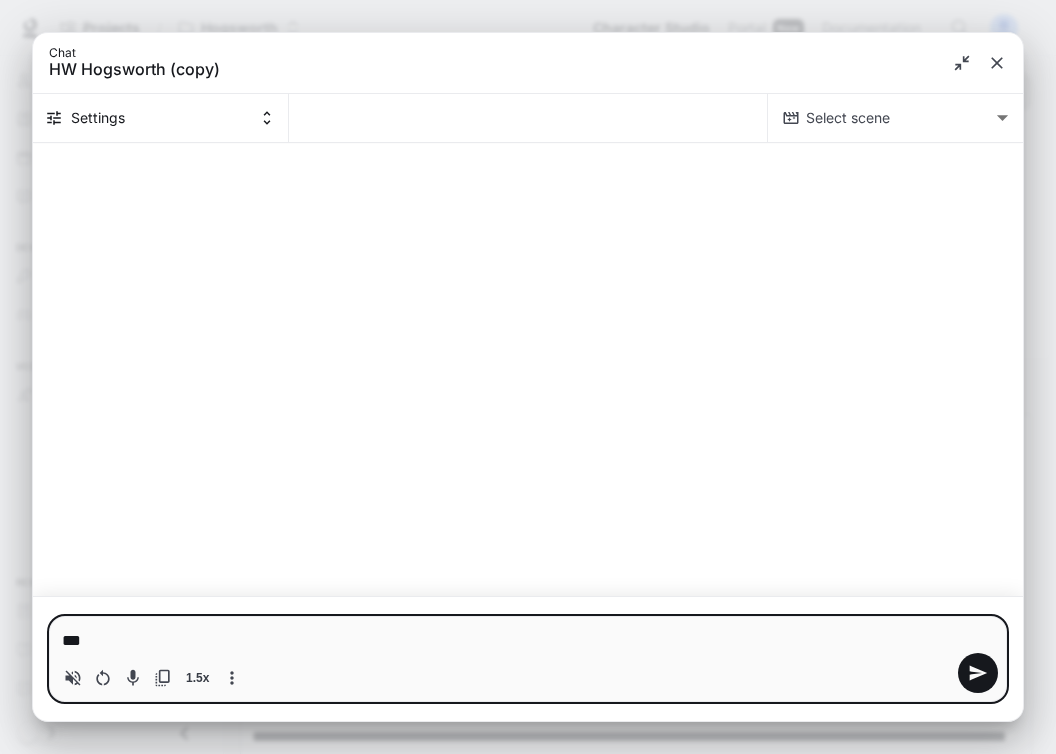type on "***" 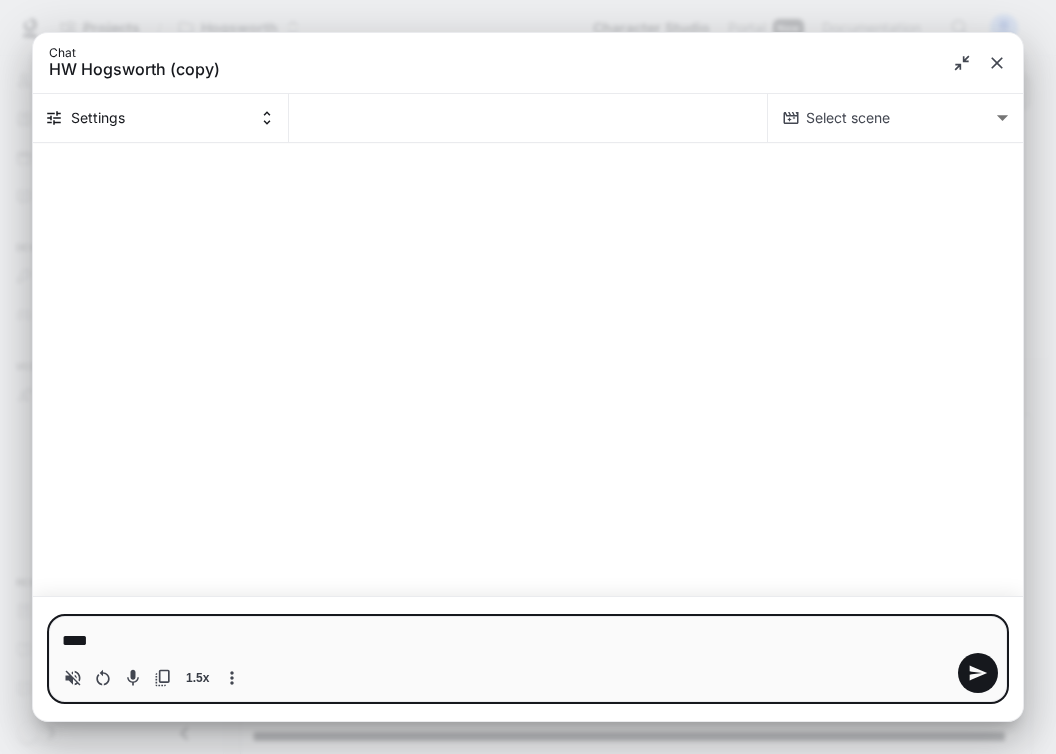 type 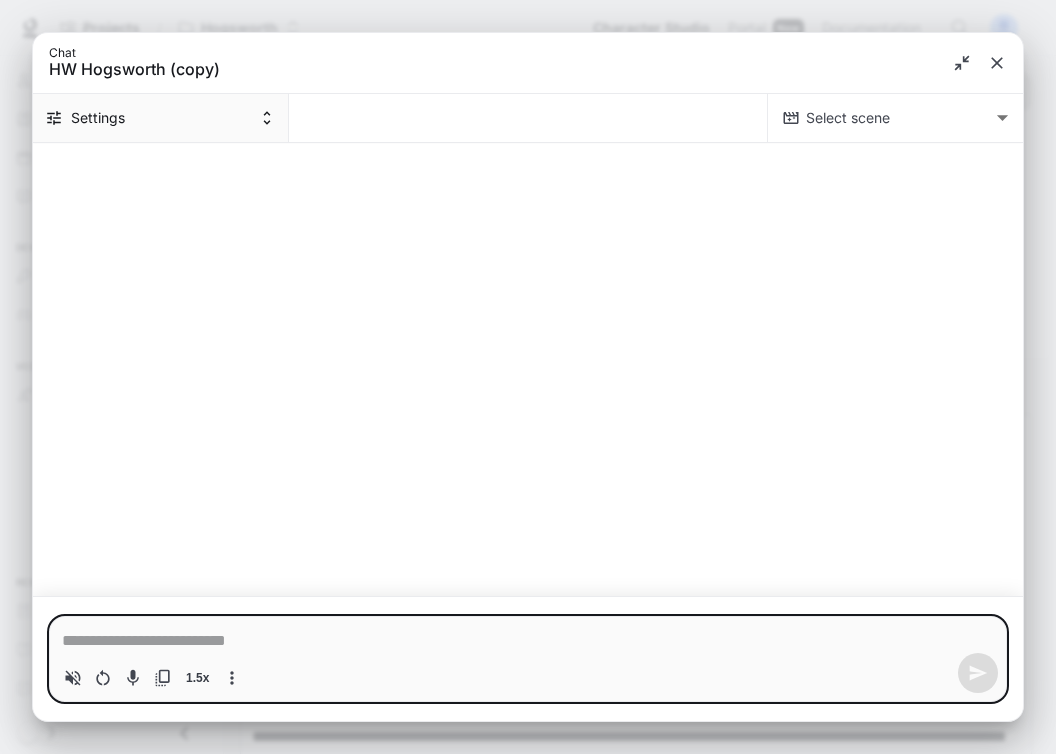 click 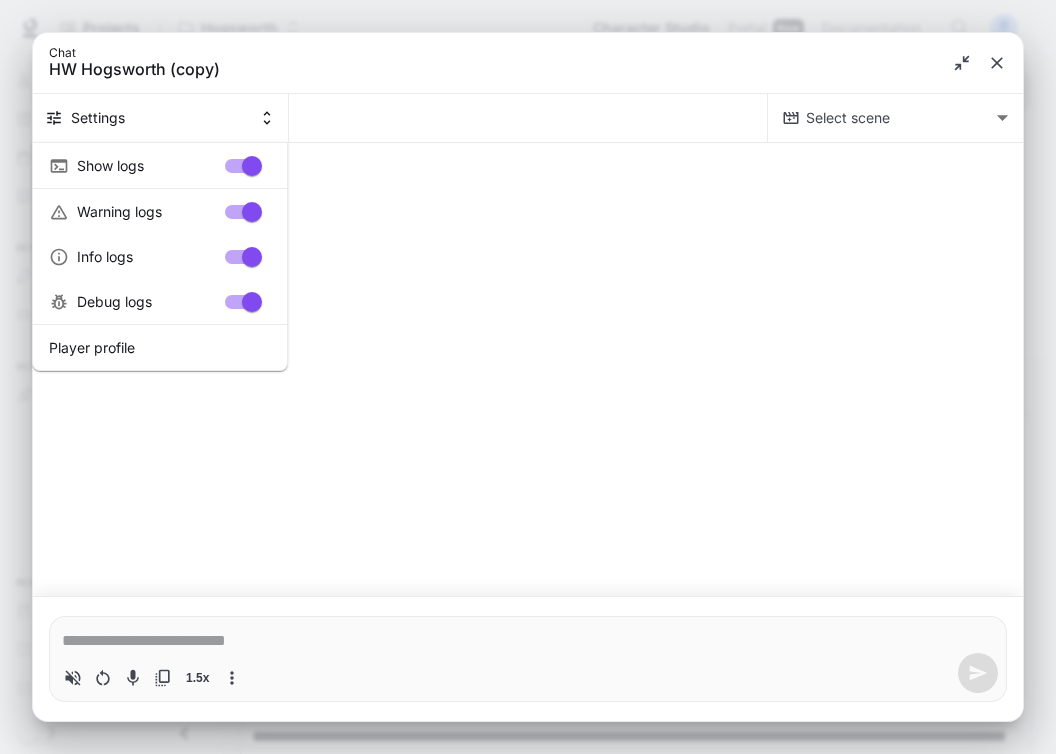 click at bounding box center (528, 377) 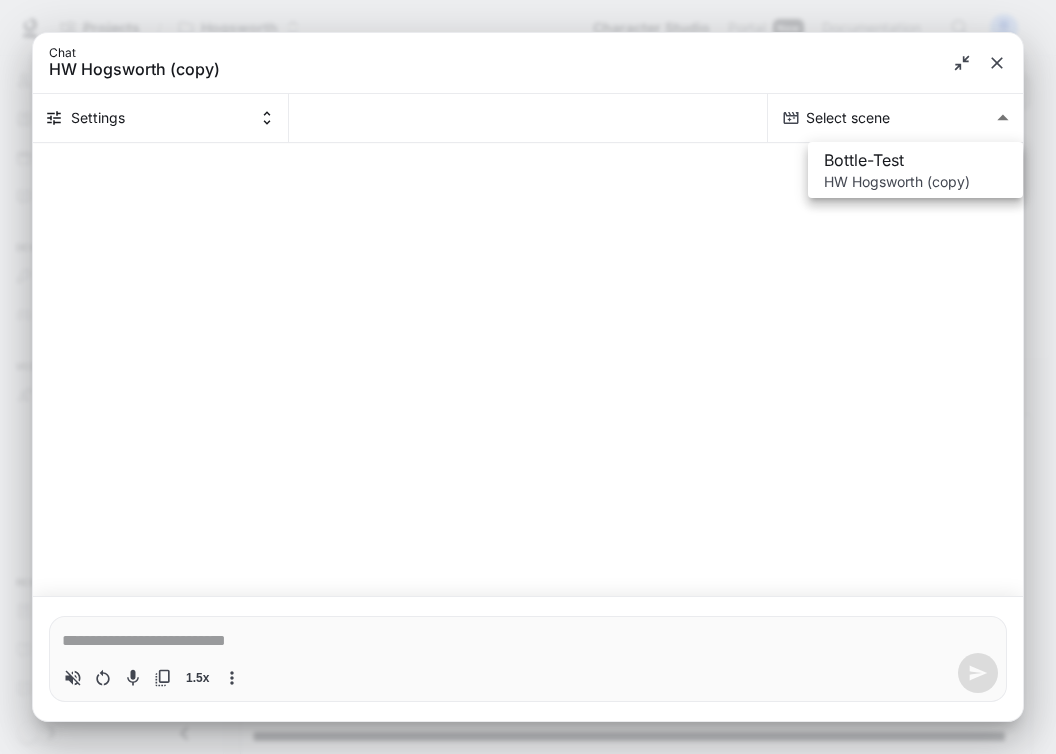 click on "**********" at bounding box center [528, 2225] 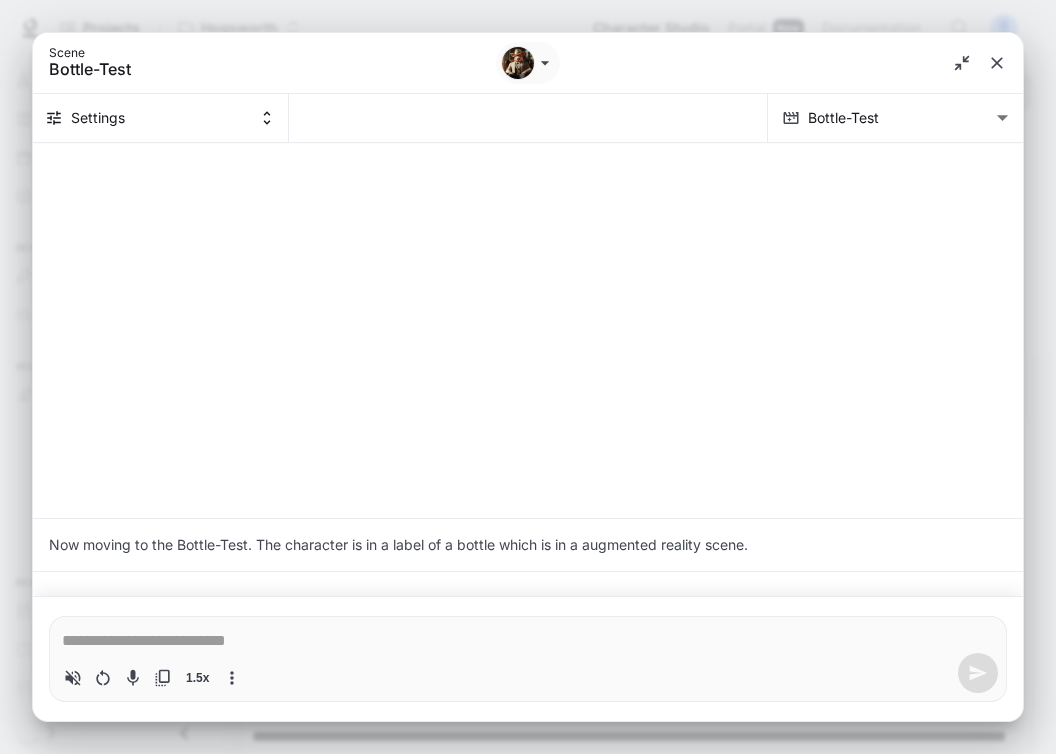 type on "*" 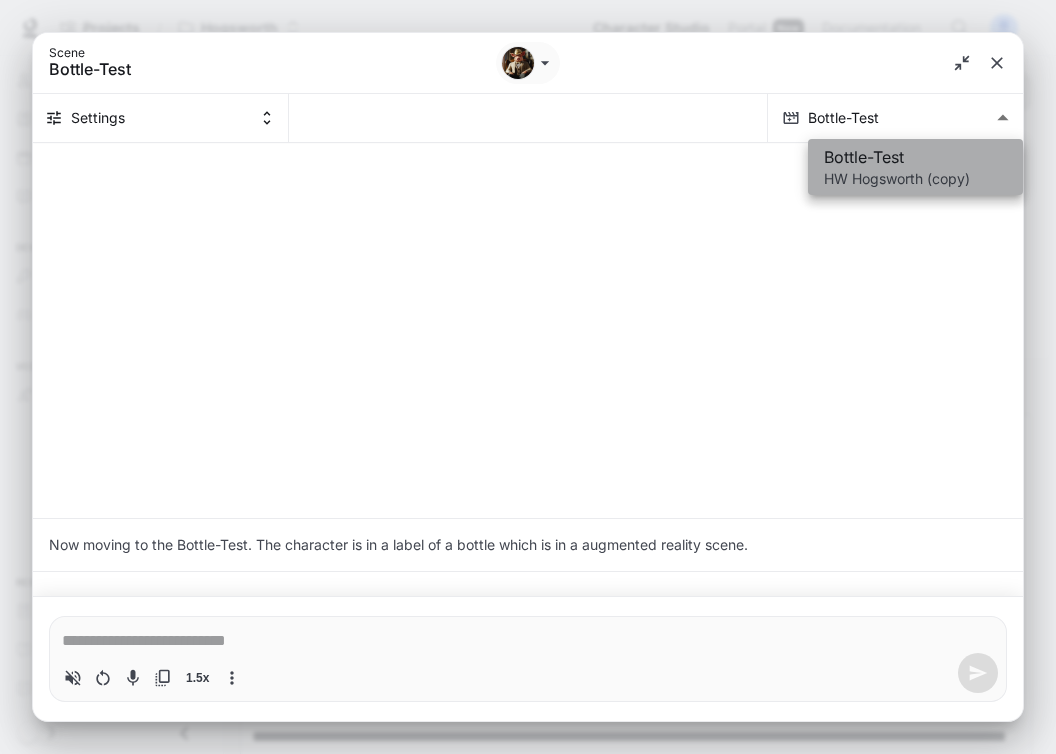 click on "HW Hogsworth (copy)" at bounding box center (915, 179) 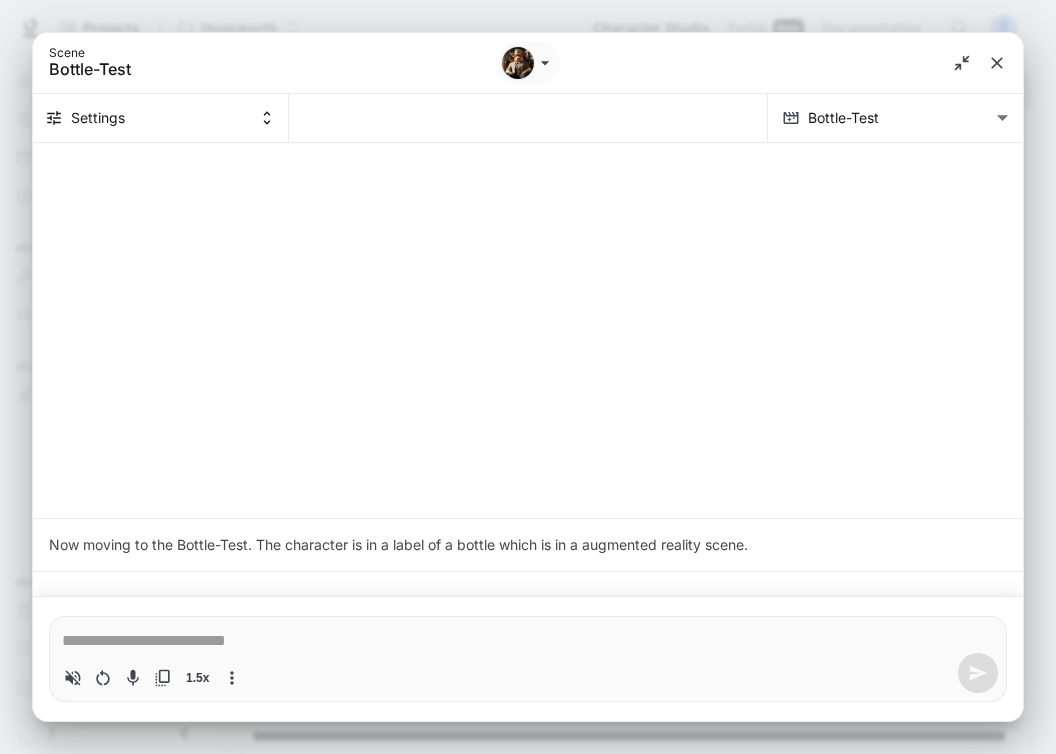 click on "Scene Bottle-Test" at bounding box center (528, 63) 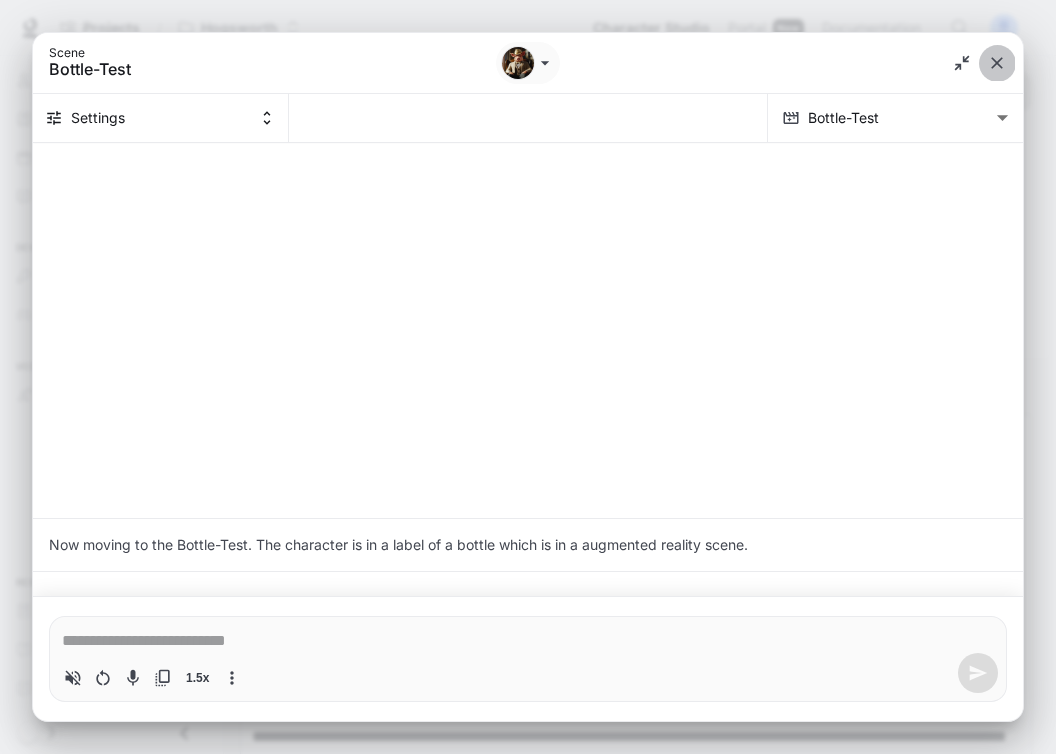 click 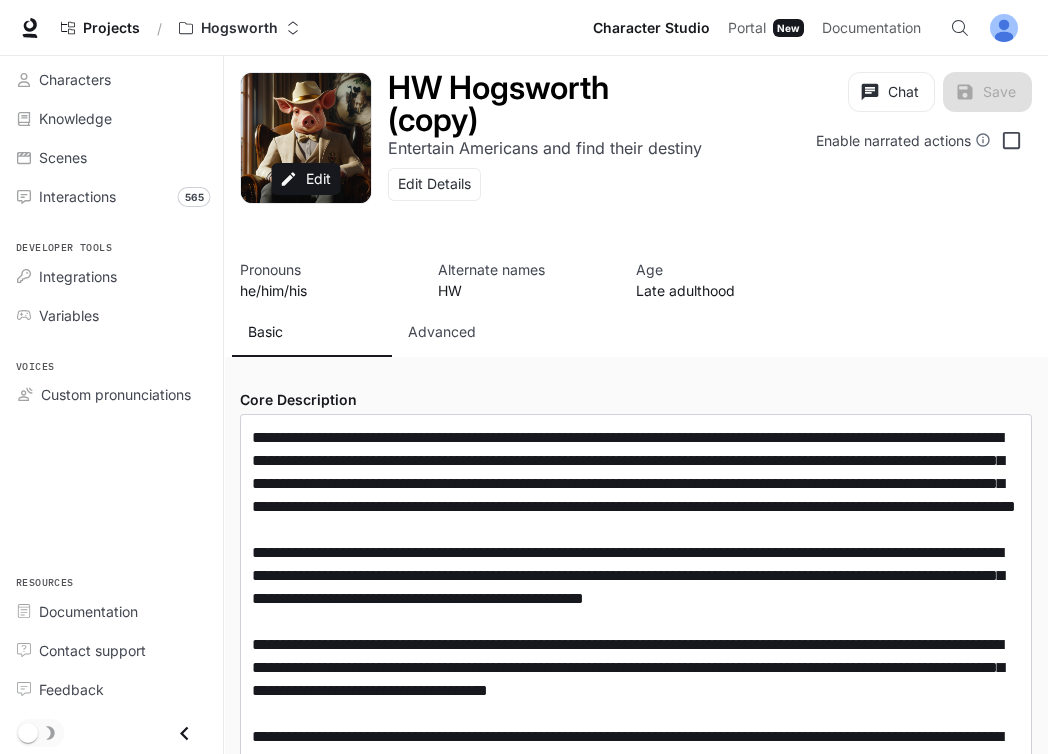 click on "**********" at bounding box center (636, 2348) 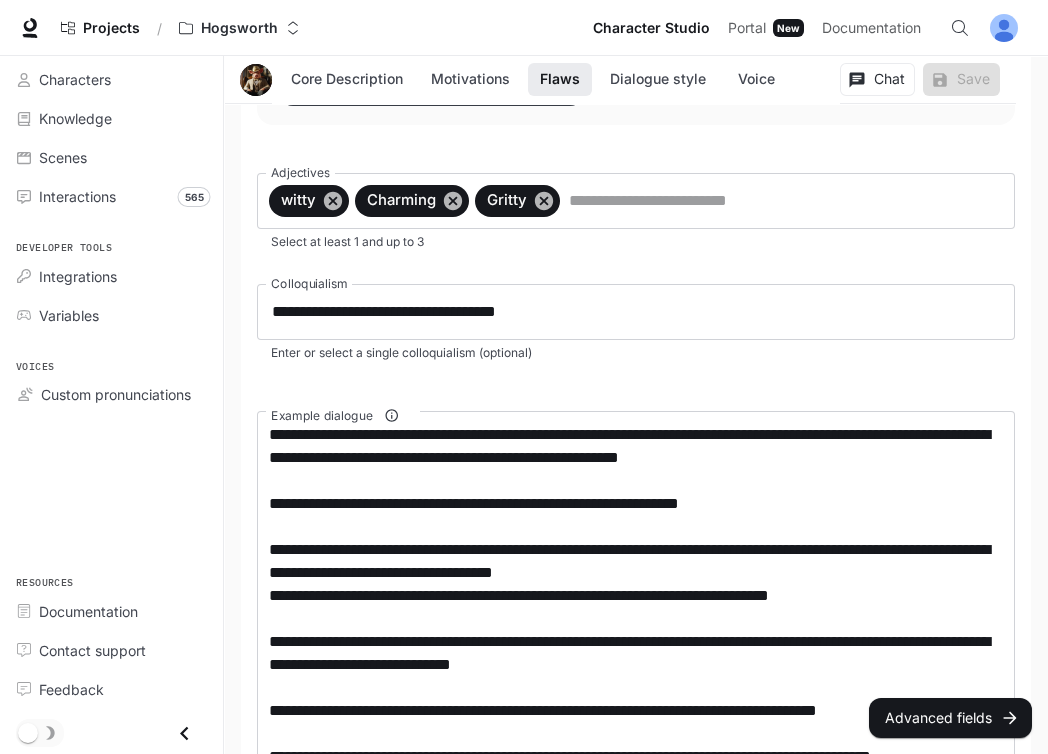 scroll, scrollTop: 2213, scrollLeft: 0, axis: vertical 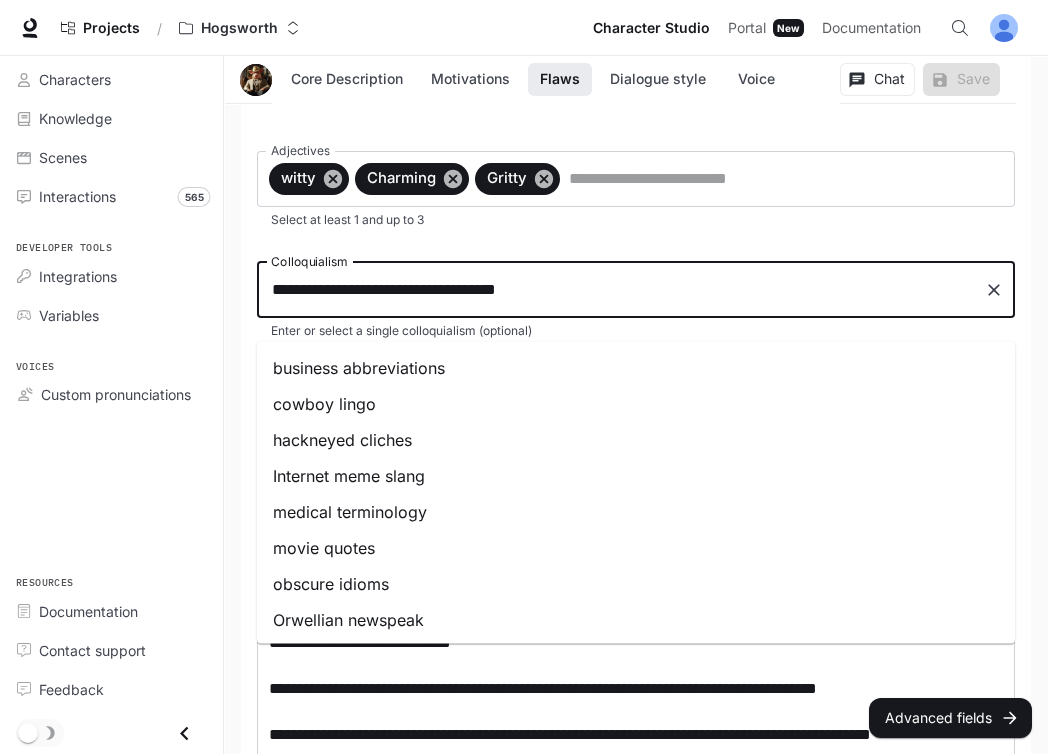 click on "**********" at bounding box center [621, 290] 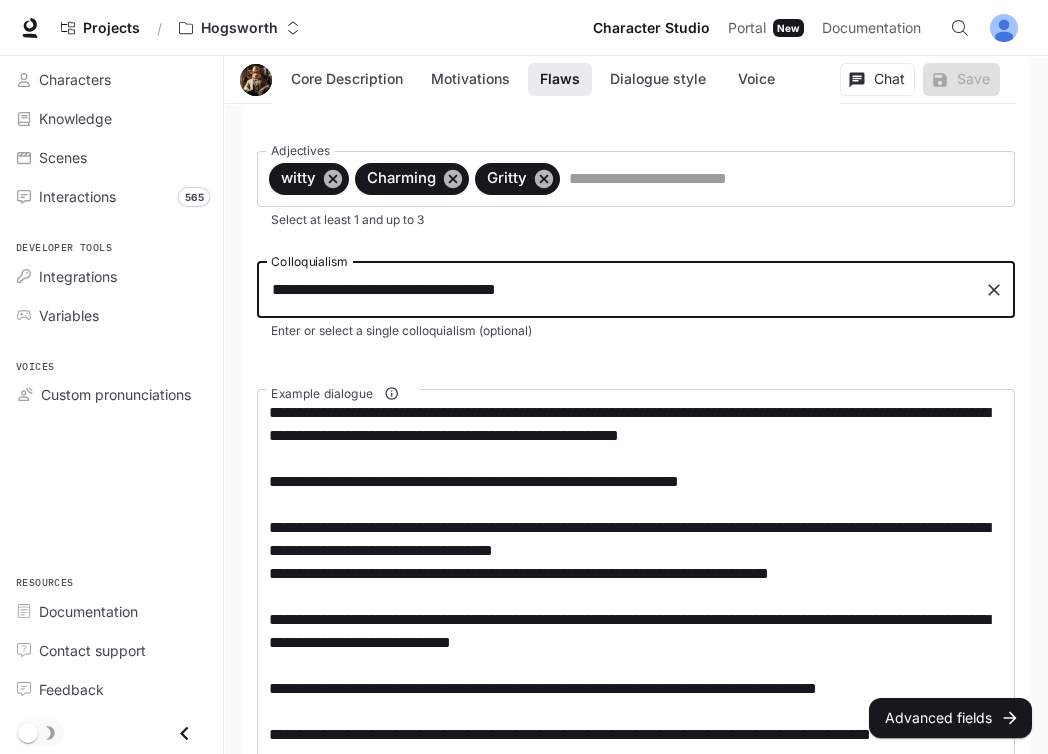 type on "**********" 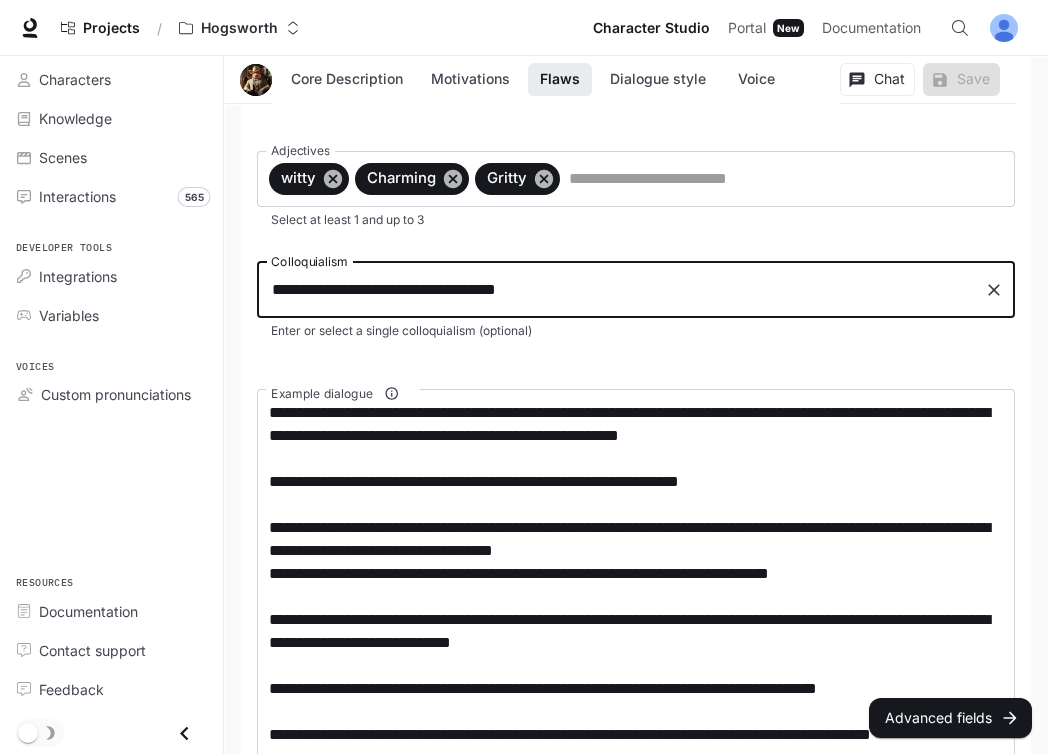 click on "Save" at bounding box center [961, 79] 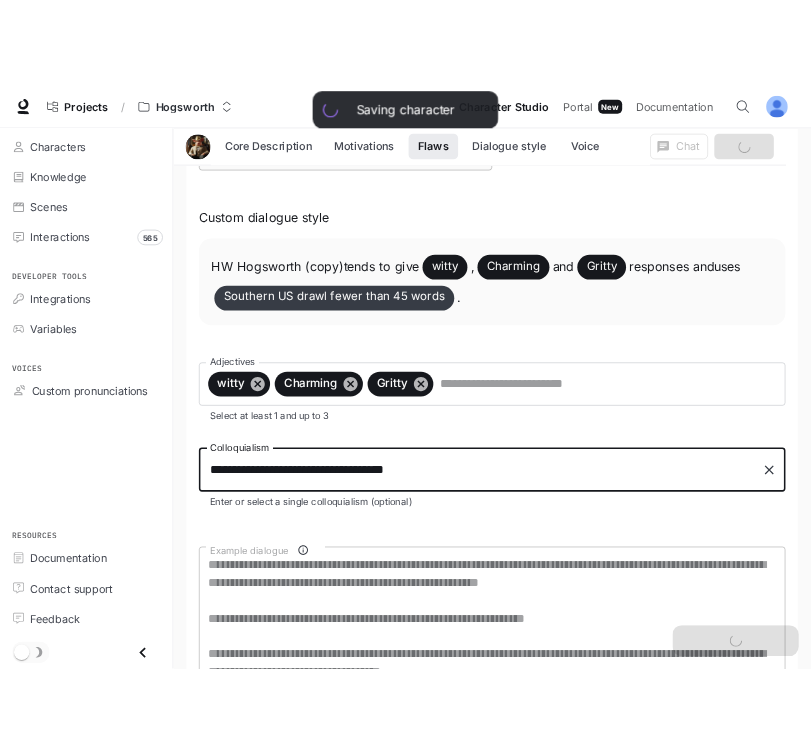scroll, scrollTop: 2003, scrollLeft: 0, axis: vertical 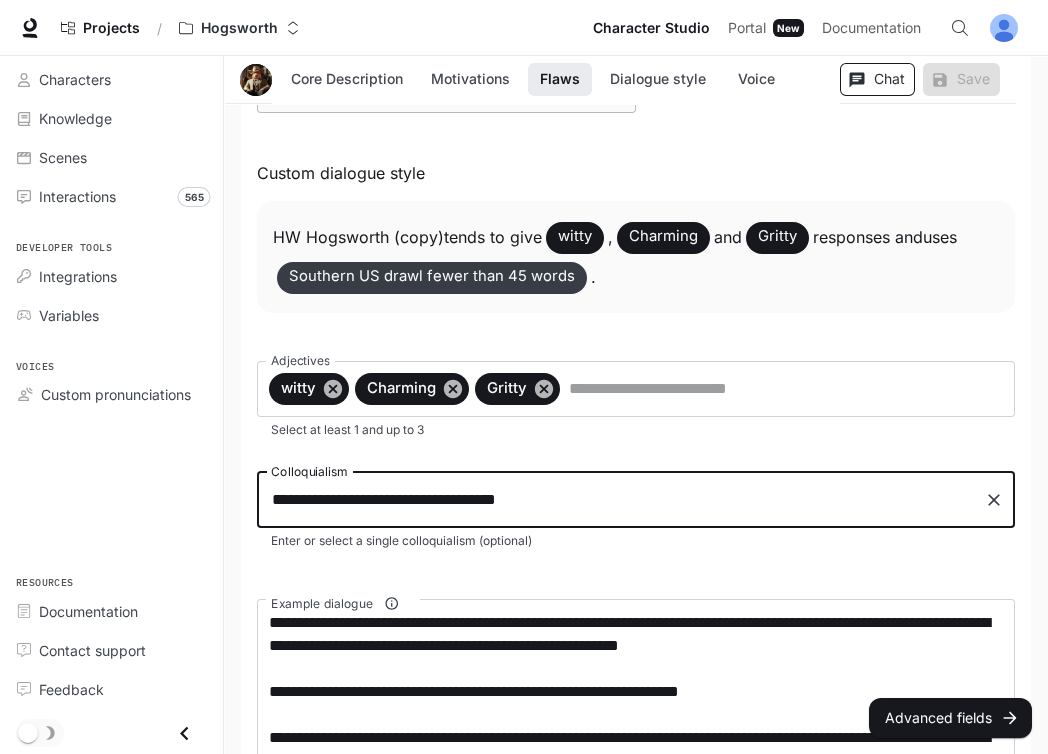 click on "Chat" at bounding box center [877, 79] 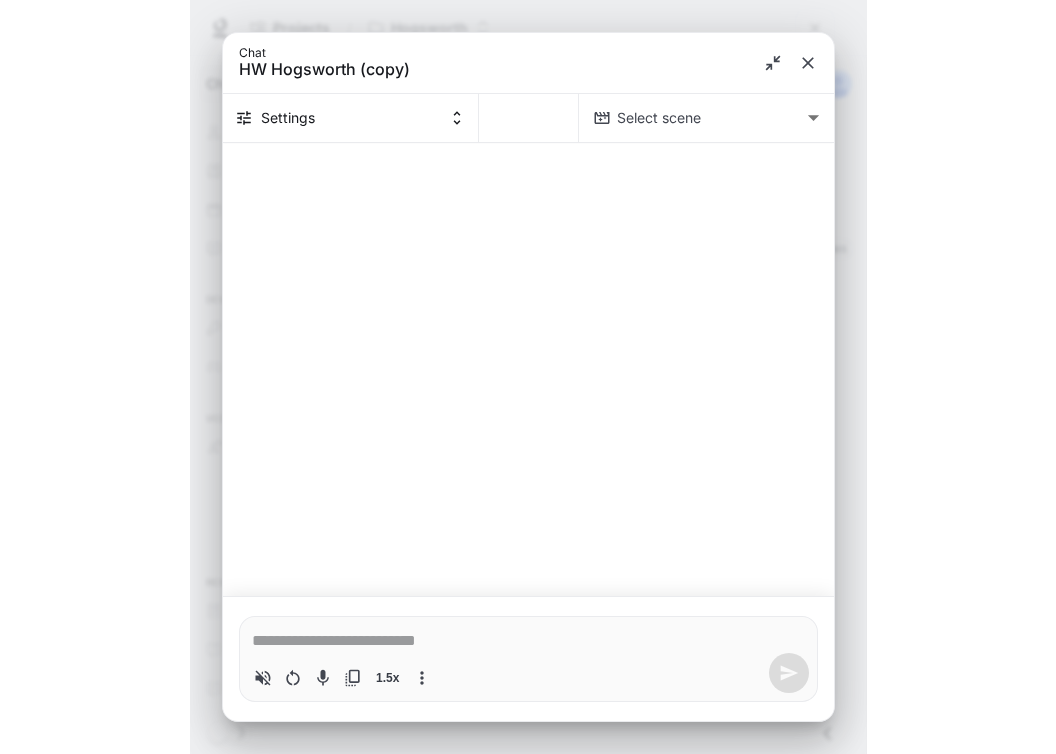 scroll, scrollTop: 2184, scrollLeft: 0, axis: vertical 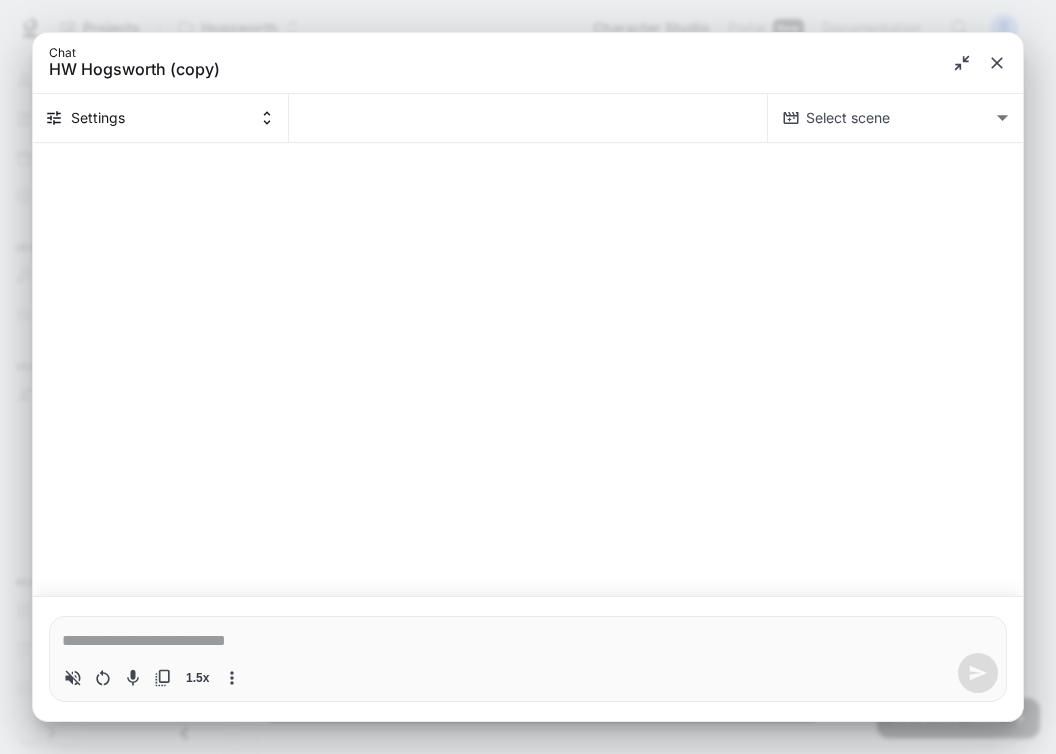 type on "*" 